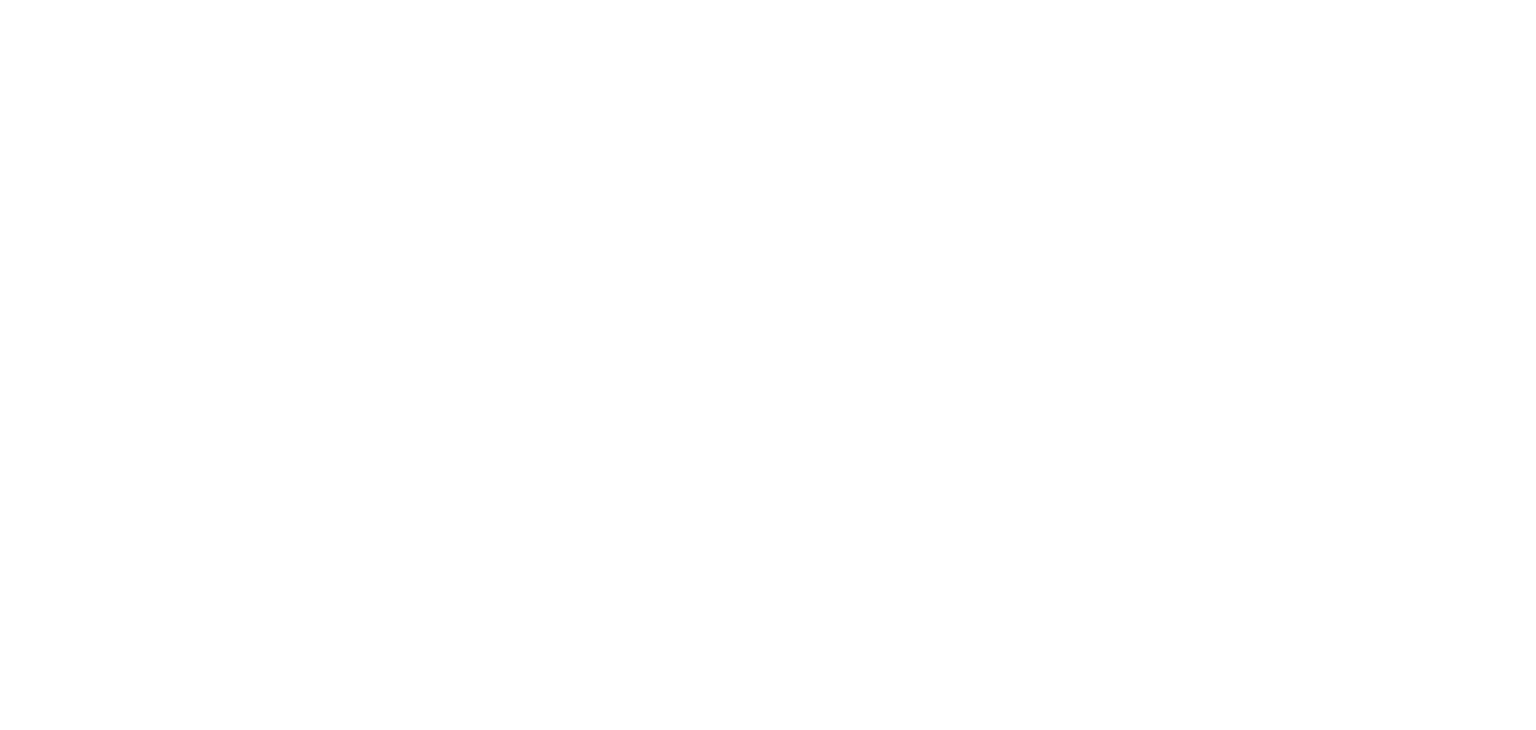 scroll, scrollTop: 0, scrollLeft: 0, axis: both 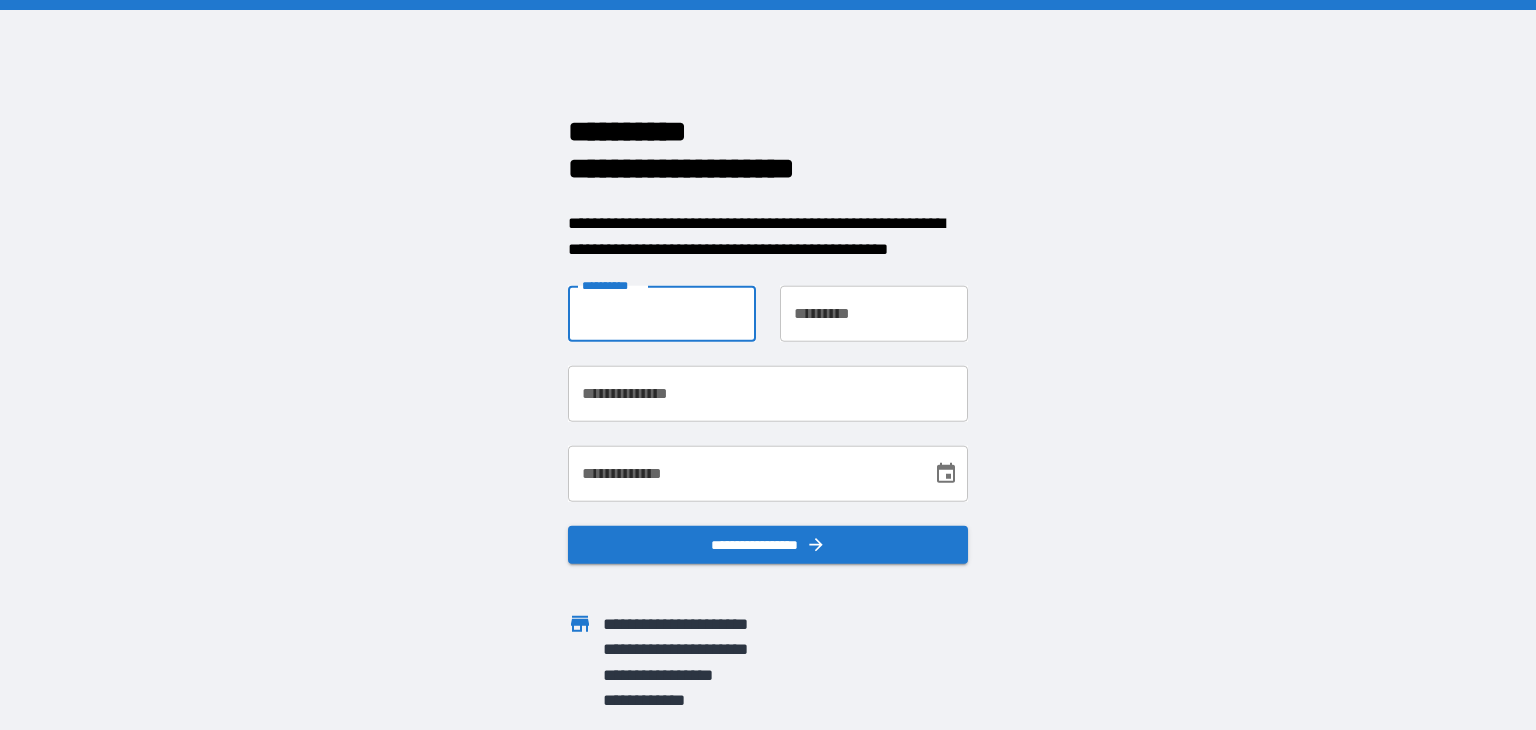 click on "**********" at bounding box center (662, 314) 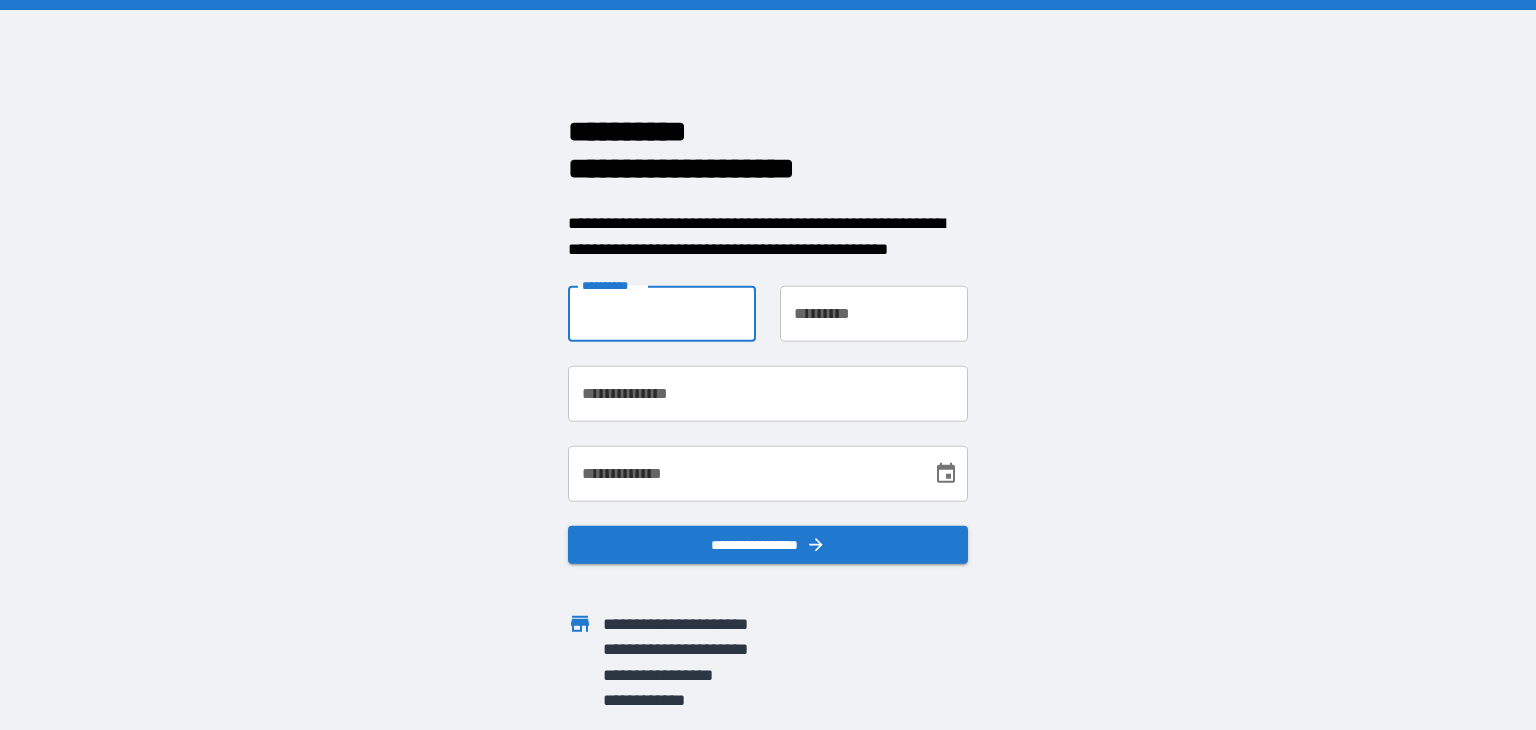 type on "***" 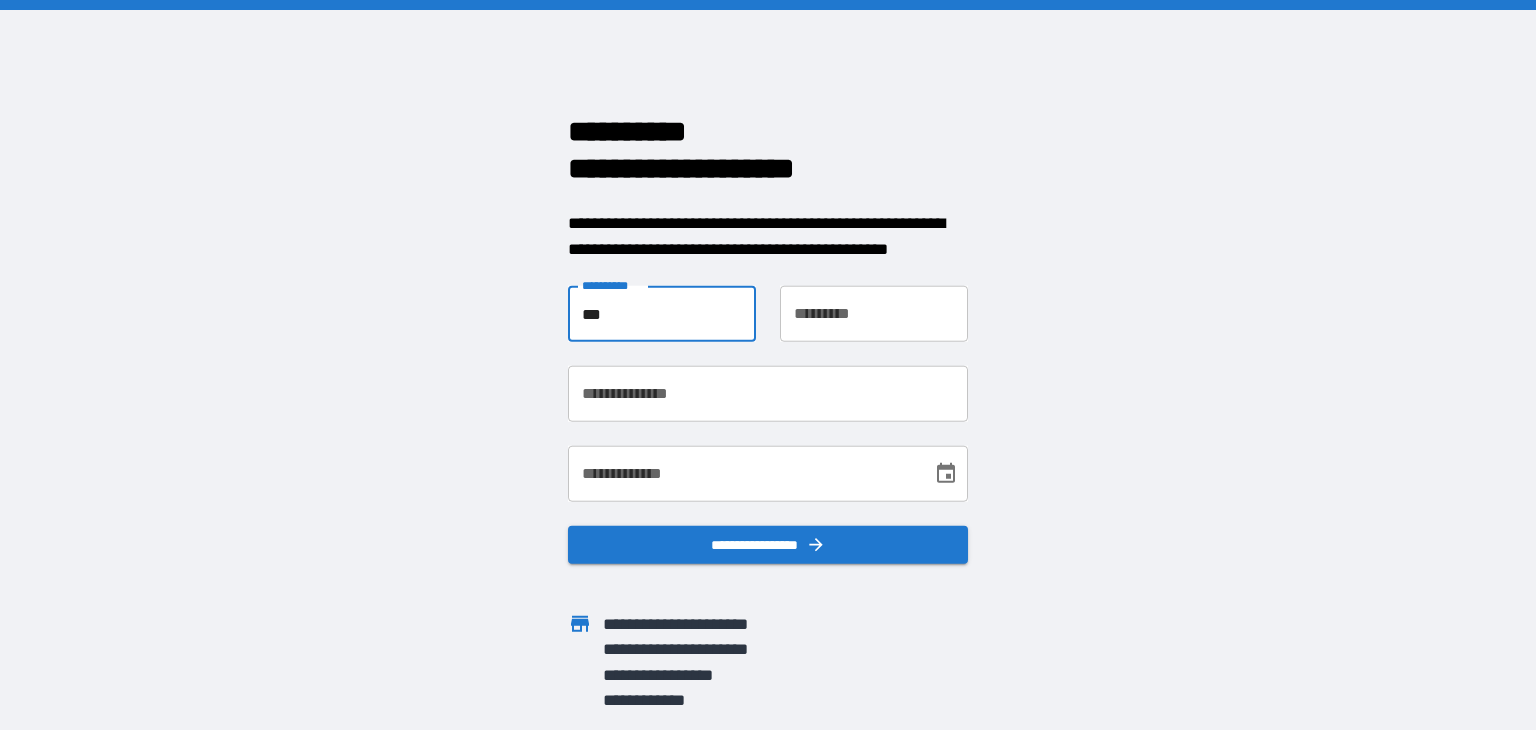 click on "**********" at bounding box center [874, 314] 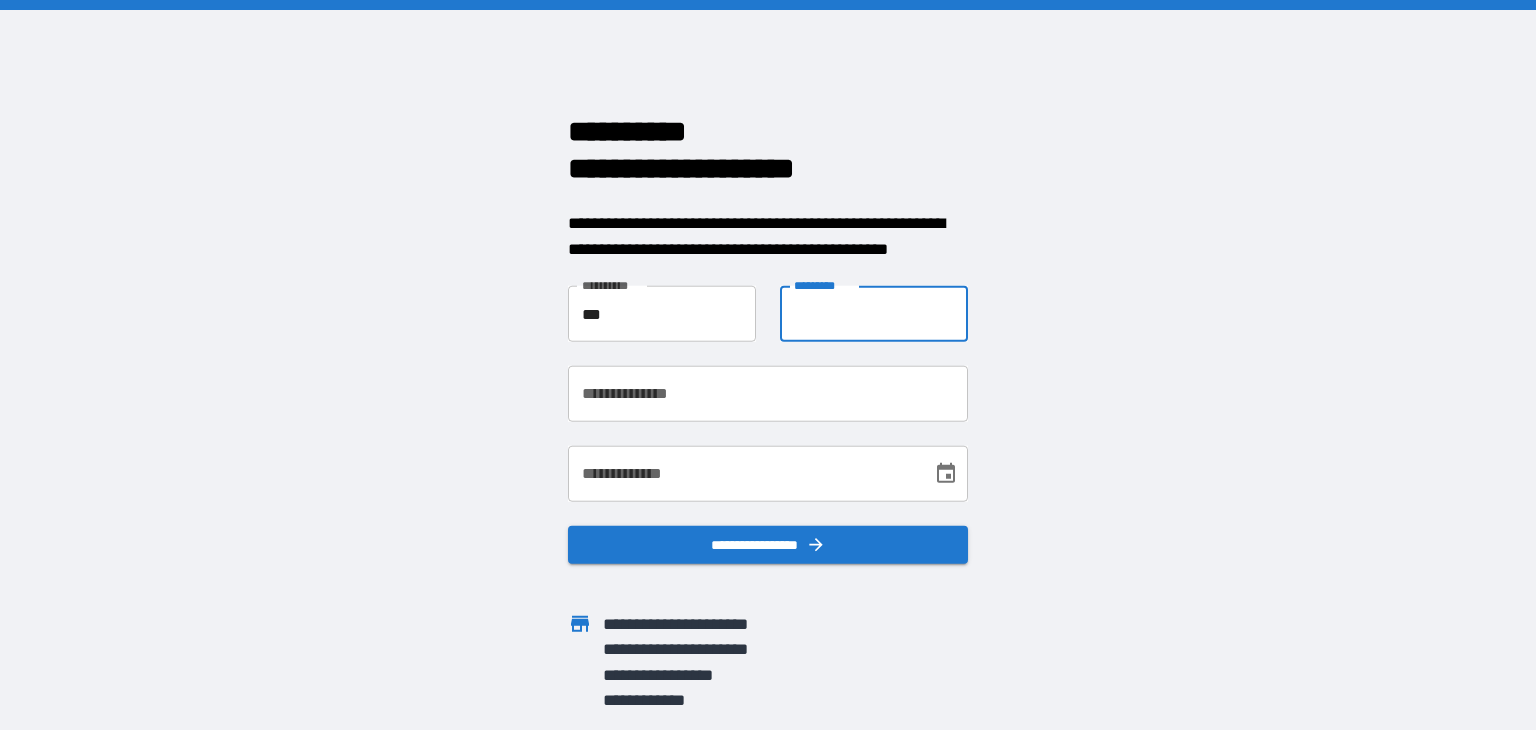 type on "*****" 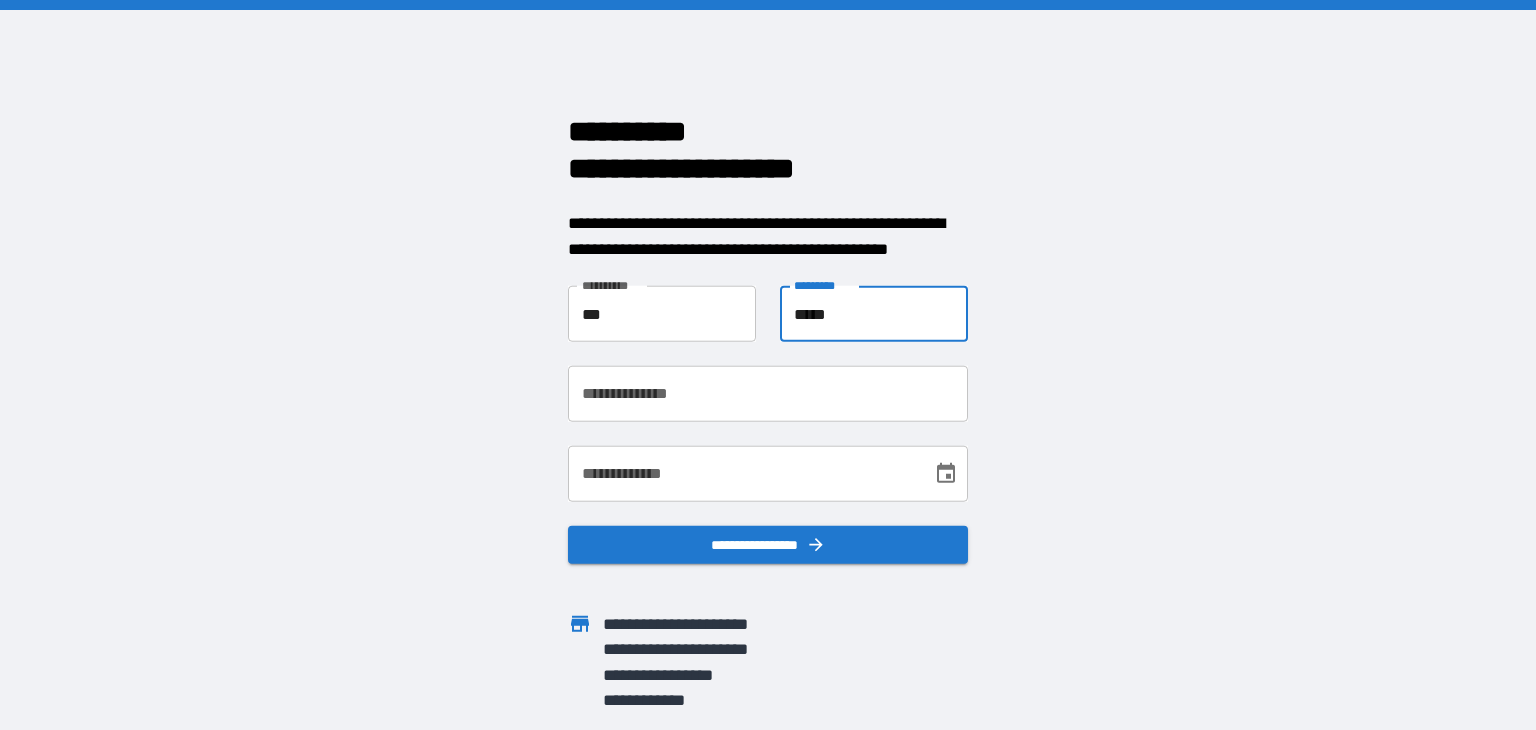 click on "**********" at bounding box center [768, 394] 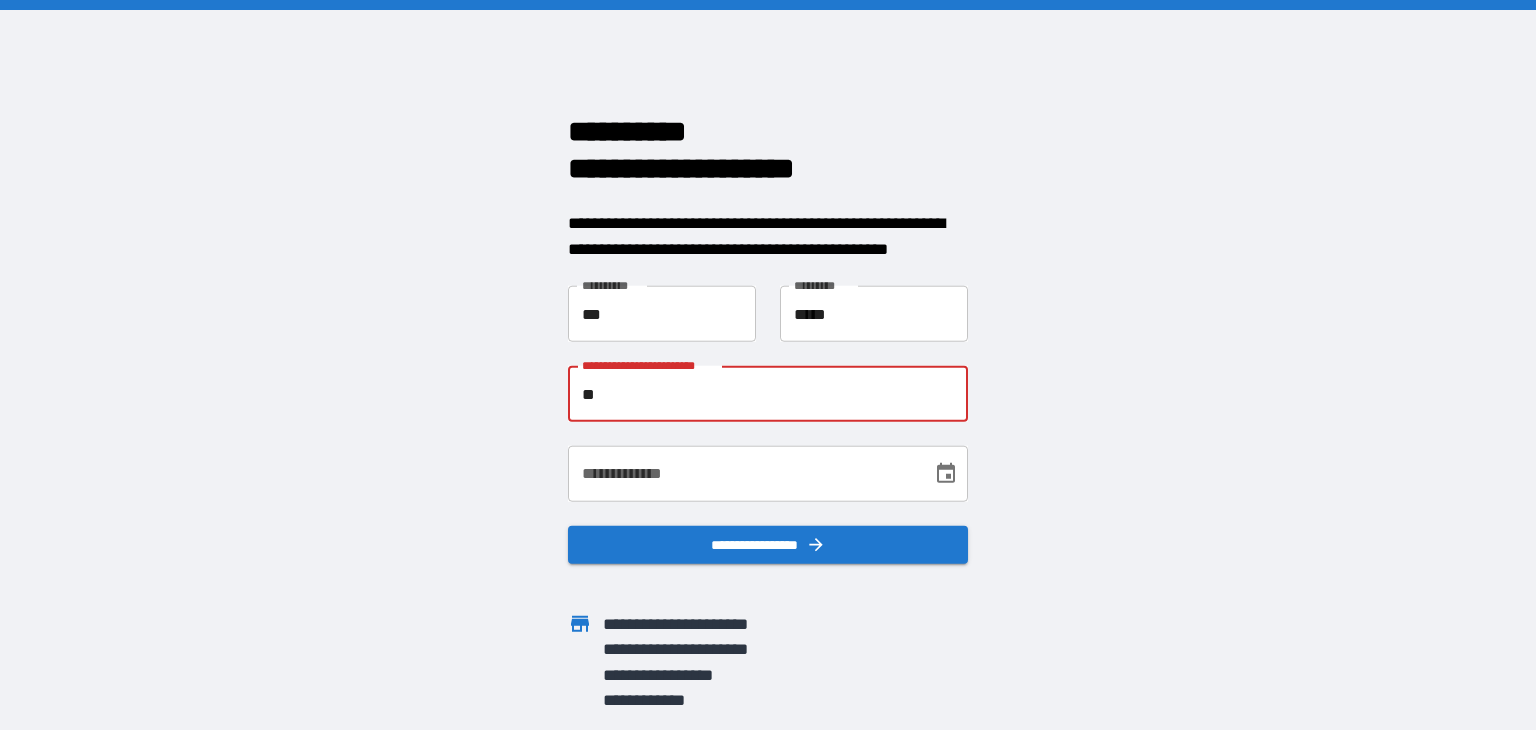 type on "*" 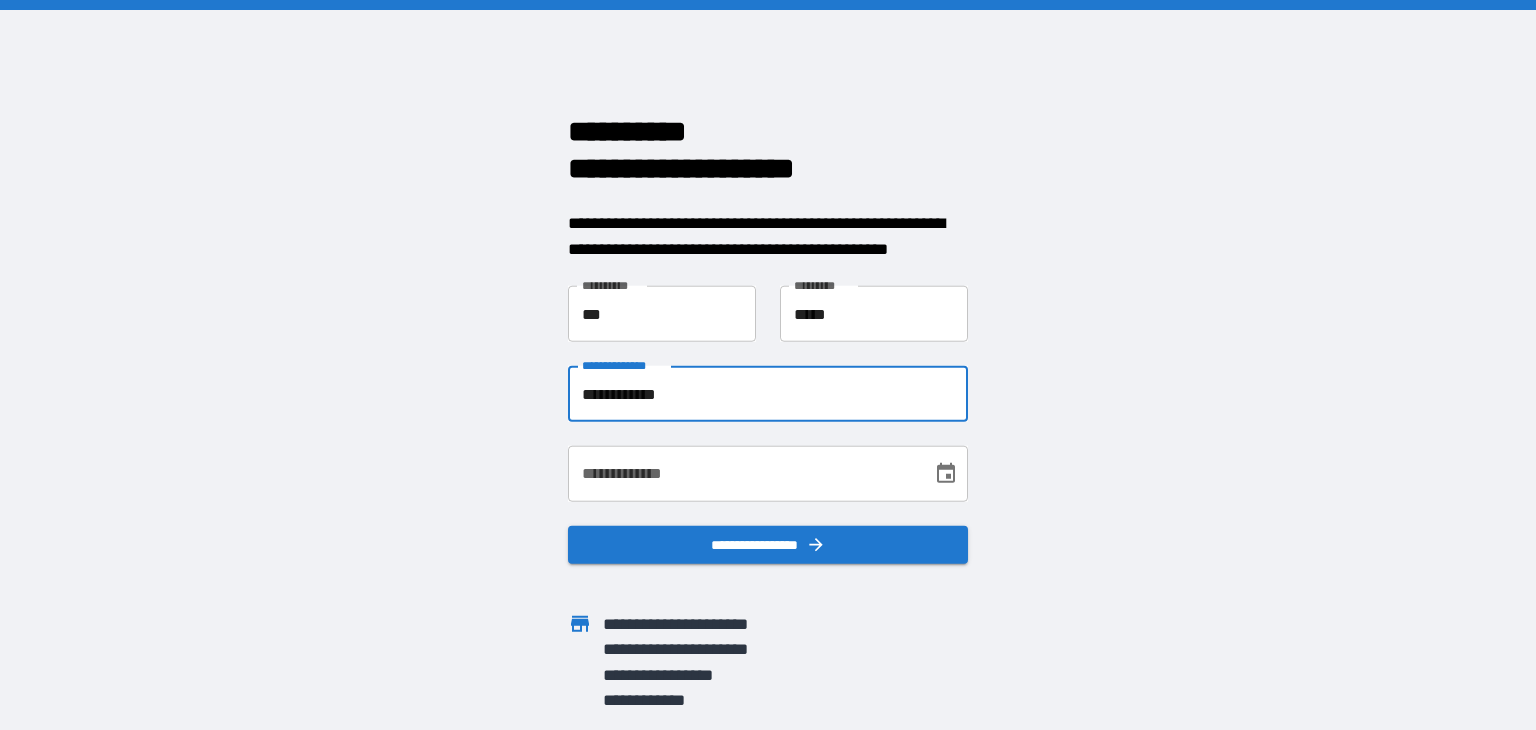 type on "**********" 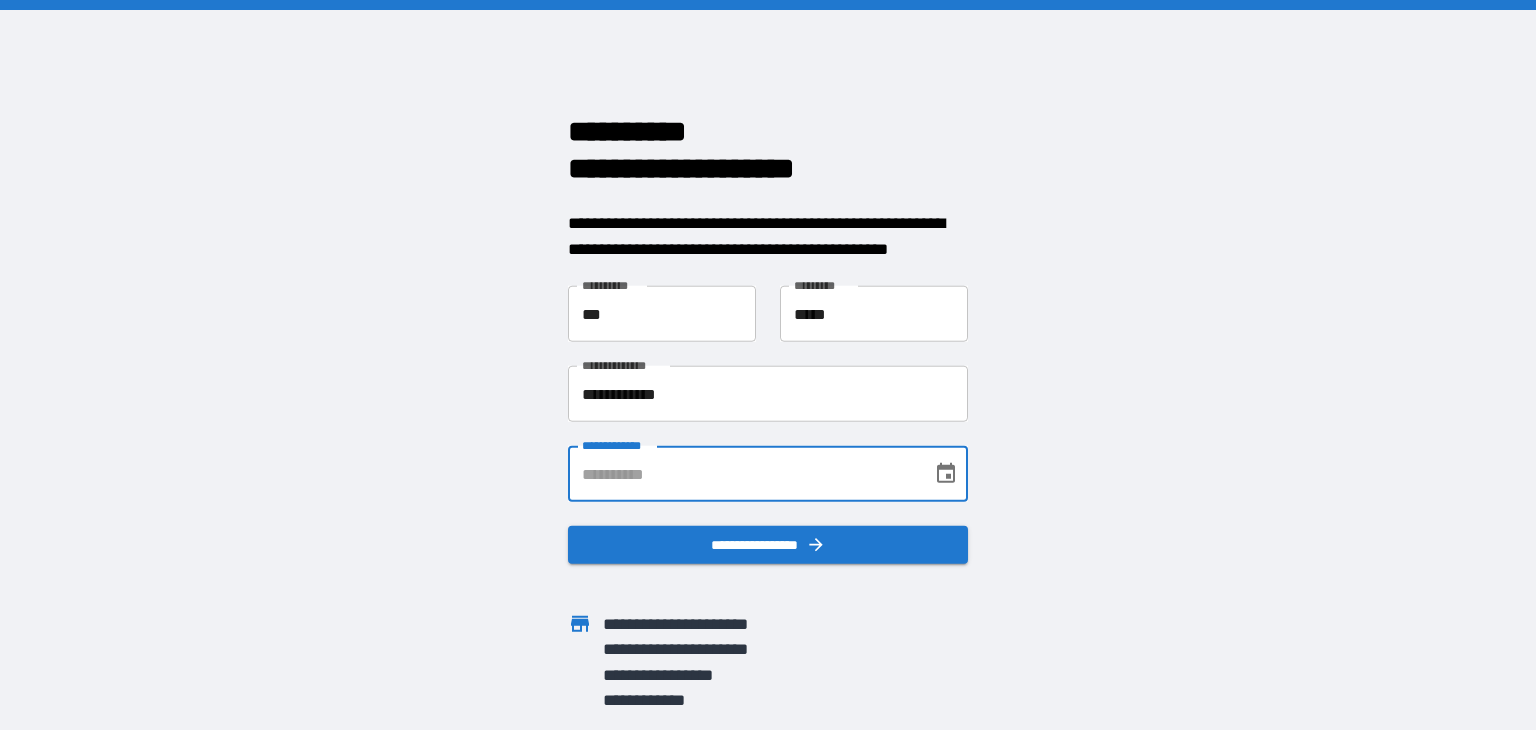 click on "**********" at bounding box center [743, 474] 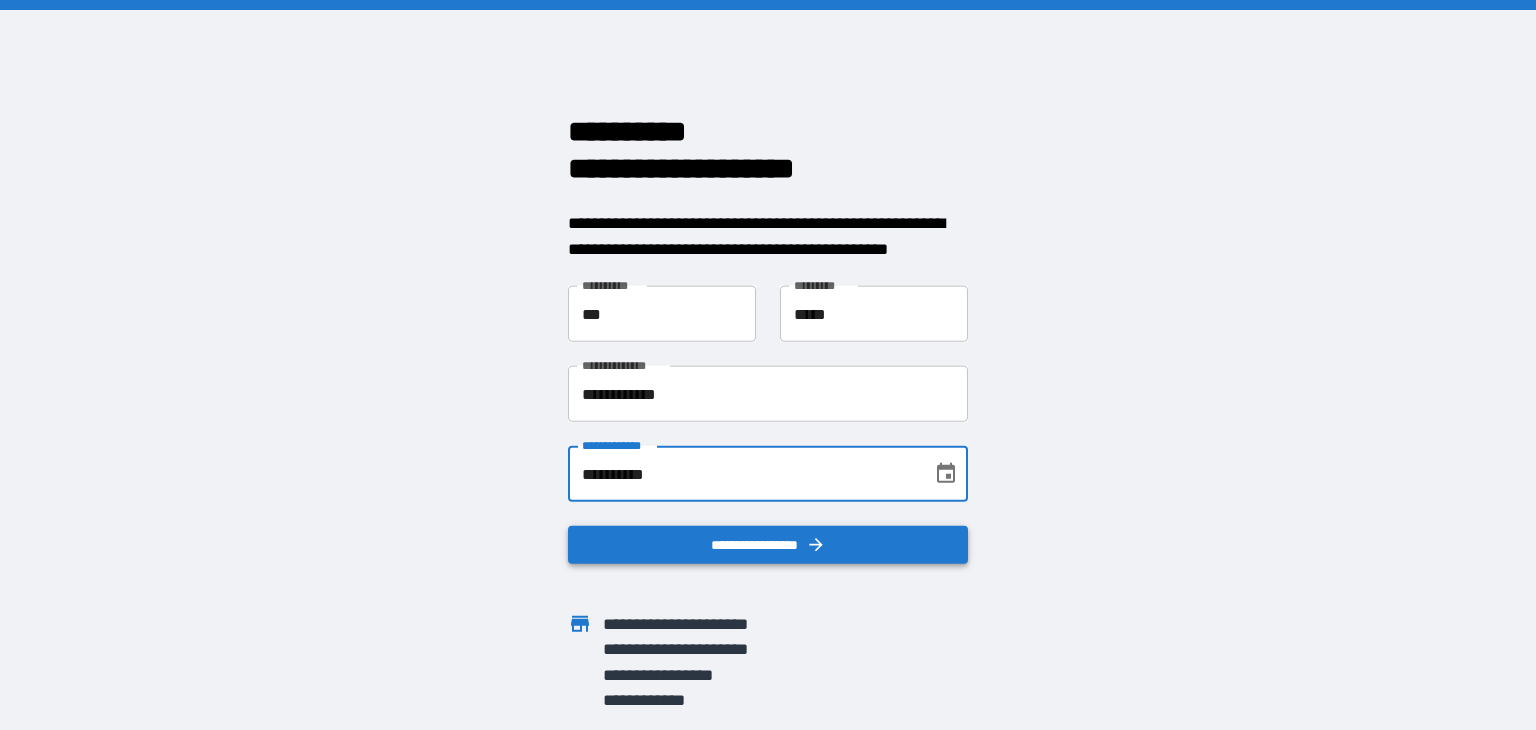 type on "**********" 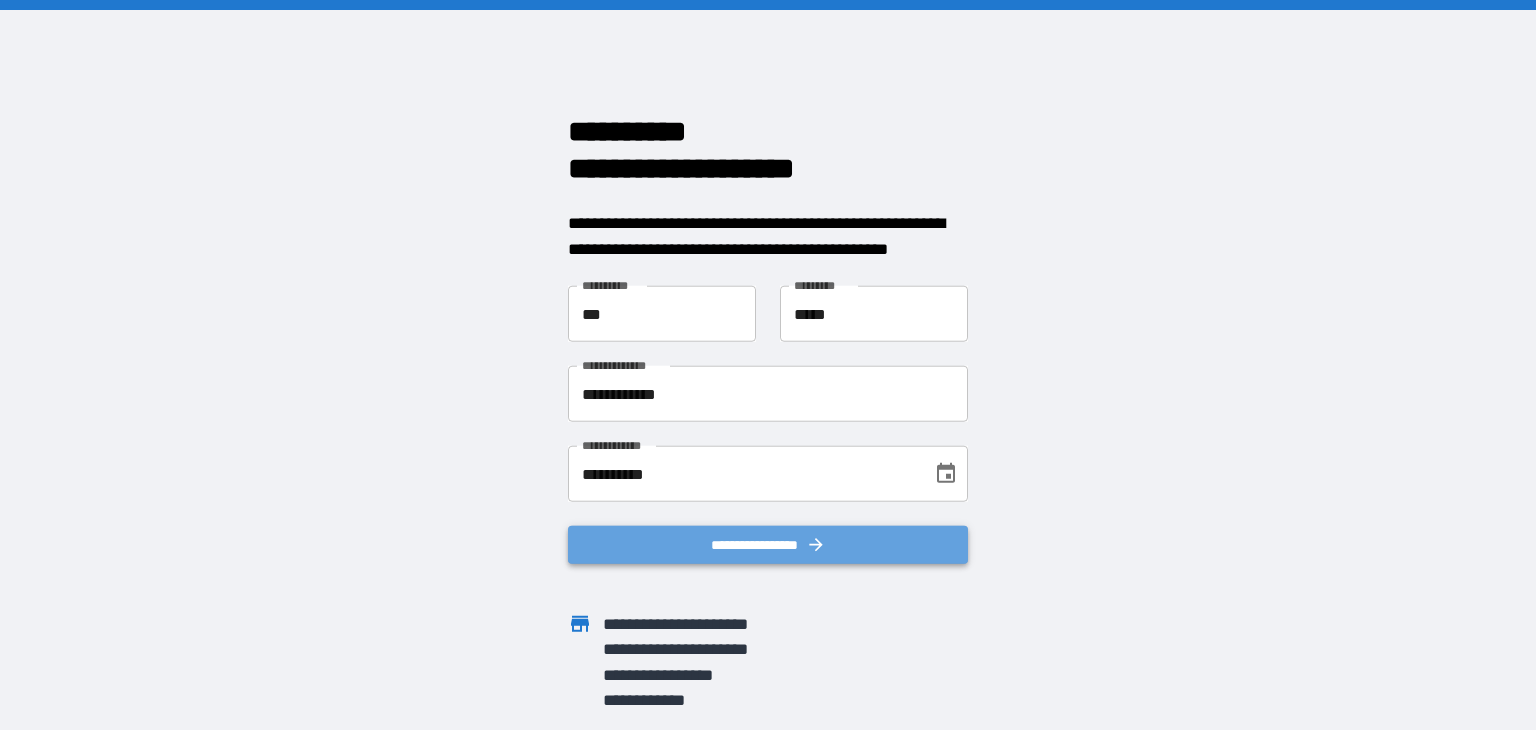 click on "**********" at bounding box center (768, 545) 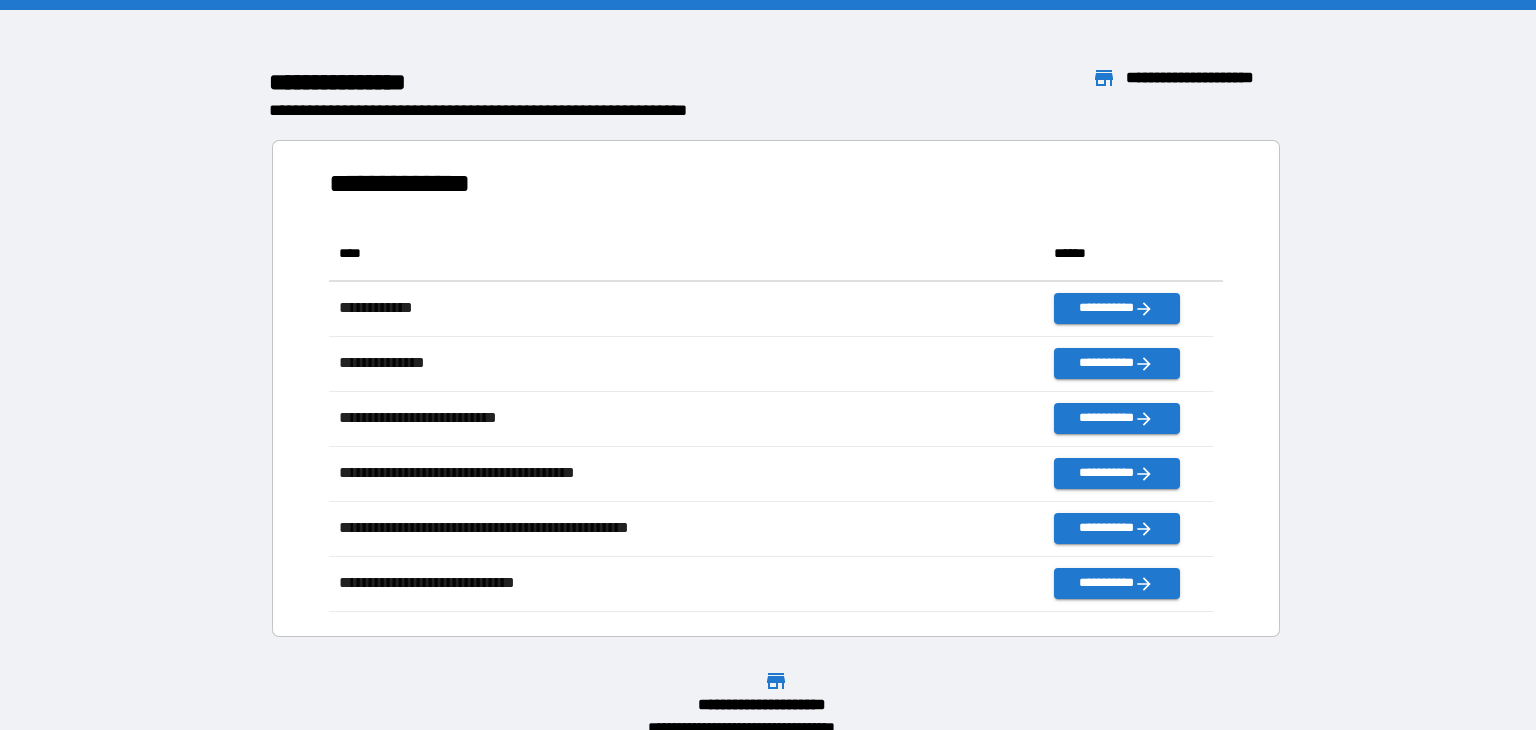 scroll, scrollTop: 16, scrollLeft: 16, axis: both 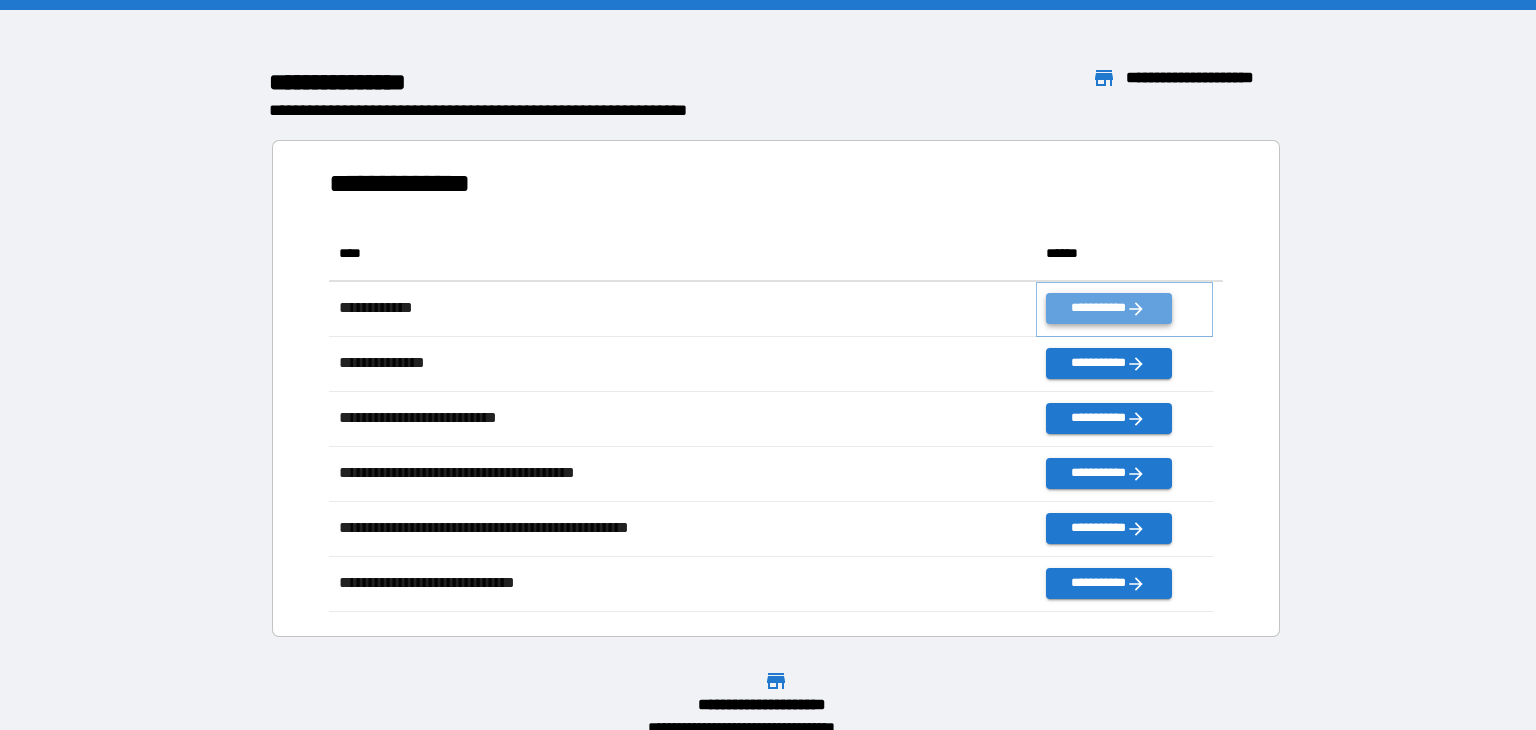 click on "**********" at bounding box center [1108, 308] 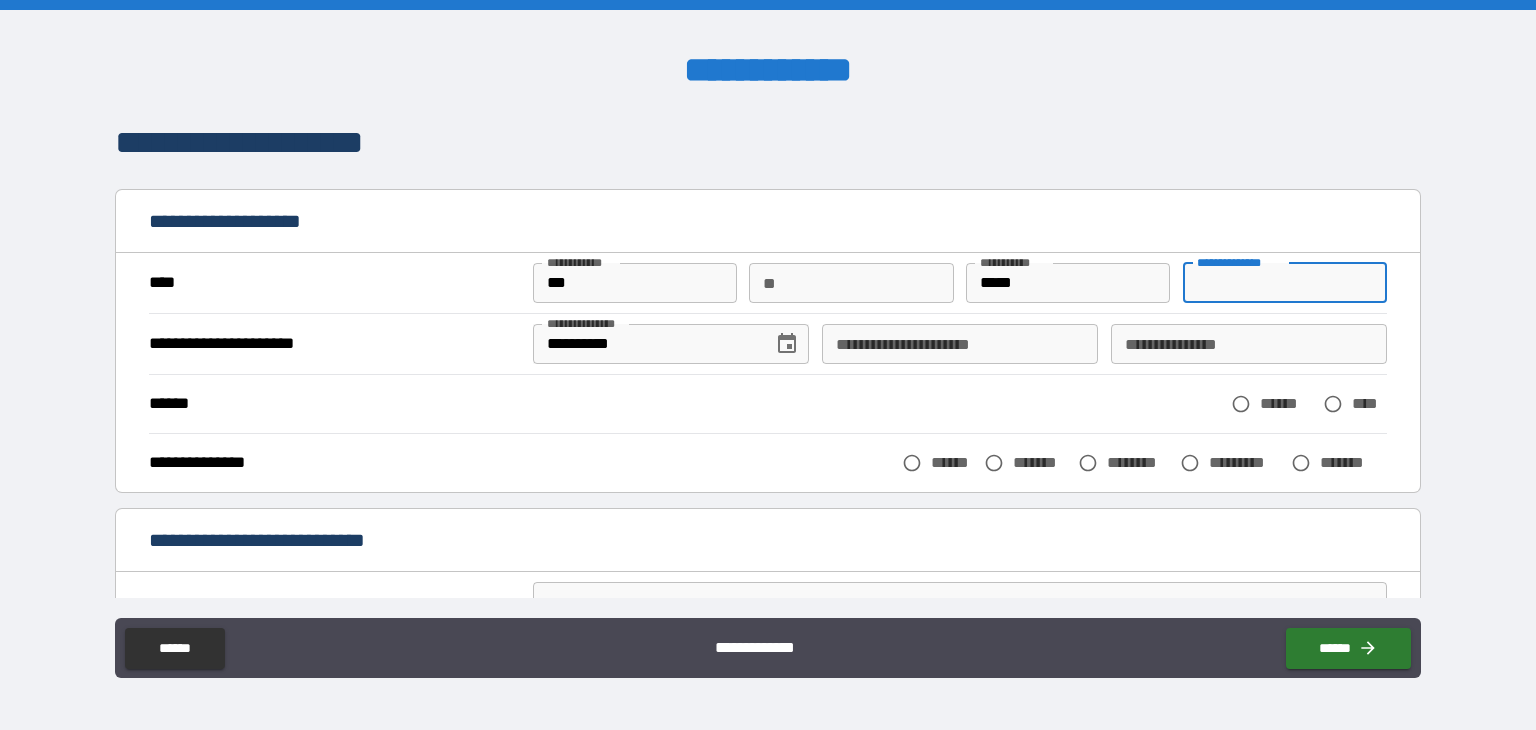 click on "**********" at bounding box center [1285, 283] 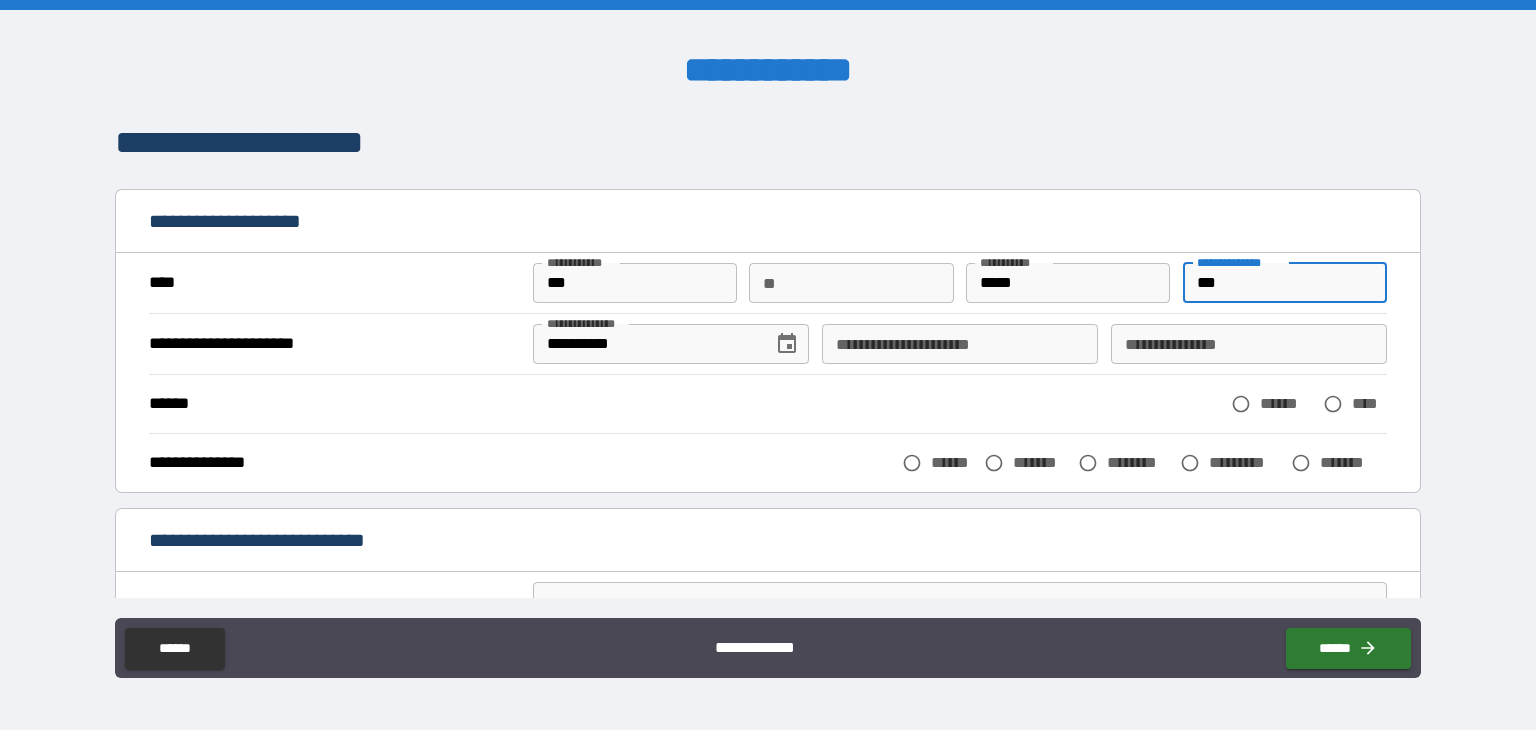 type on "***" 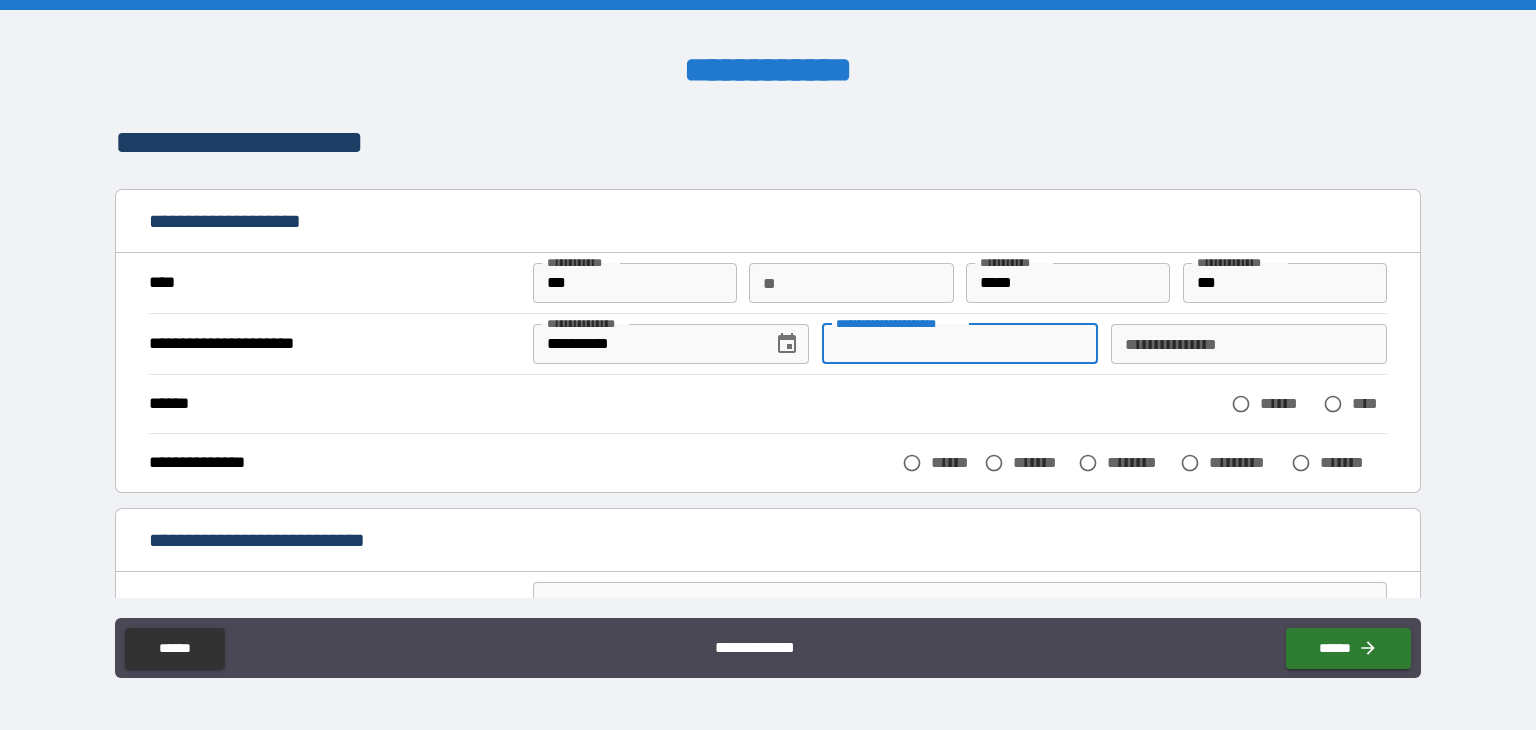 click on "**********" at bounding box center [960, 344] 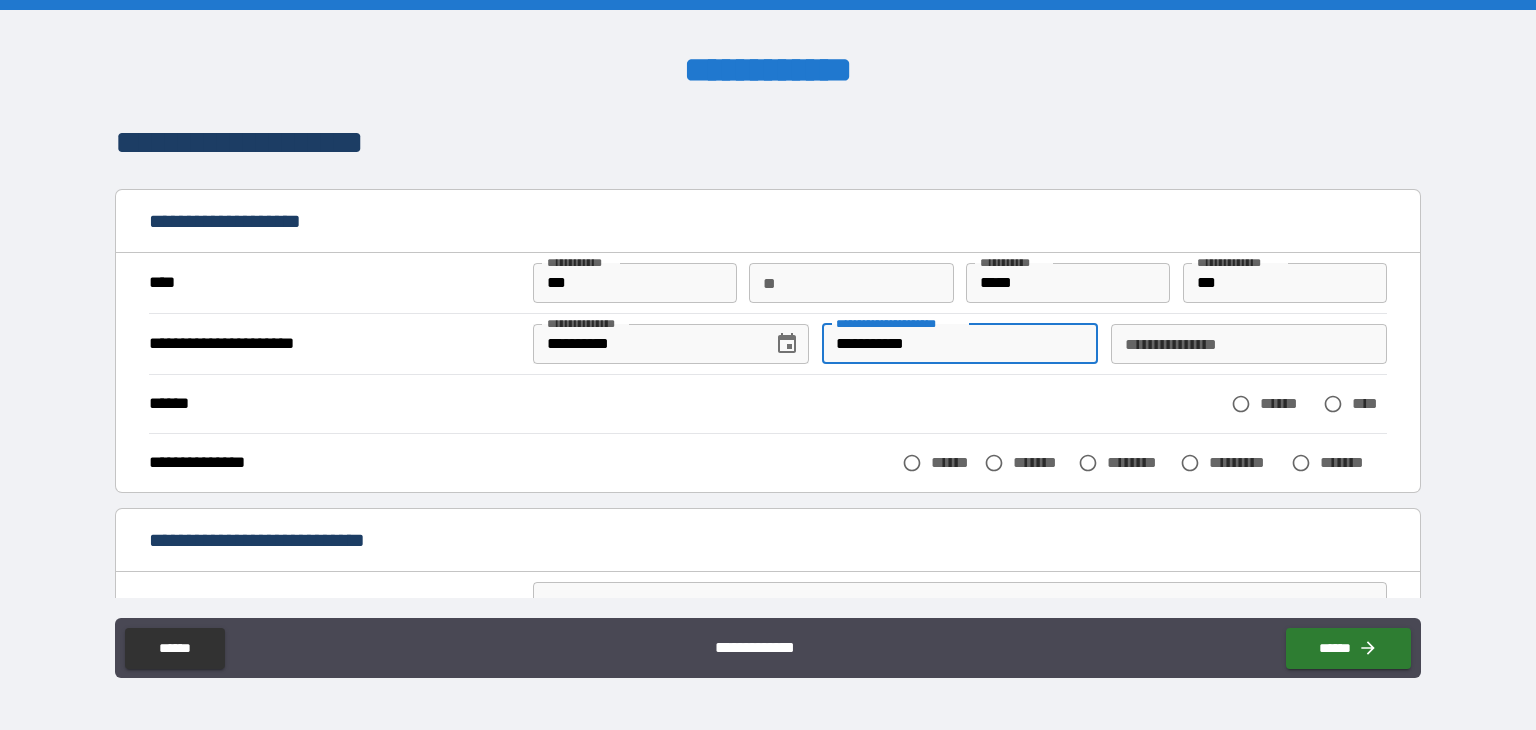 type on "**********" 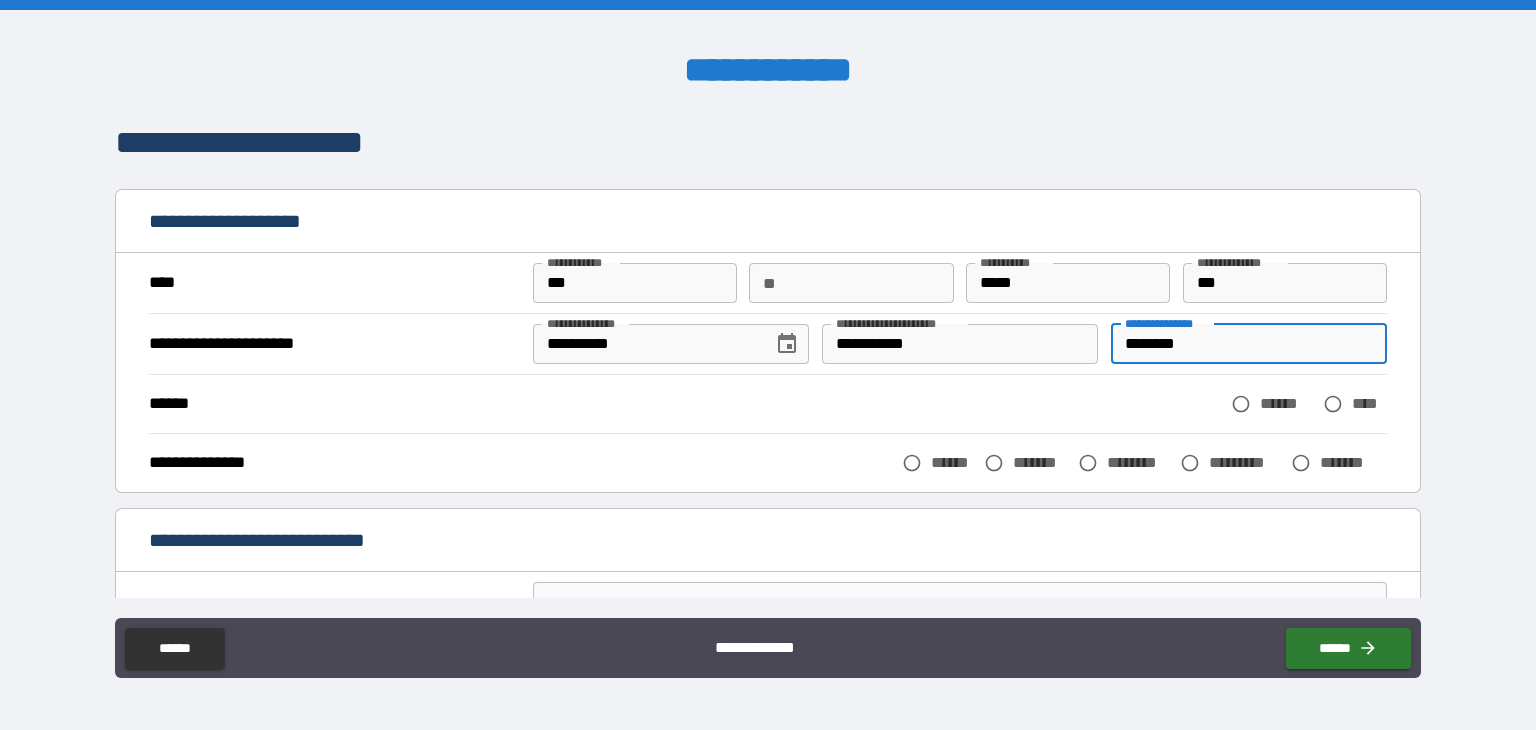 type on "********" 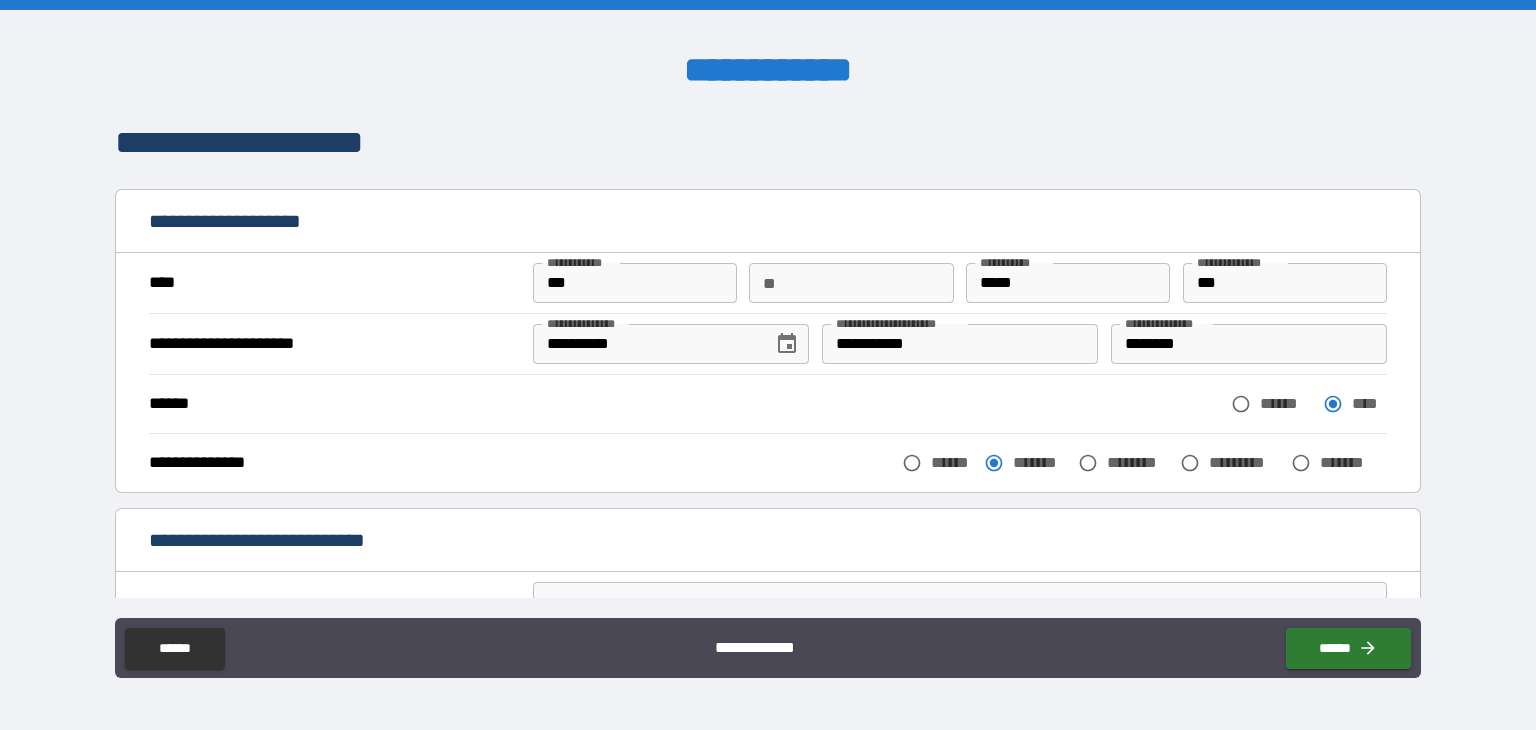 scroll, scrollTop: 425, scrollLeft: 0, axis: vertical 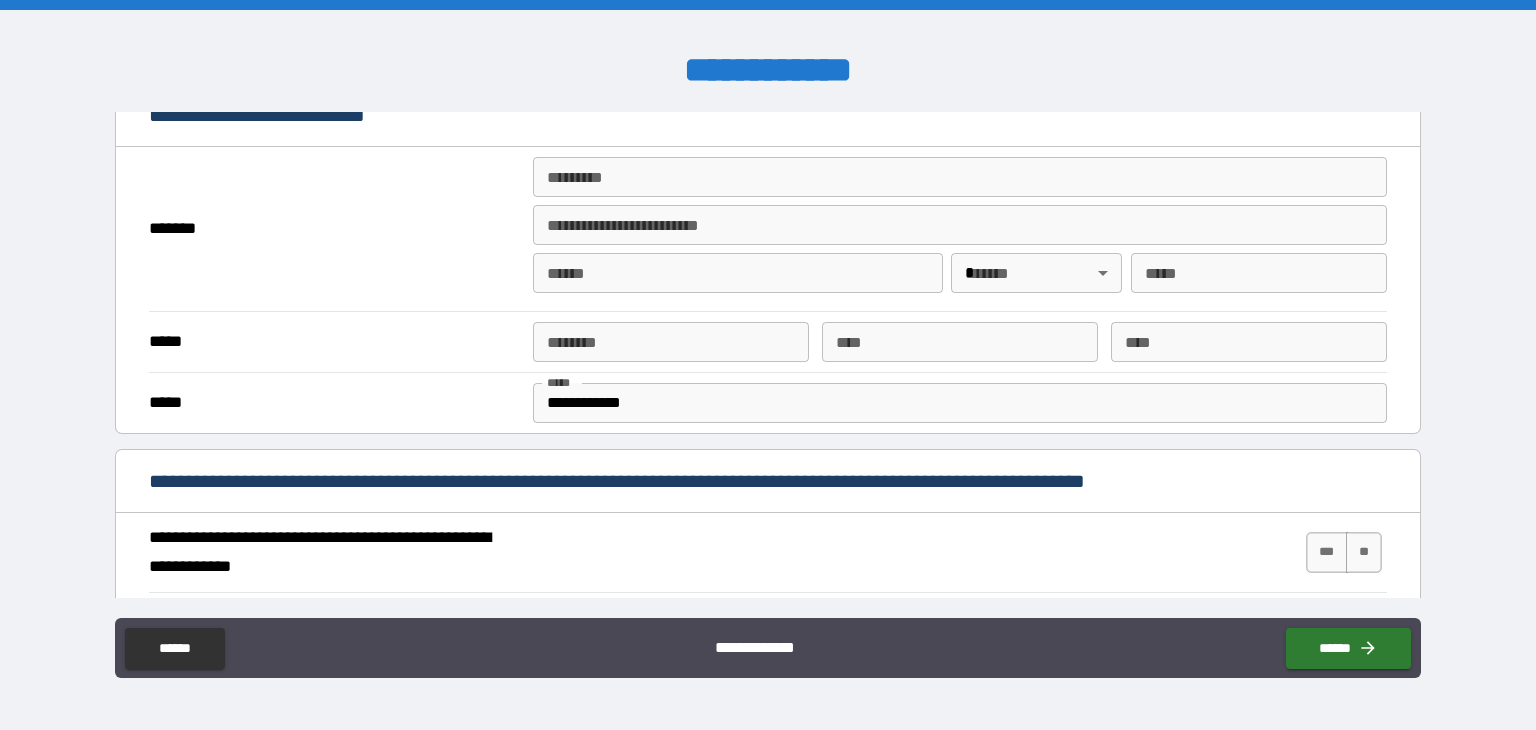 click on "*******   *" at bounding box center [960, 177] 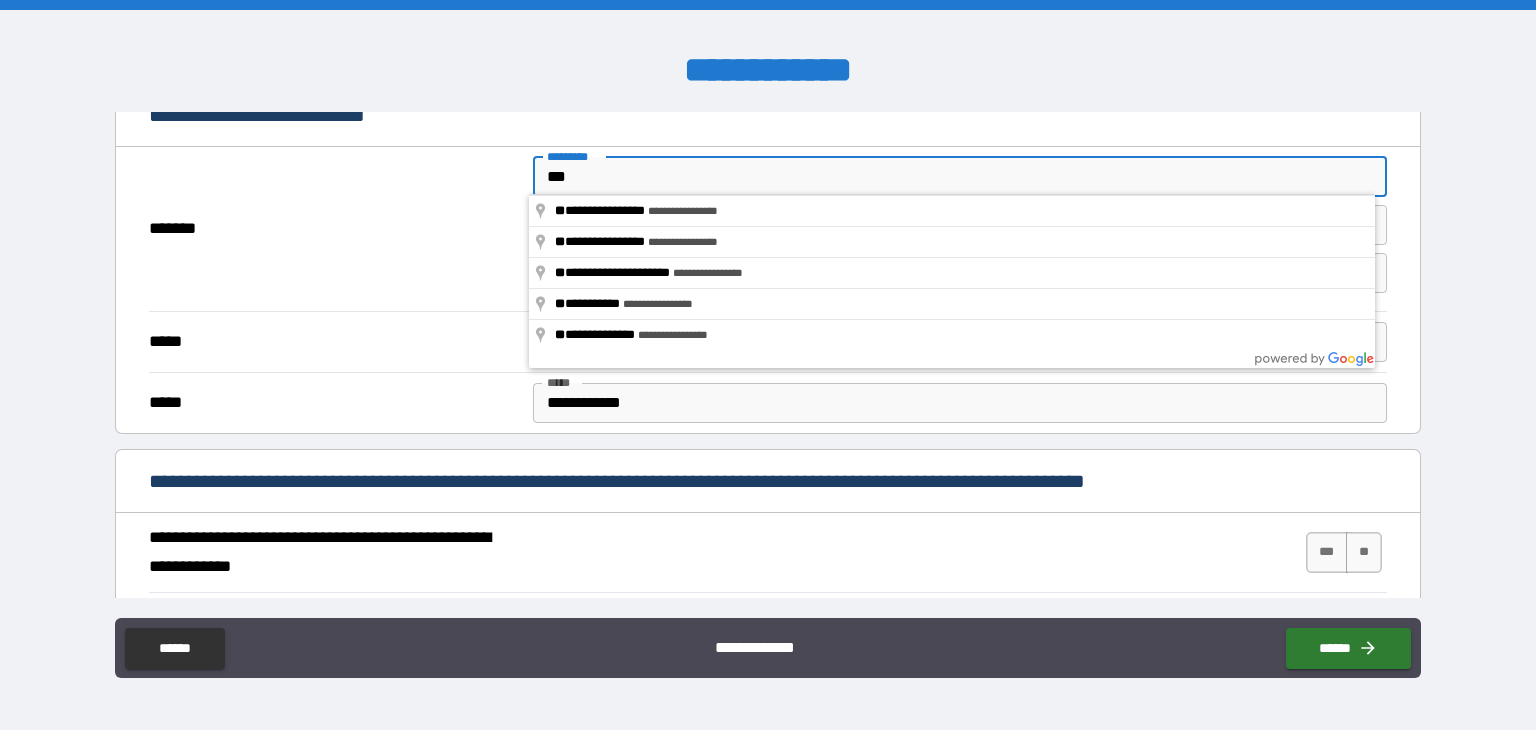 type on "****" 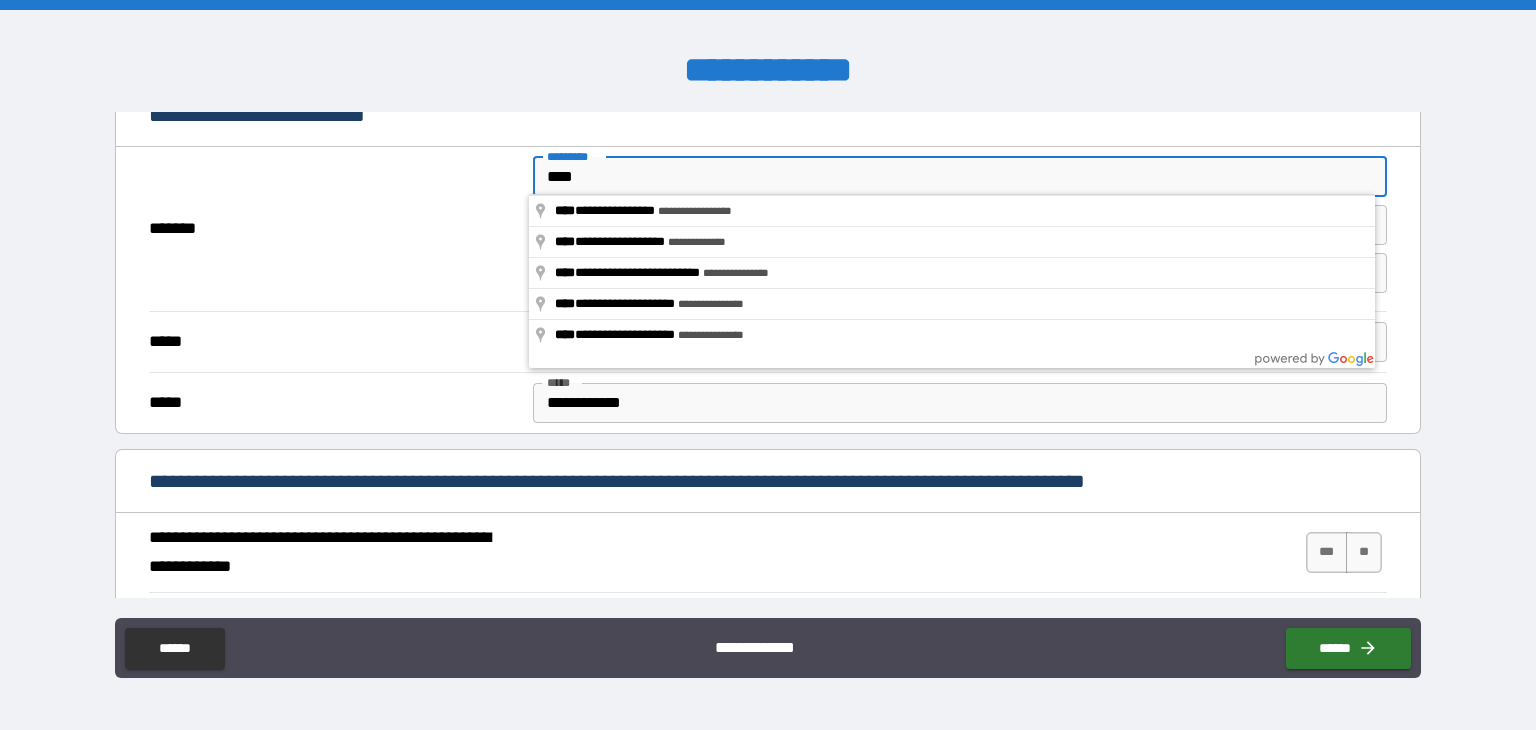 click on "****" at bounding box center (960, 177) 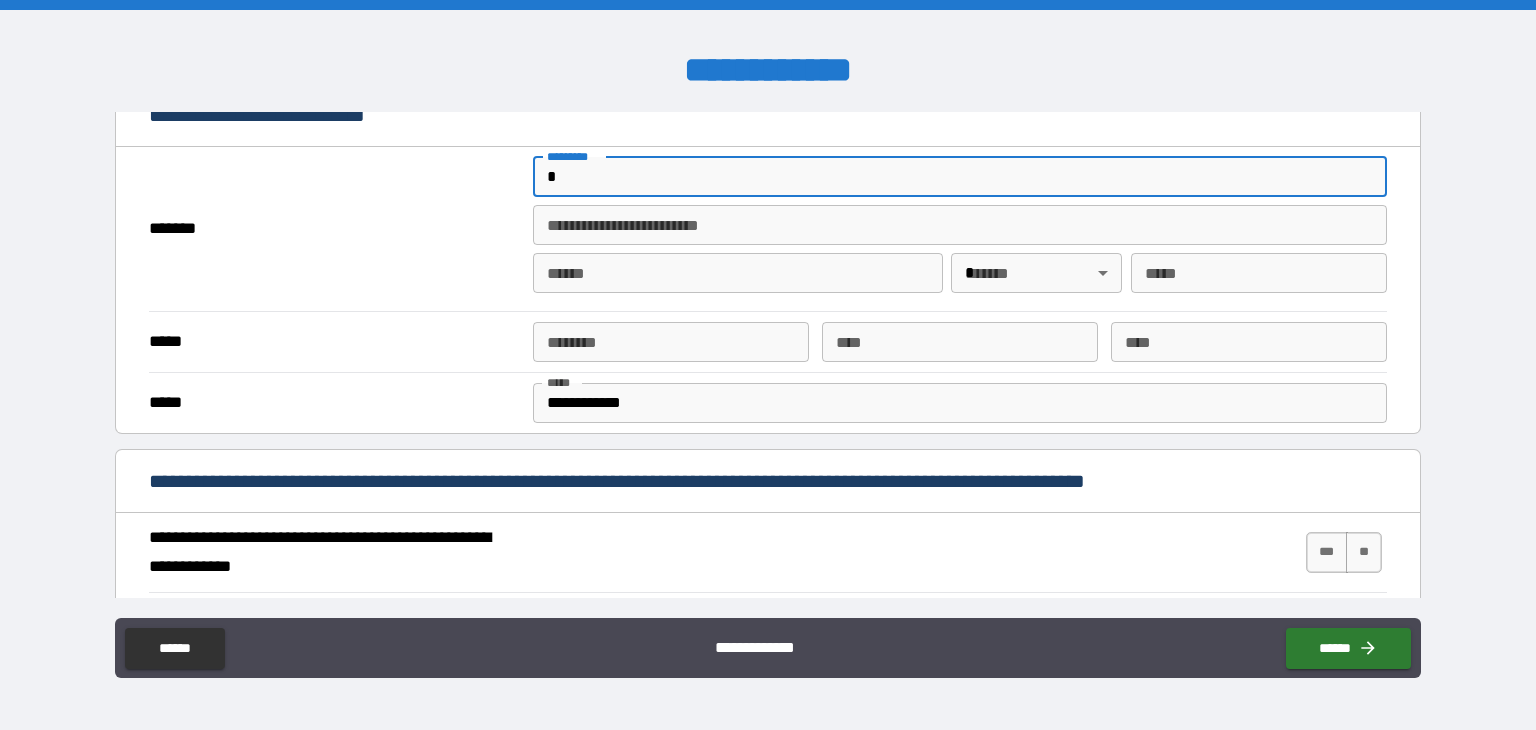 type on "*" 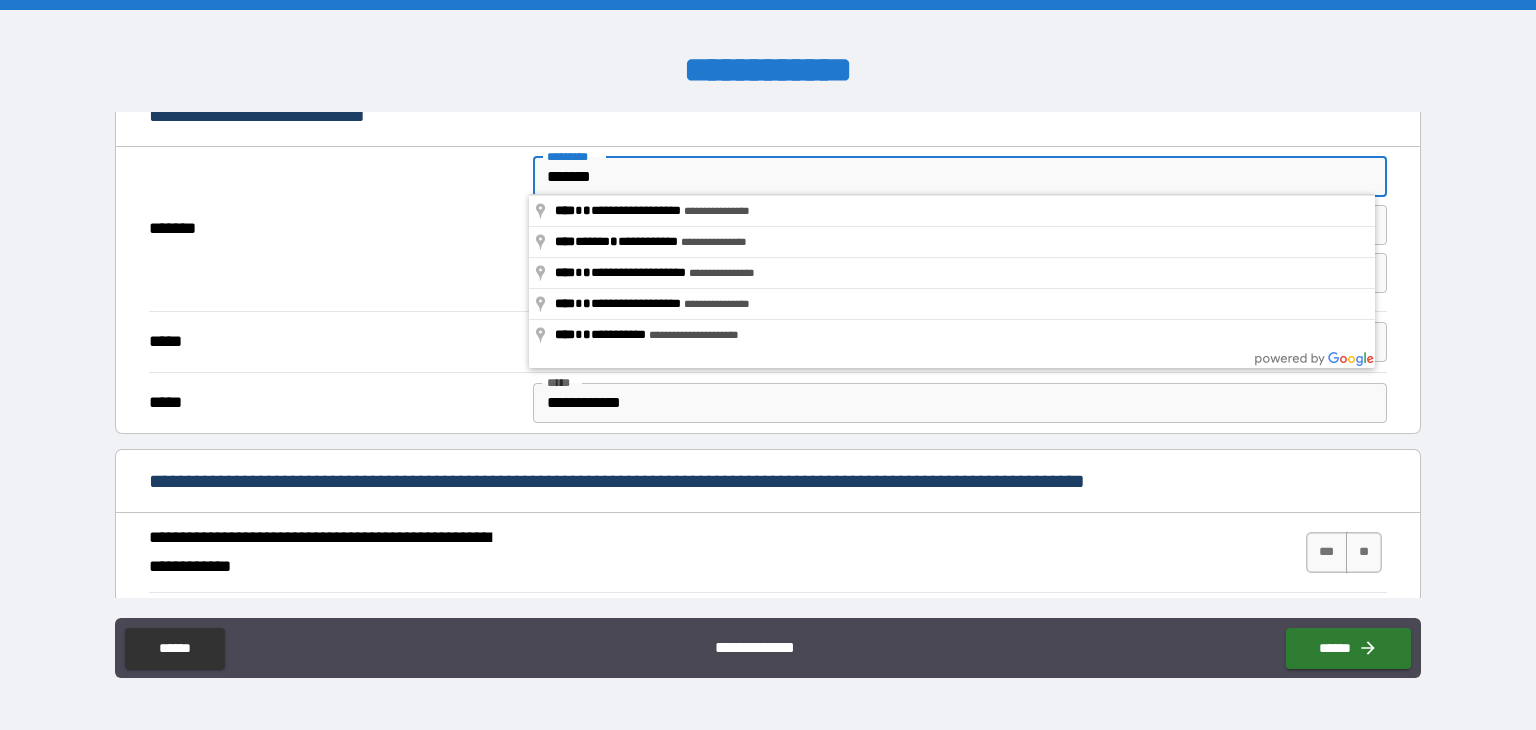 scroll, scrollTop: 0, scrollLeft: 0, axis: both 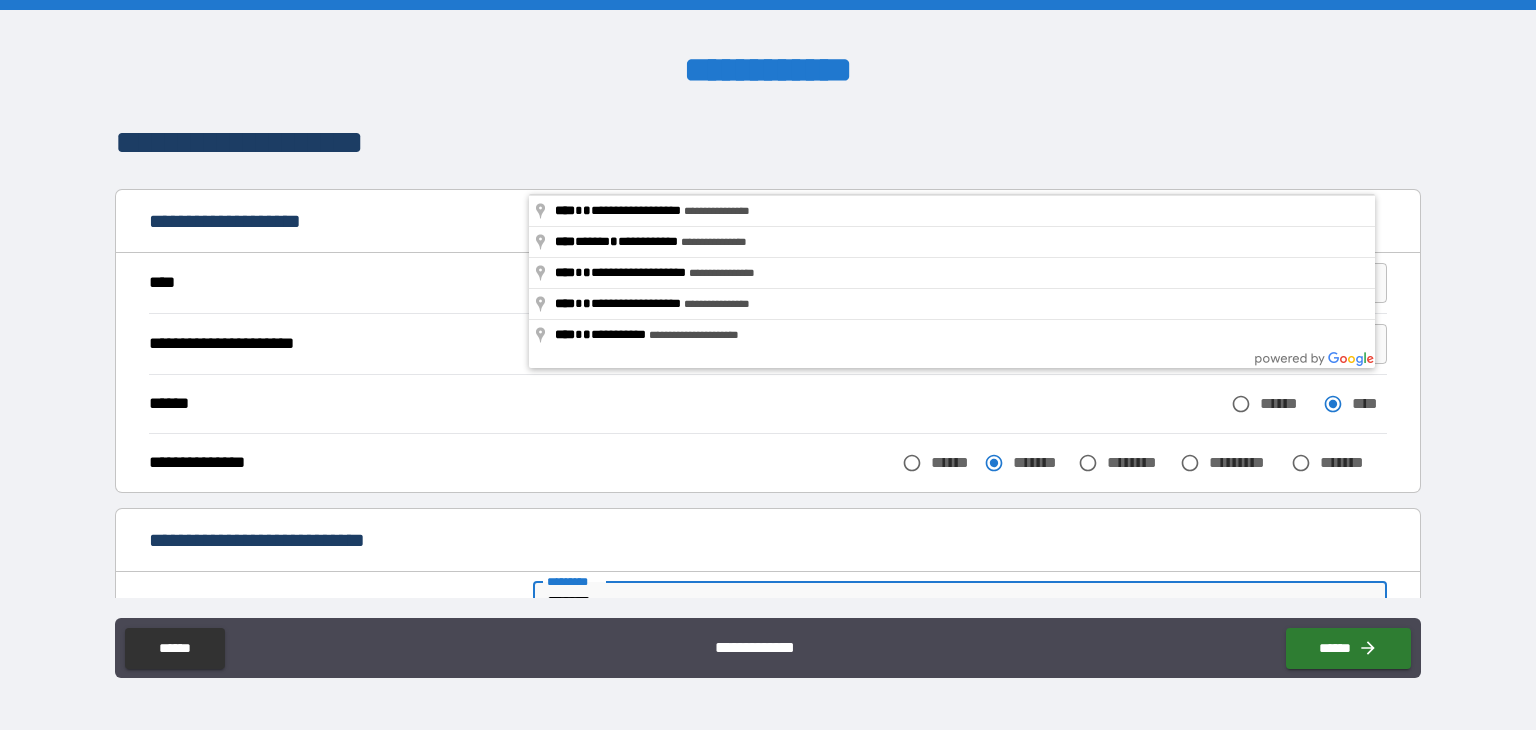 click on "**********" at bounding box center [768, 71] 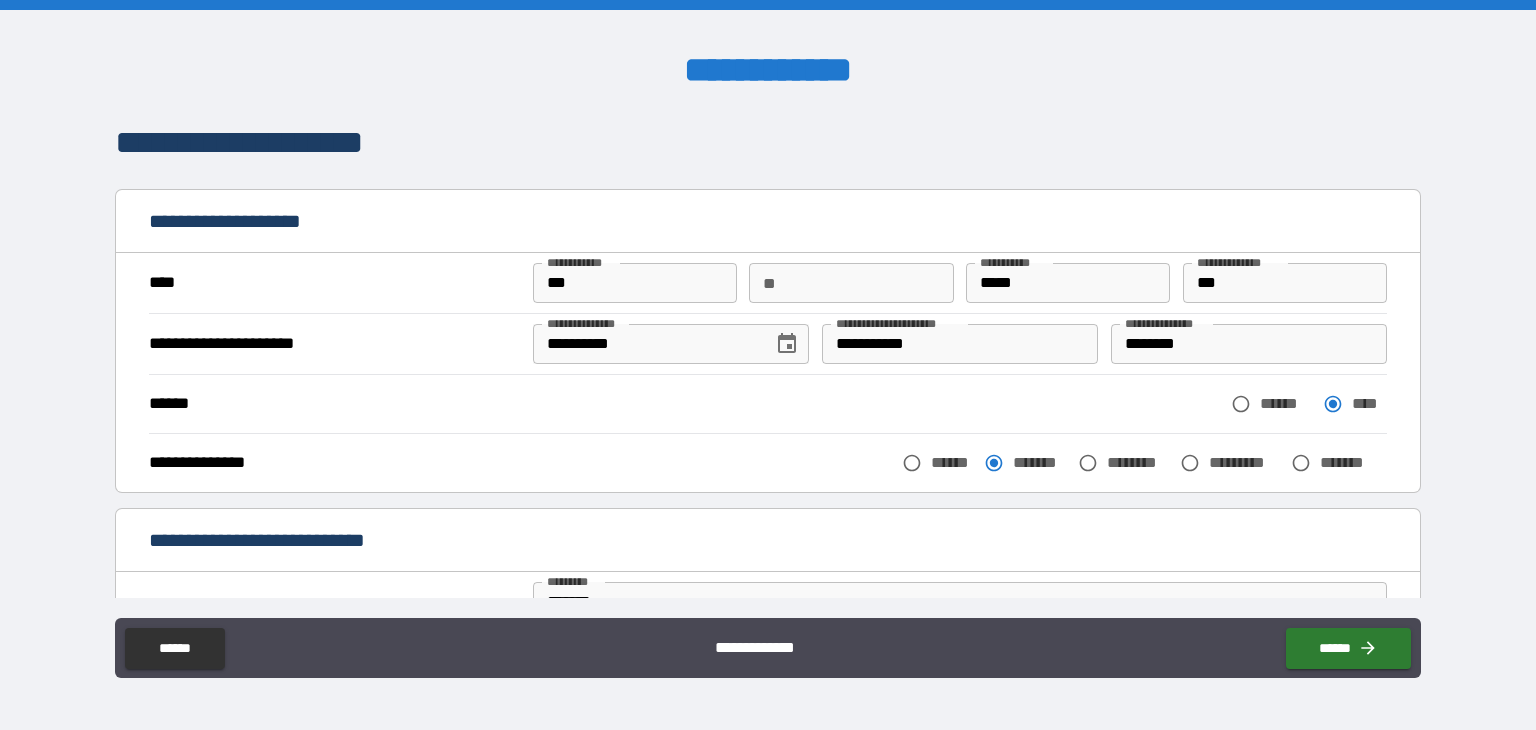 scroll, scrollTop: 425, scrollLeft: 0, axis: vertical 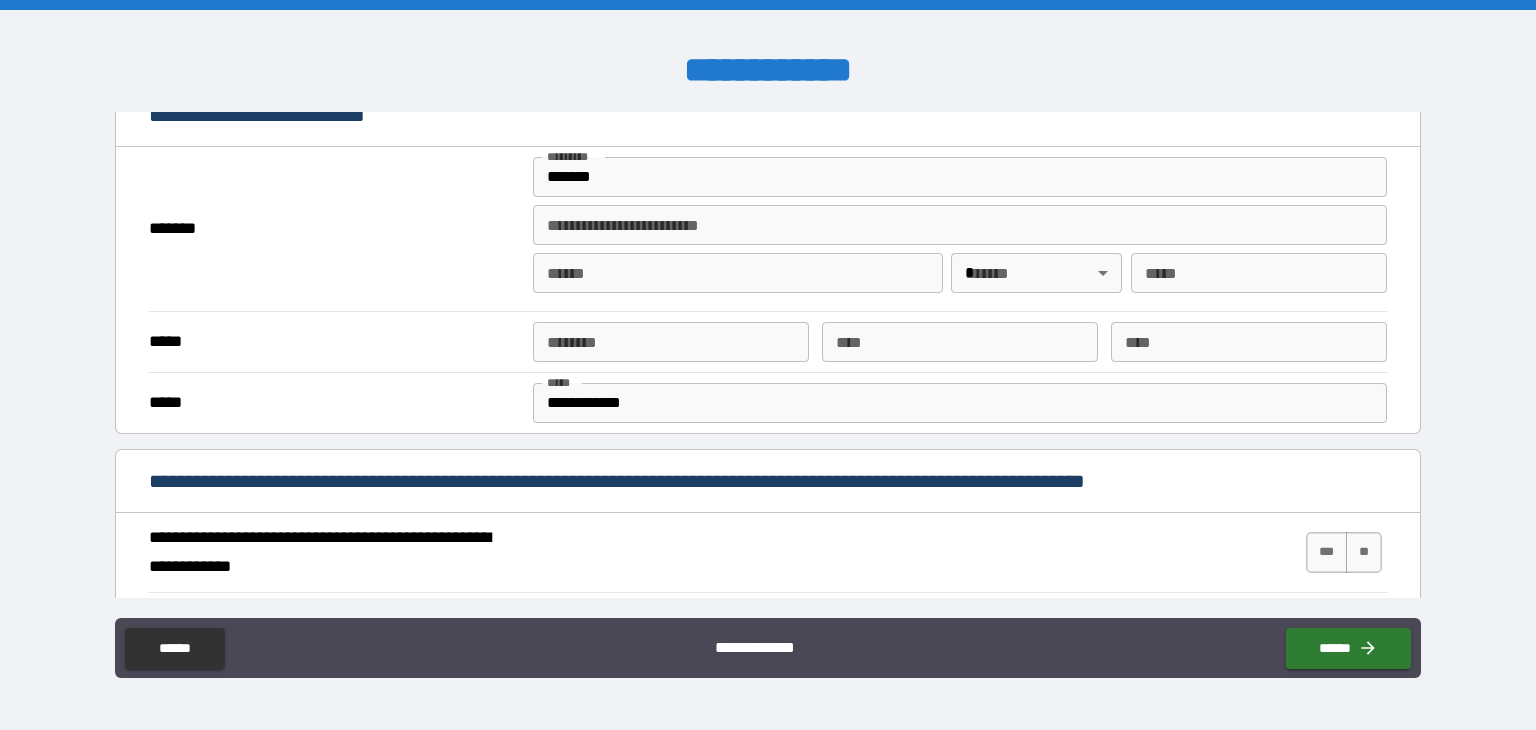 click on "******" at bounding box center [960, 177] 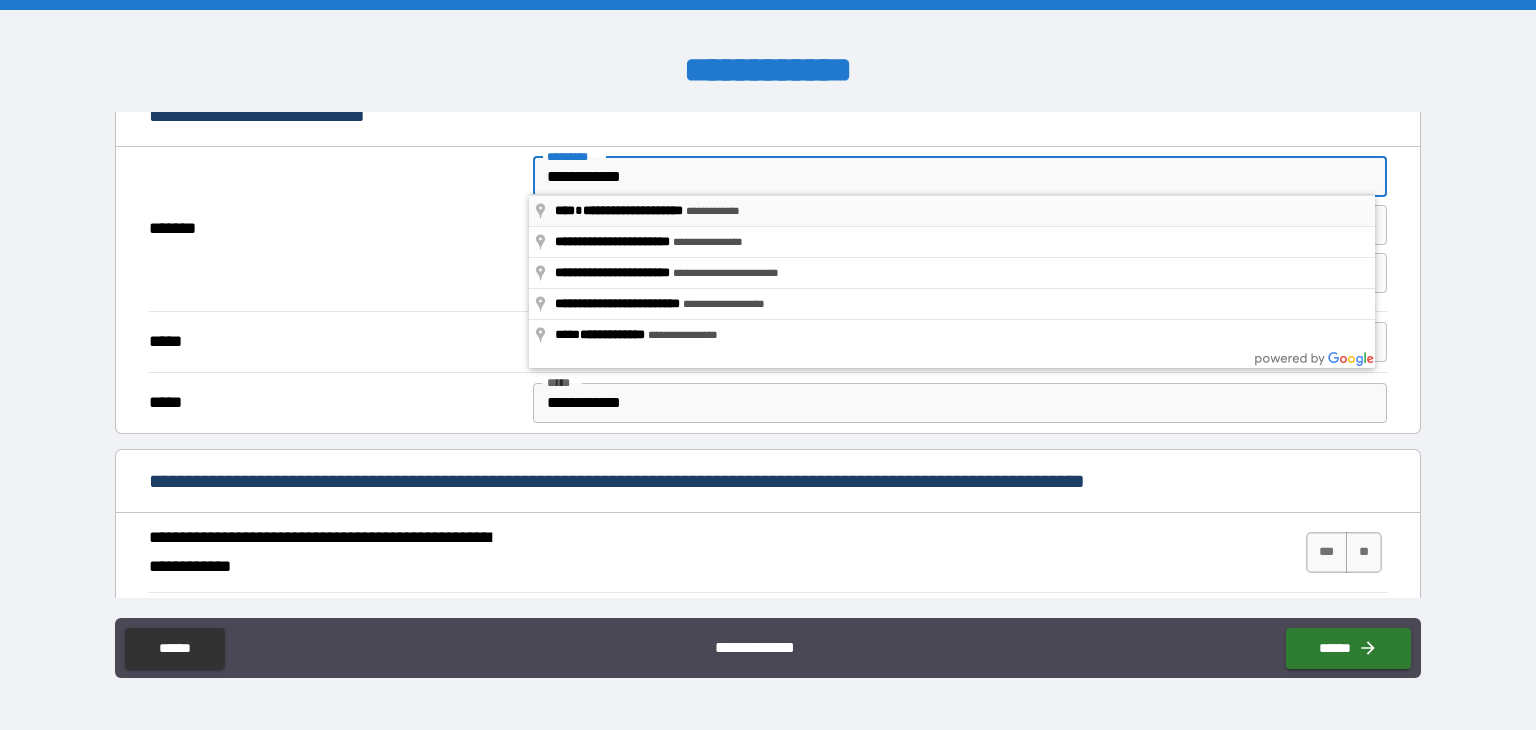 type on "**********" 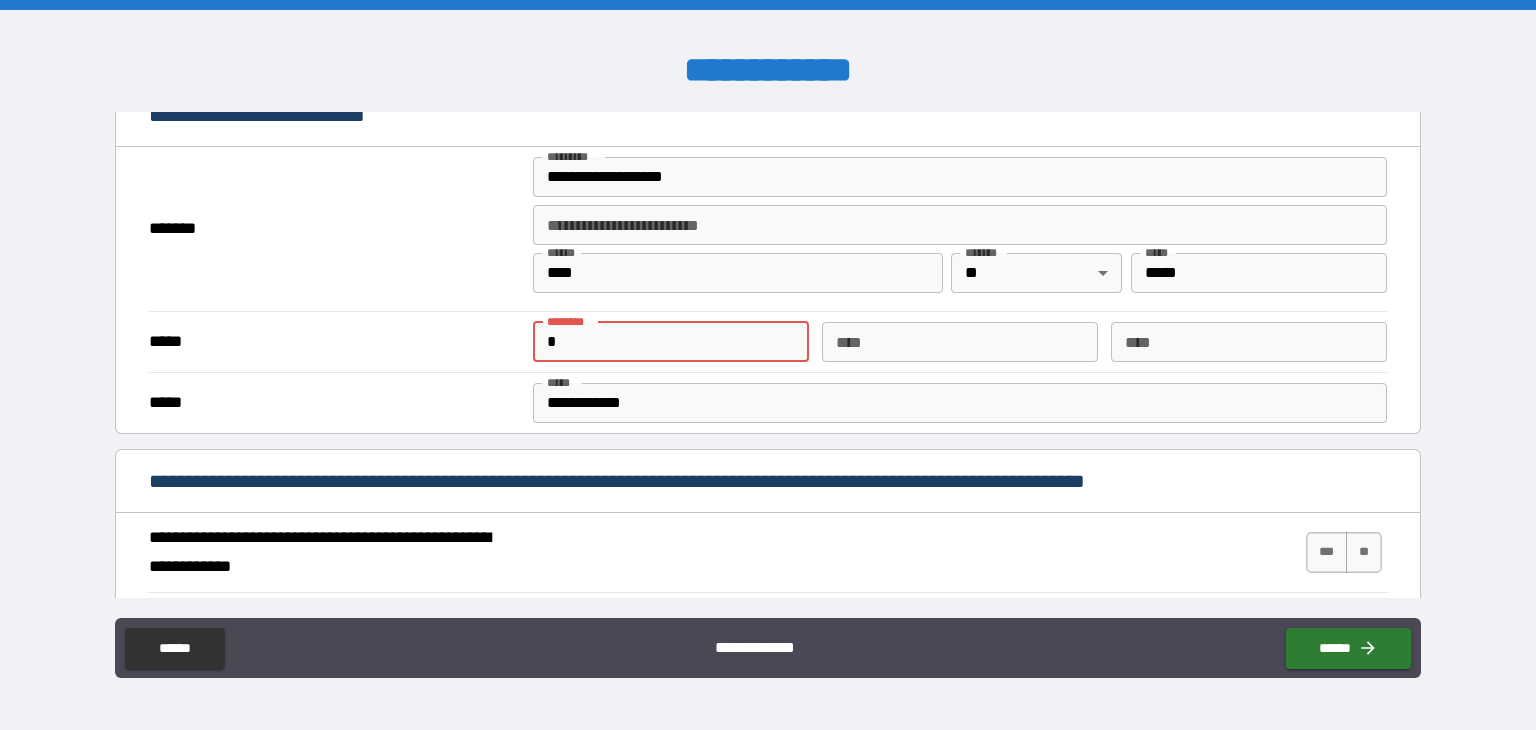 click on "*" at bounding box center (671, 342) 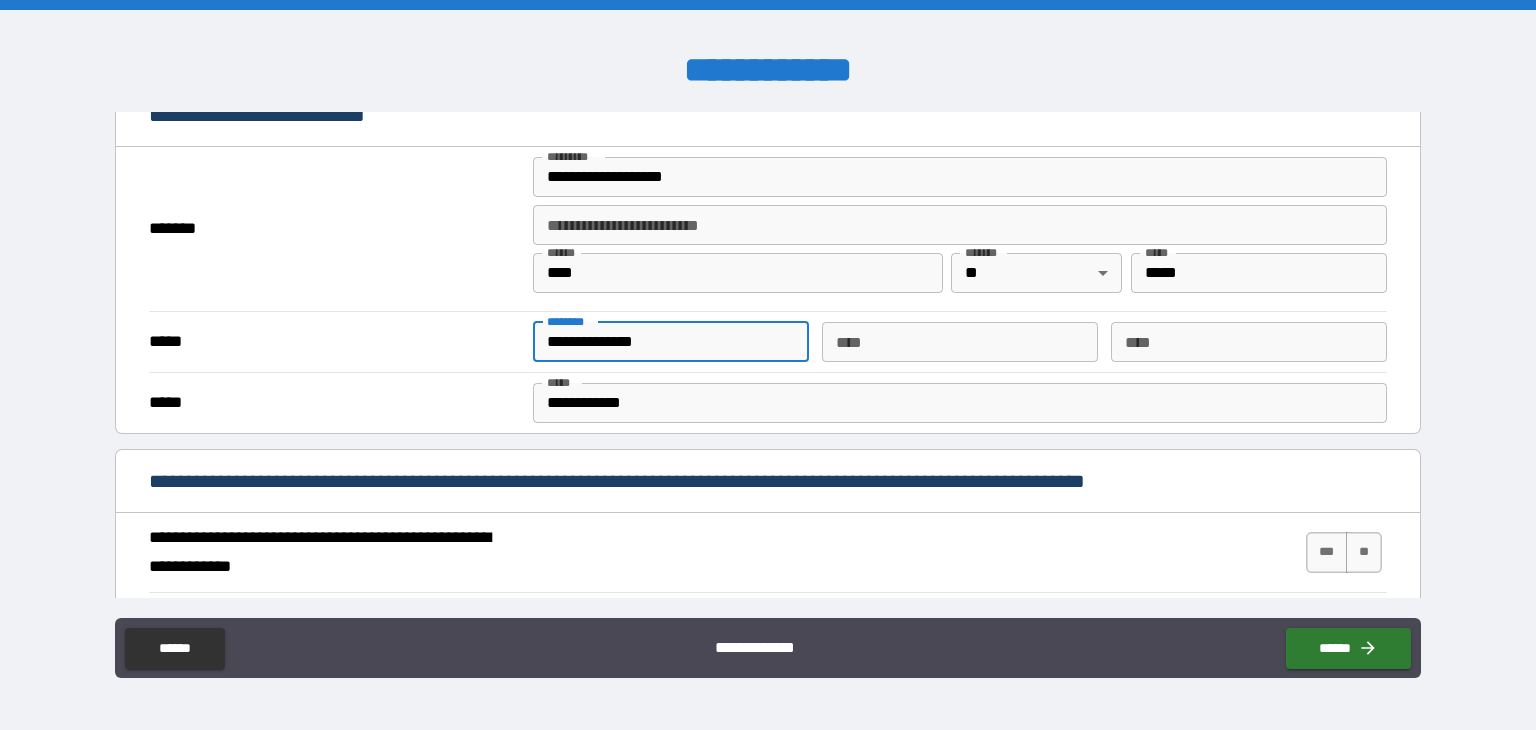 type on "**********" 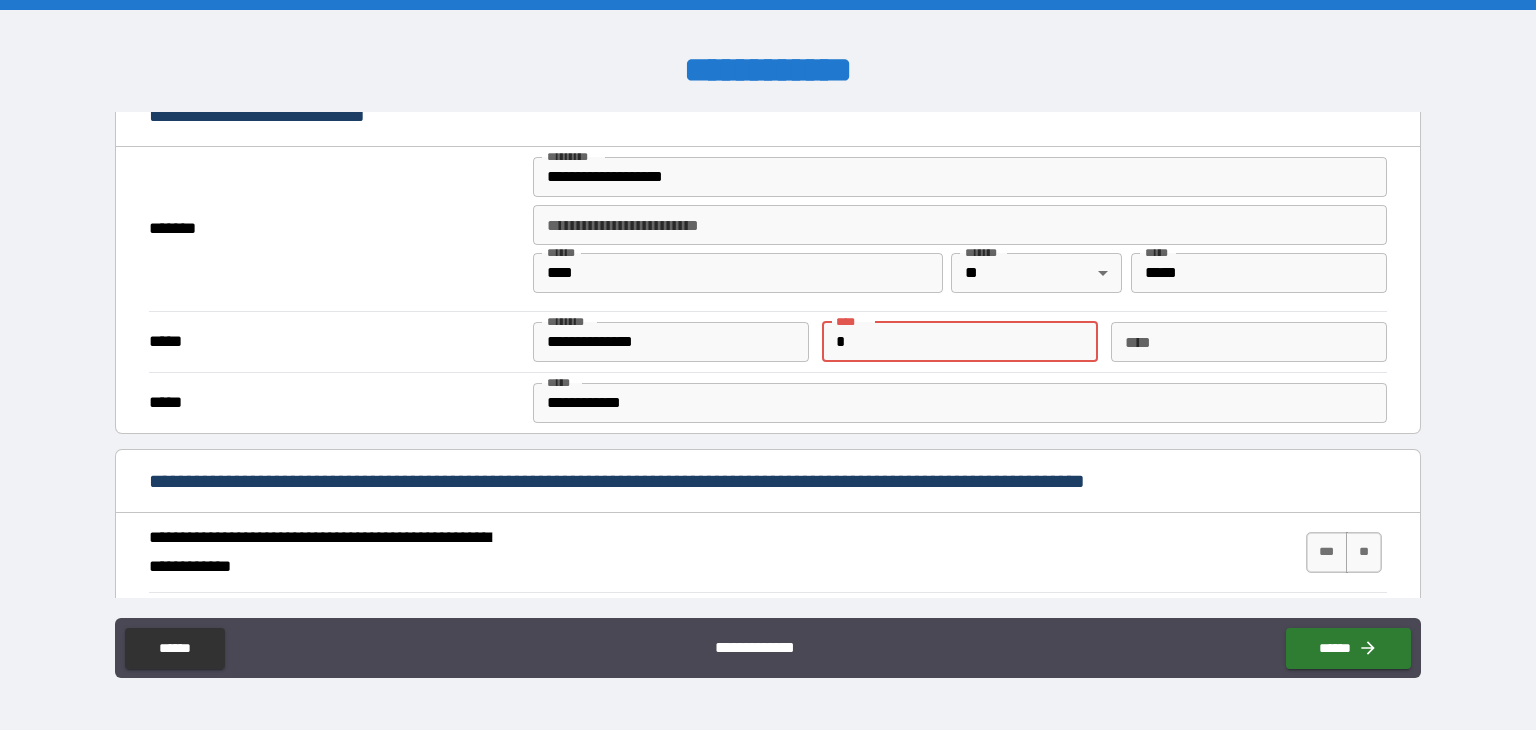 click on "*" at bounding box center (960, 342) 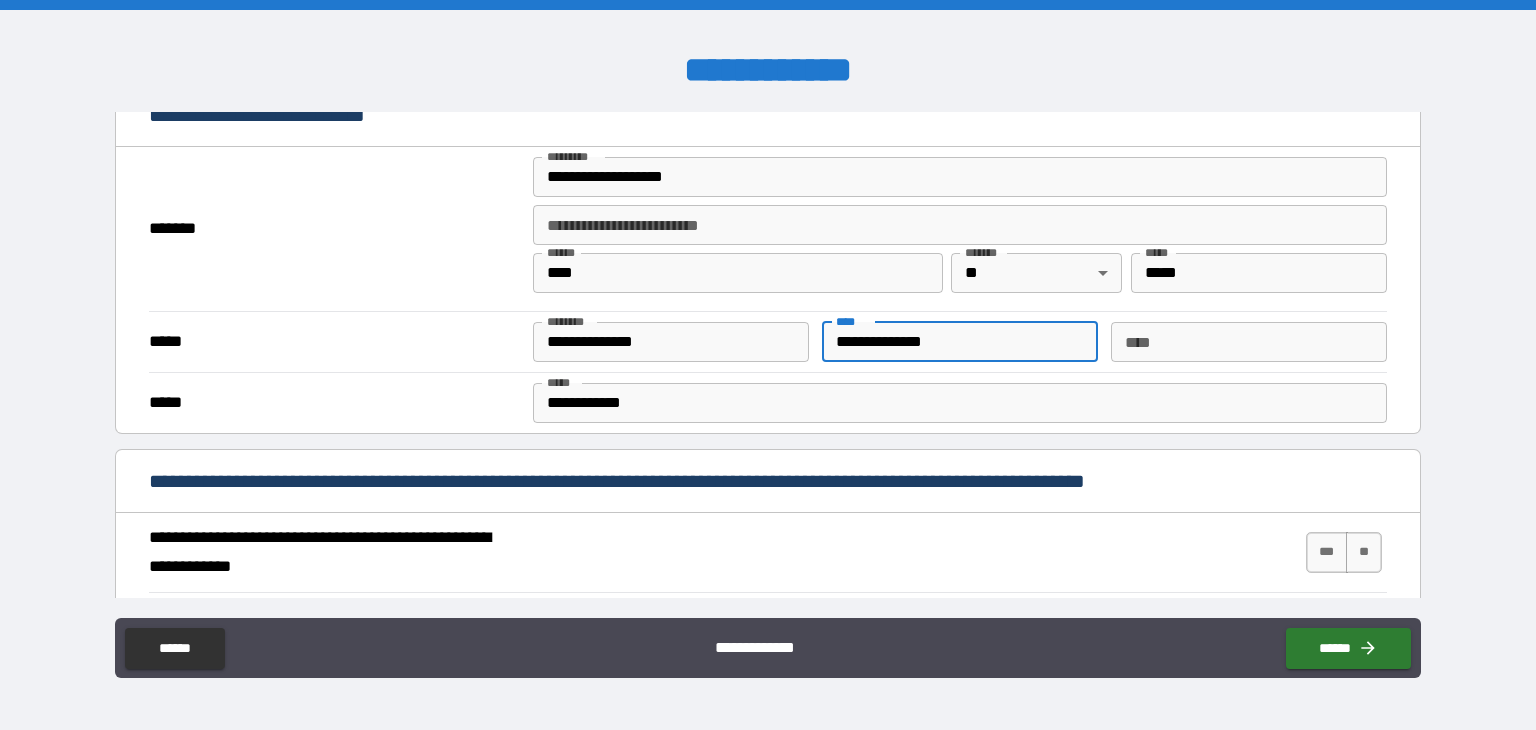 type on "**********" 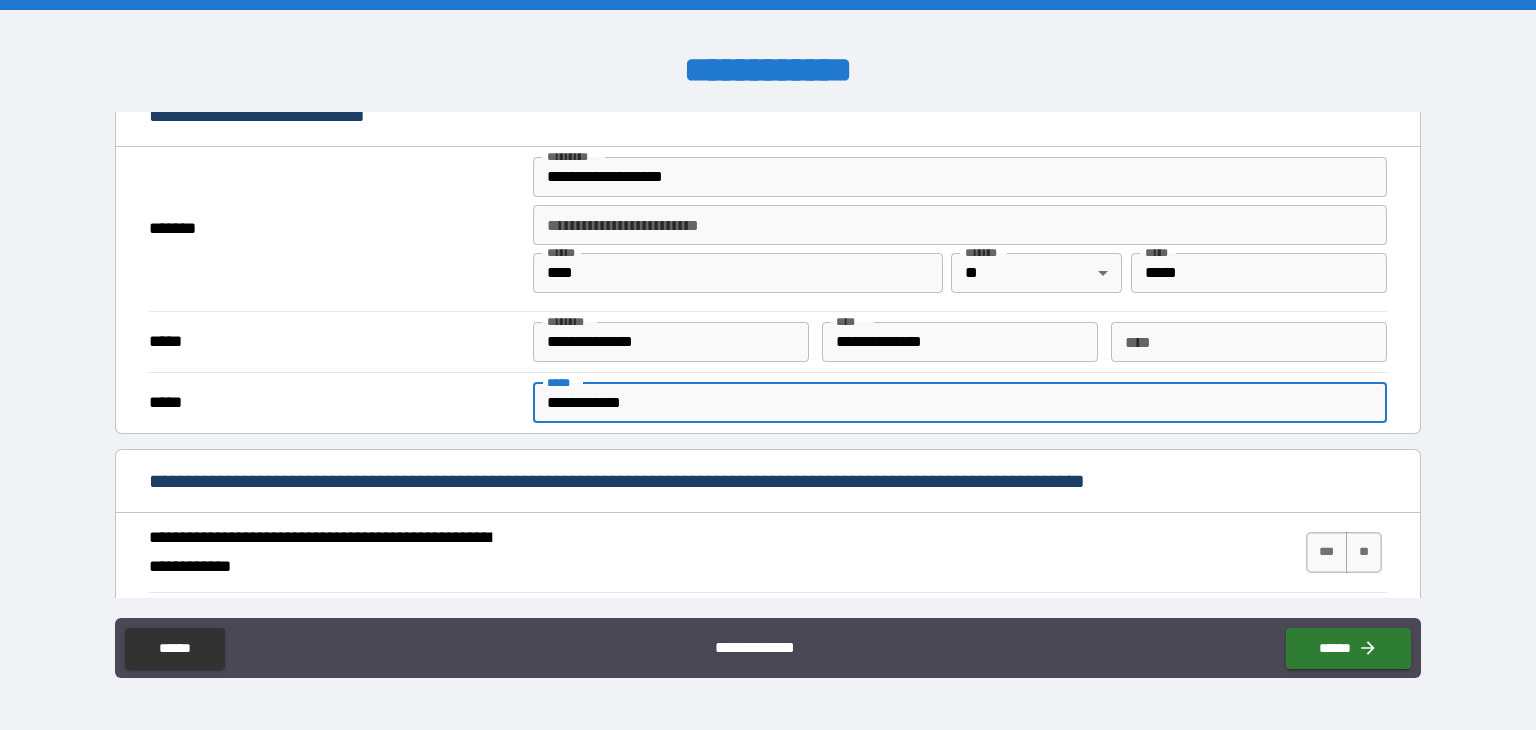 click on "**********" at bounding box center [960, 403] 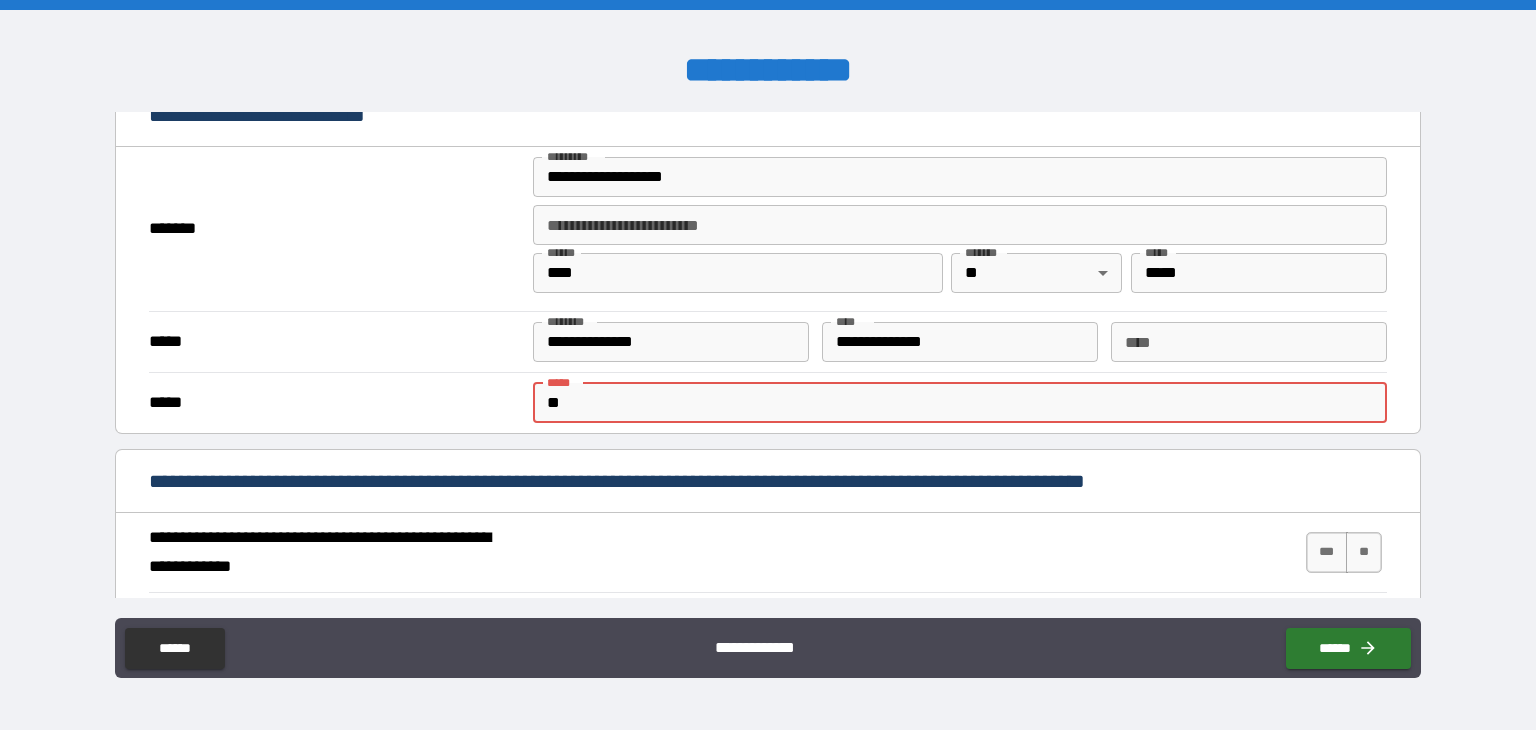 type on "*" 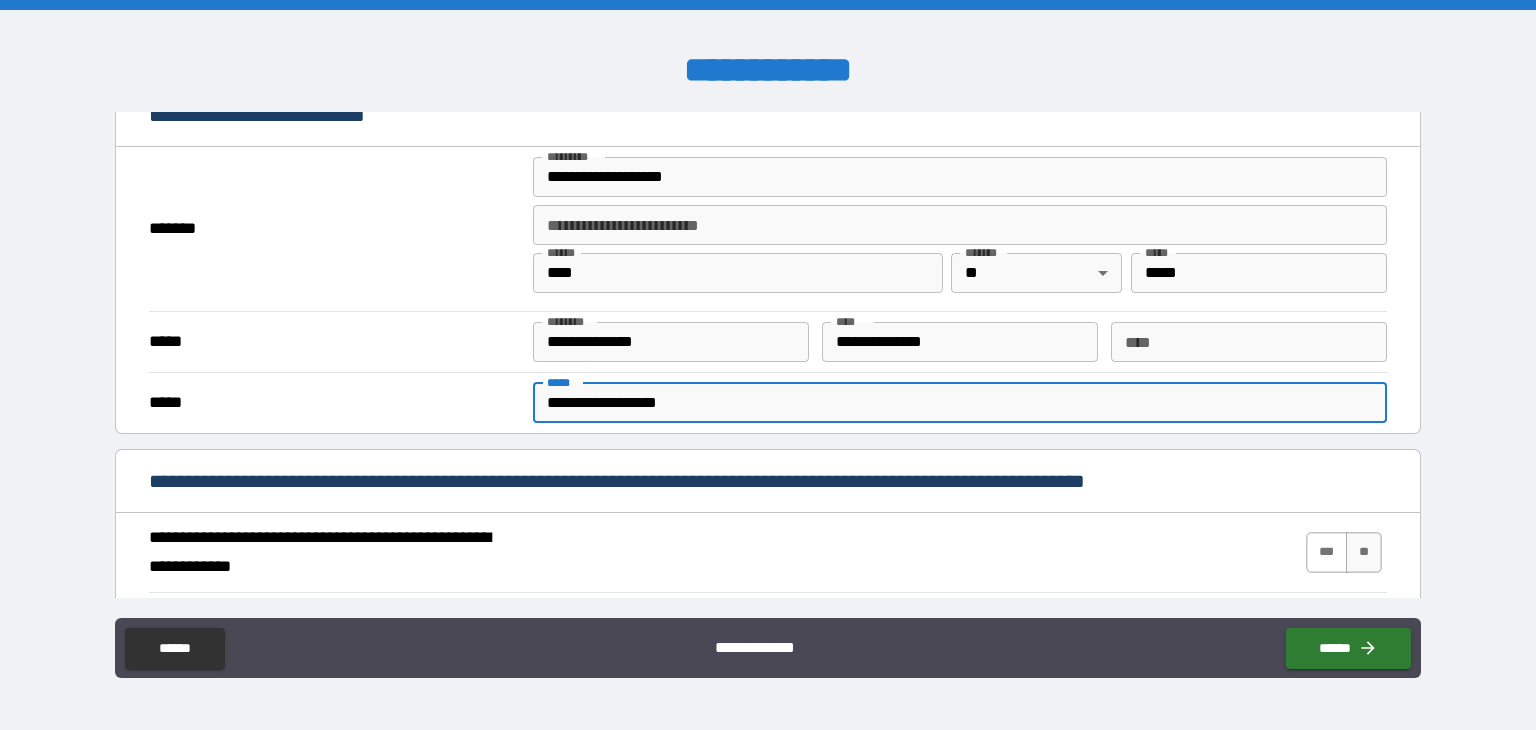 type on "**********" 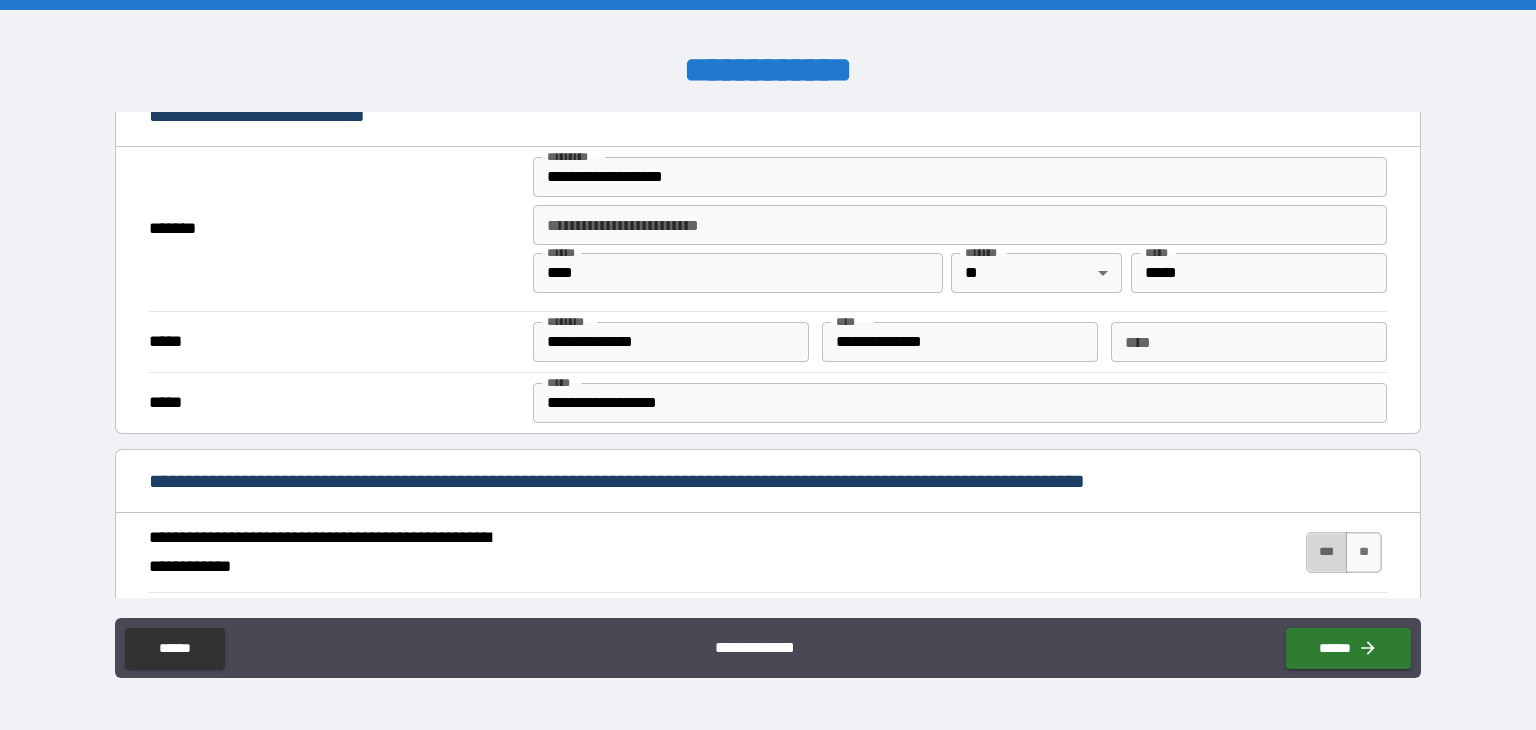 click on "***" at bounding box center [1327, 552] 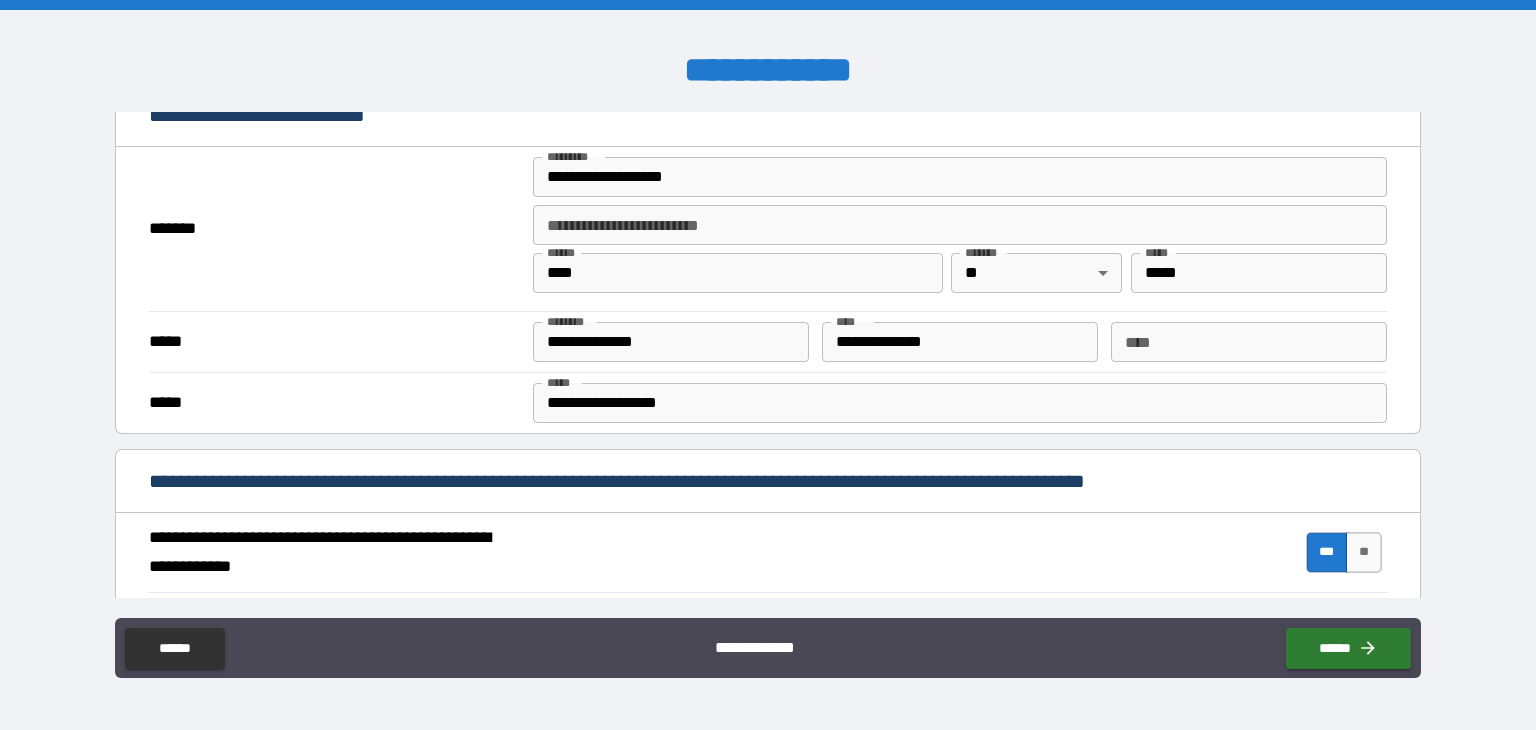 scroll, scrollTop: 851, scrollLeft: 0, axis: vertical 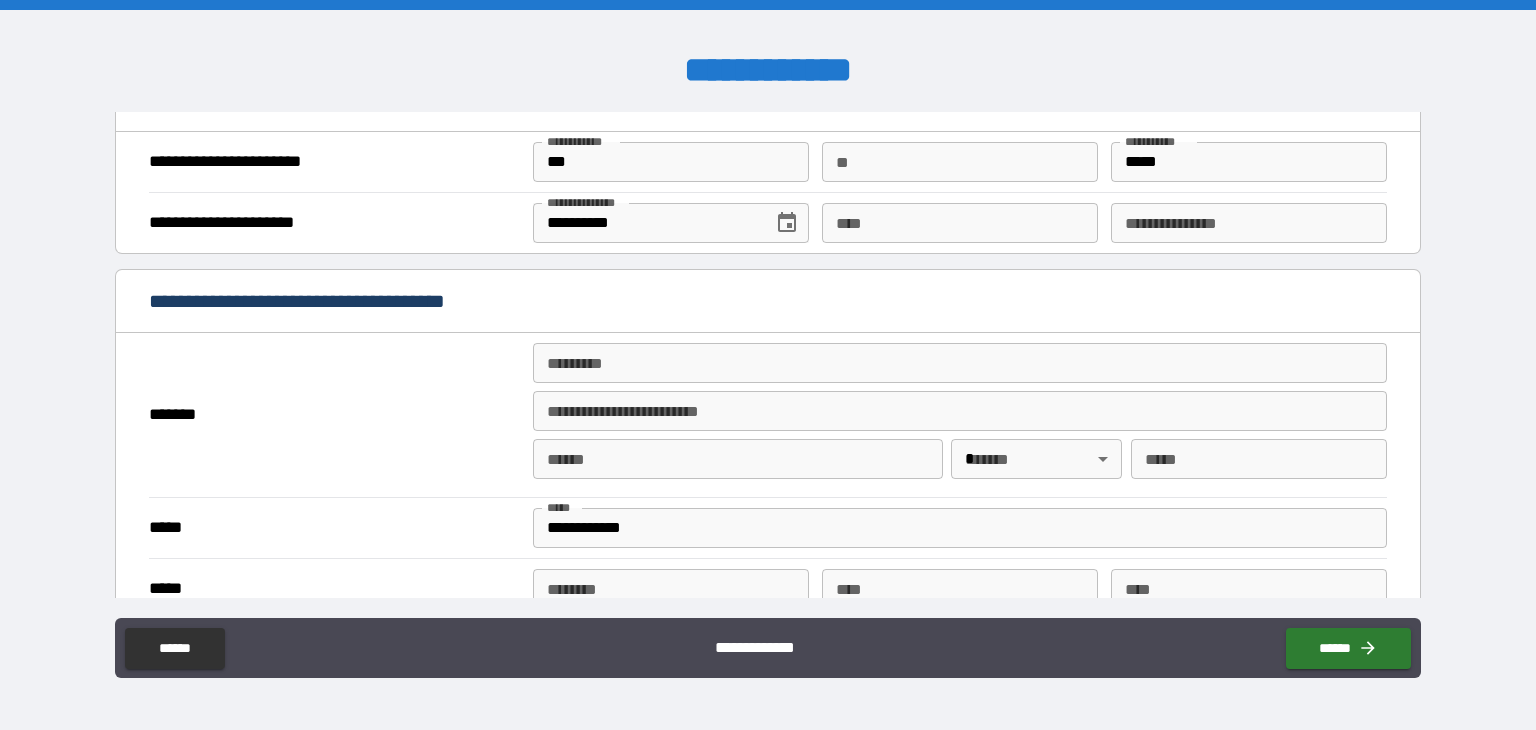click on "****" at bounding box center (960, 223) 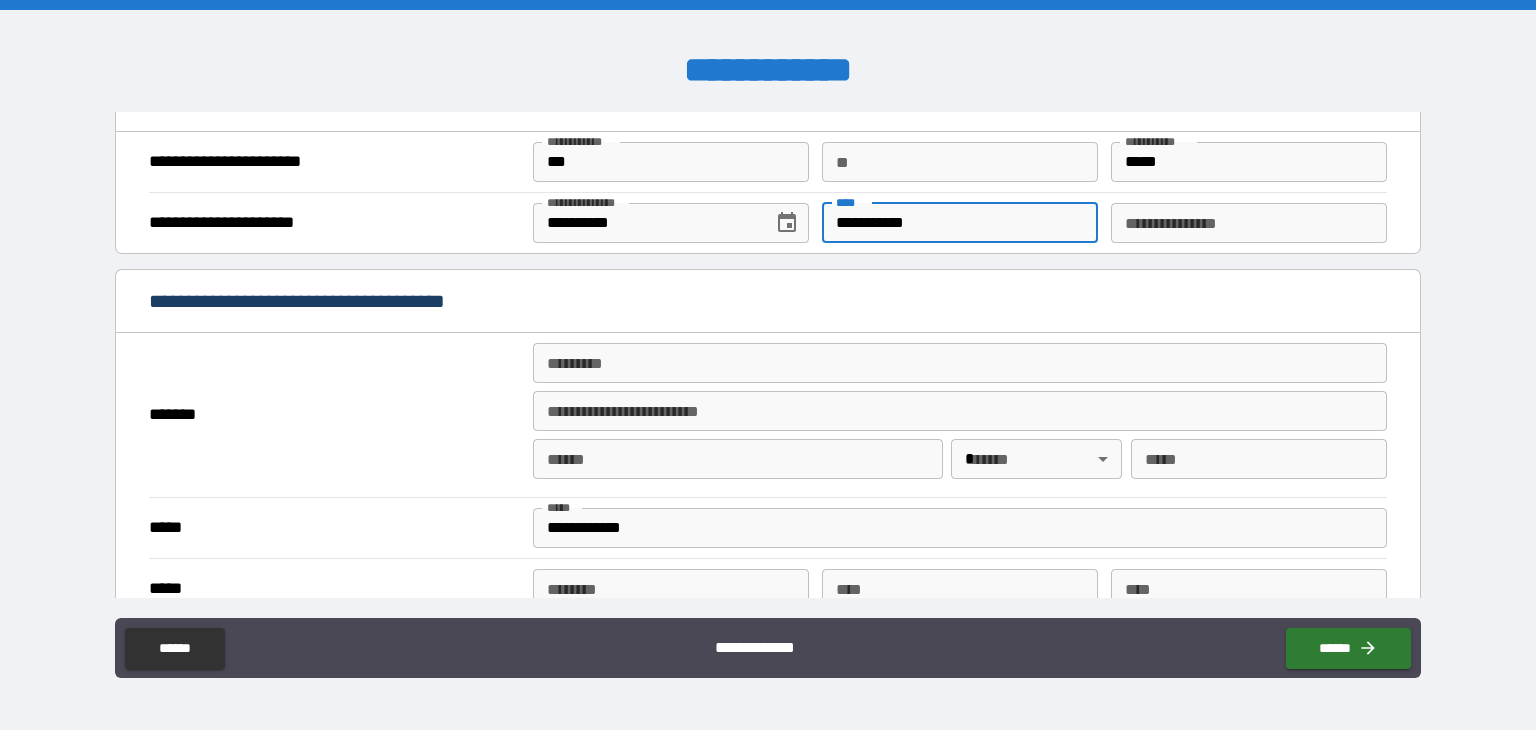 type on "**********" 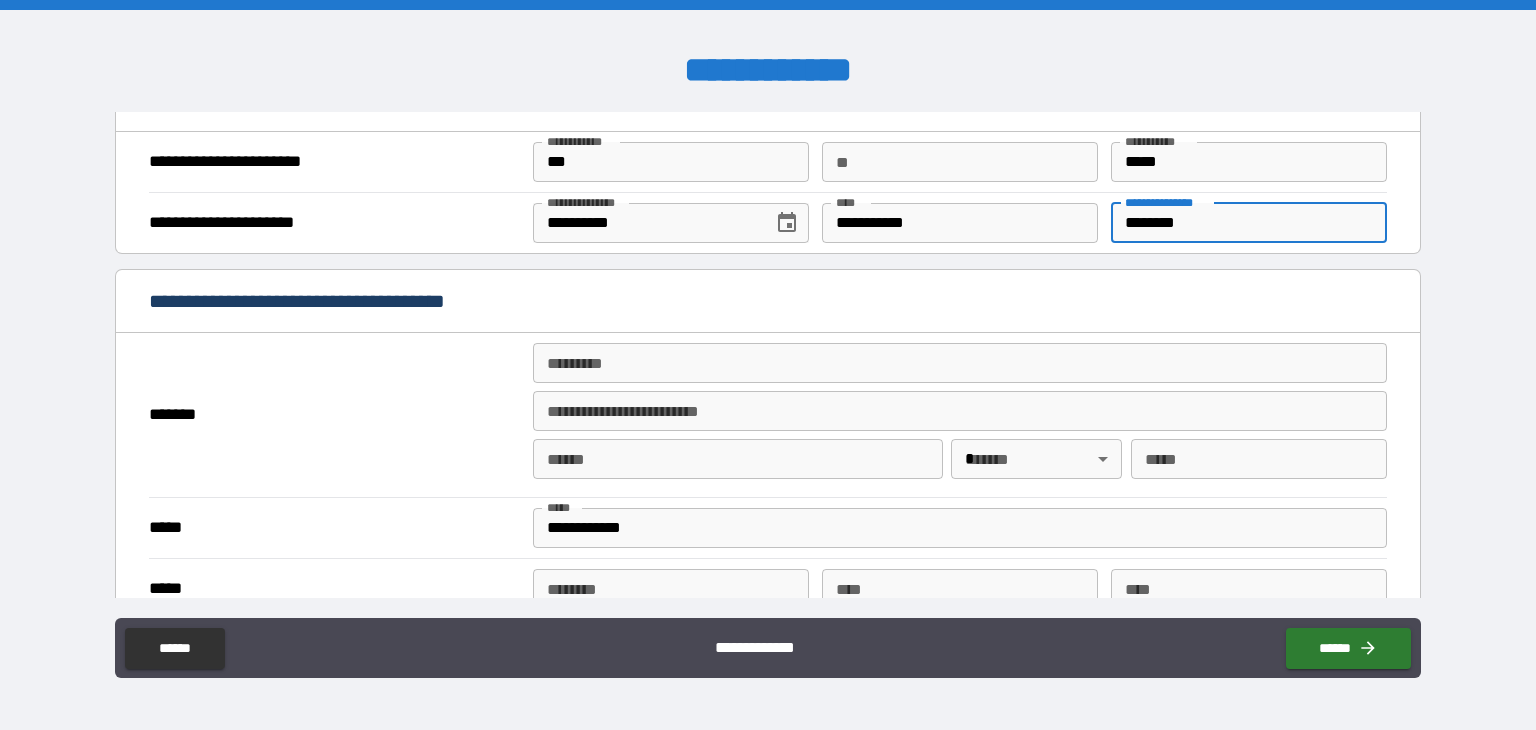 scroll, scrollTop: 1702, scrollLeft: 0, axis: vertical 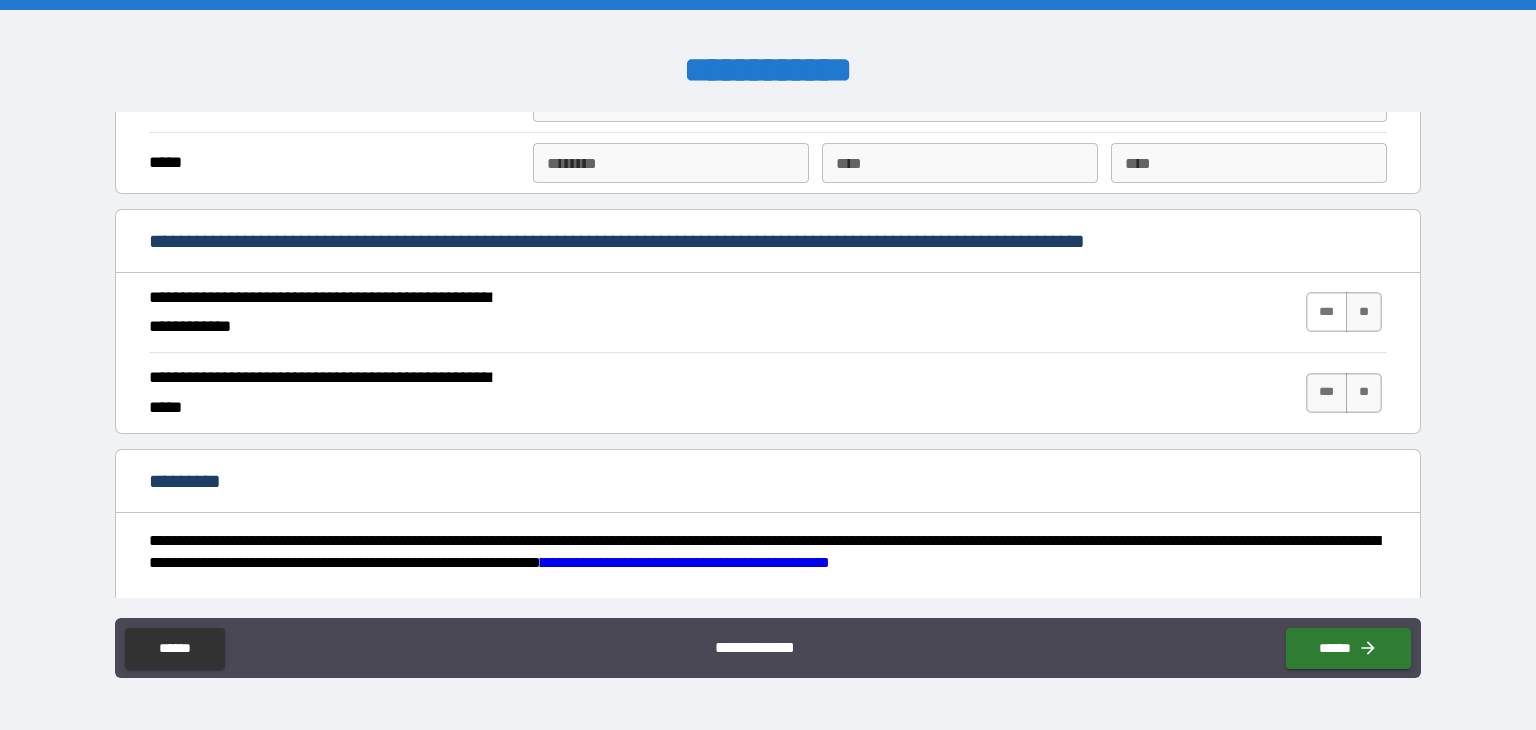 type on "********" 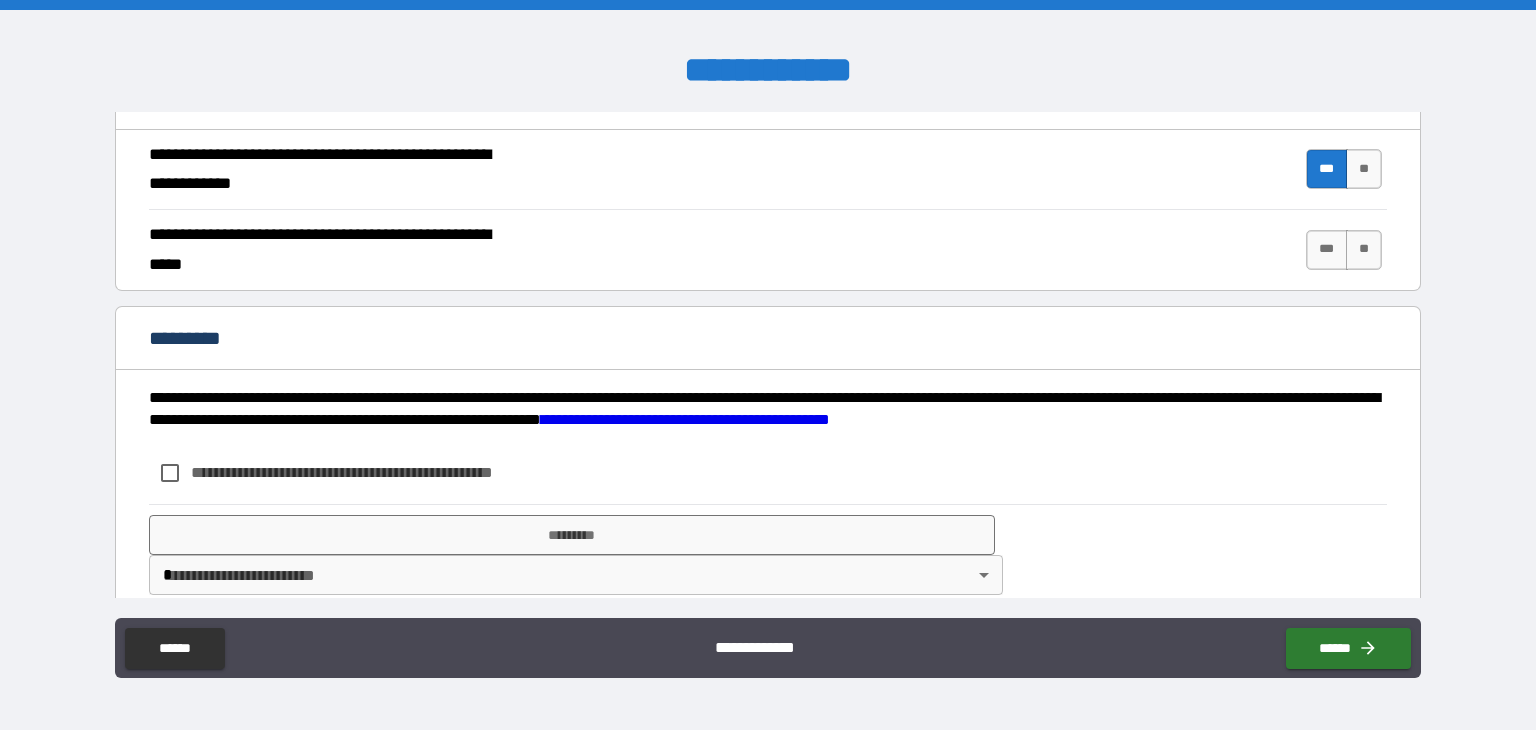 scroll, scrollTop: 1865, scrollLeft: 0, axis: vertical 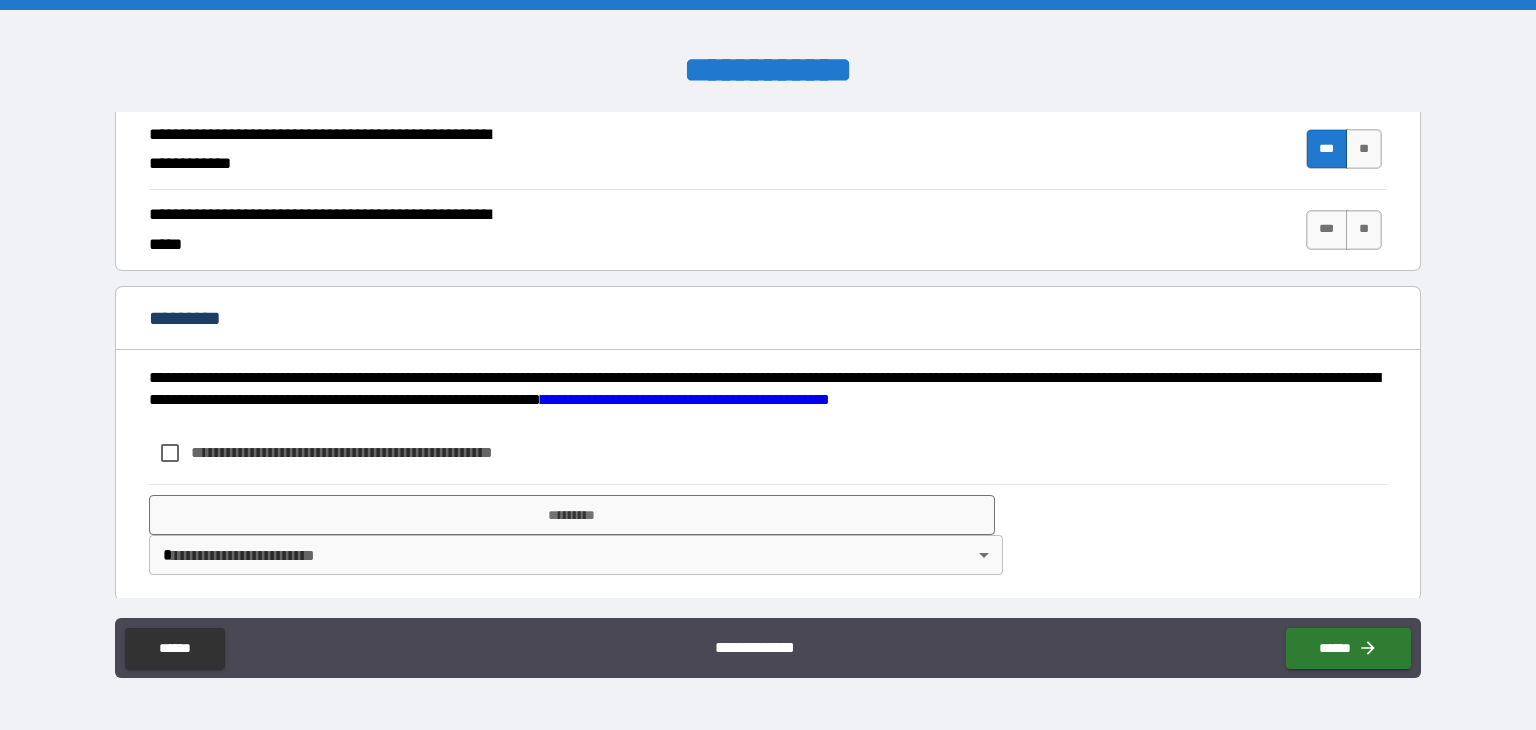 type on "****" 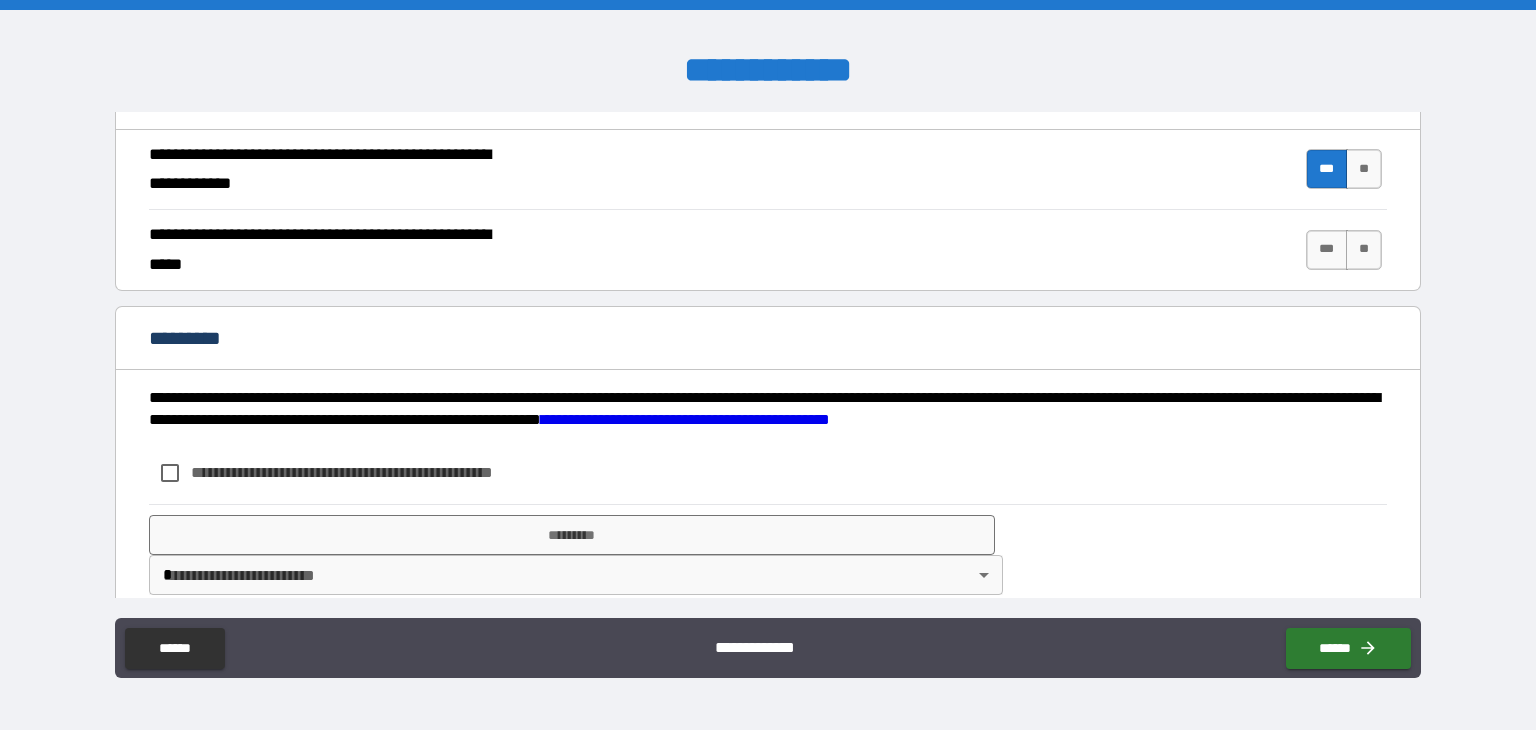 scroll, scrollTop: 1865, scrollLeft: 0, axis: vertical 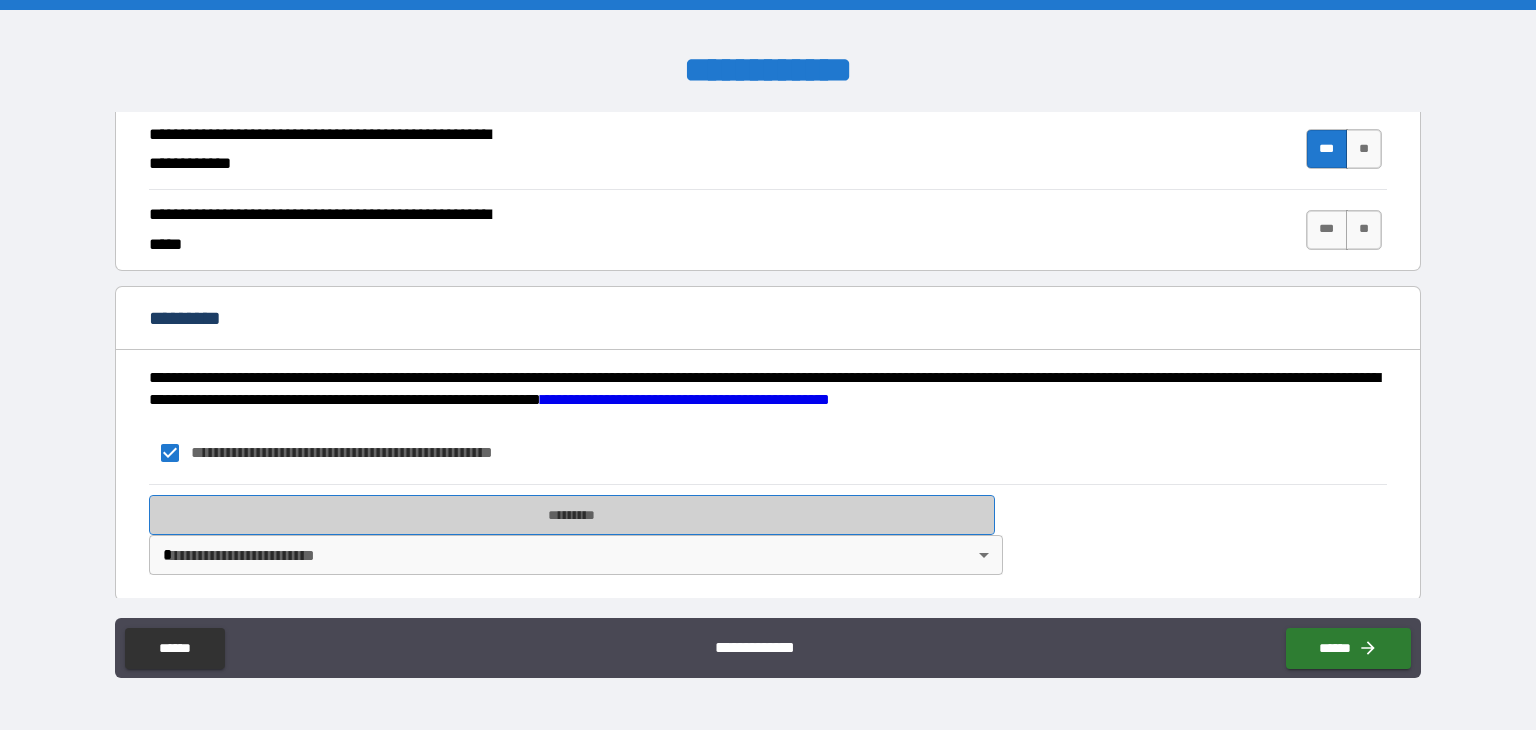 click on "*********" at bounding box center [572, 515] 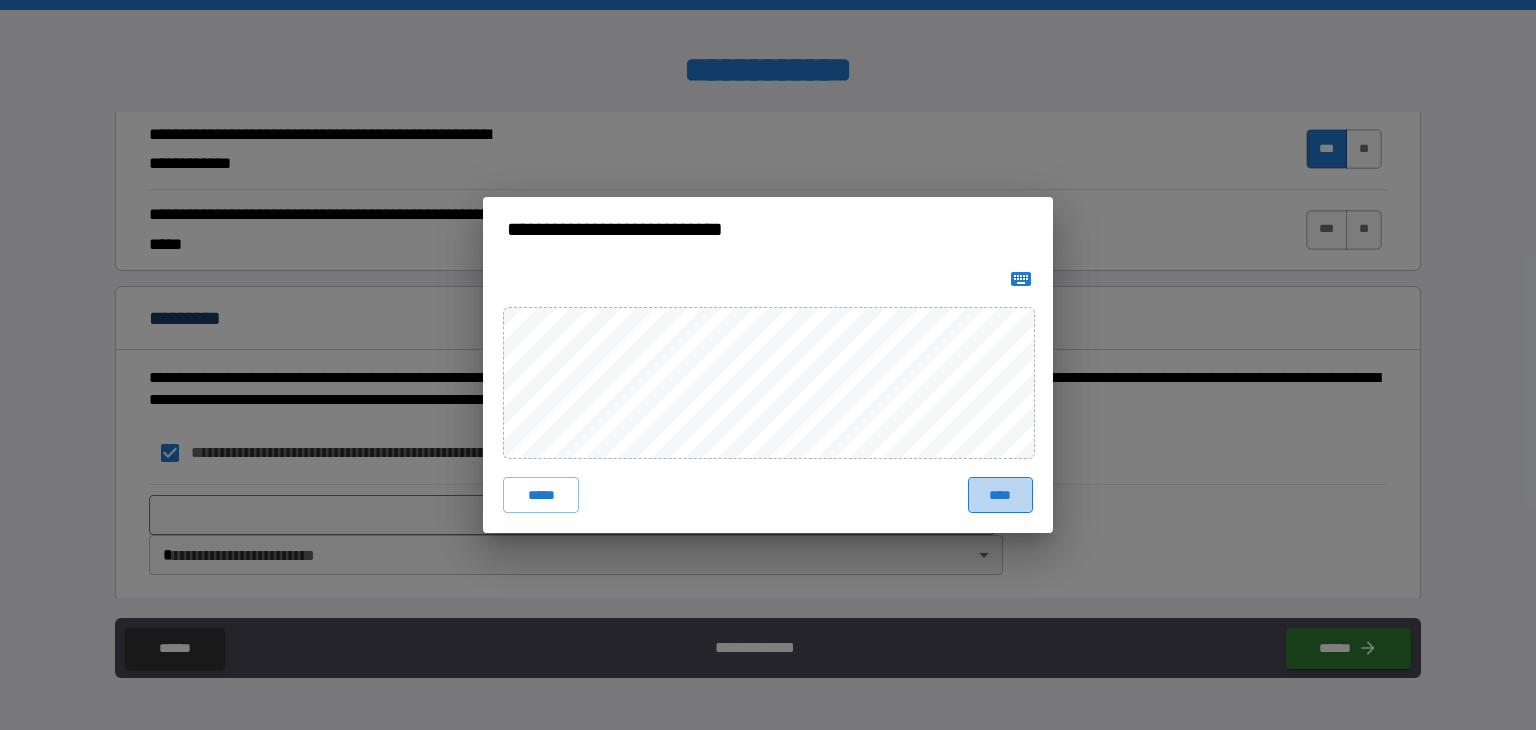 click on "****" at bounding box center (1000, 495) 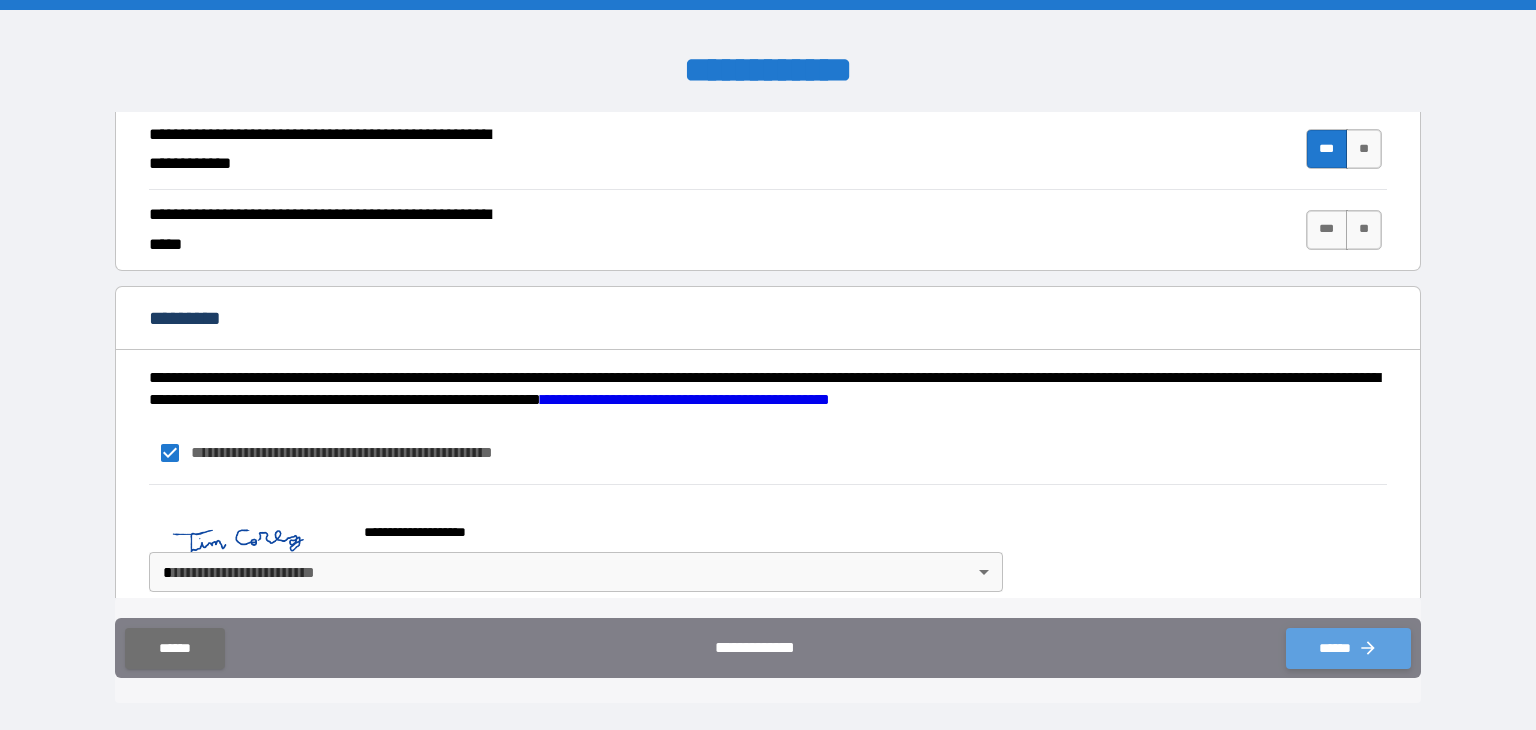 click on "******" at bounding box center [1348, 648] 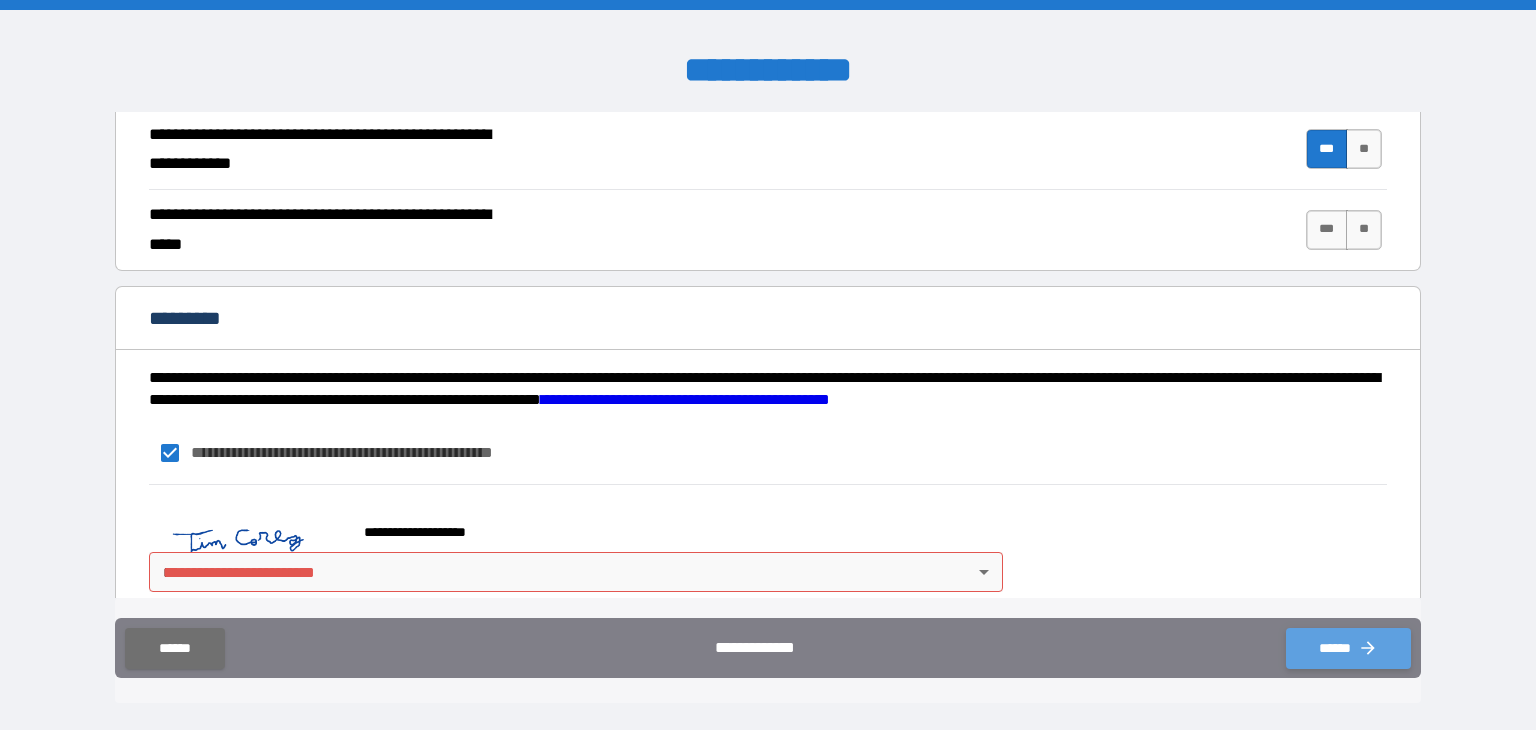 click on "******" at bounding box center [1348, 648] 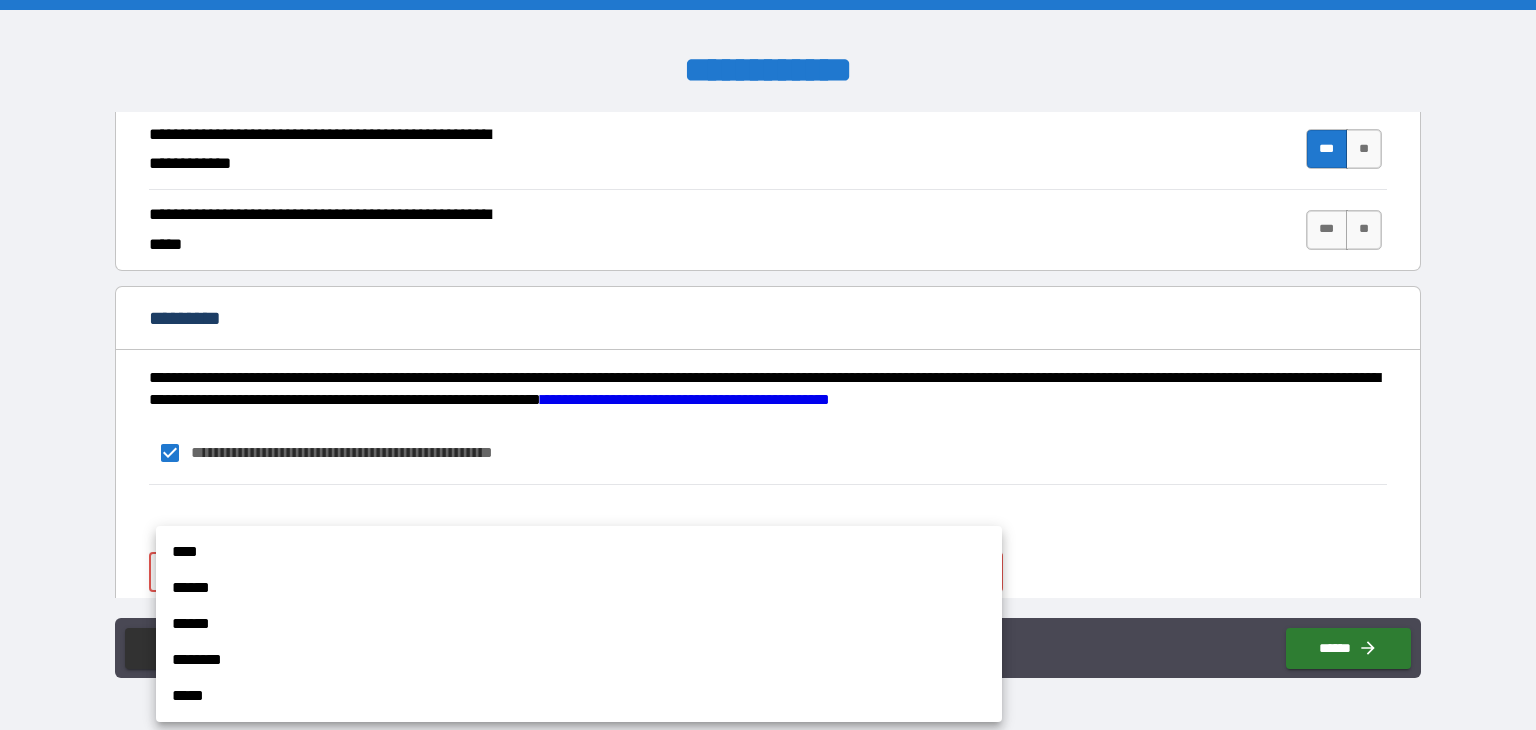 click on "**********" at bounding box center [768, 365] 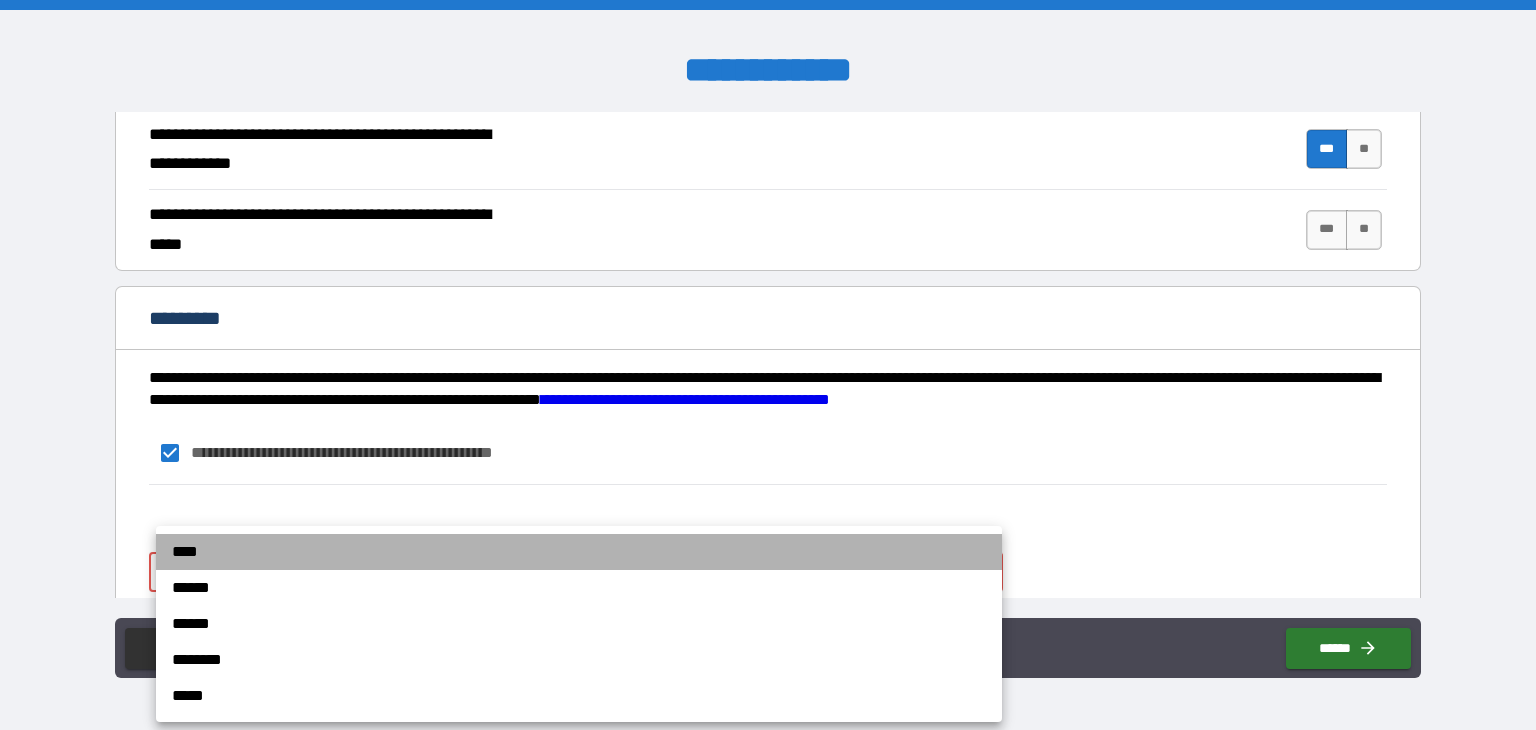 click on "****" at bounding box center (579, 552) 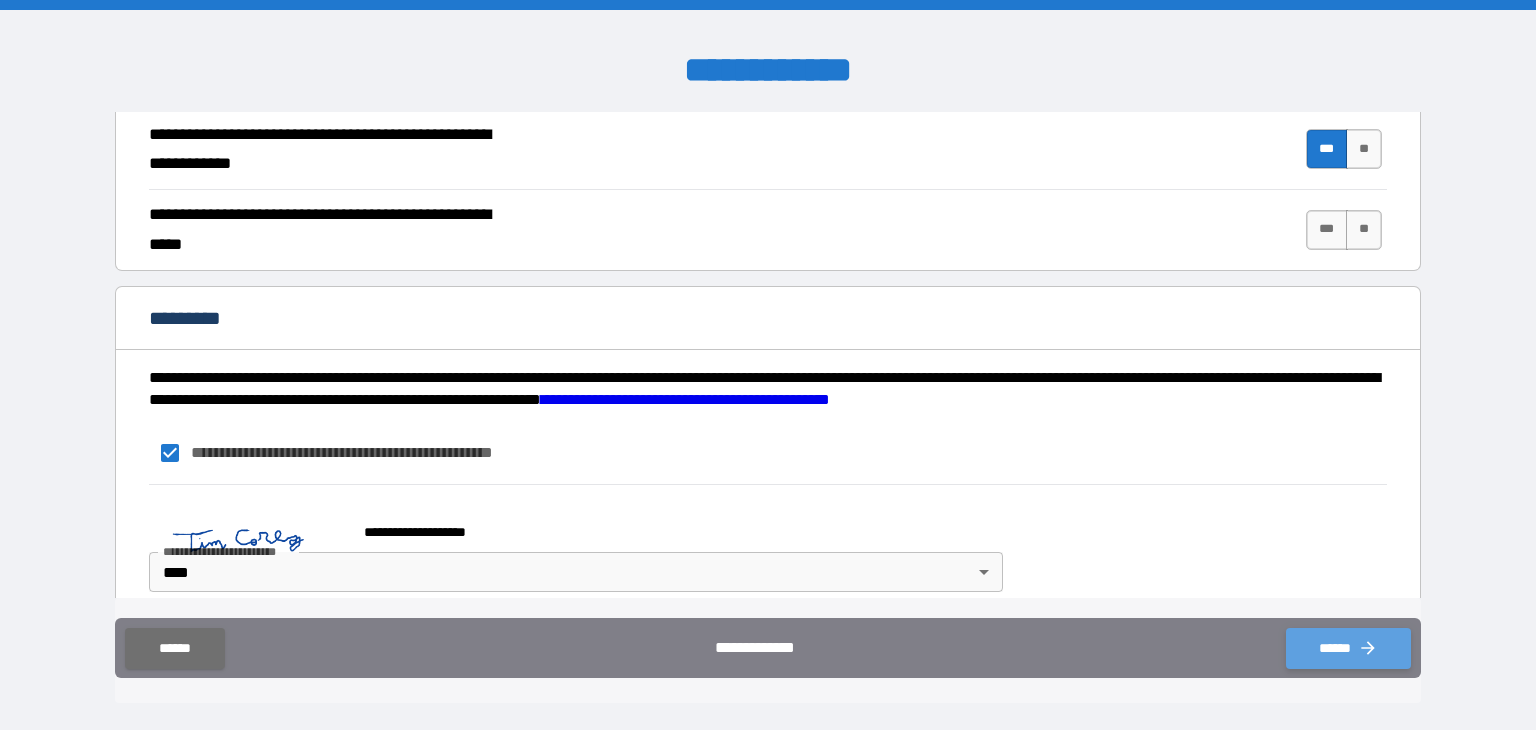 click on "******" at bounding box center (1348, 648) 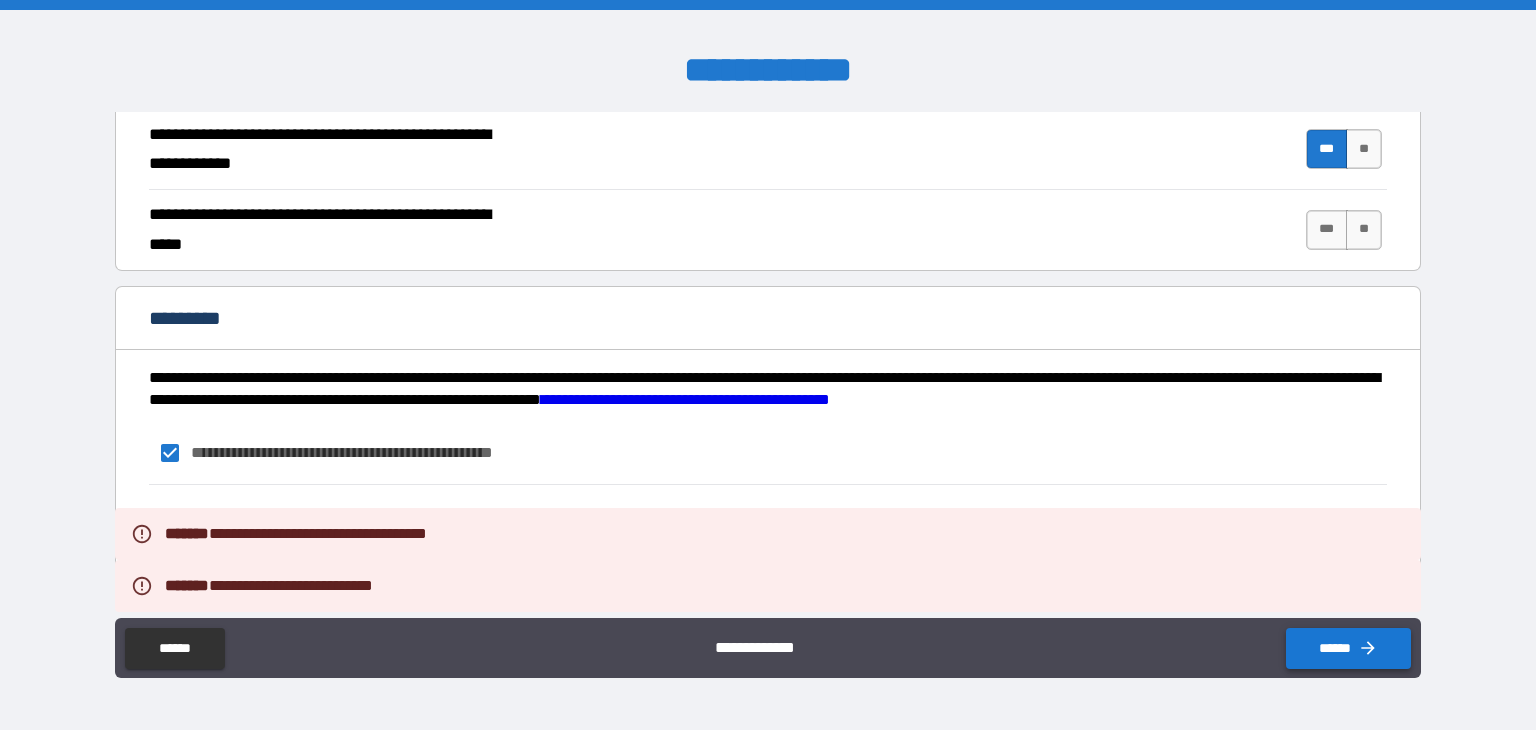 click on "******" at bounding box center [1348, 648] 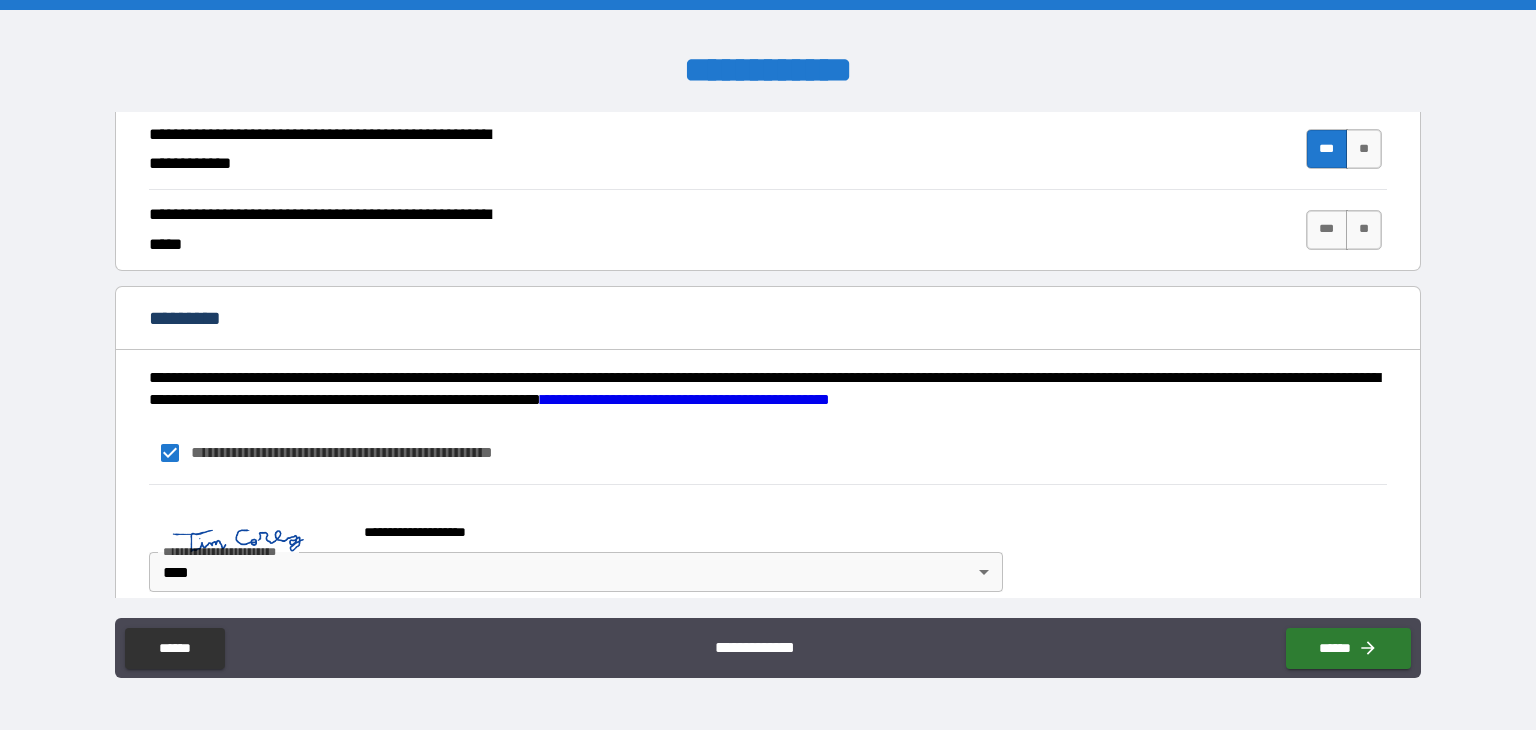 type 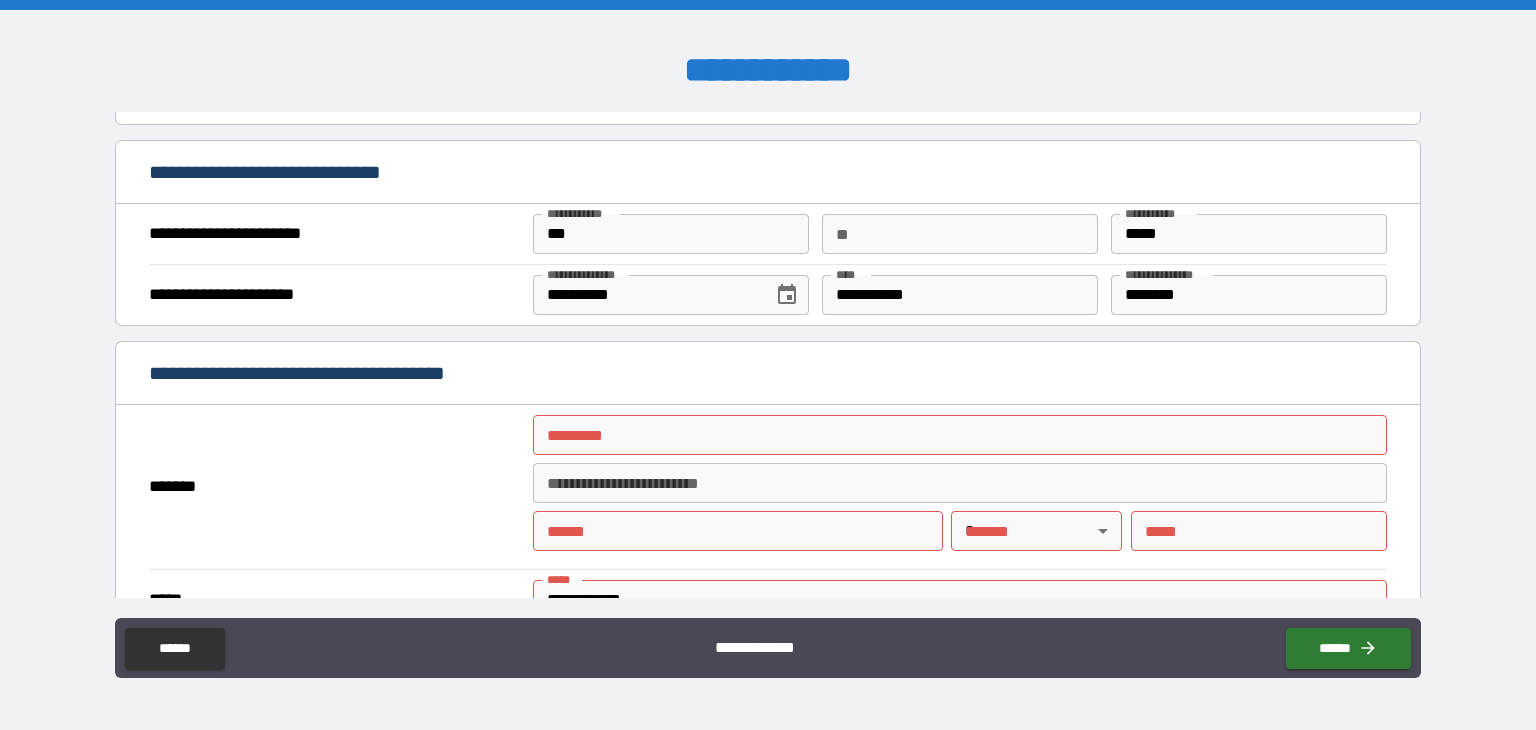 scroll, scrollTop: 1280, scrollLeft: 0, axis: vertical 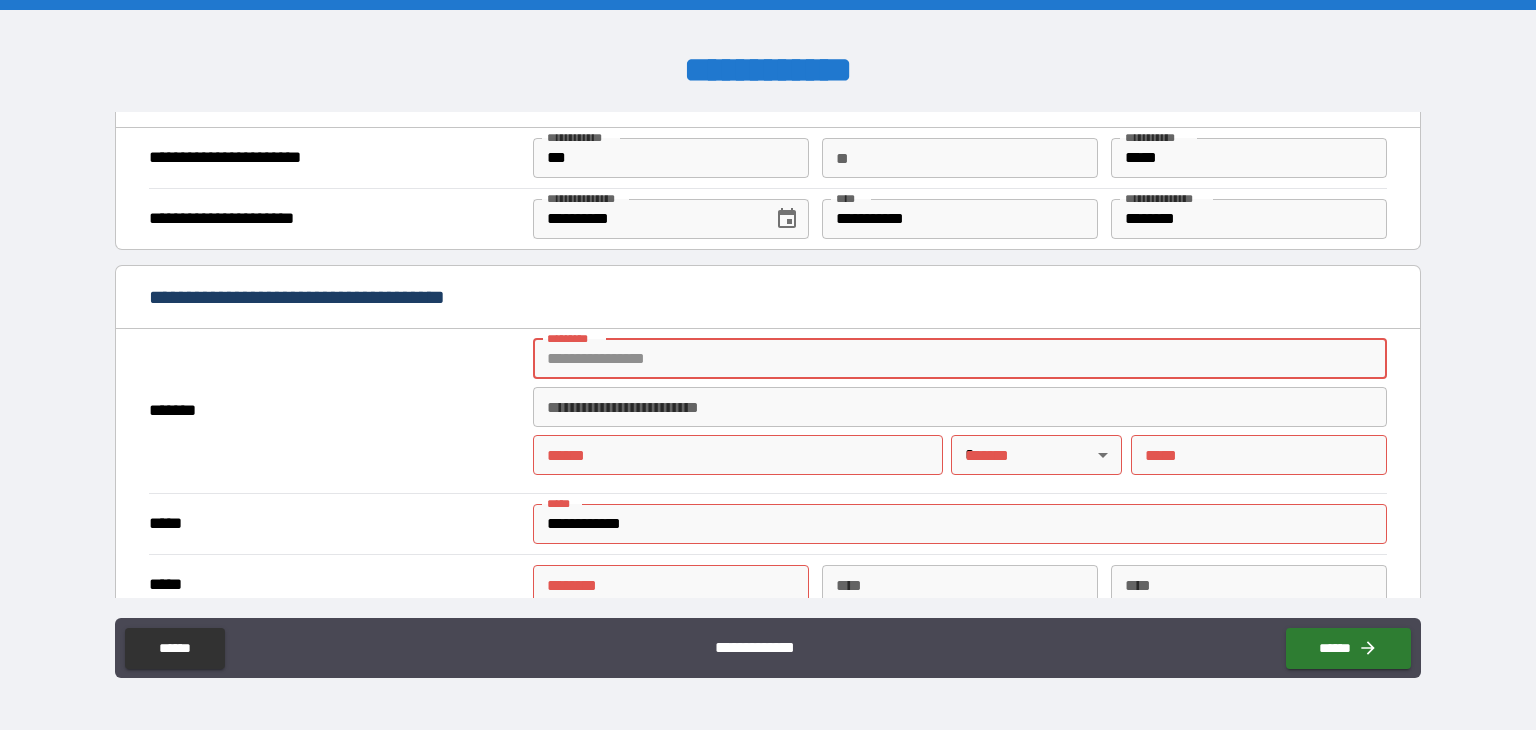 click on "*******   *" at bounding box center (960, 359) 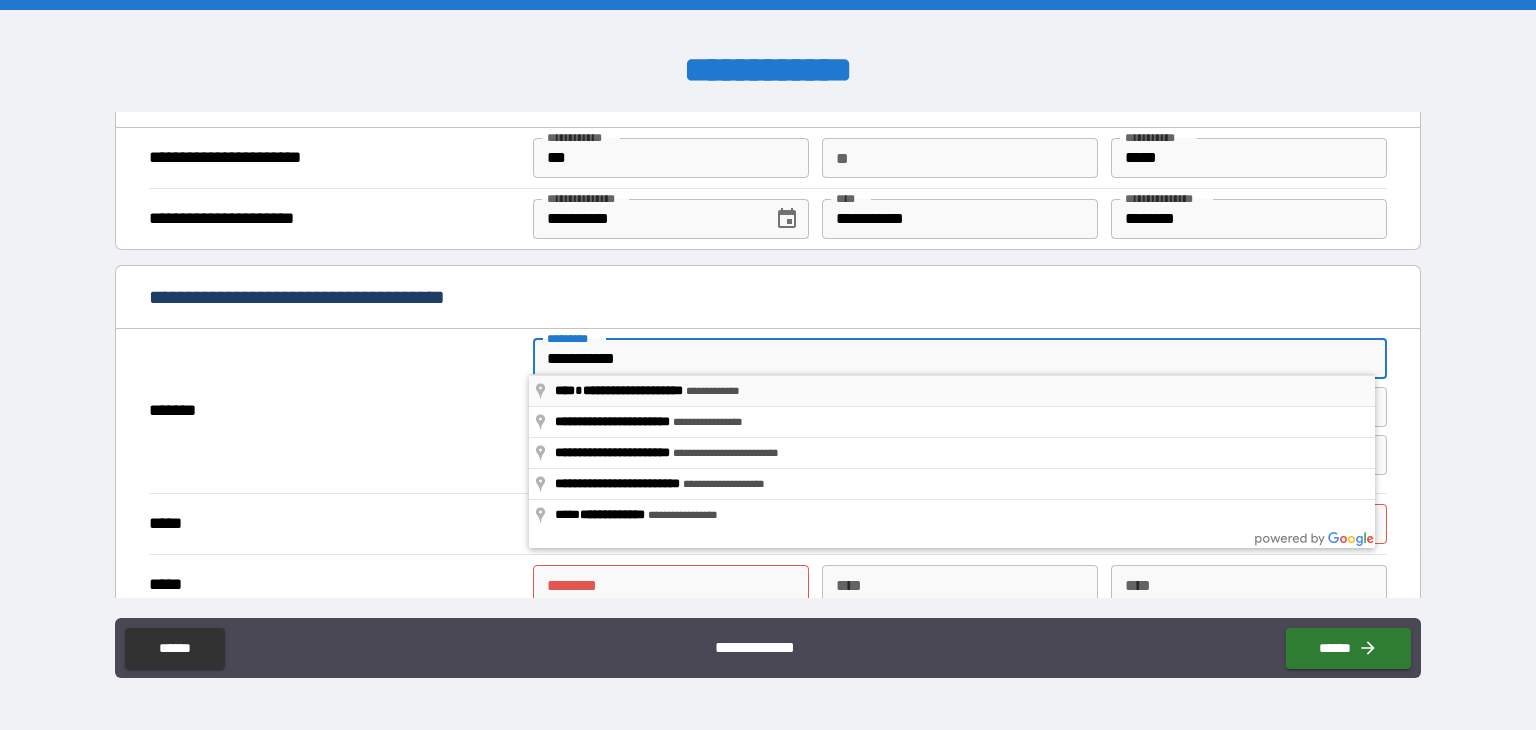 type on "**********" 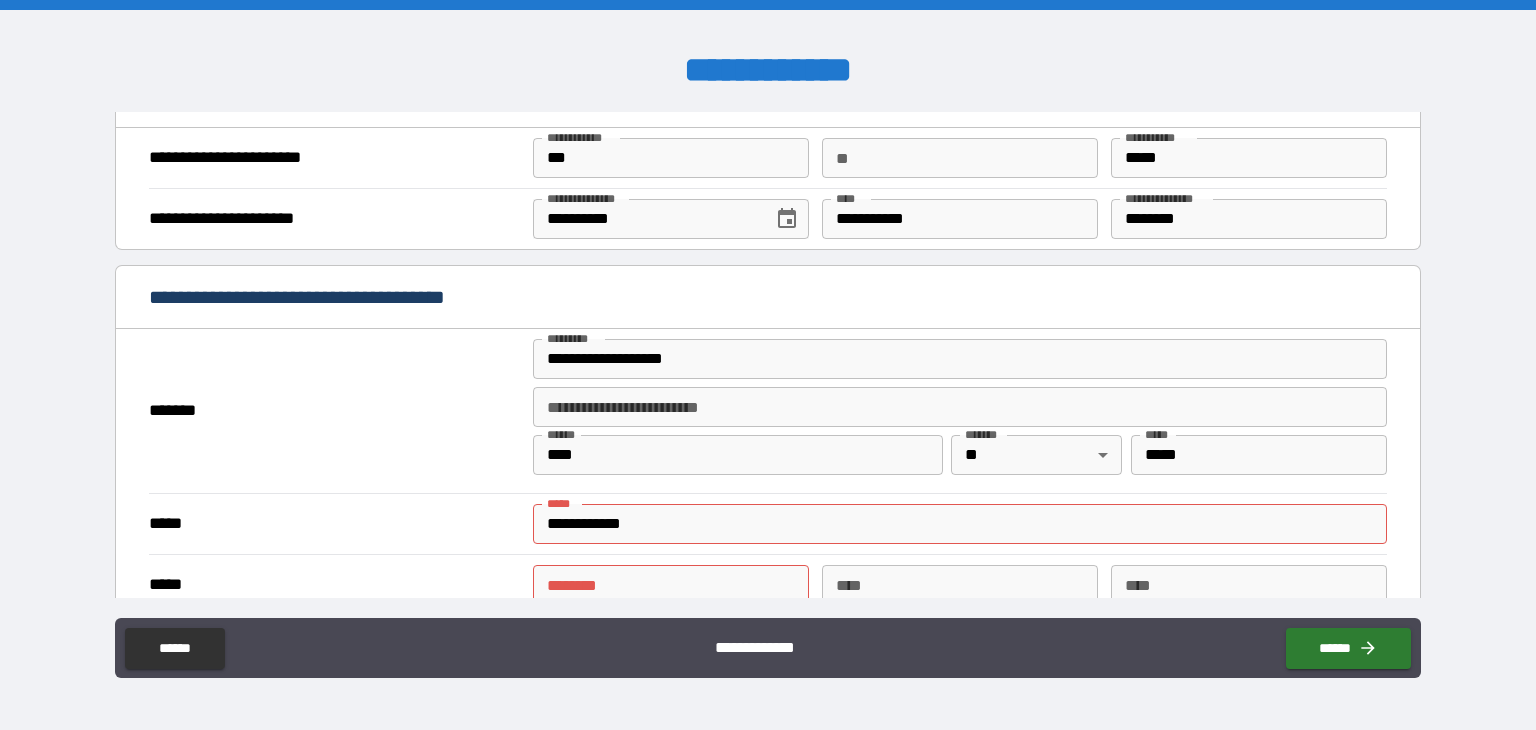 scroll, scrollTop: 1705, scrollLeft: 0, axis: vertical 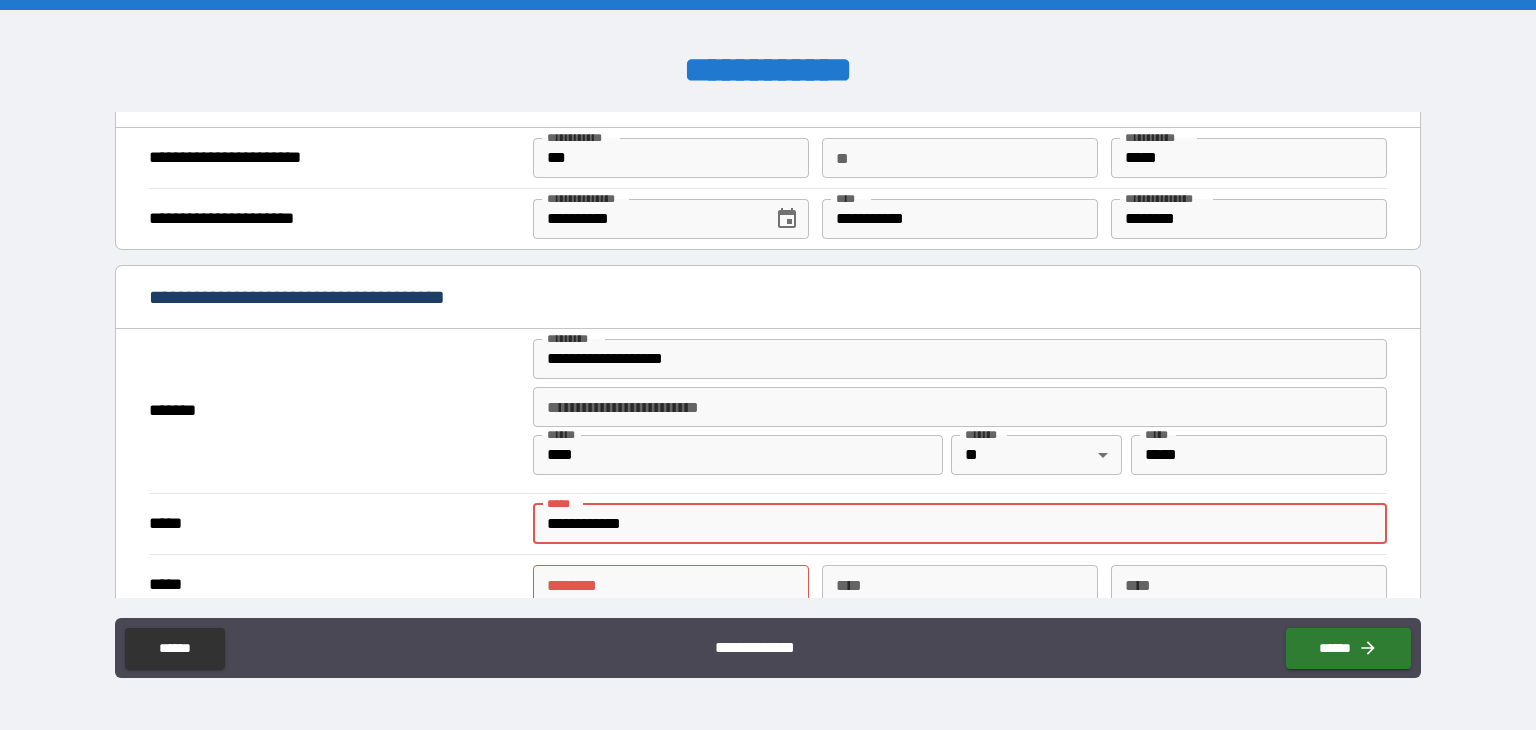 click on "**********" at bounding box center (960, 524) 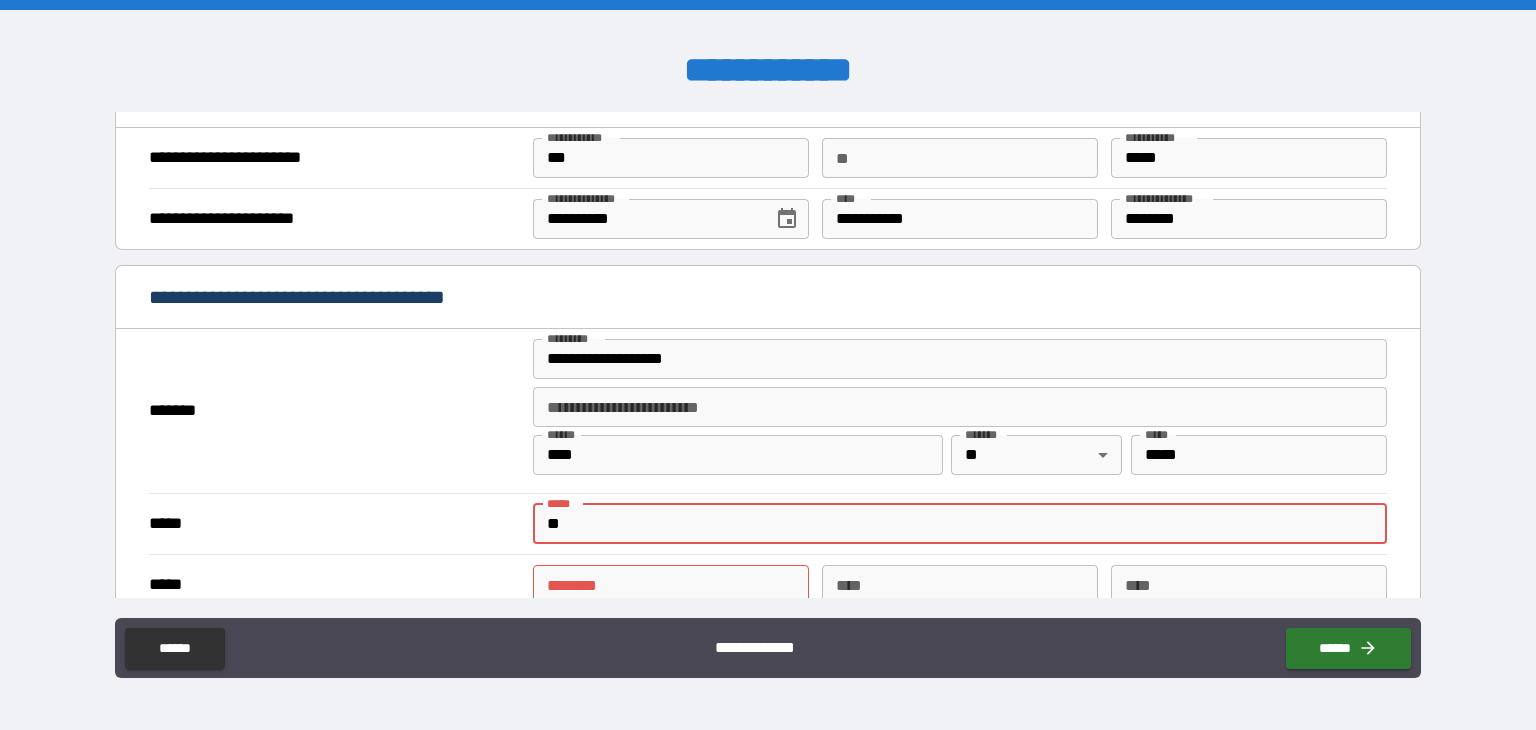 type on "*" 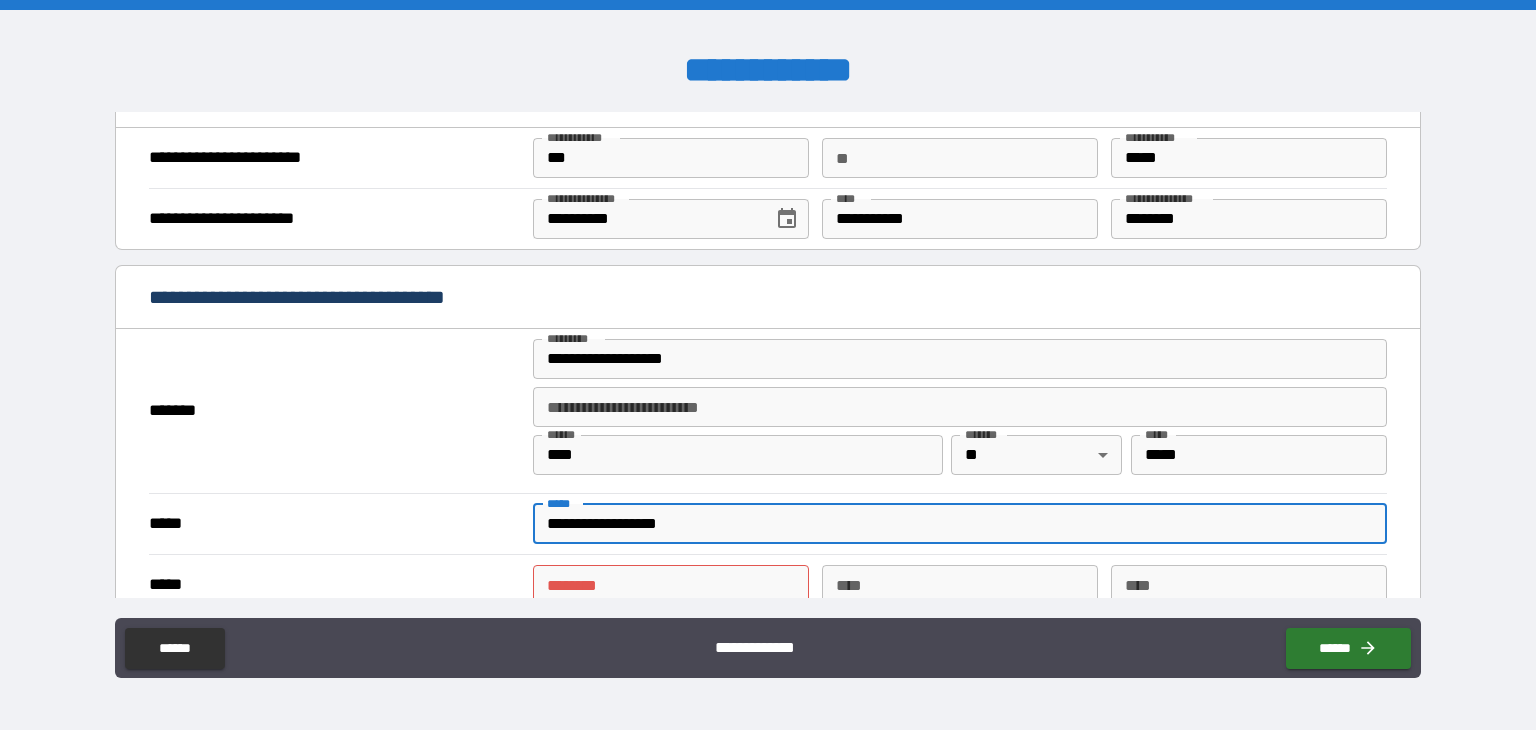 scroll, scrollTop: 1705, scrollLeft: 0, axis: vertical 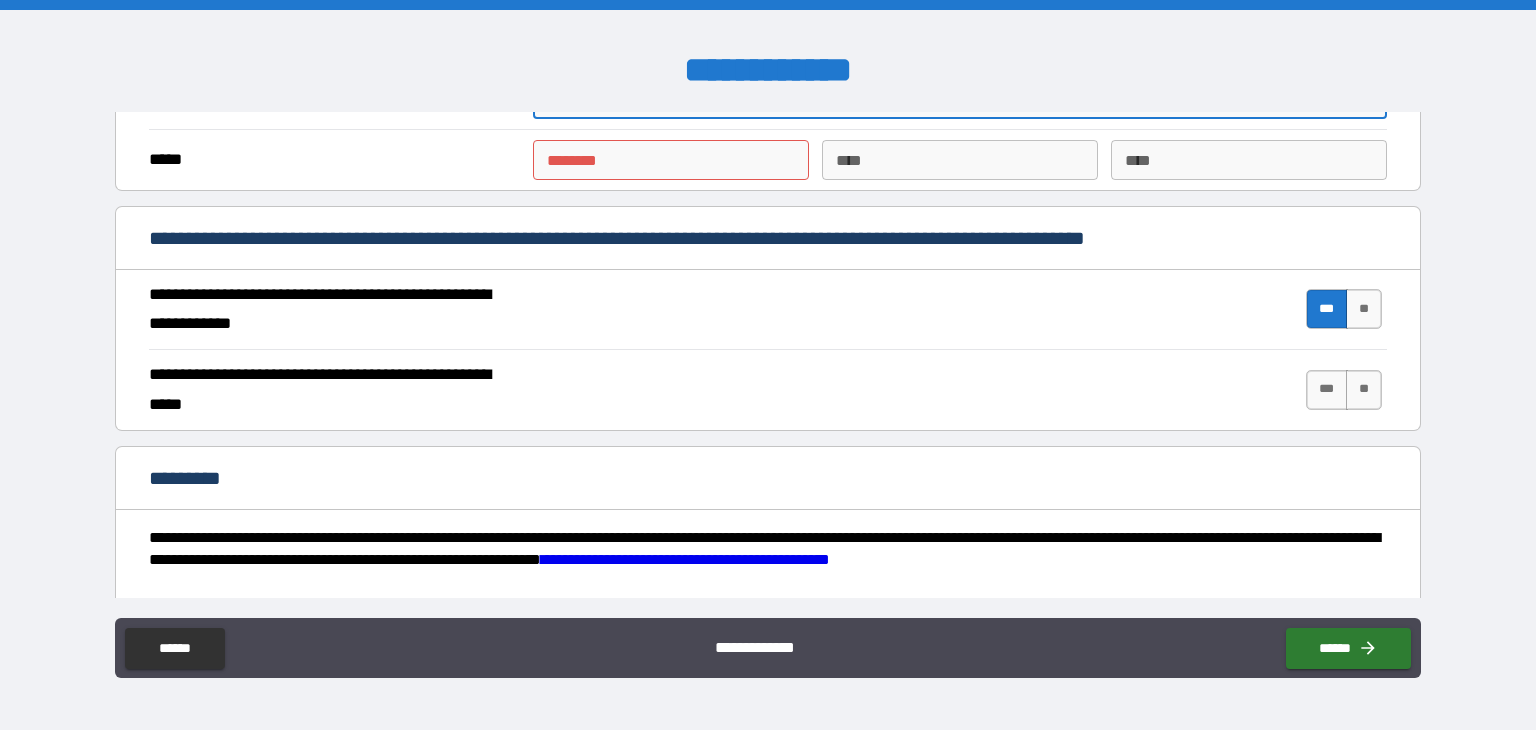 type on "**********" 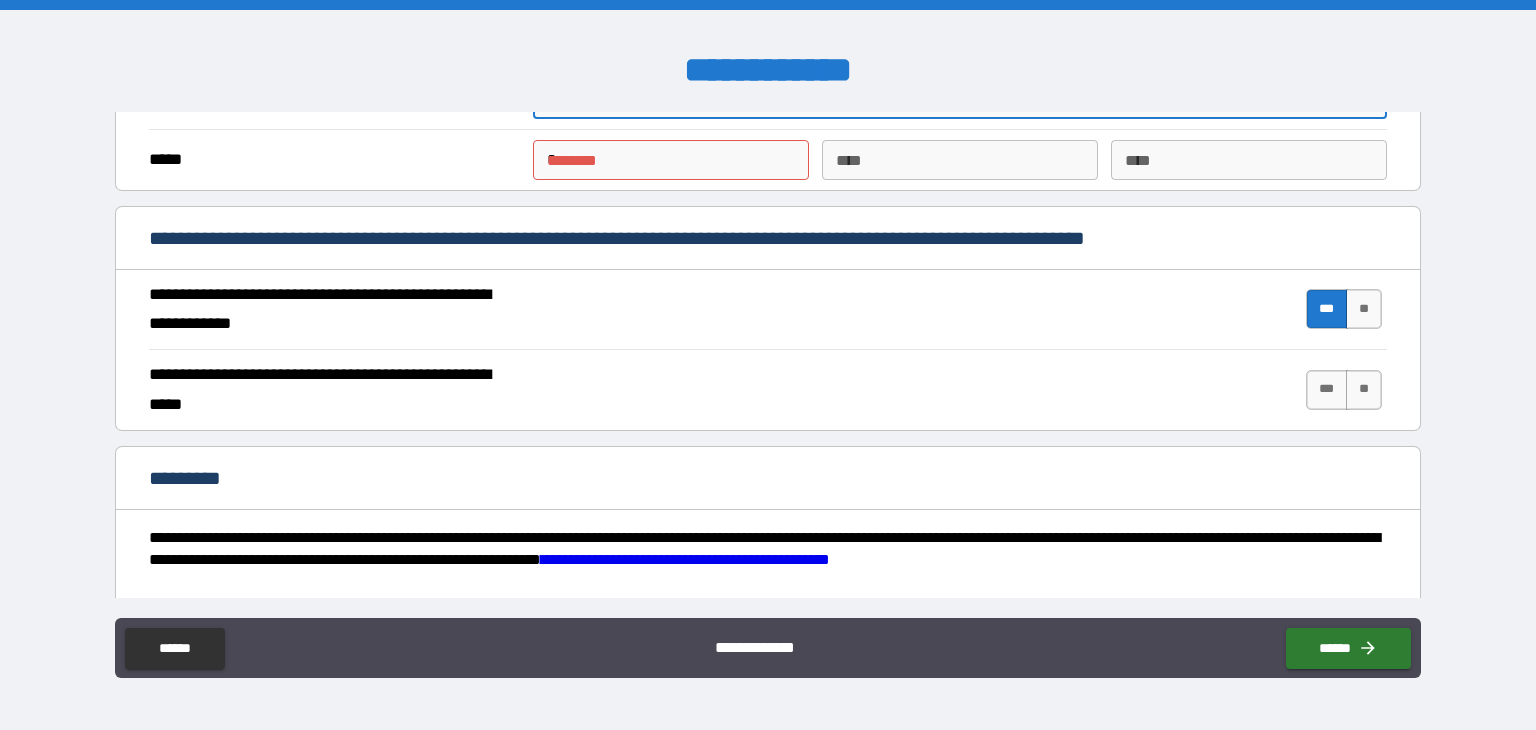 click on "*" at bounding box center [671, 160] 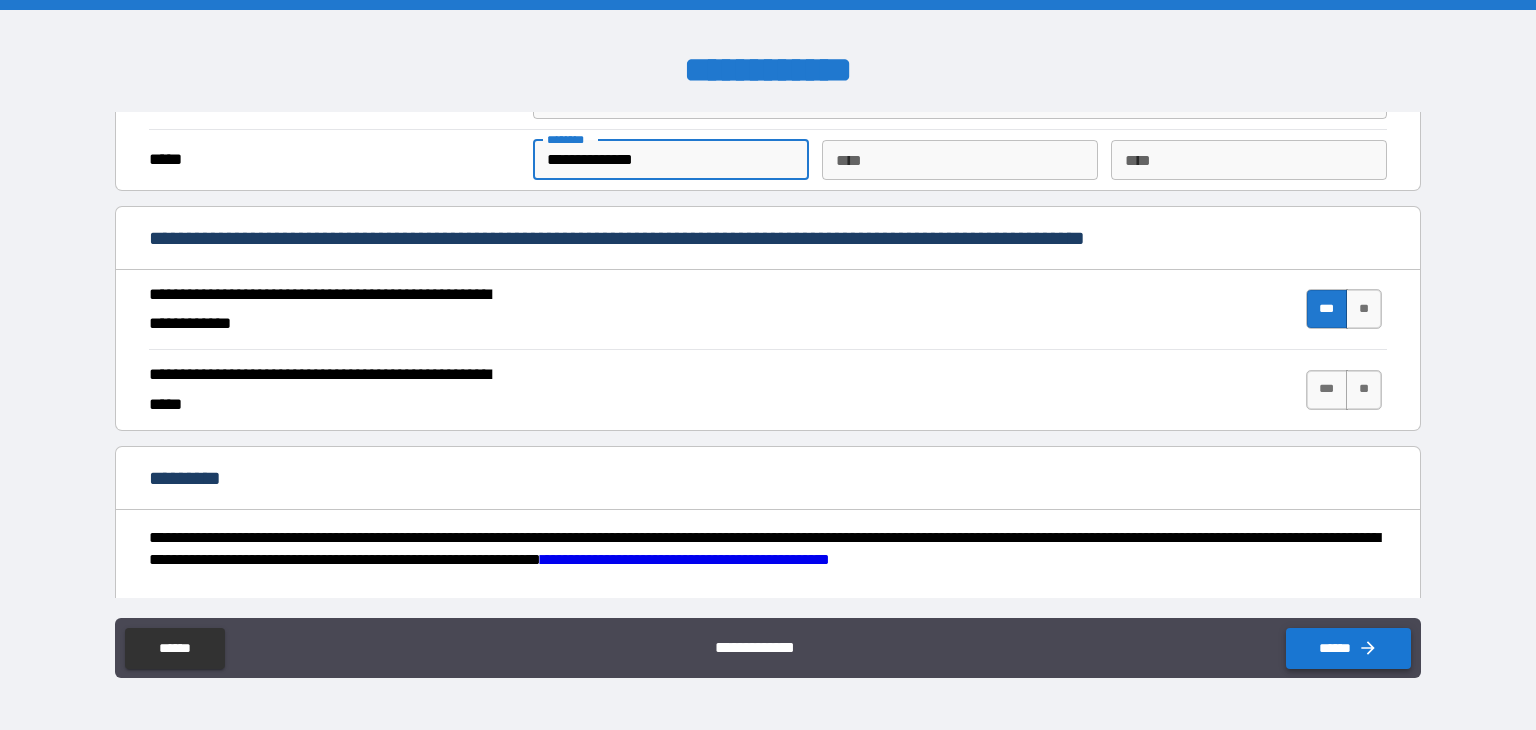 type on "**********" 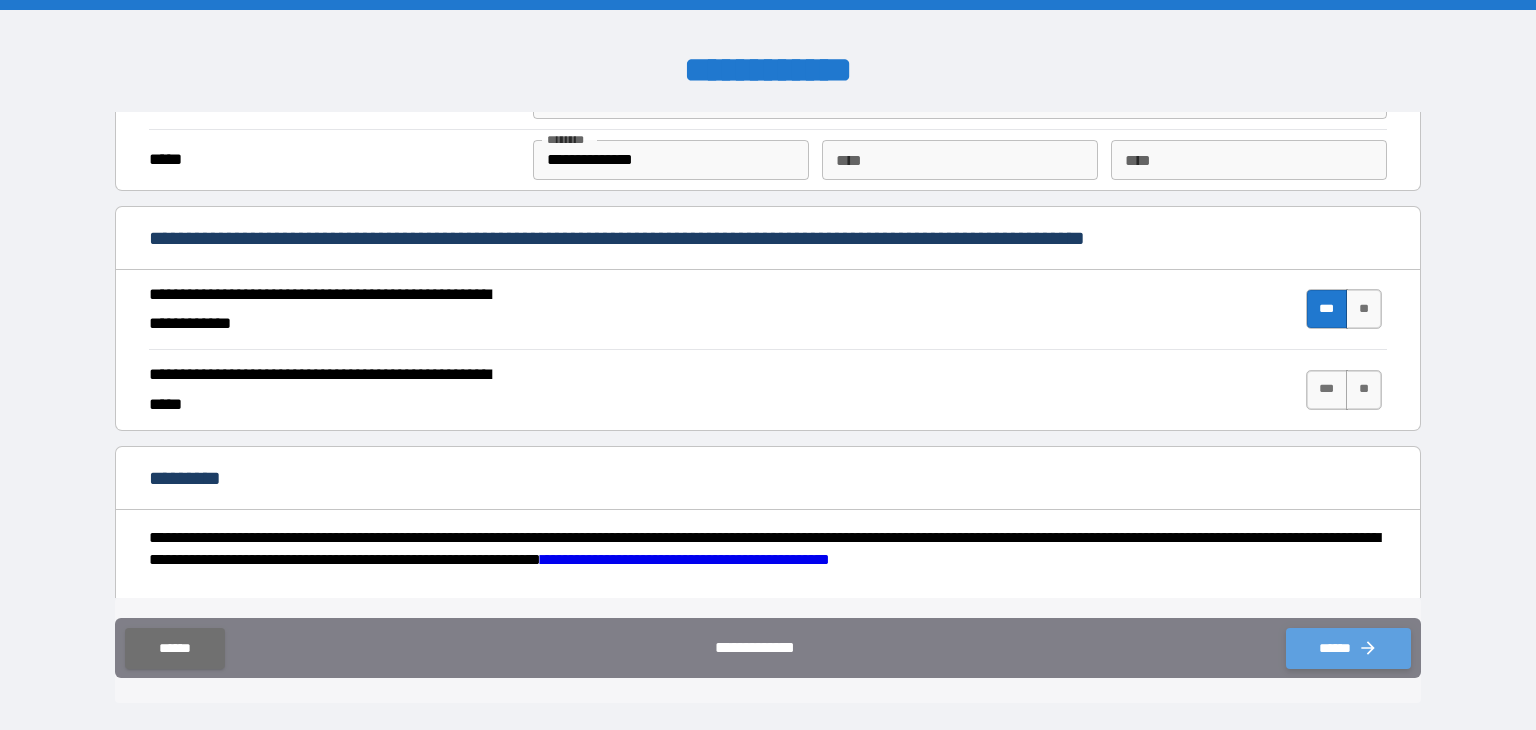 click 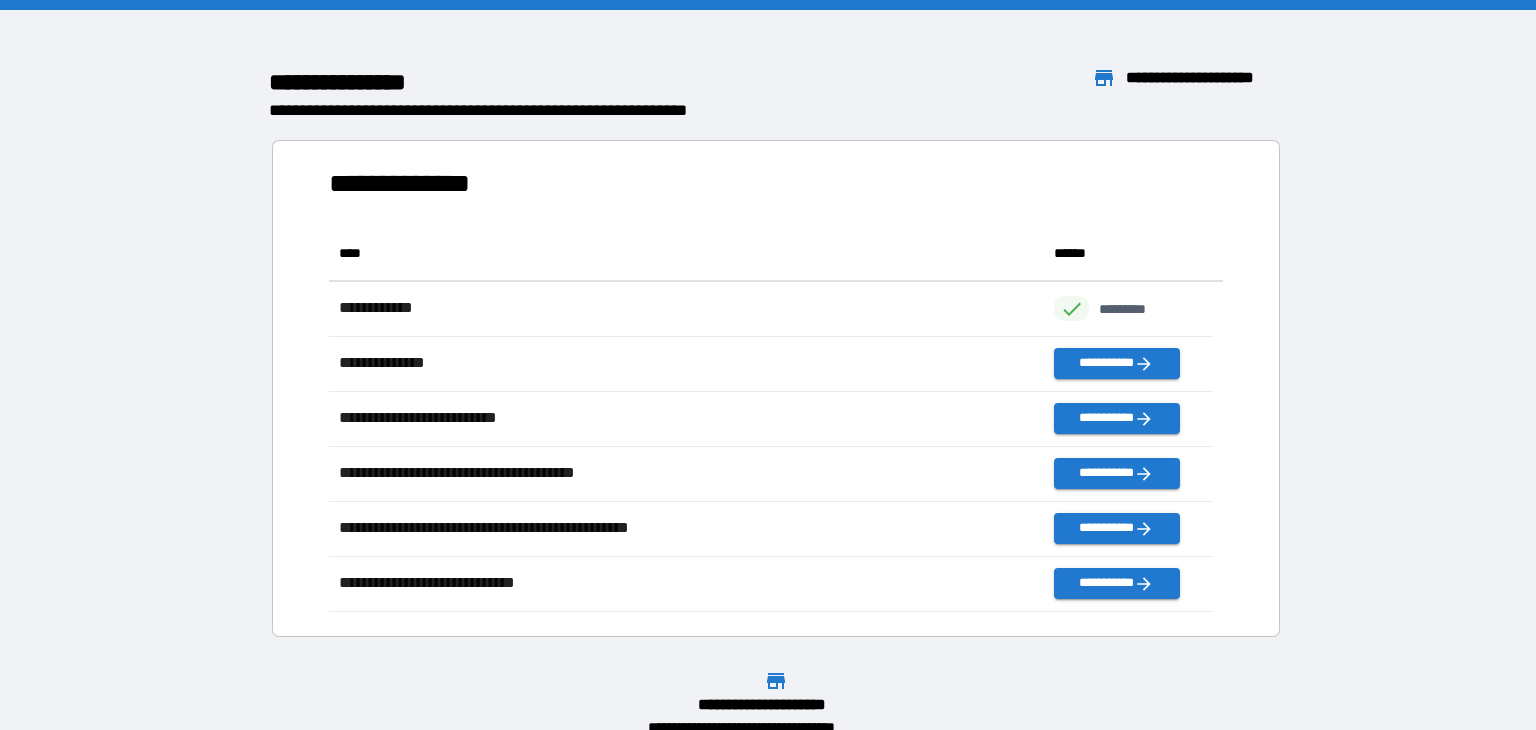 scroll, scrollTop: 370, scrollLeft: 869, axis: both 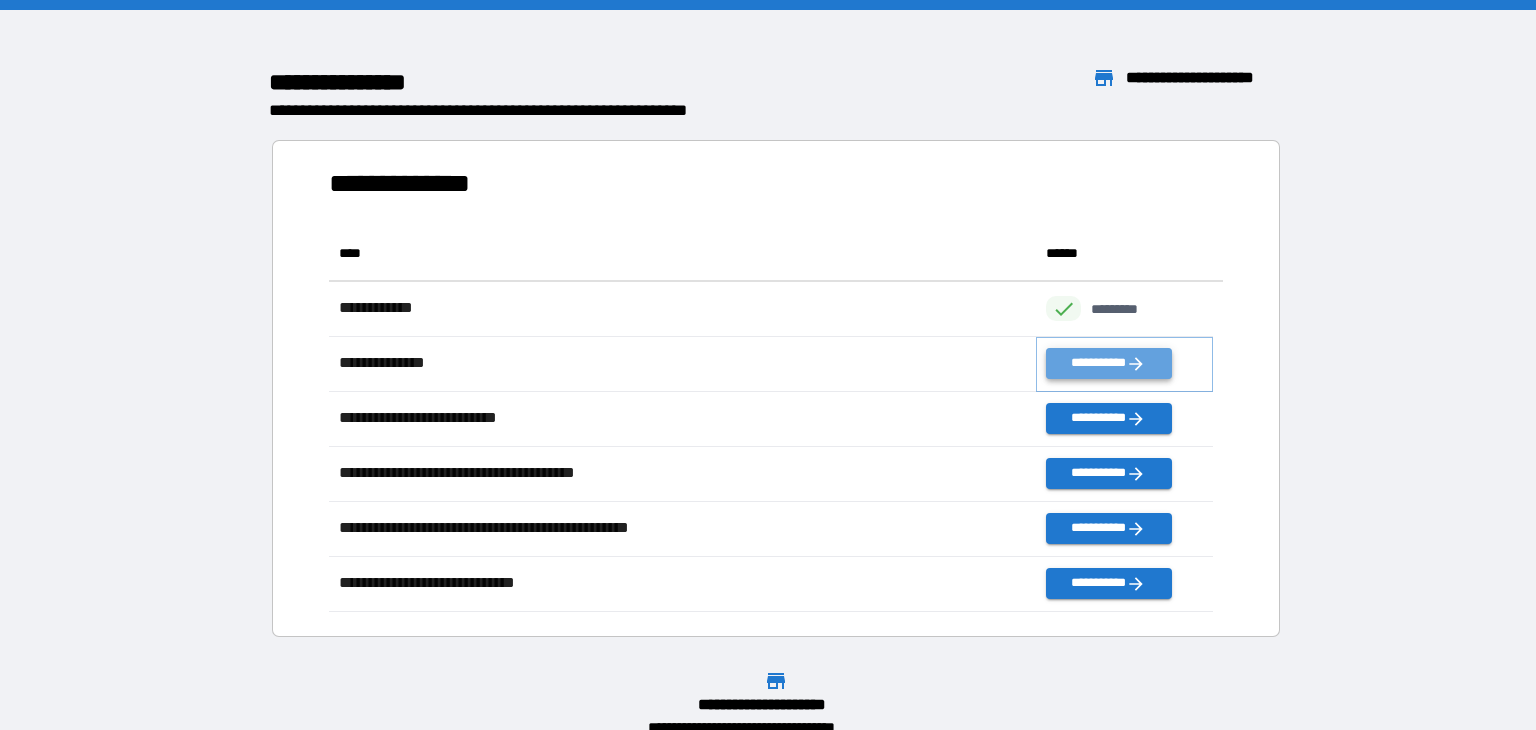 click on "**********" at bounding box center [1108, 363] 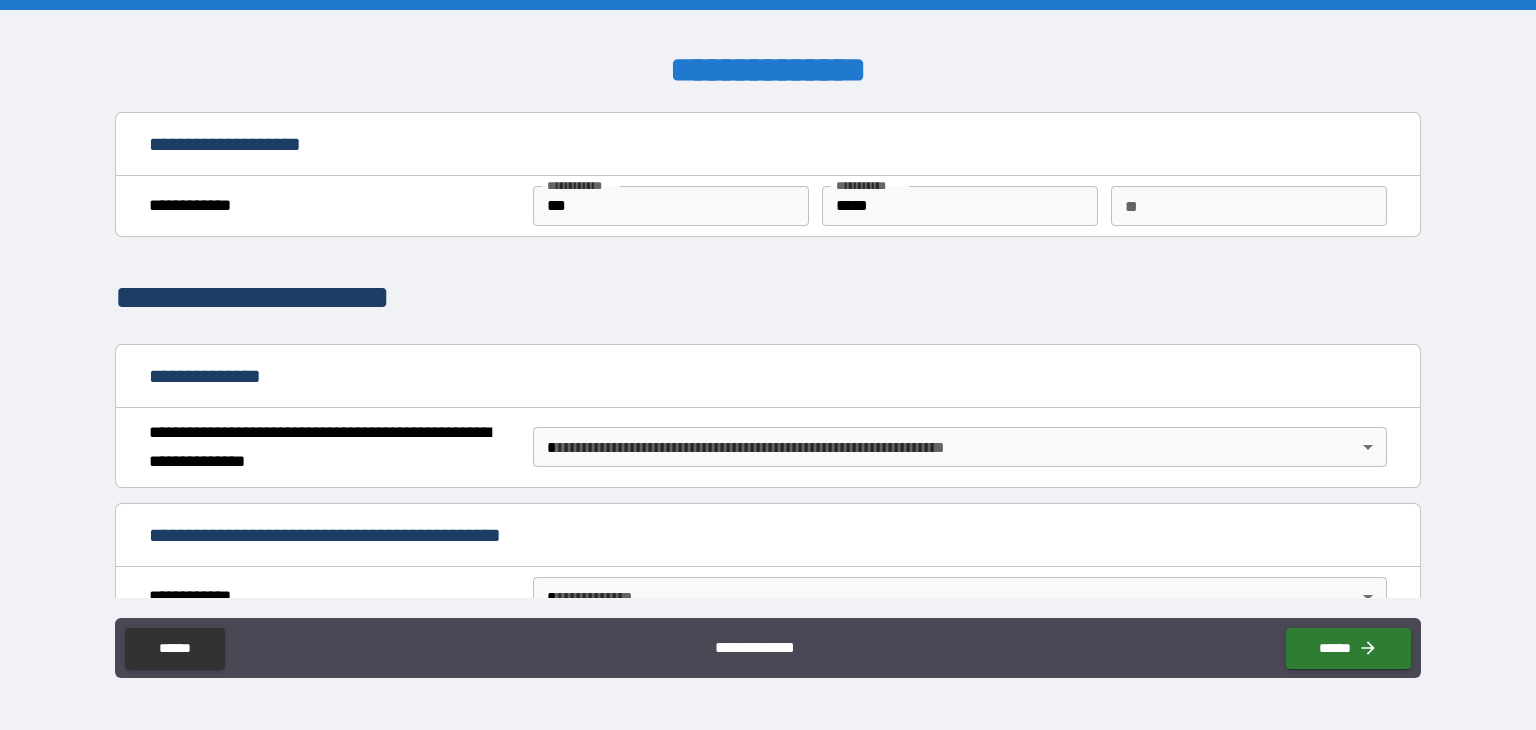 click on "**********" at bounding box center (768, 365) 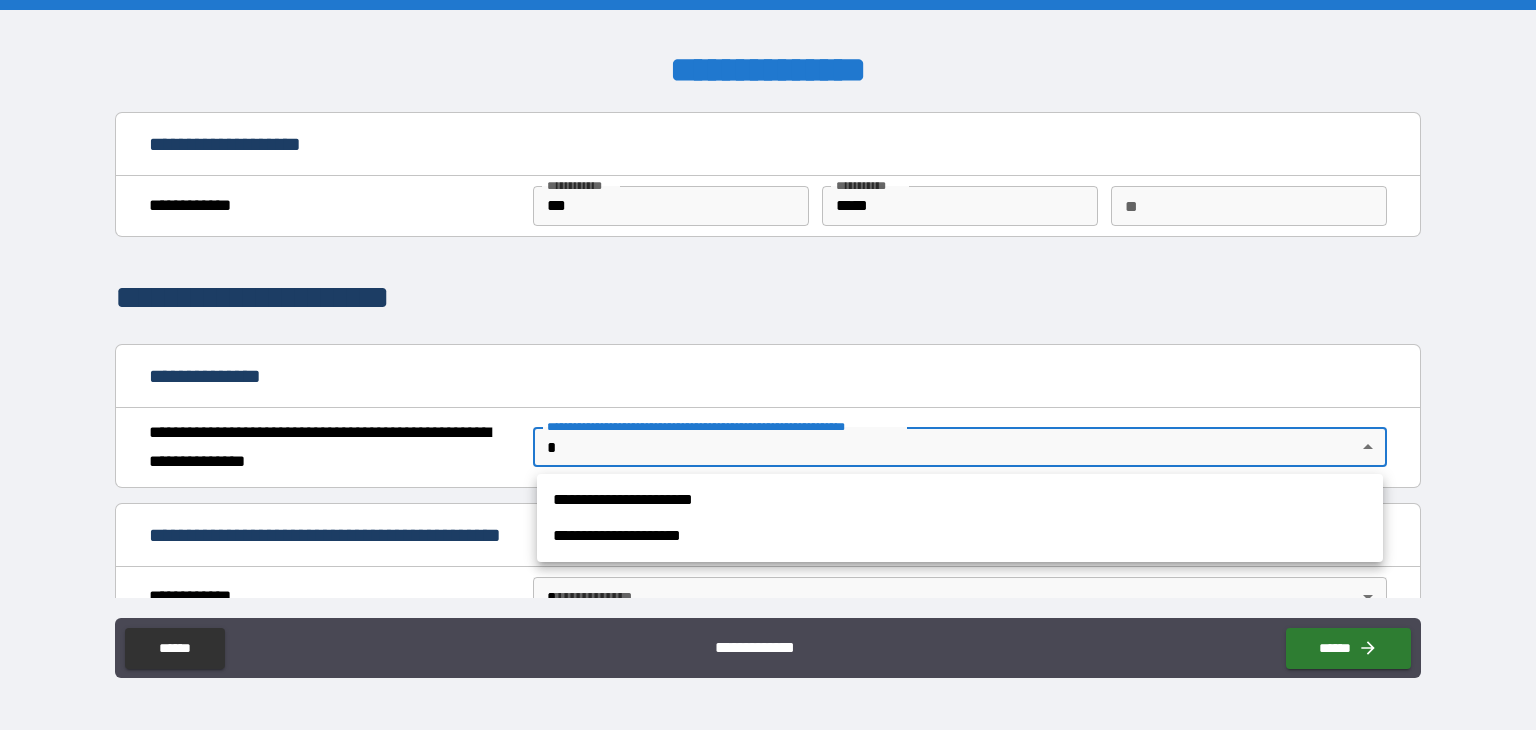 click on "**********" at bounding box center [960, 500] 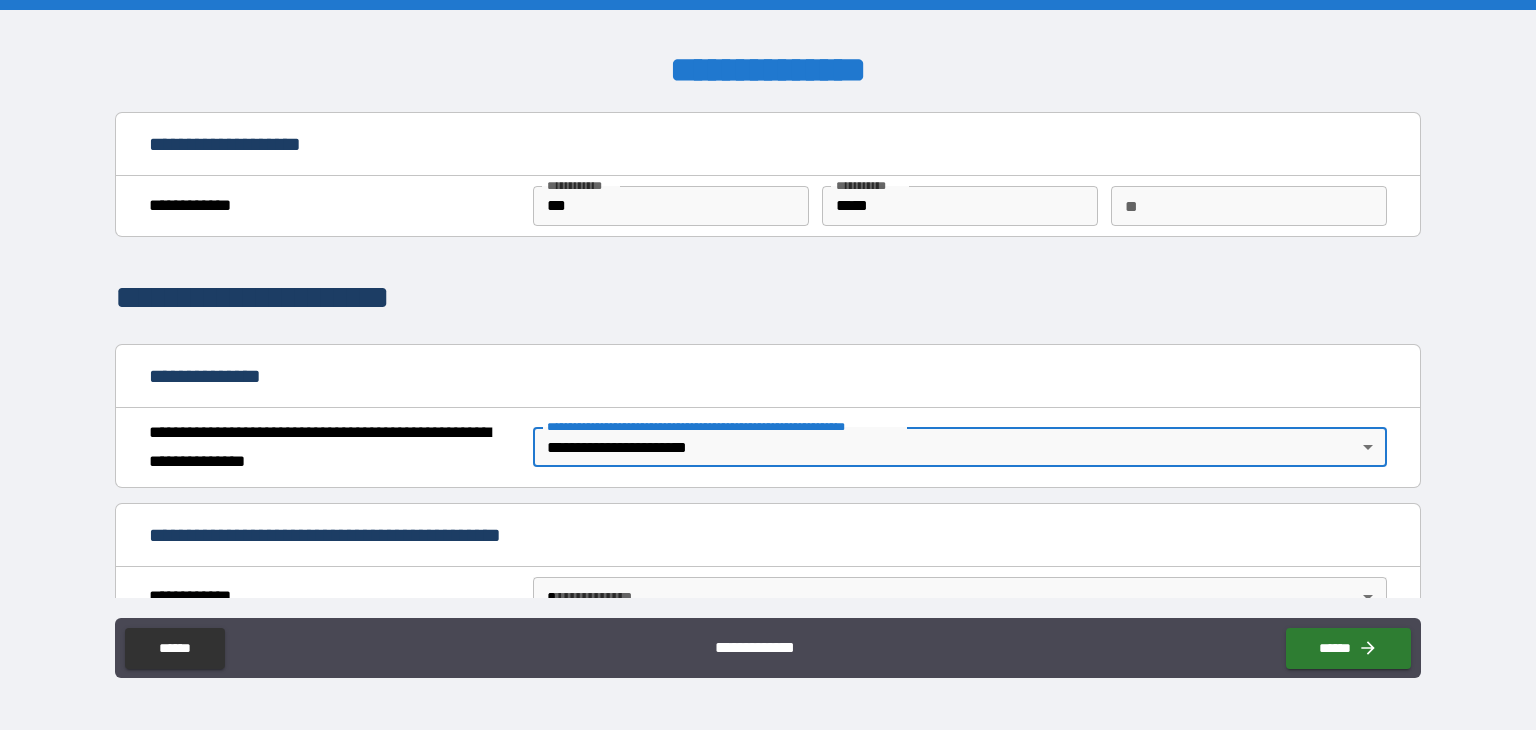 scroll, scrollTop: 425, scrollLeft: 0, axis: vertical 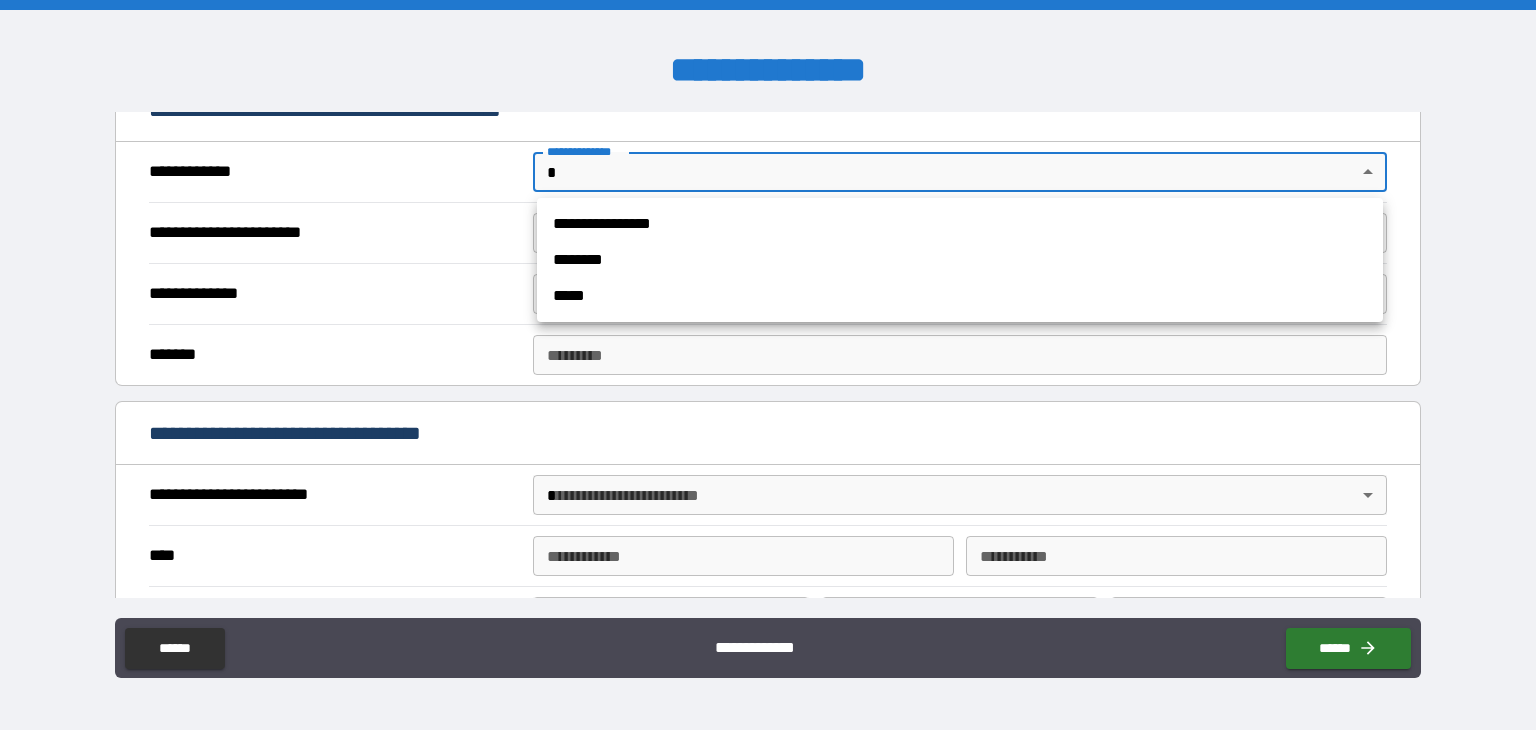 click on "**********" at bounding box center [768, 365] 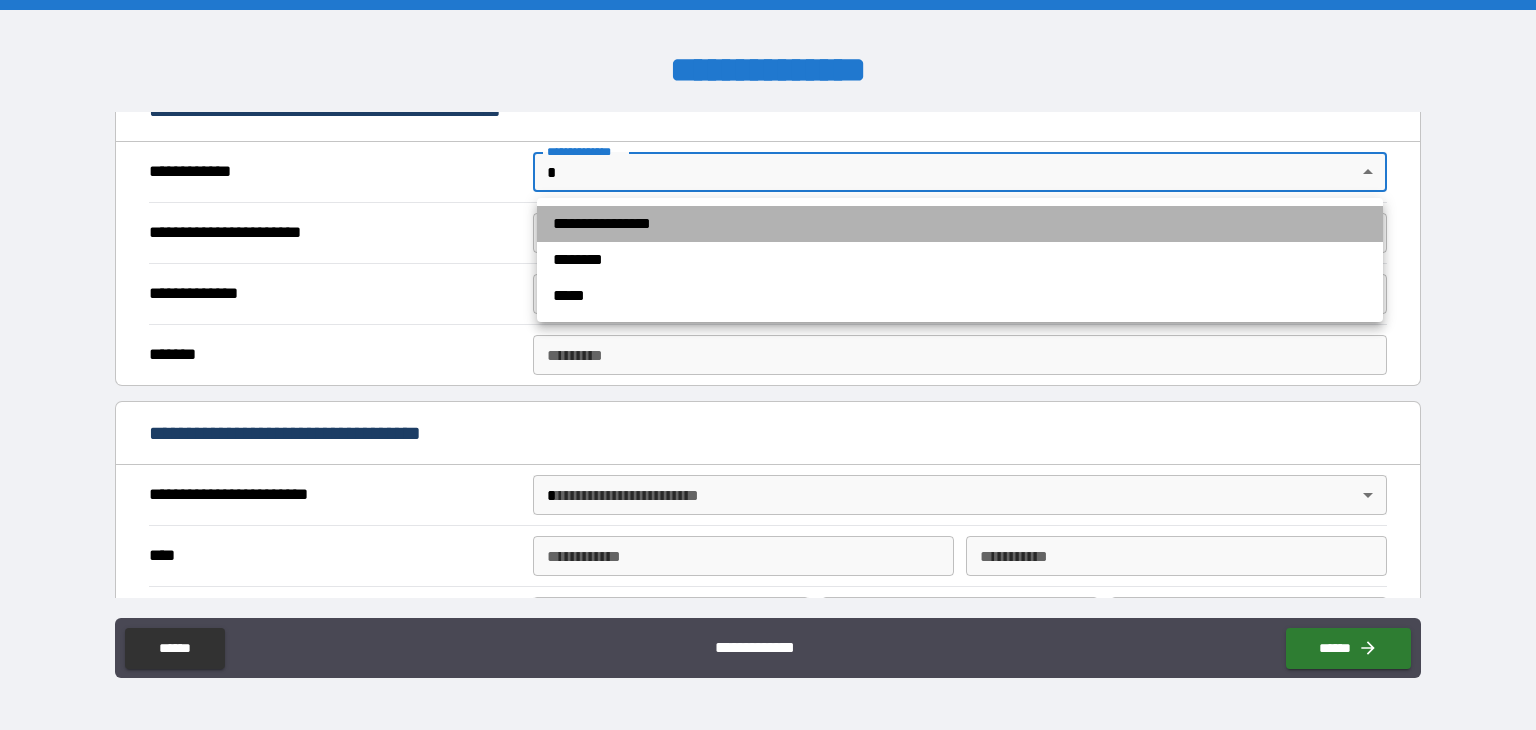 click on "**********" at bounding box center (960, 224) 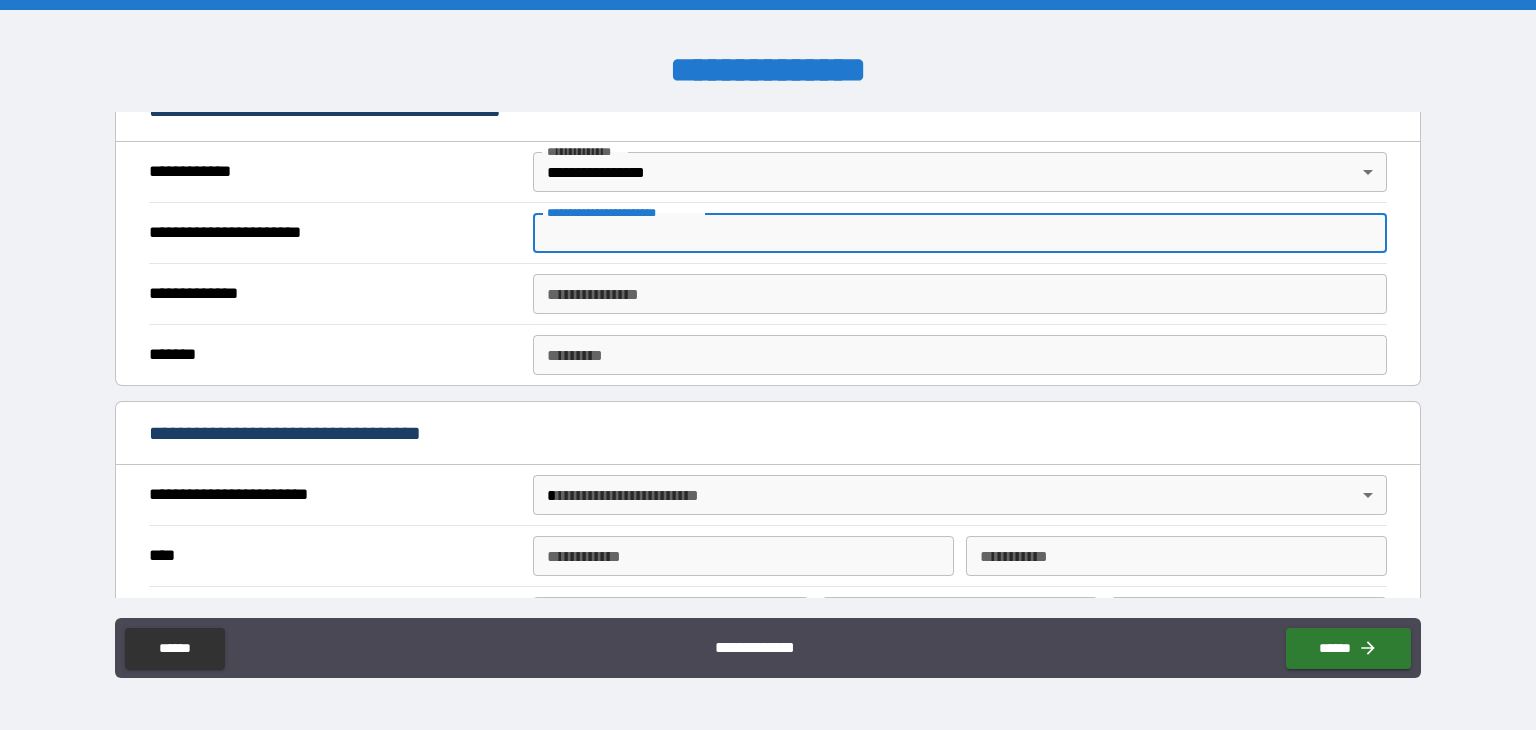 click on "**********" at bounding box center (960, 233) 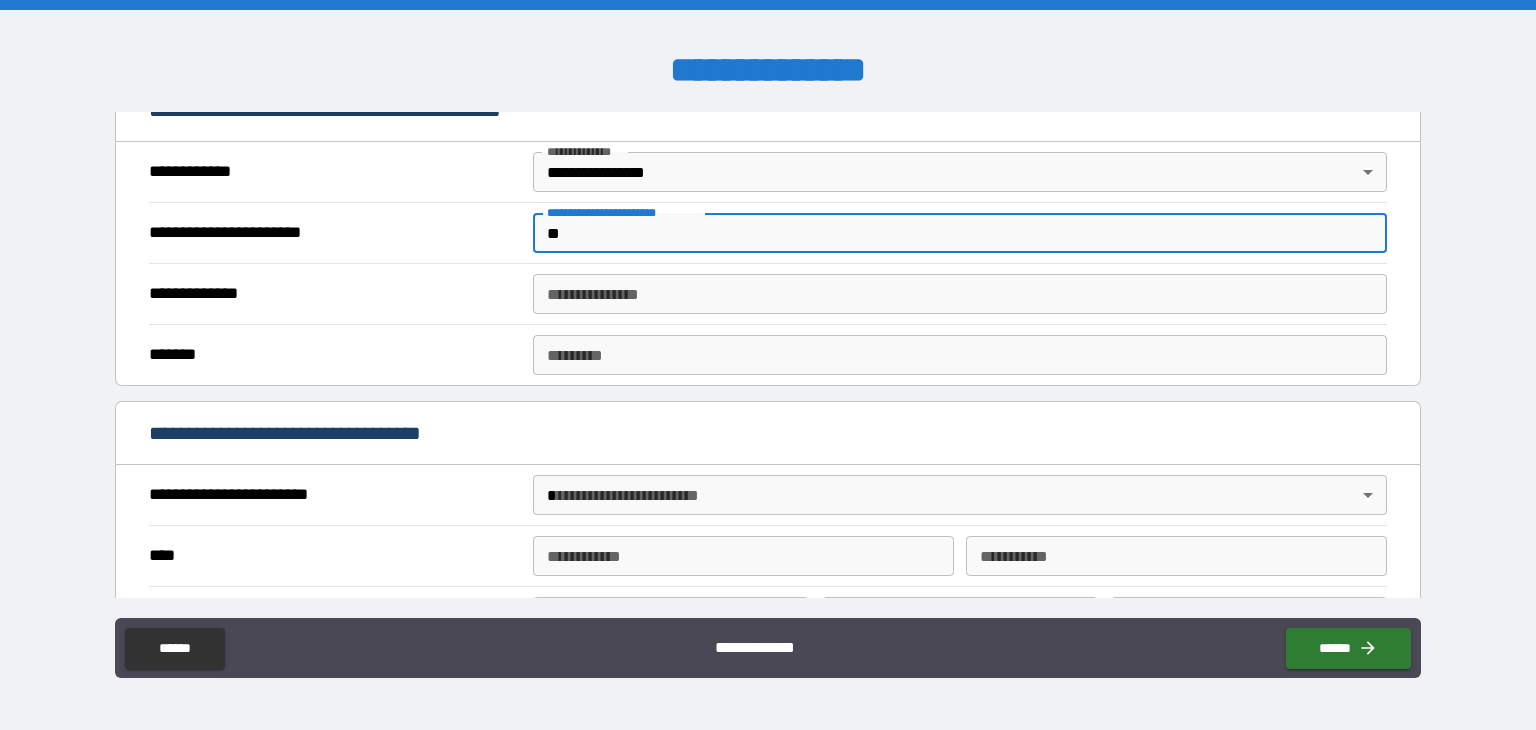 type on "*" 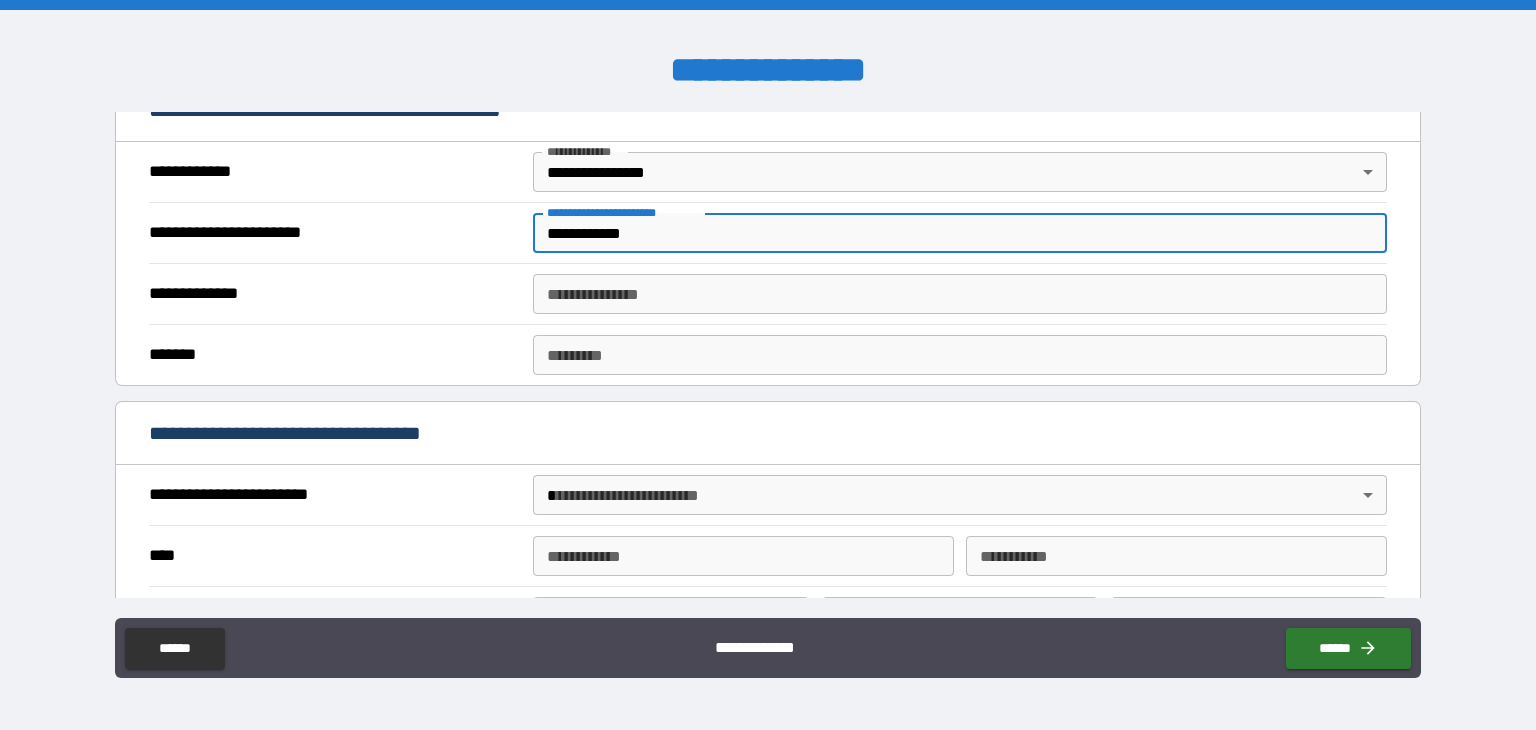 type on "**********" 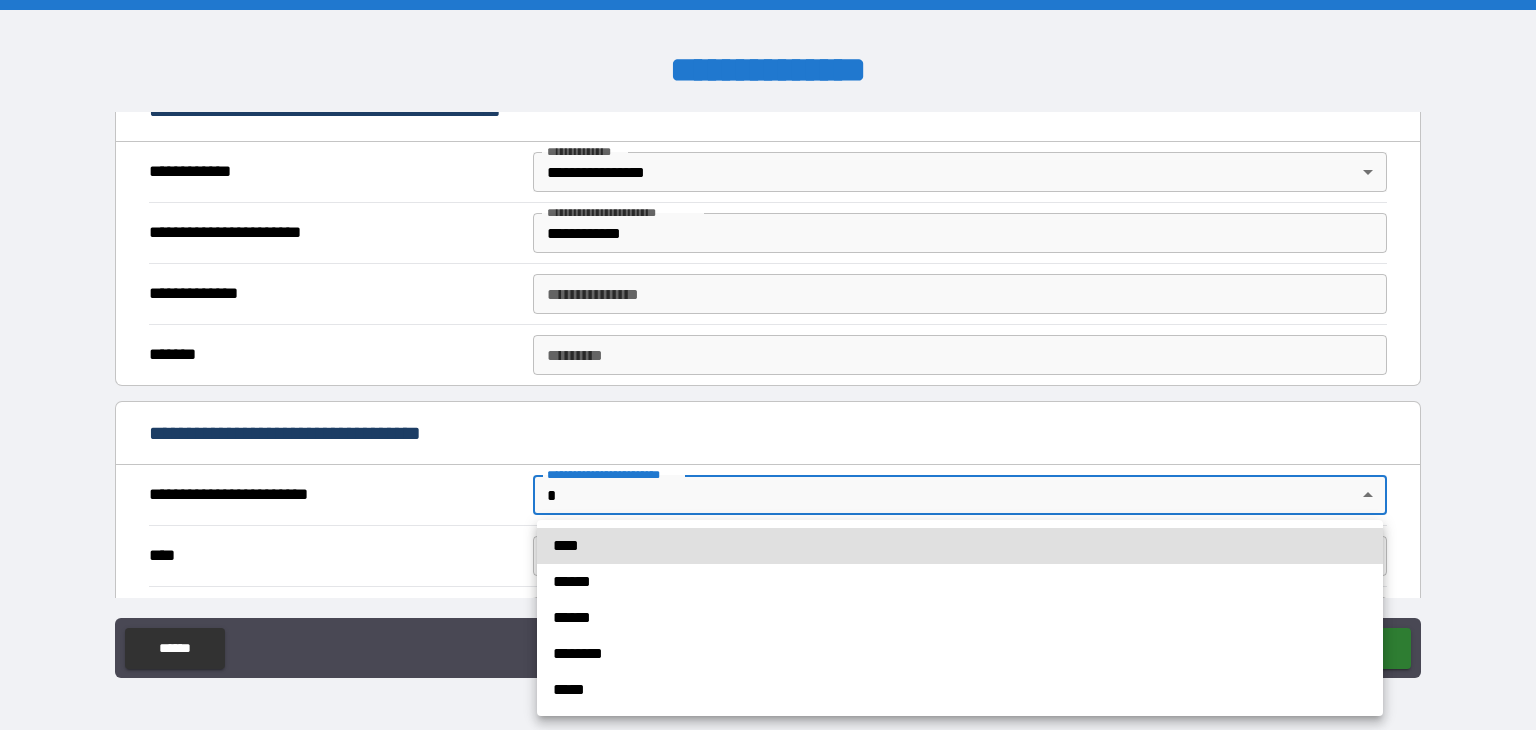 click on "**********" at bounding box center [768, 365] 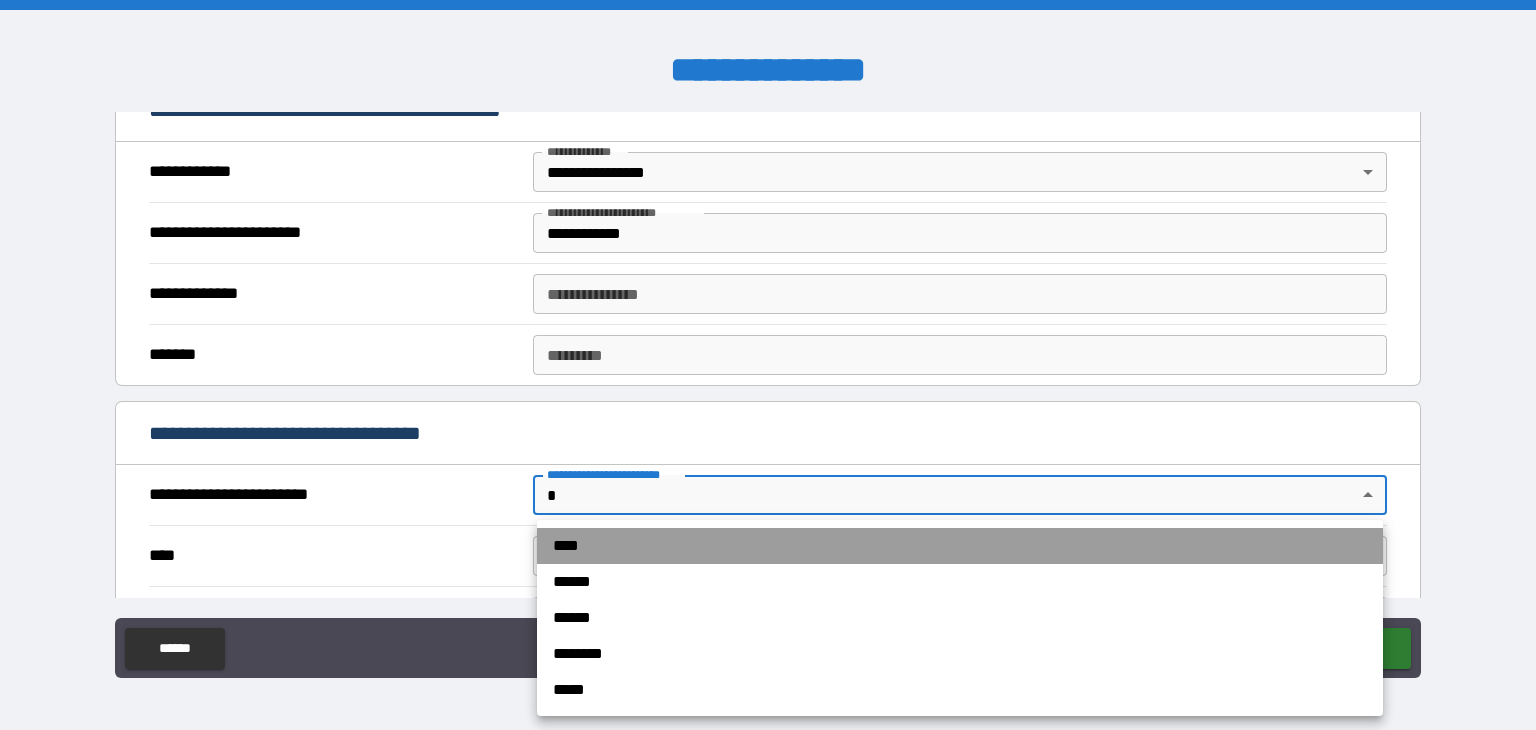 click on "****" at bounding box center [960, 546] 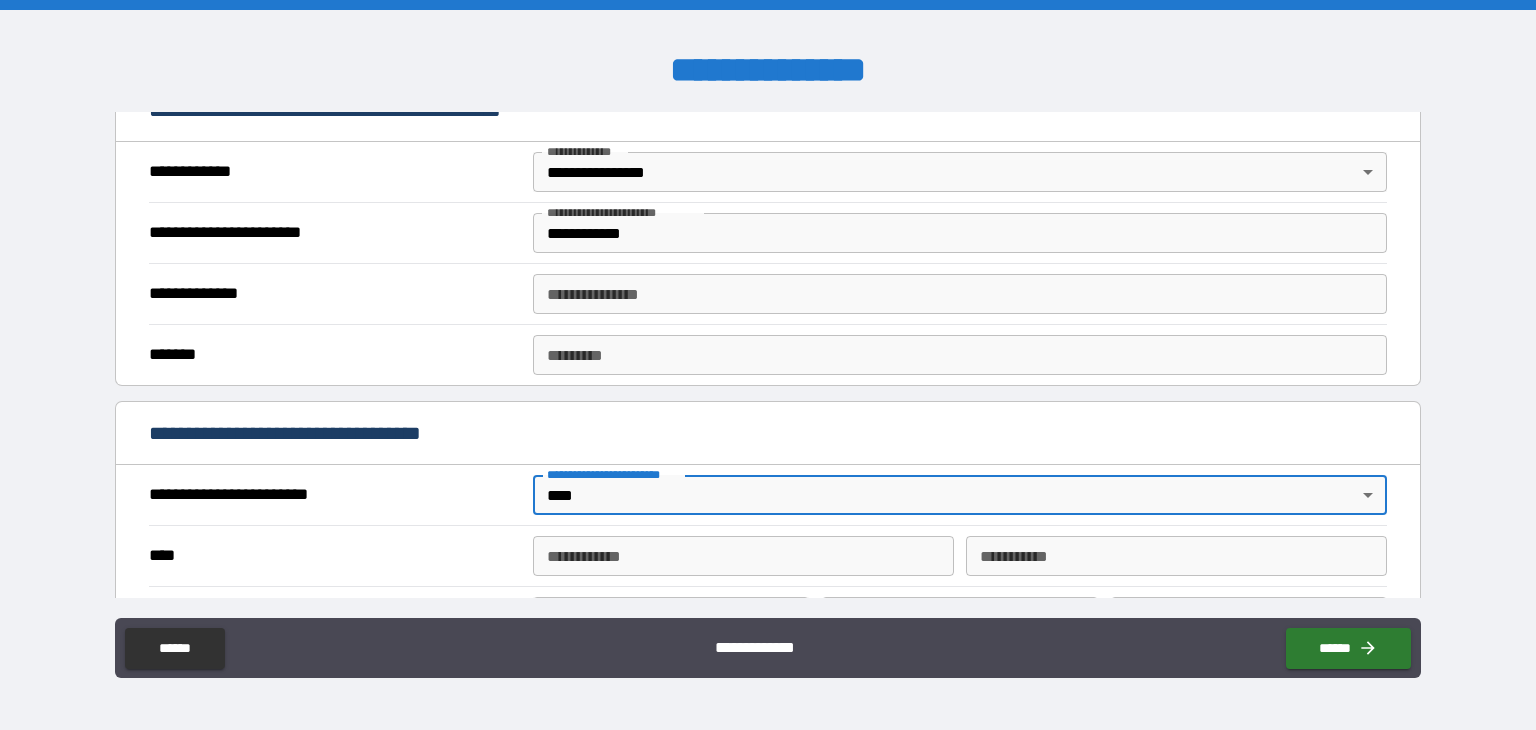 scroll, scrollTop: 851, scrollLeft: 0, axis: vertical 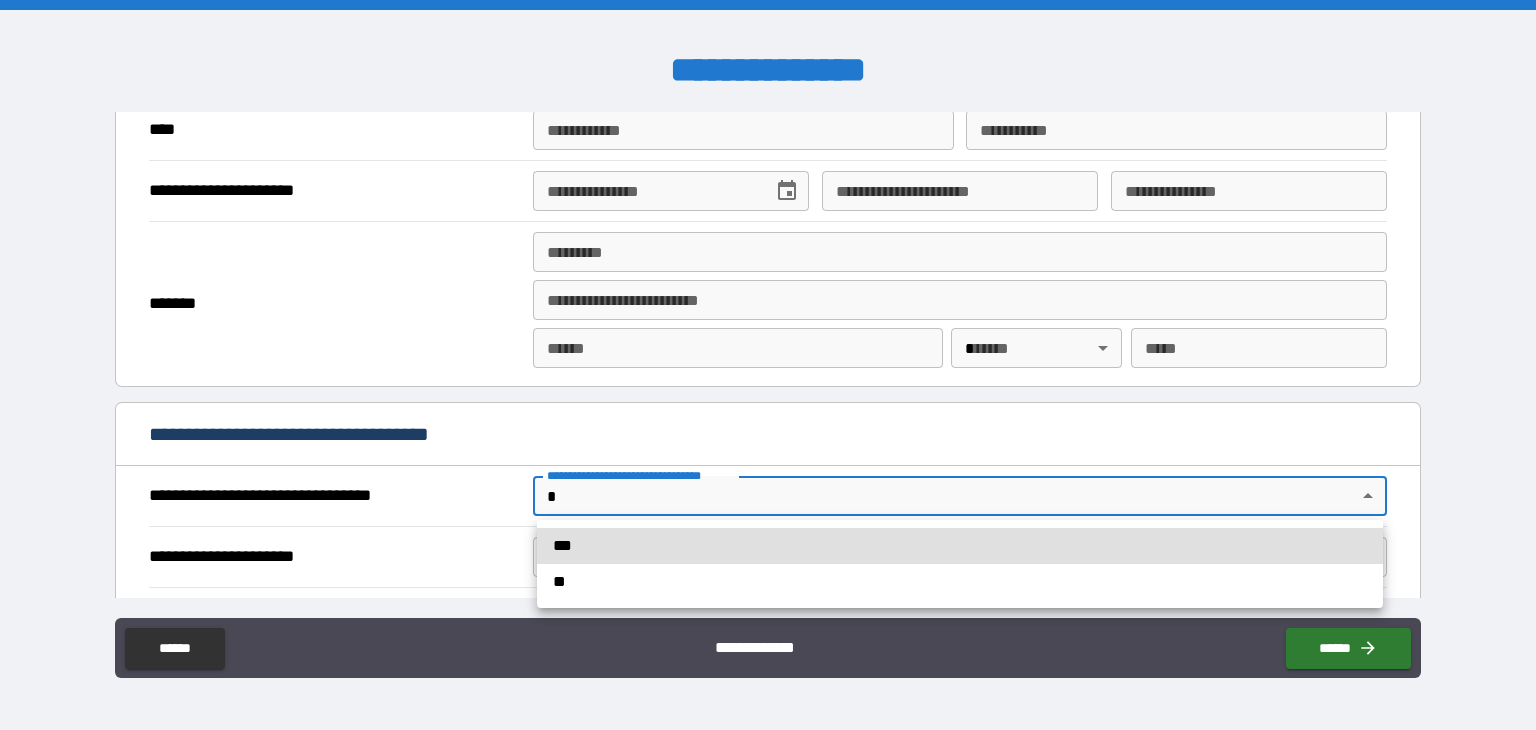 click on "**********" at bounding box center [768, 365] 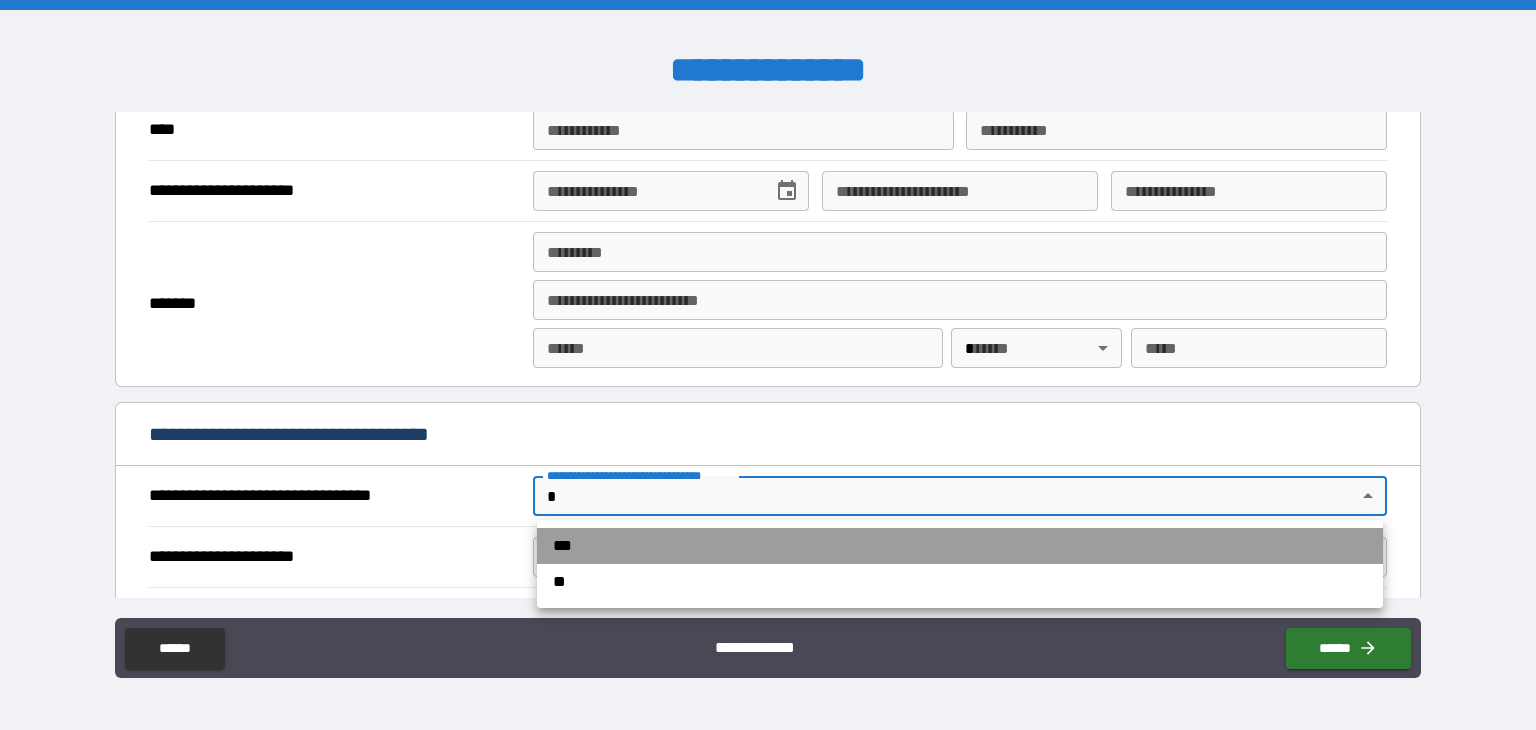 click on "***" at bounding box center (960, 546) 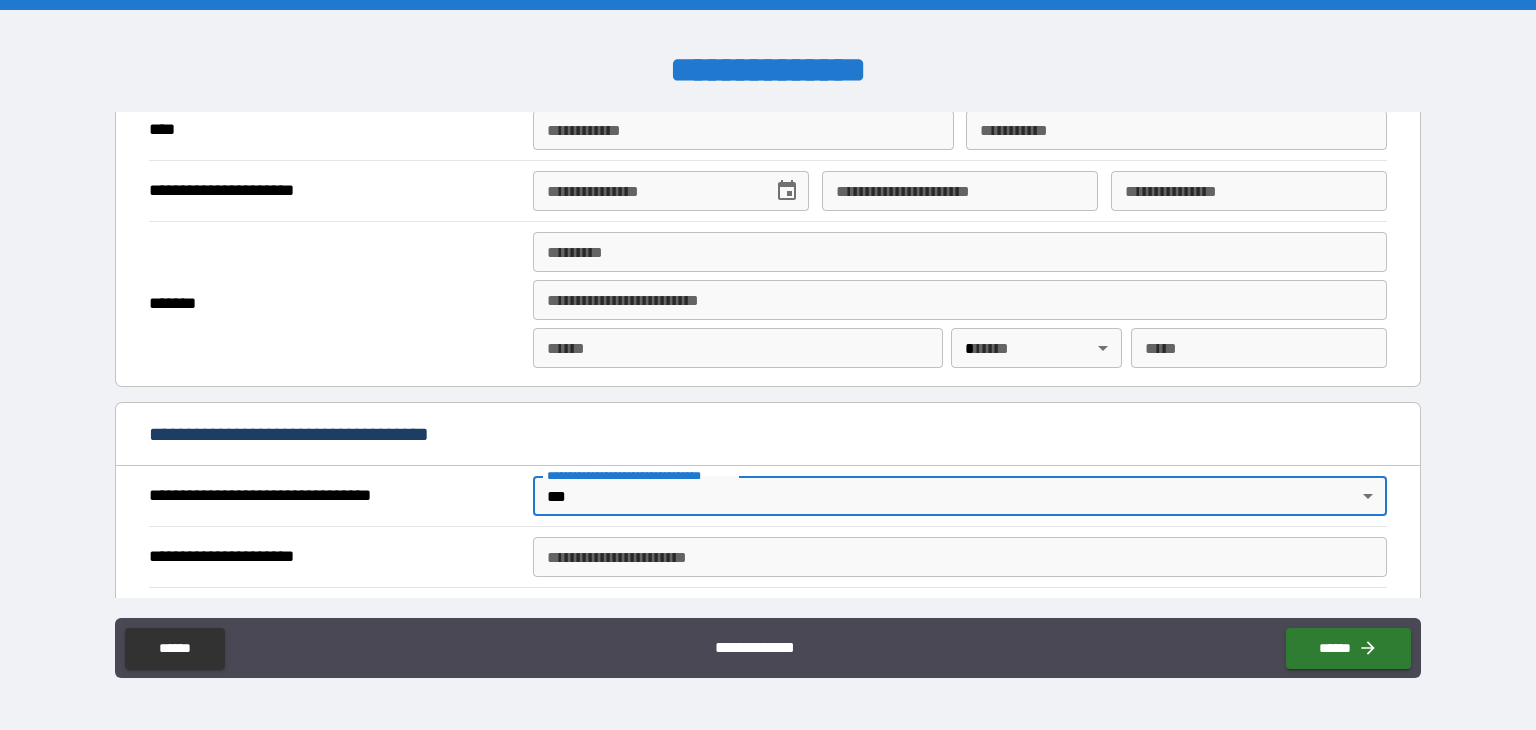 click on "**********" at bounding box center (768, 365) 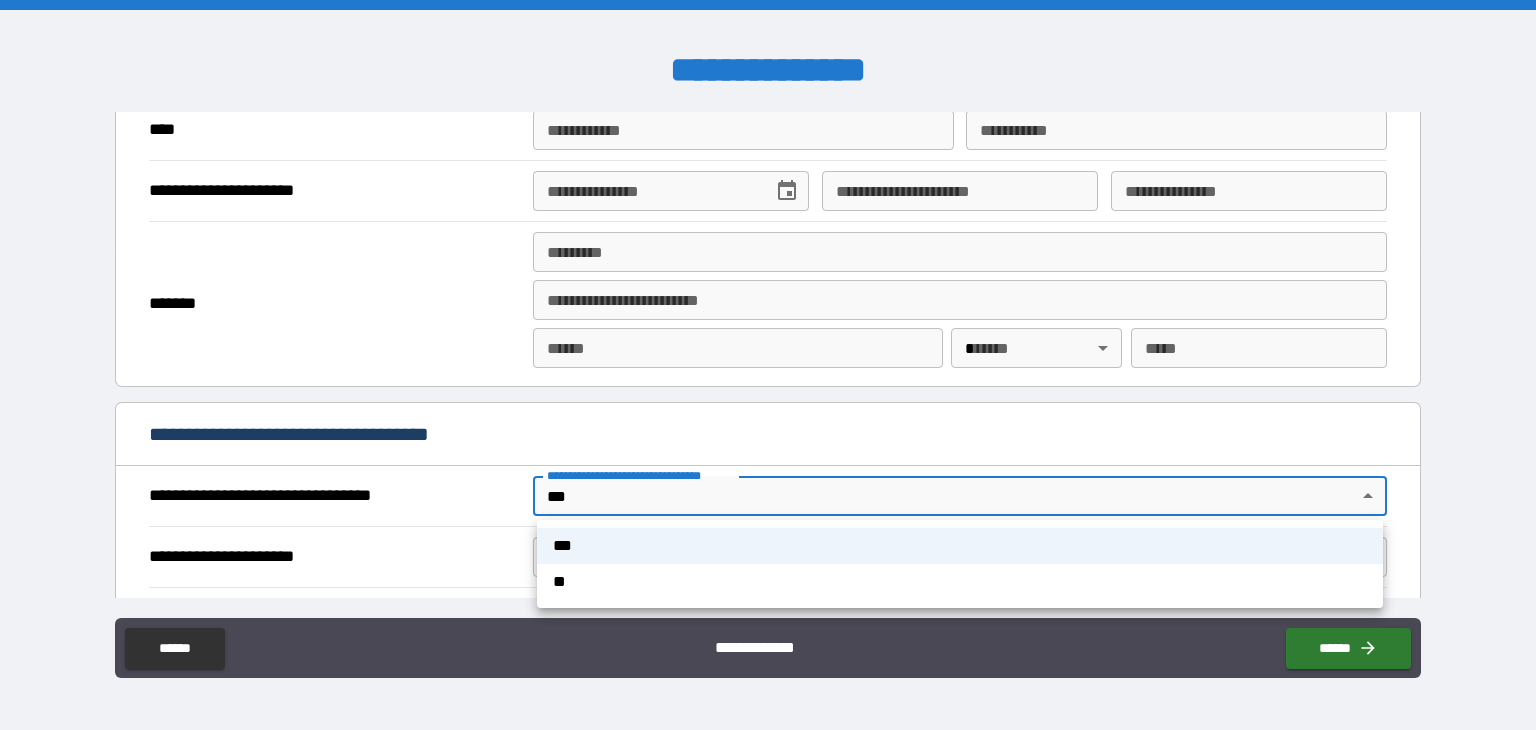 click at bounding box center (768, 365) 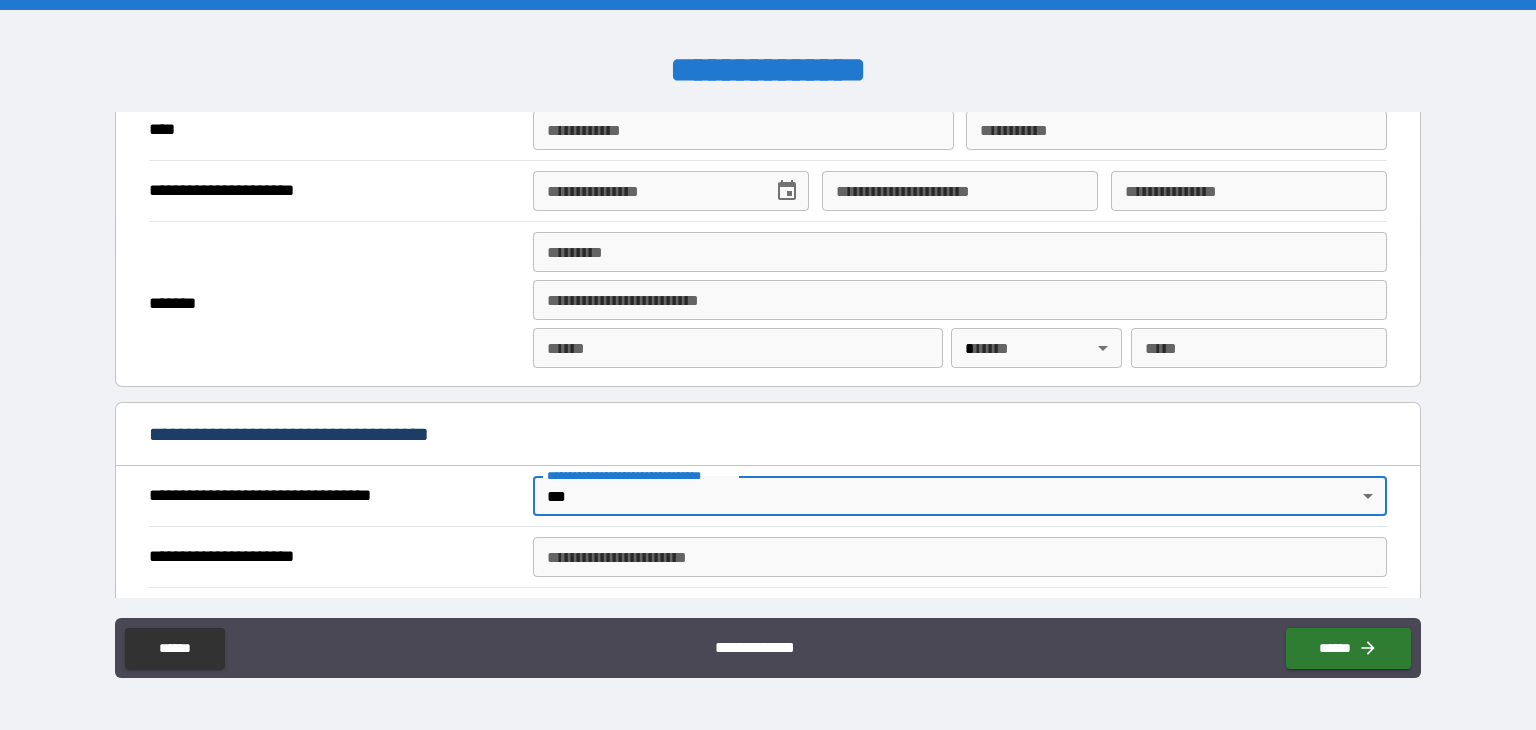 click on "**********" at bounding box center [960, 557] 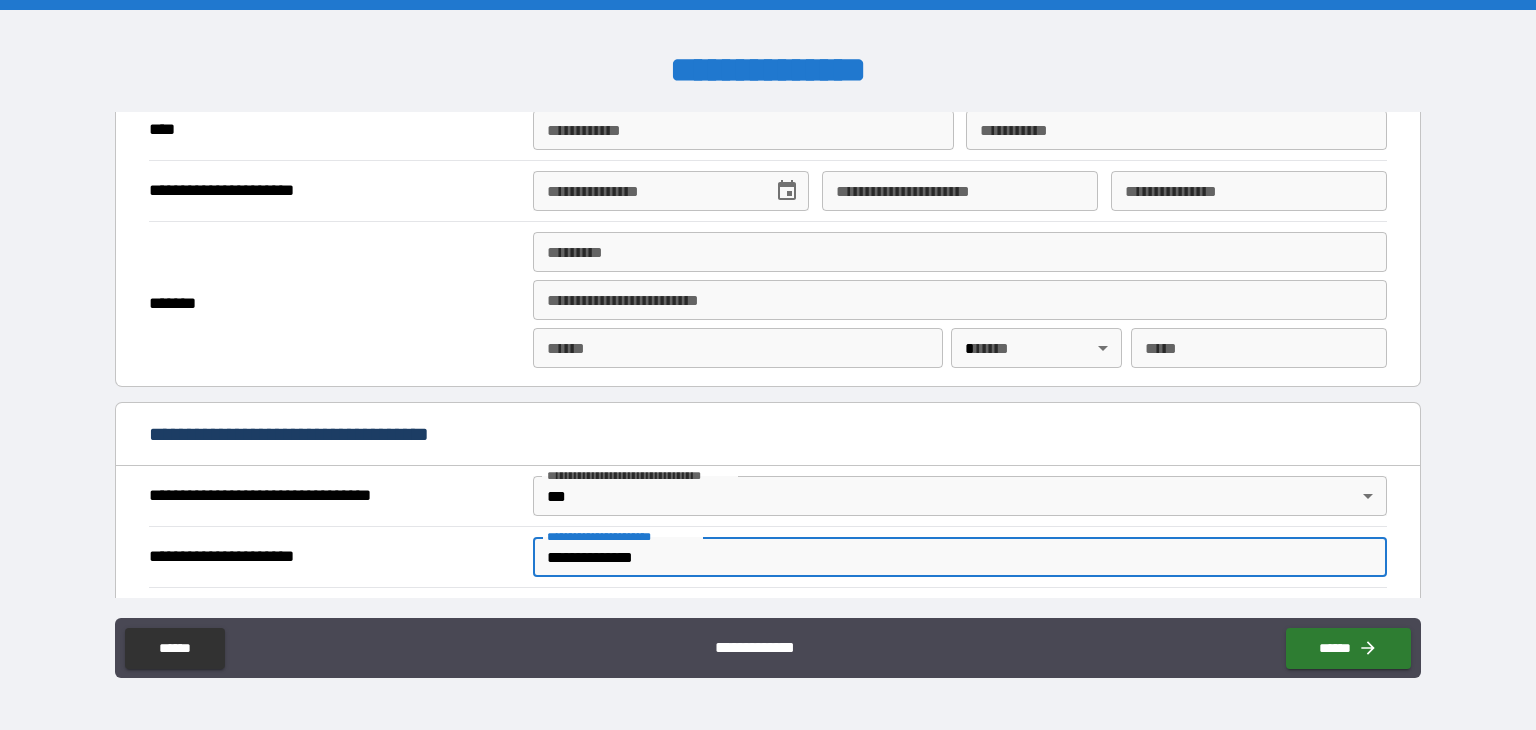 scroll, scrollTop: 1276, scrollLeft: 0, axis: vertical 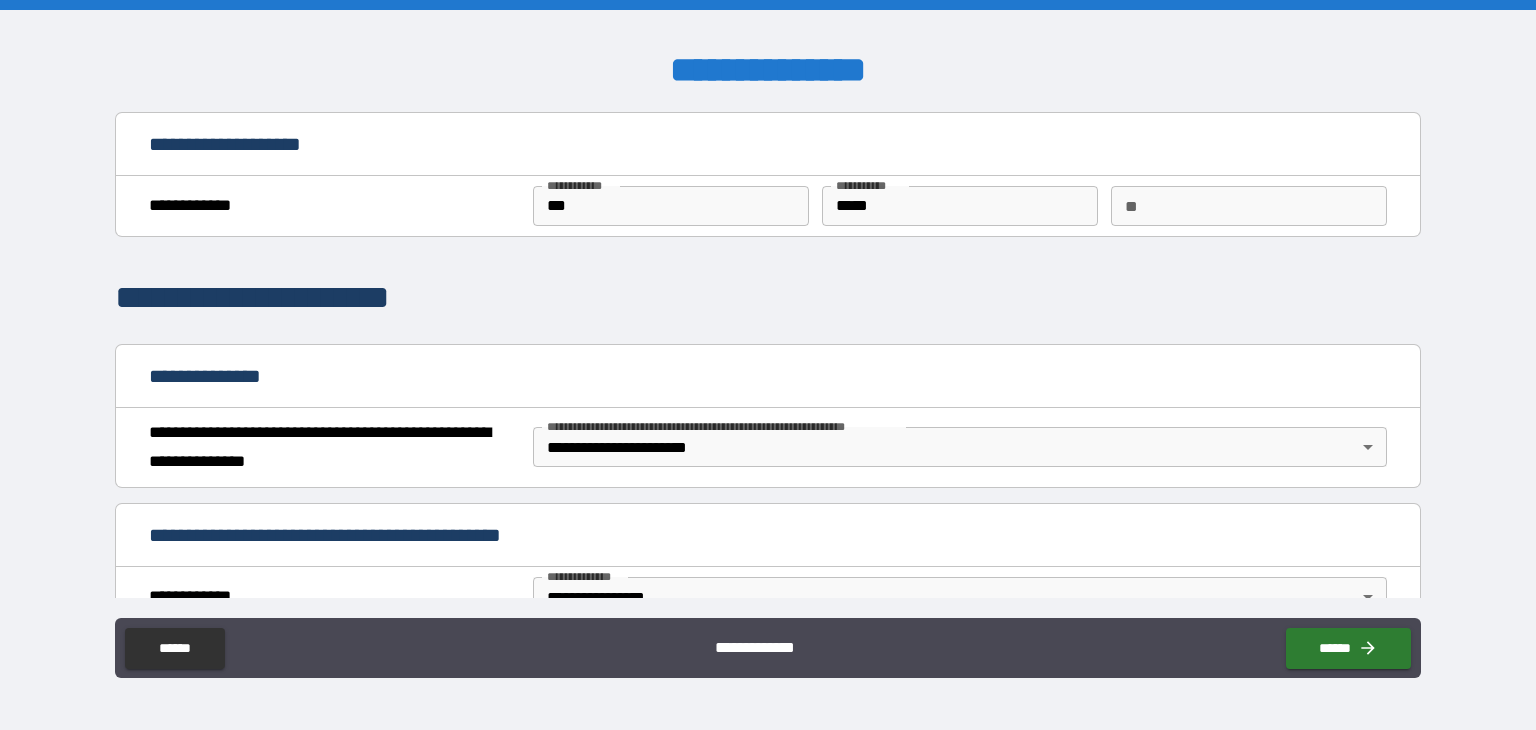 type on "**********" 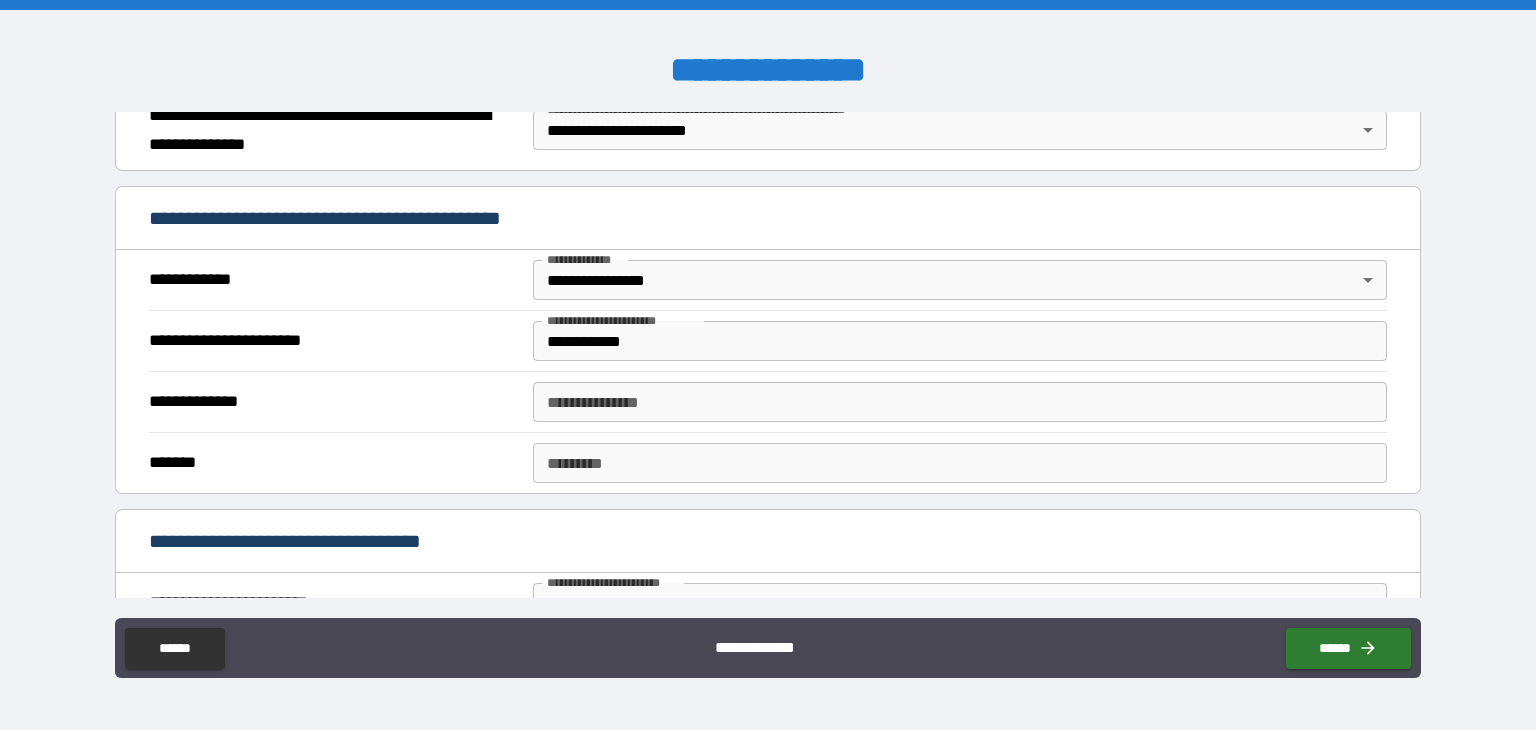 scroll, scrollTop: 320, scrollLeft: 0, axis: vertical 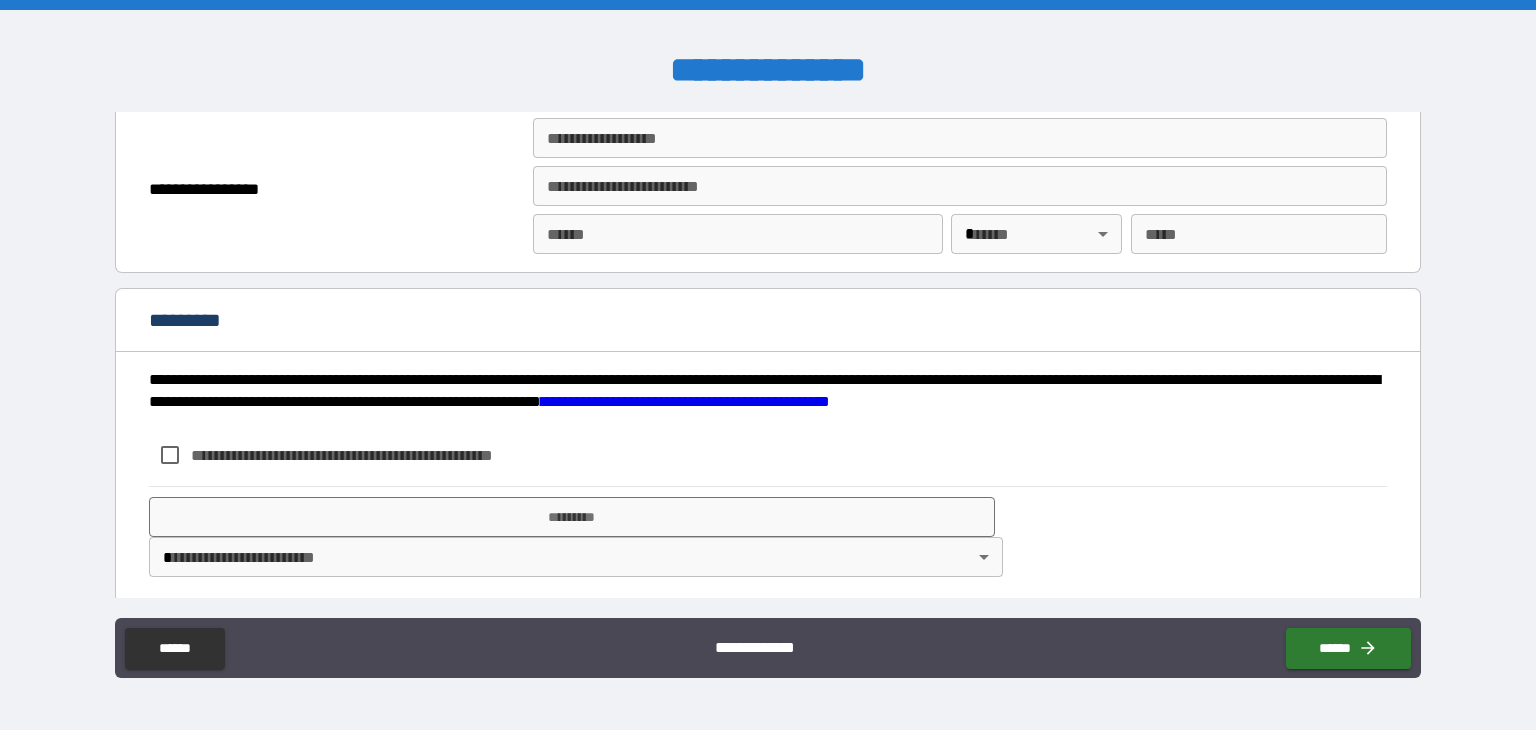 click on "**********" at bounding box center [768, 365] 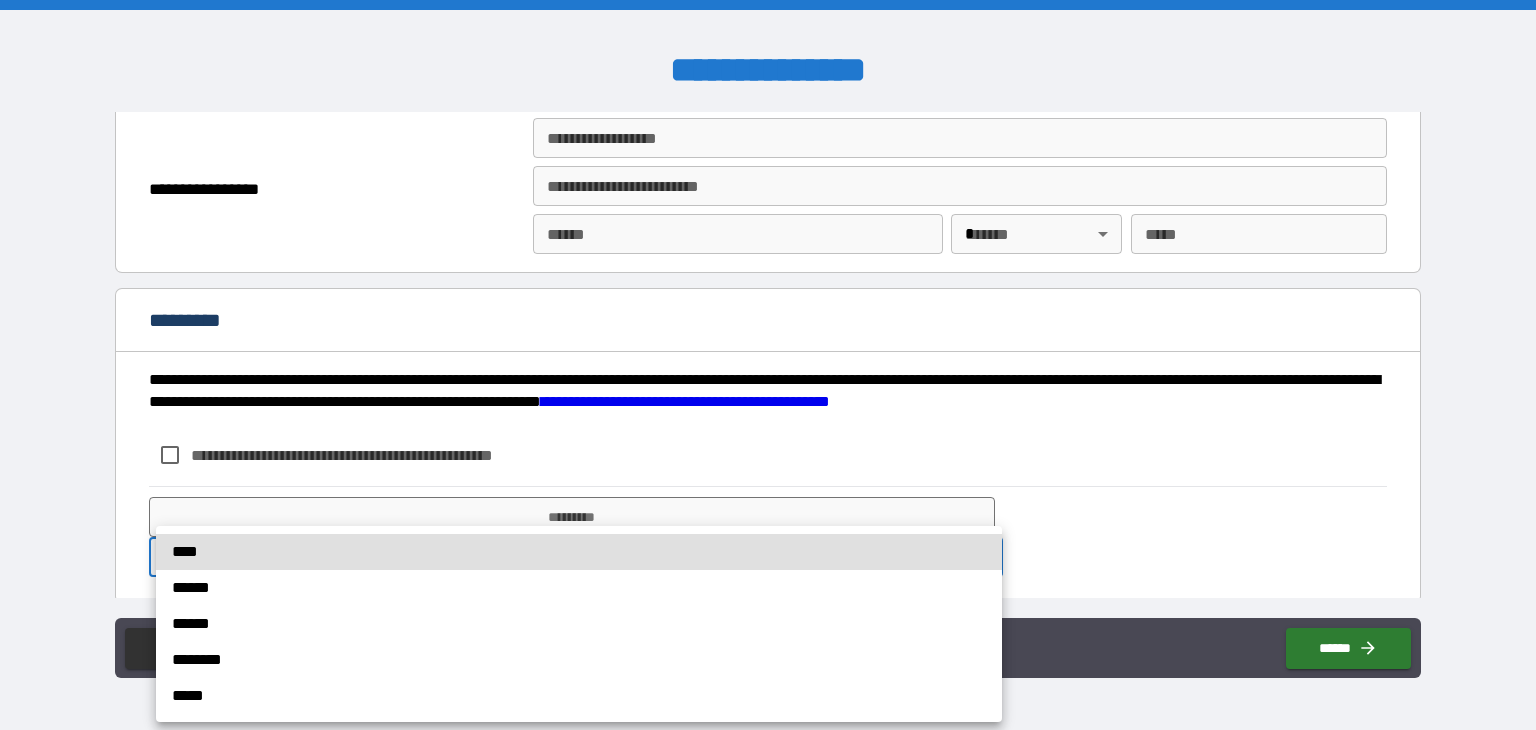 click on "****" at bounding box center (579, 552) 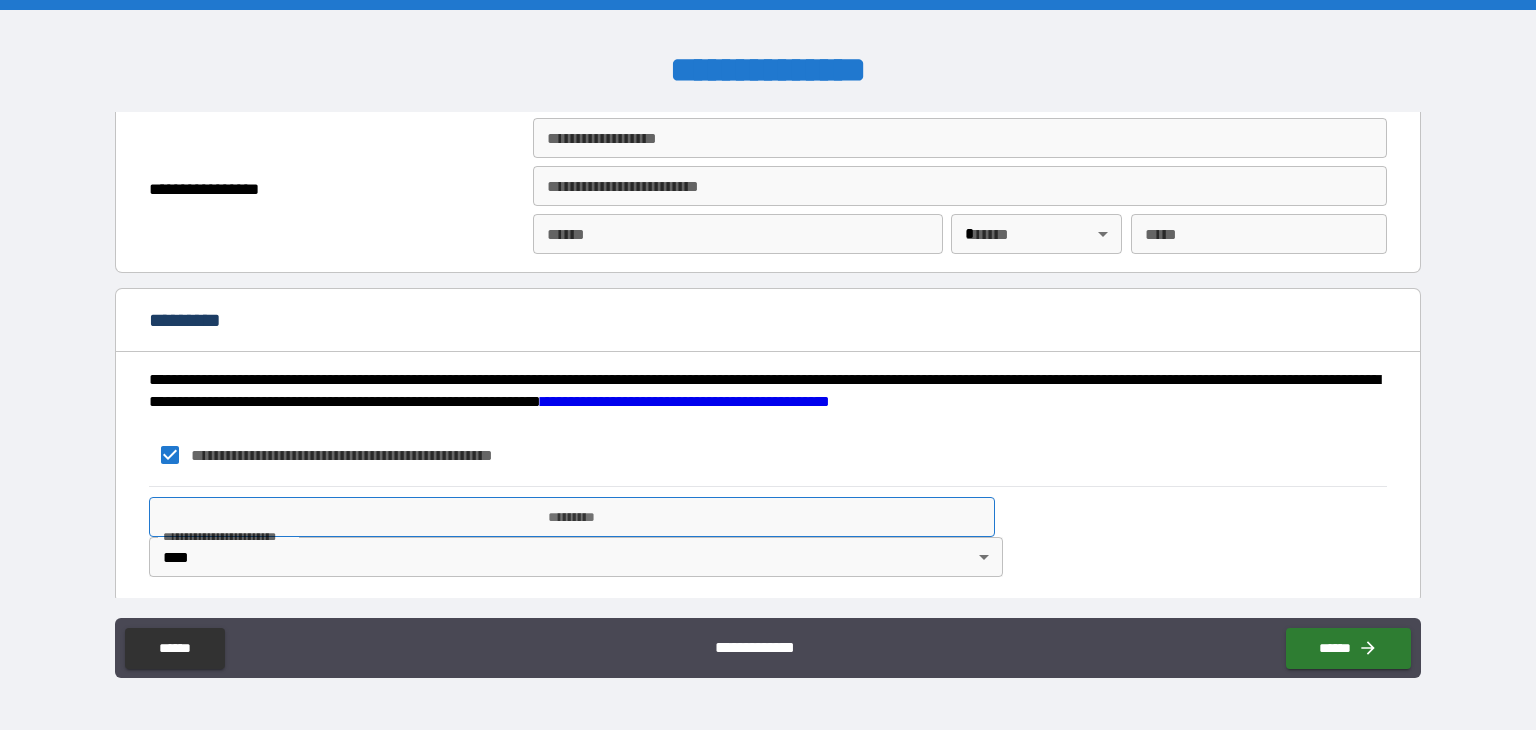 click on "*********" at bounding box center (572, 517) 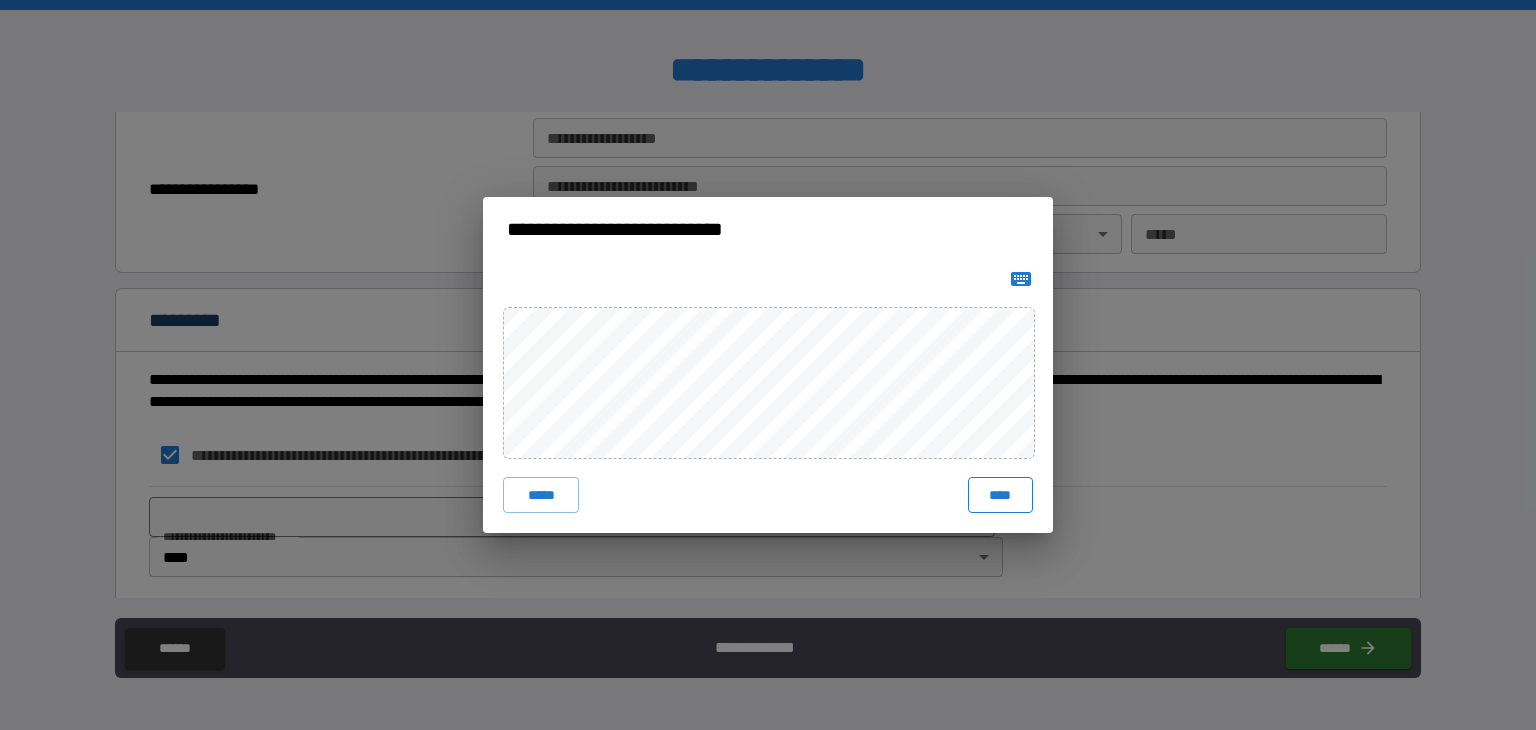 click on "****" at bounding box center [1000, 495] 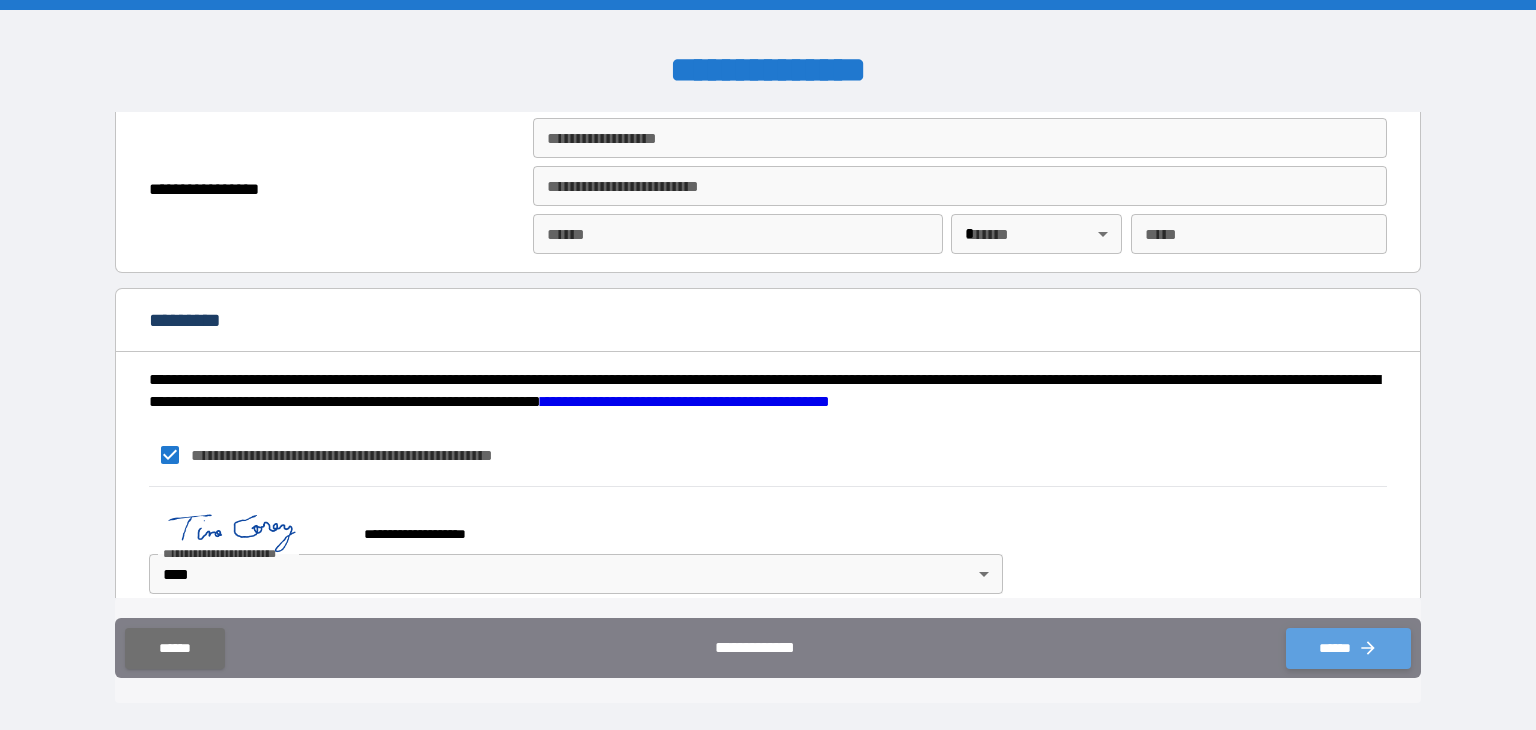 click on "******" at bounding box center [1348, 648] 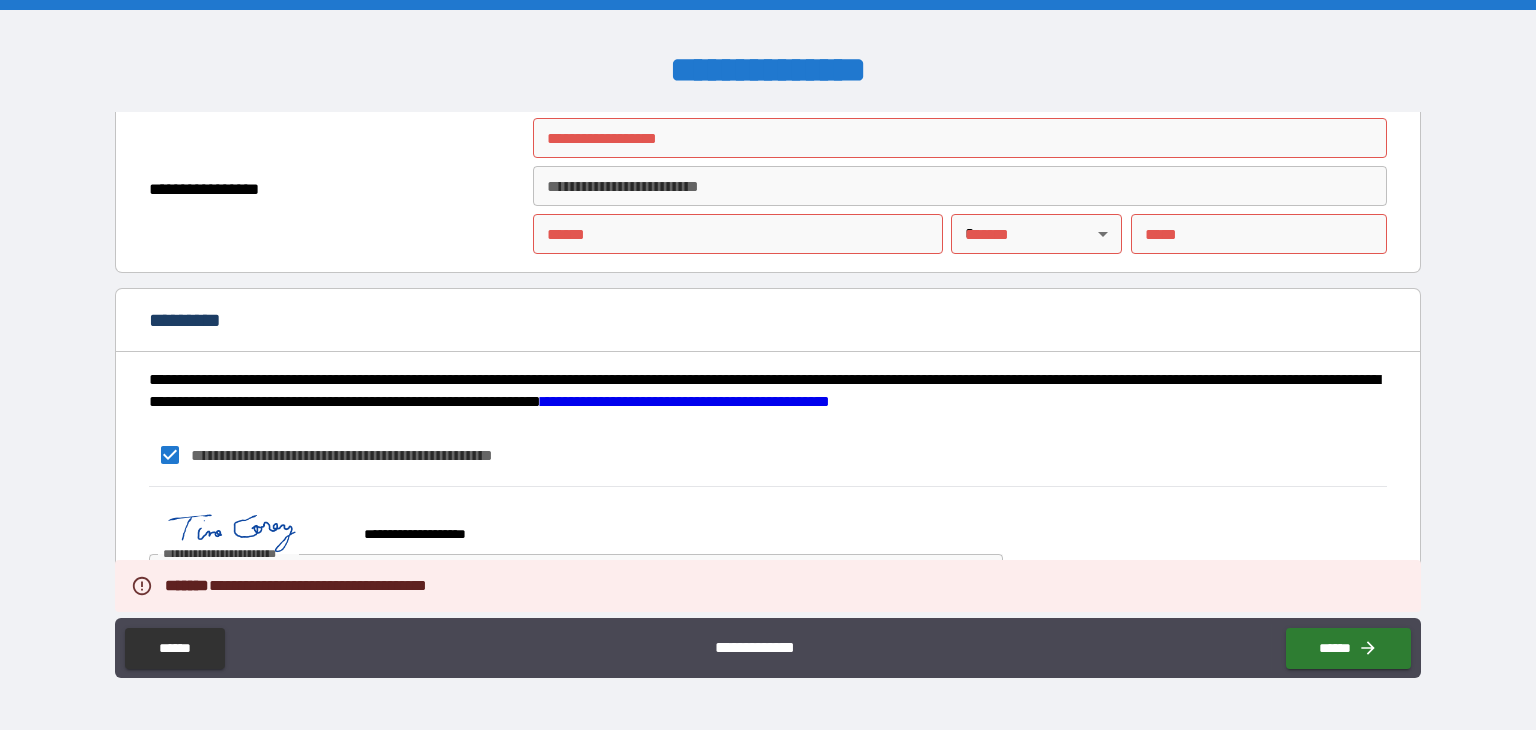 type 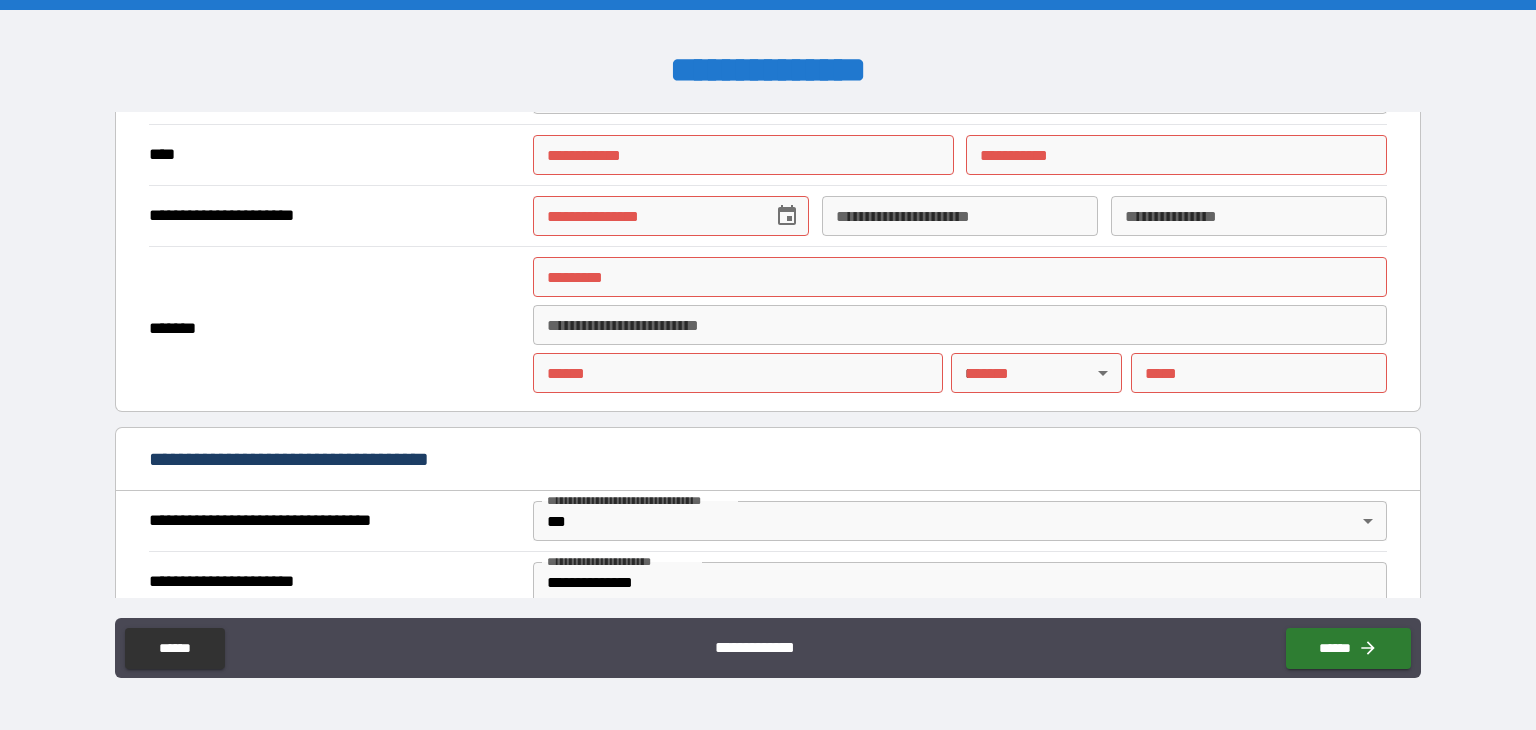 scroll, scrollTop: 400, scrollLeft: 0, axis: vertical 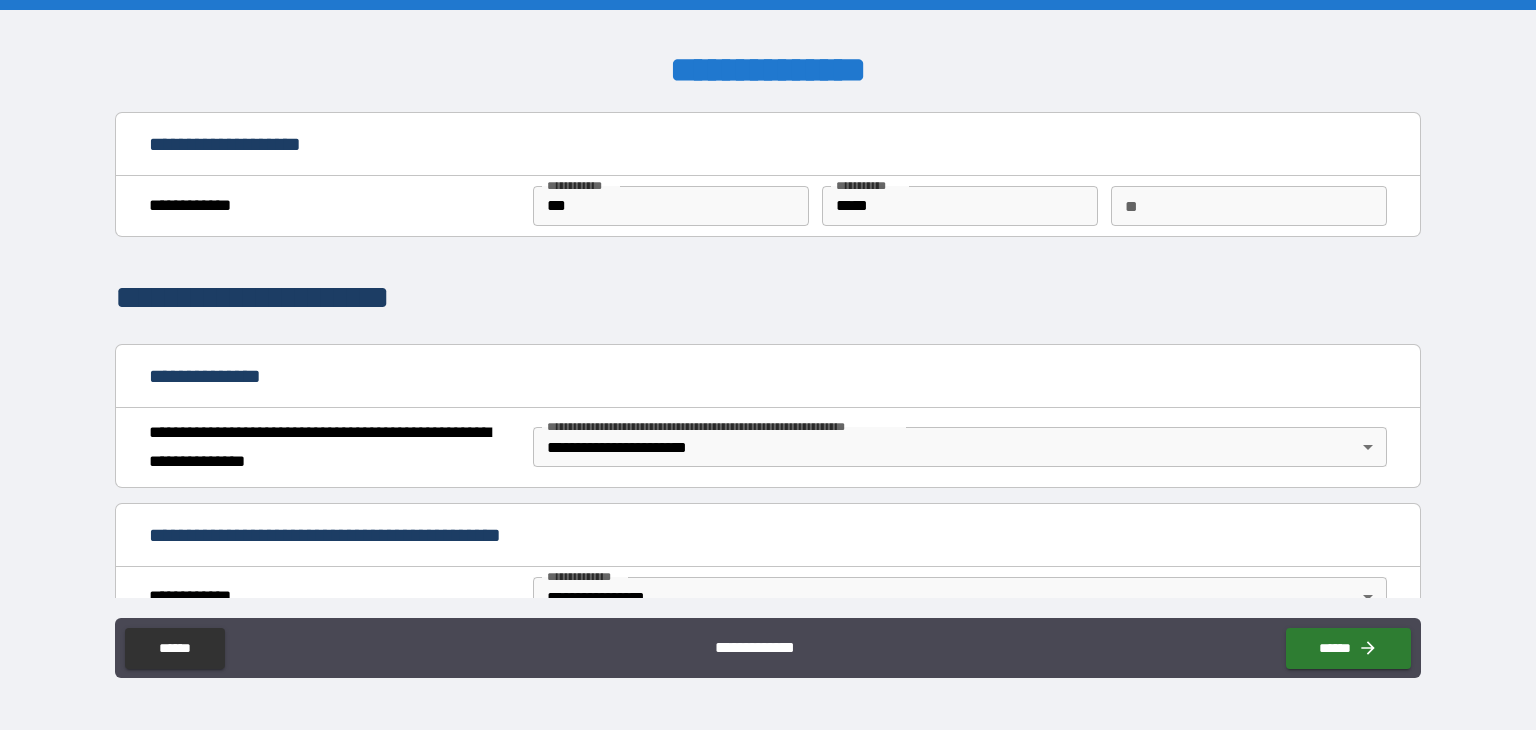 click on "**********" at bounding box center [768, 367] 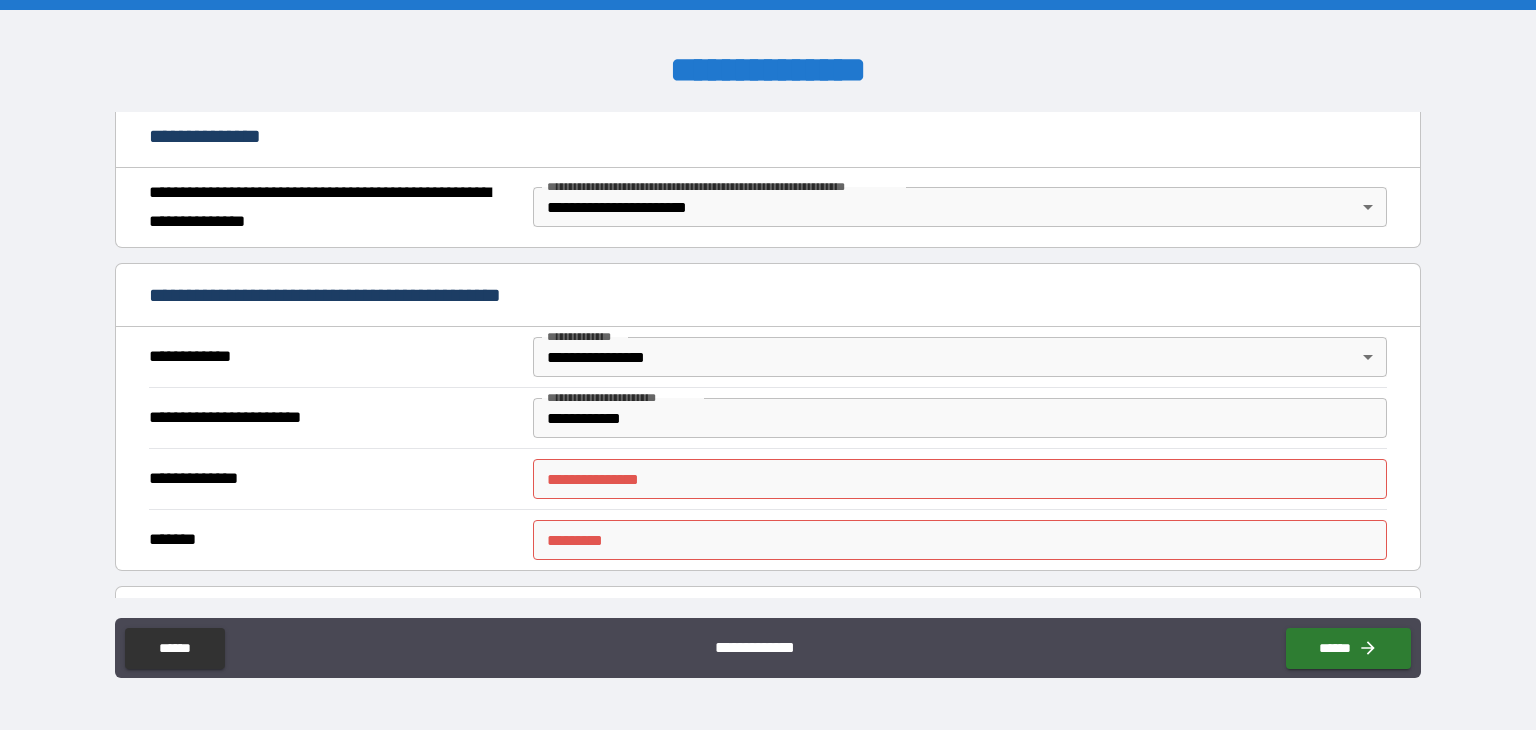 scroll, scrollTop: 280, scrollLeft: 0, axis: vertical 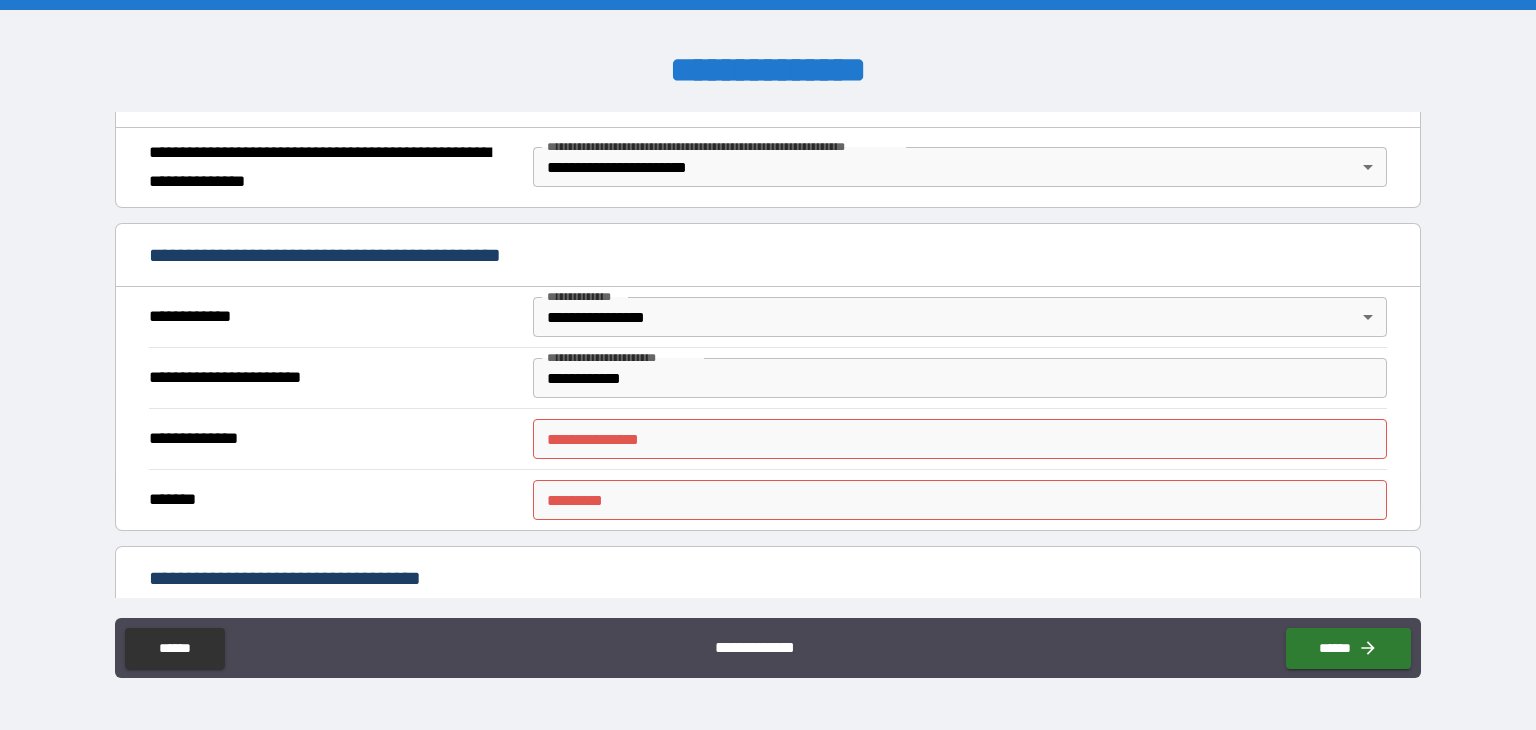 click on "*******   *" at bounding box center (960, 500) 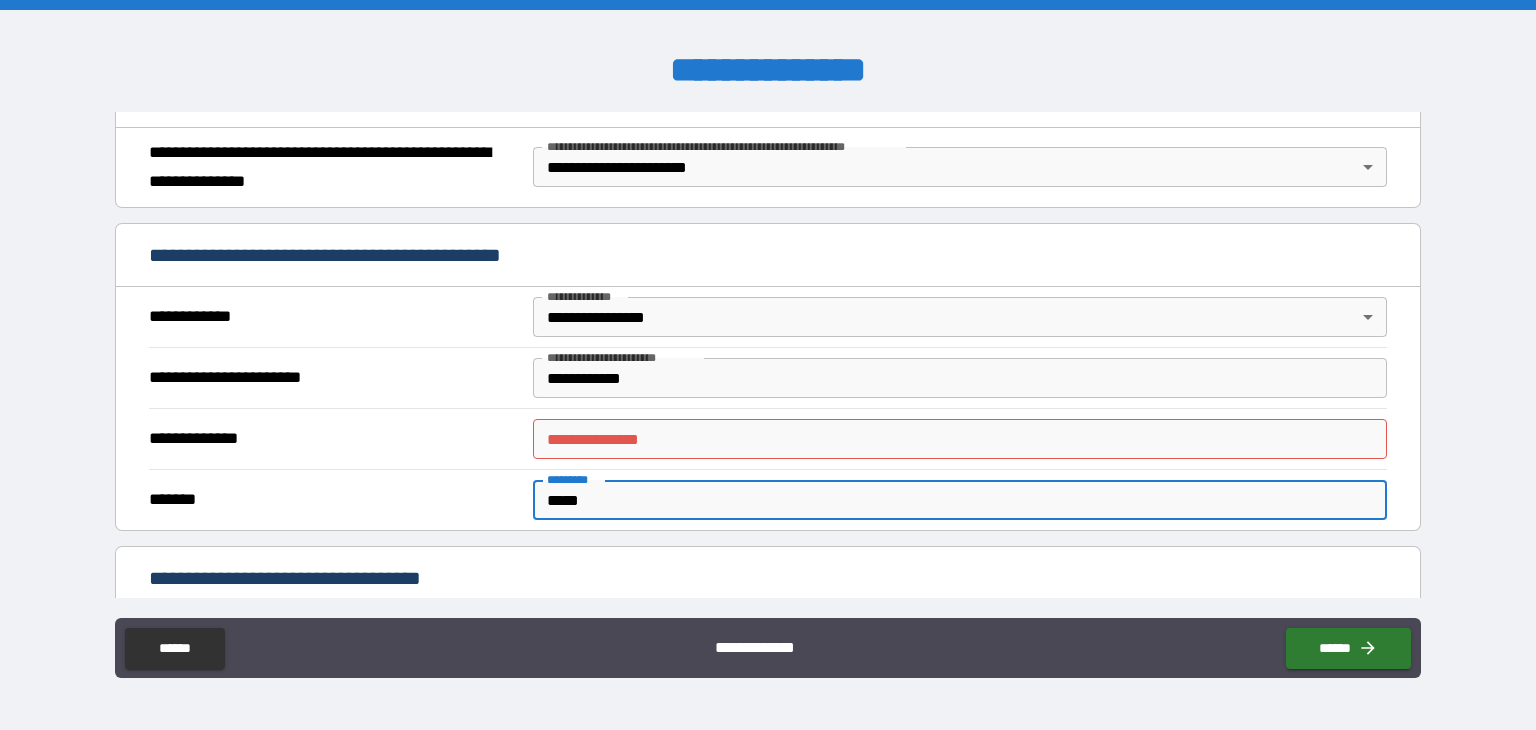 type on "*****" 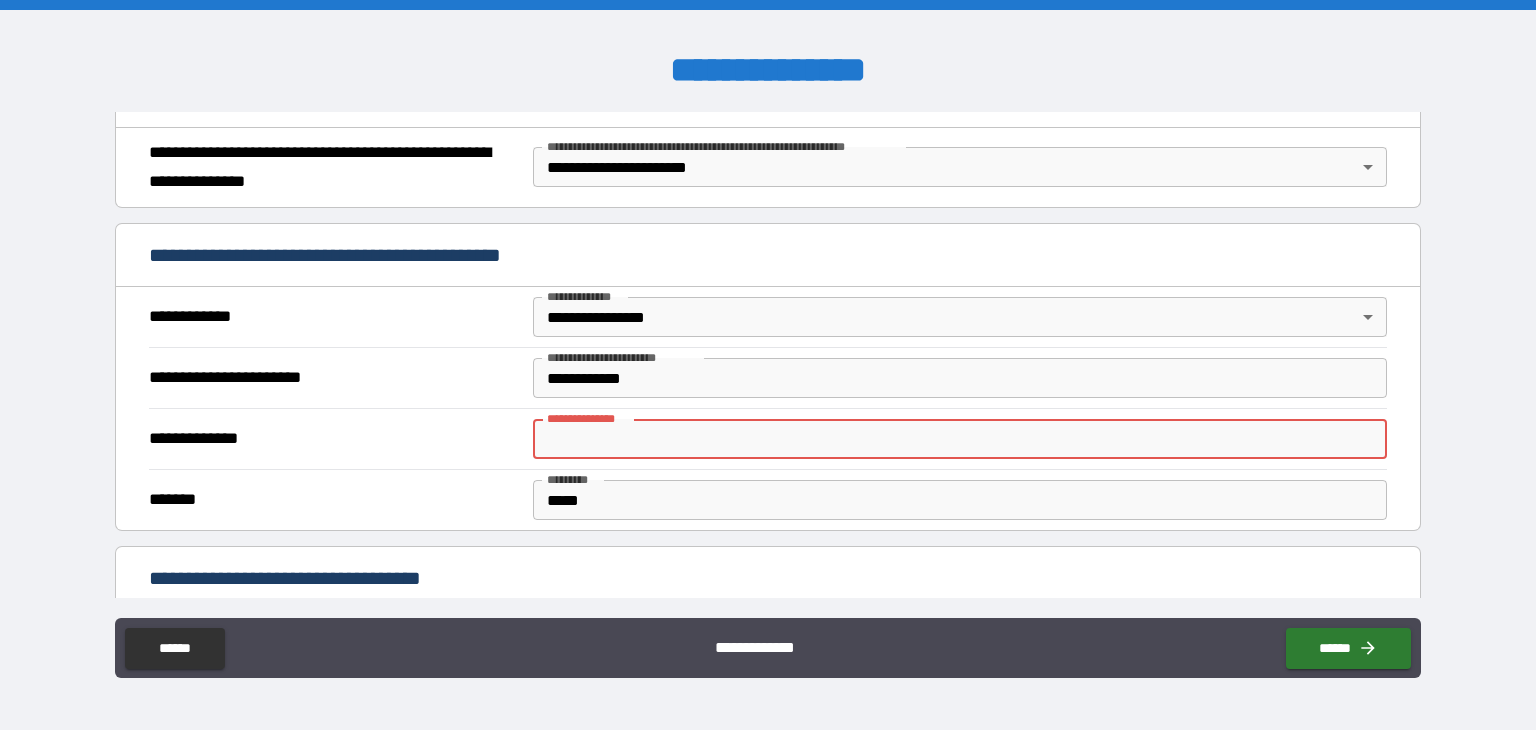 click on "**********" at bounding box center [960, 439] 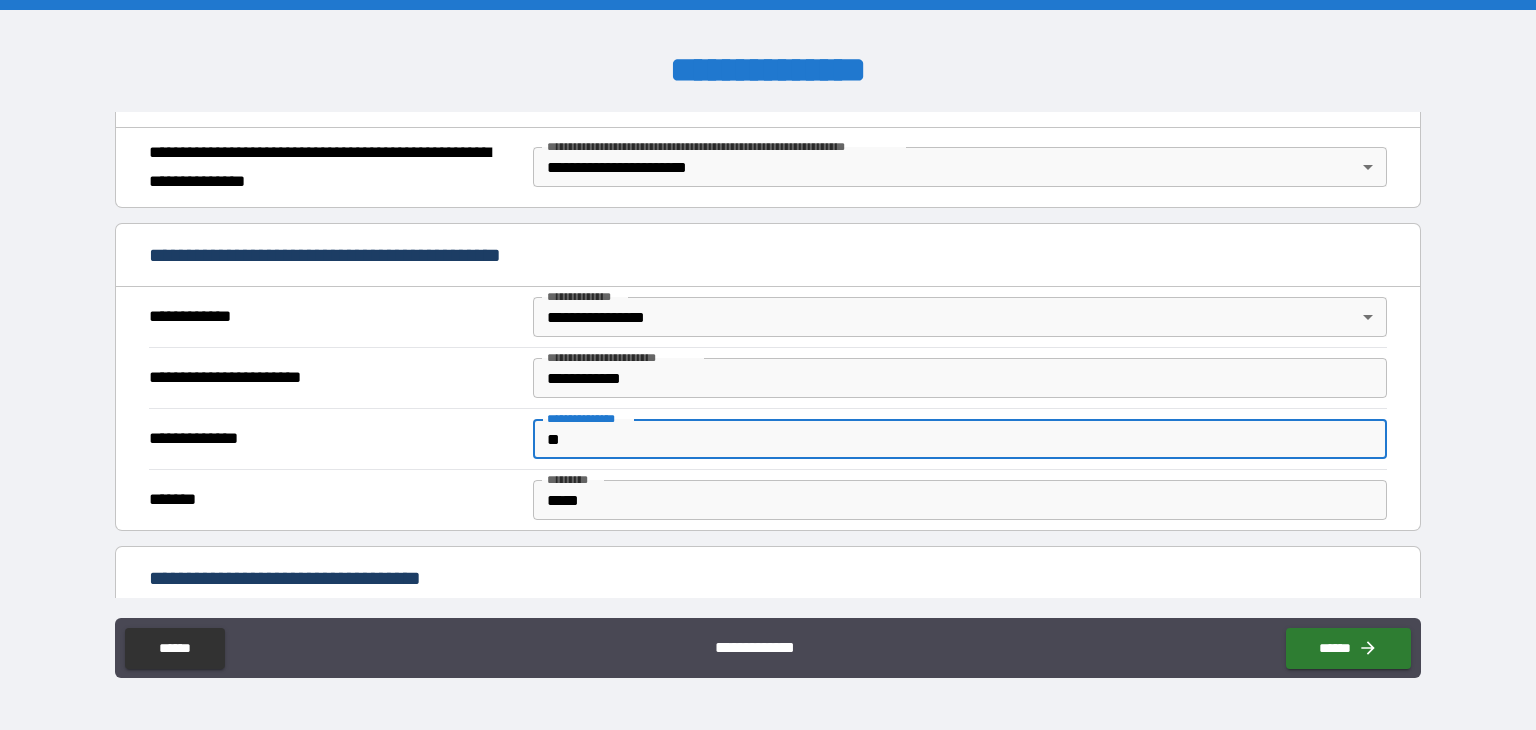 type on "*" 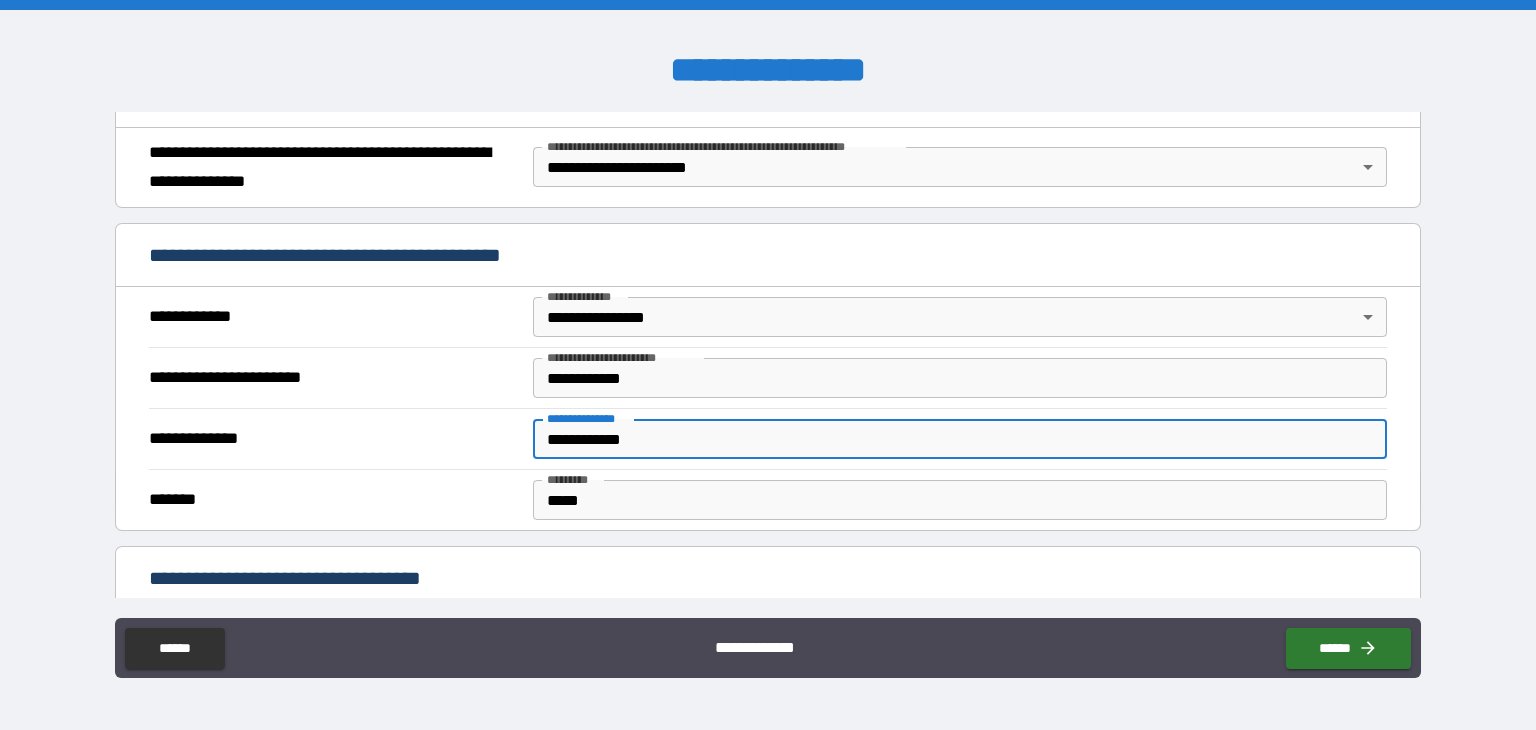 scroll, scrollTop: 705, scrollLeft: 0, axis: vertical 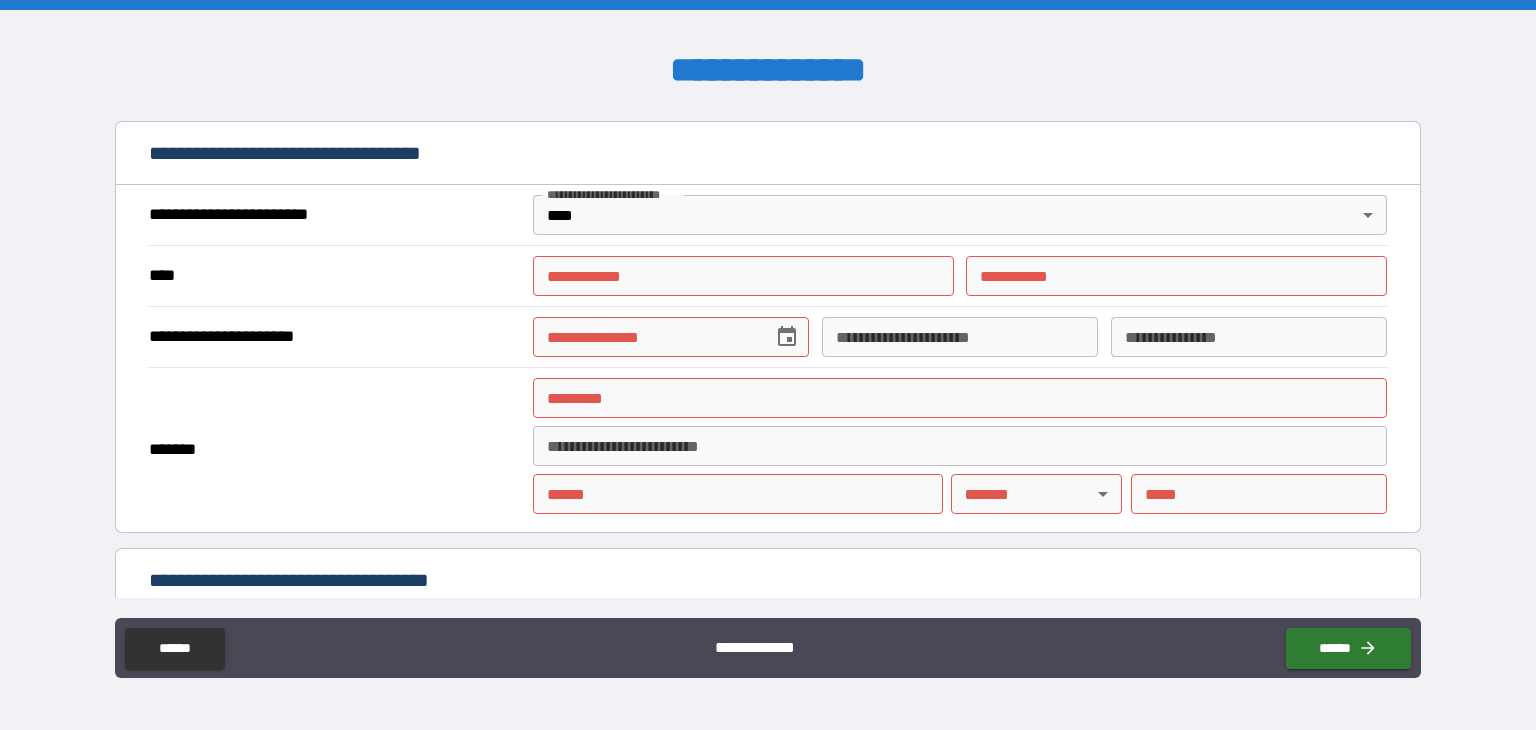 type on "**********" 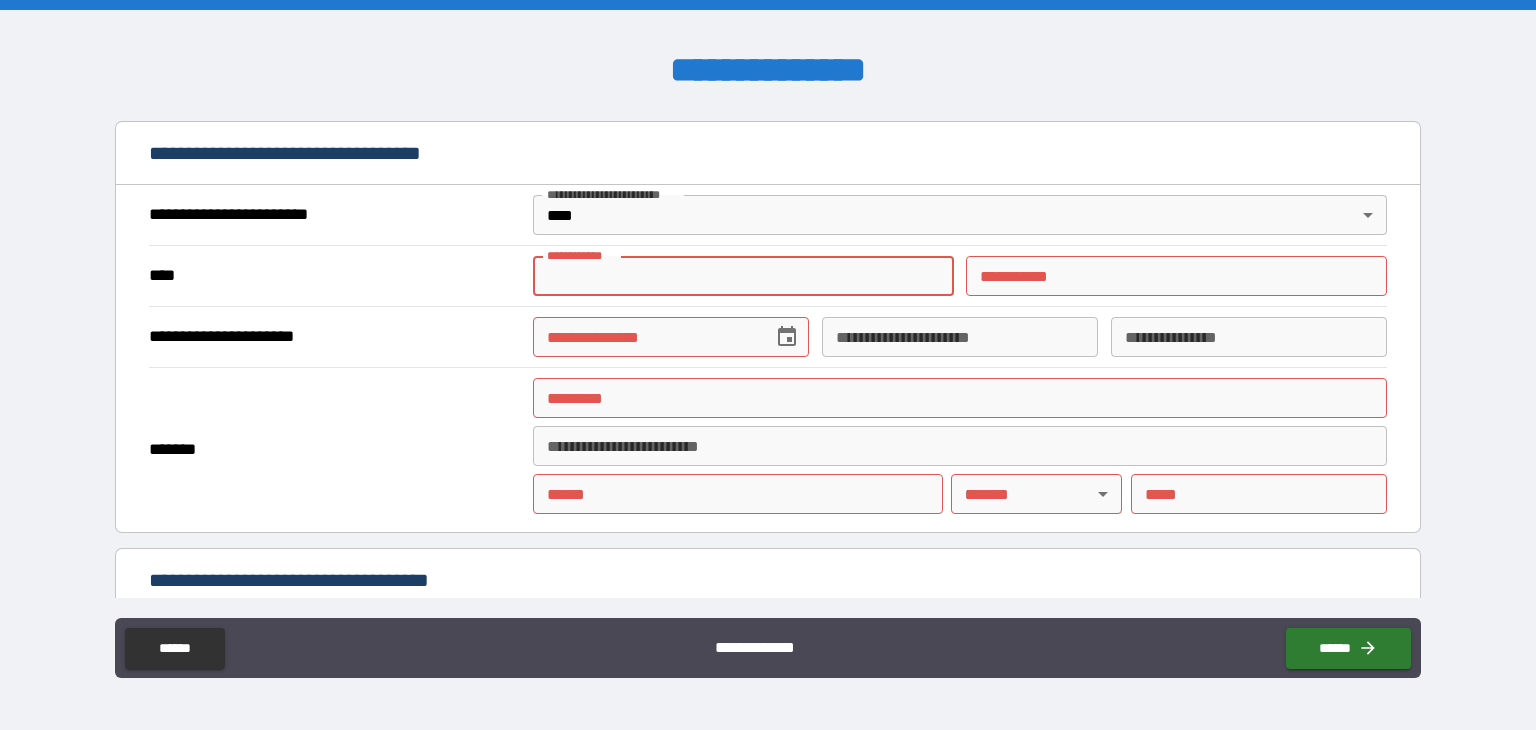 click on "**********" at bounding box center [743, 276] 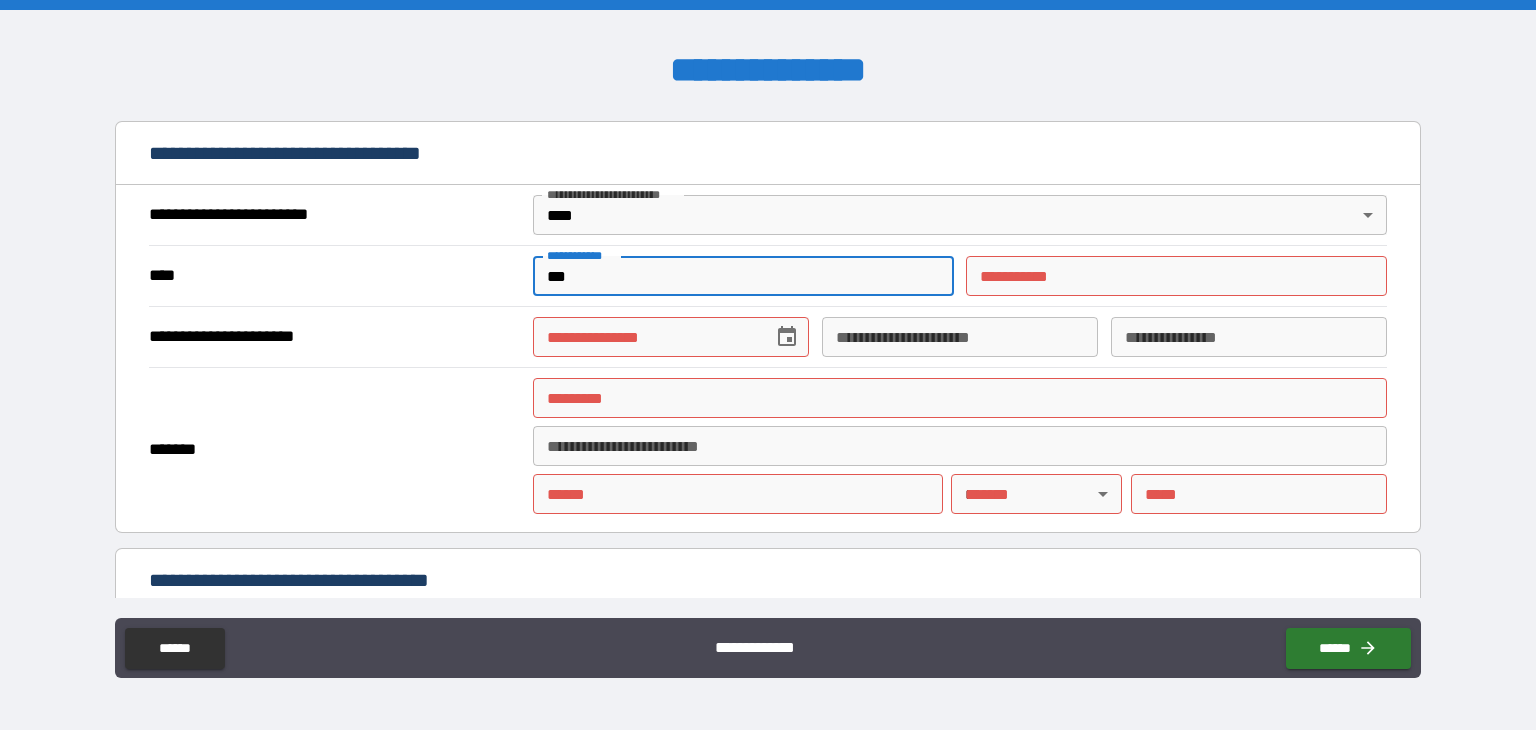 type on "***" 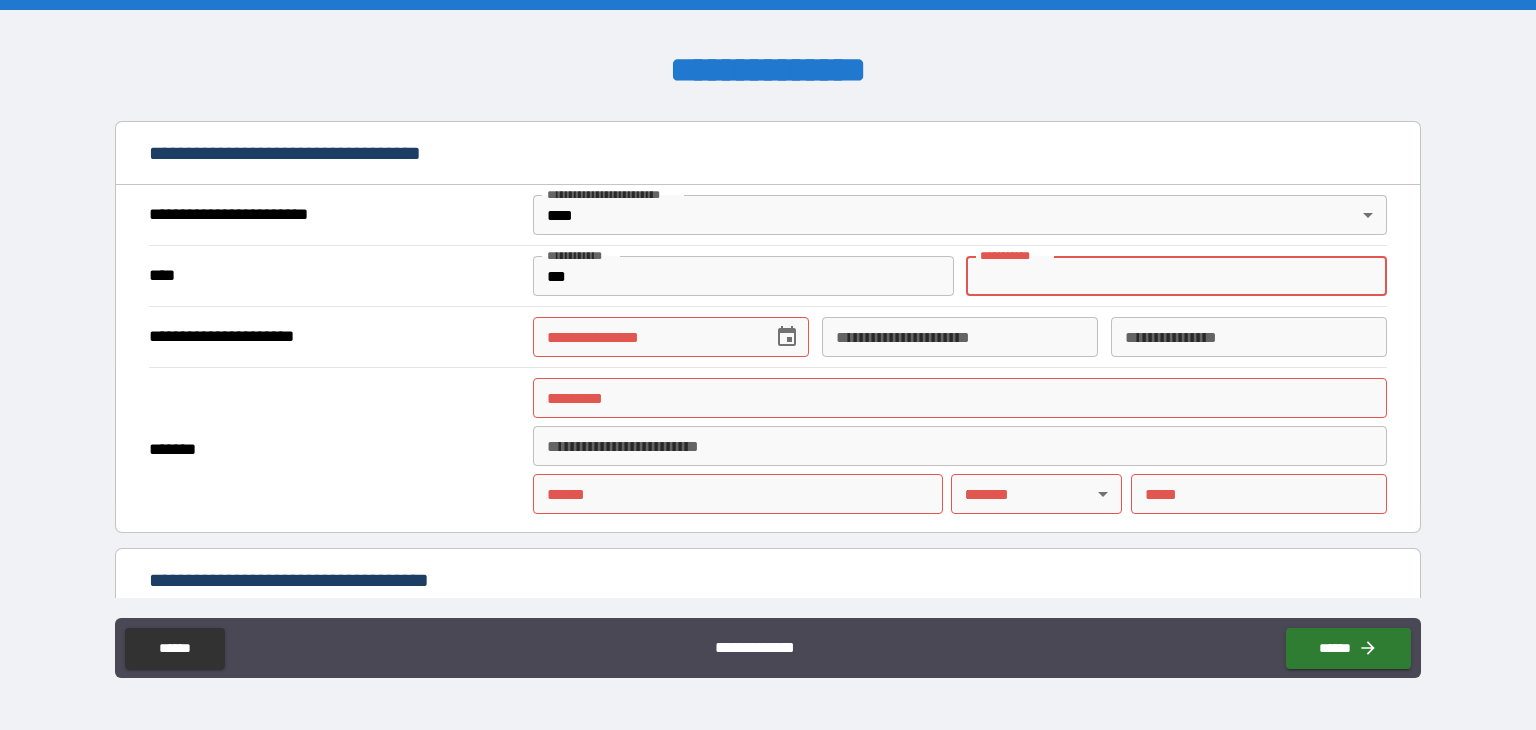 click on "*********   *" at bounding box center [1176, 276] 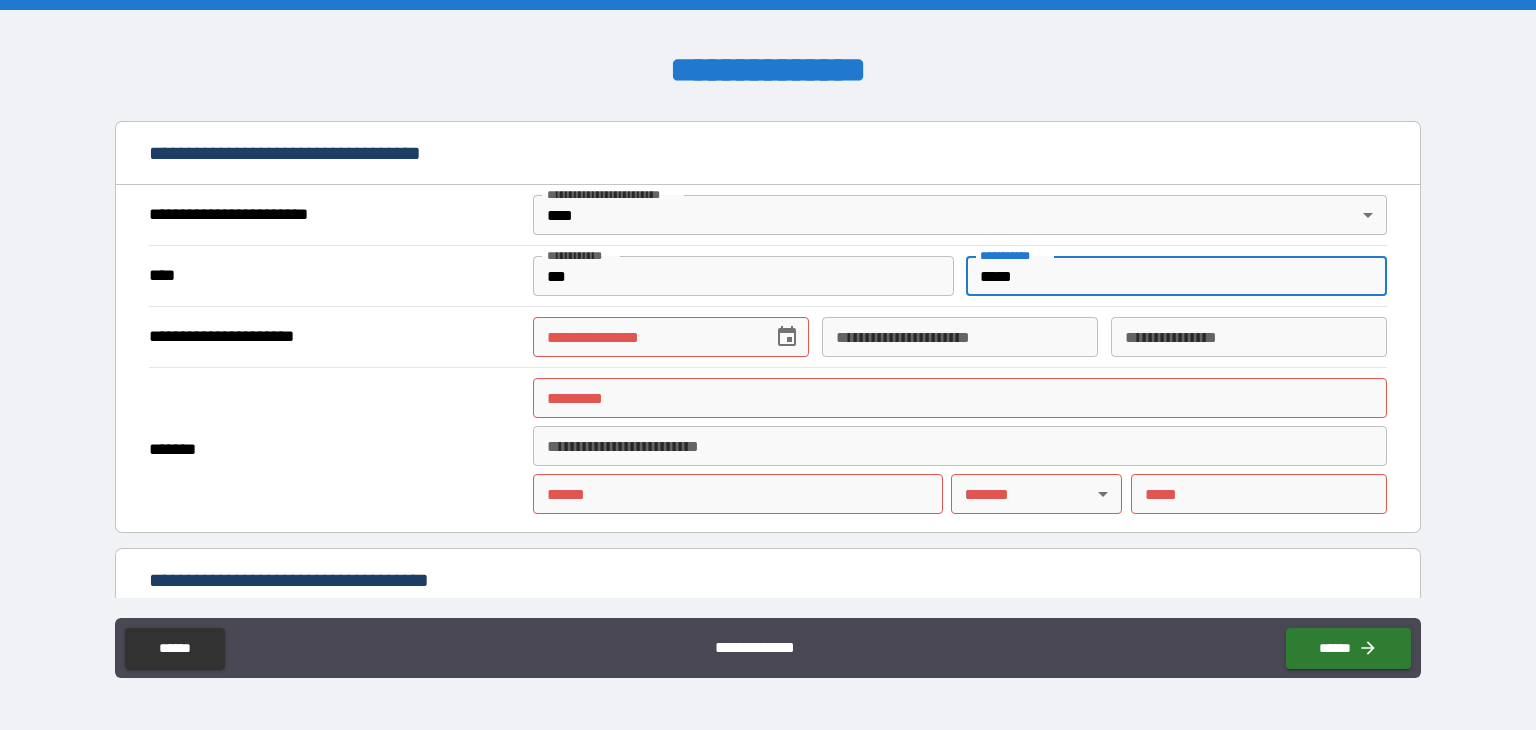 type on "*****" 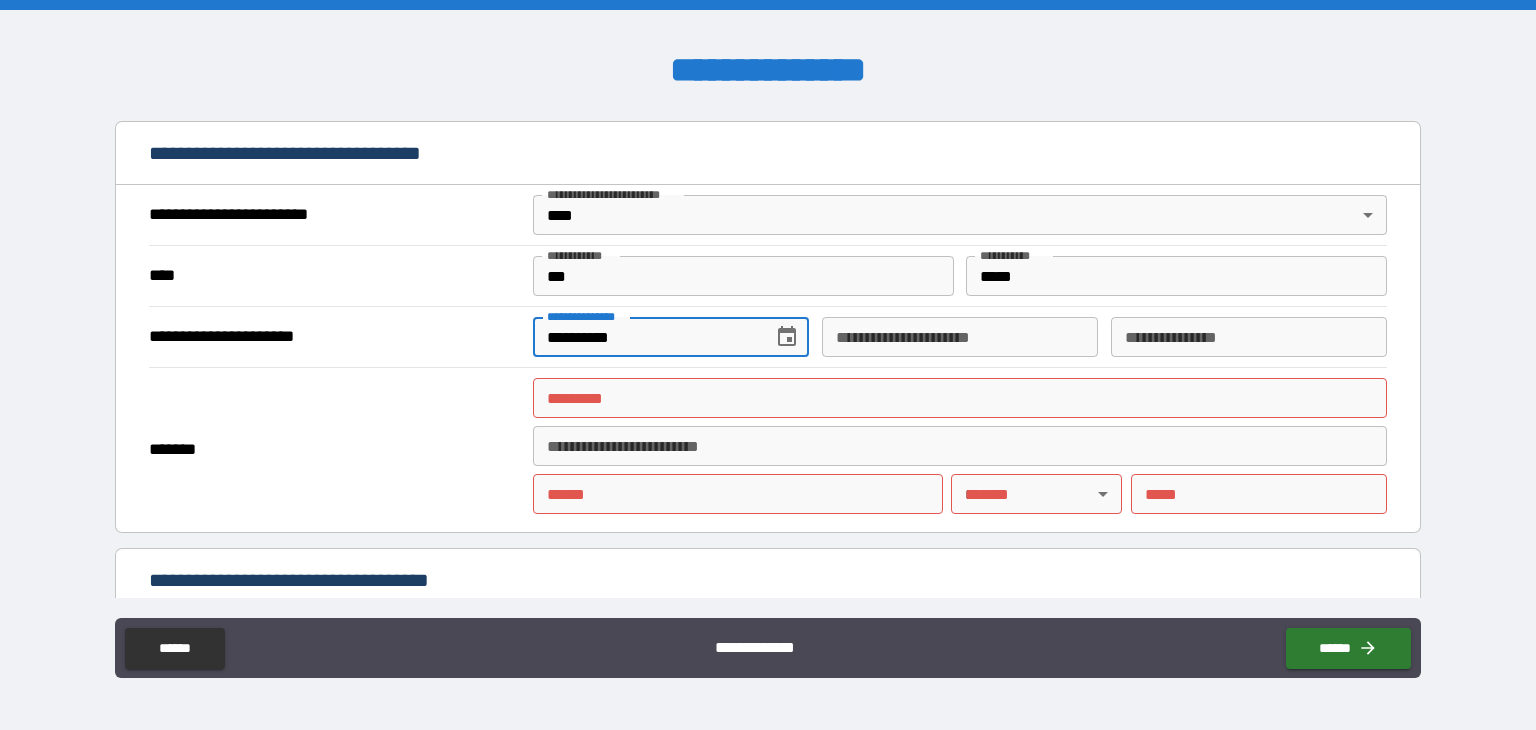 type on "**********" 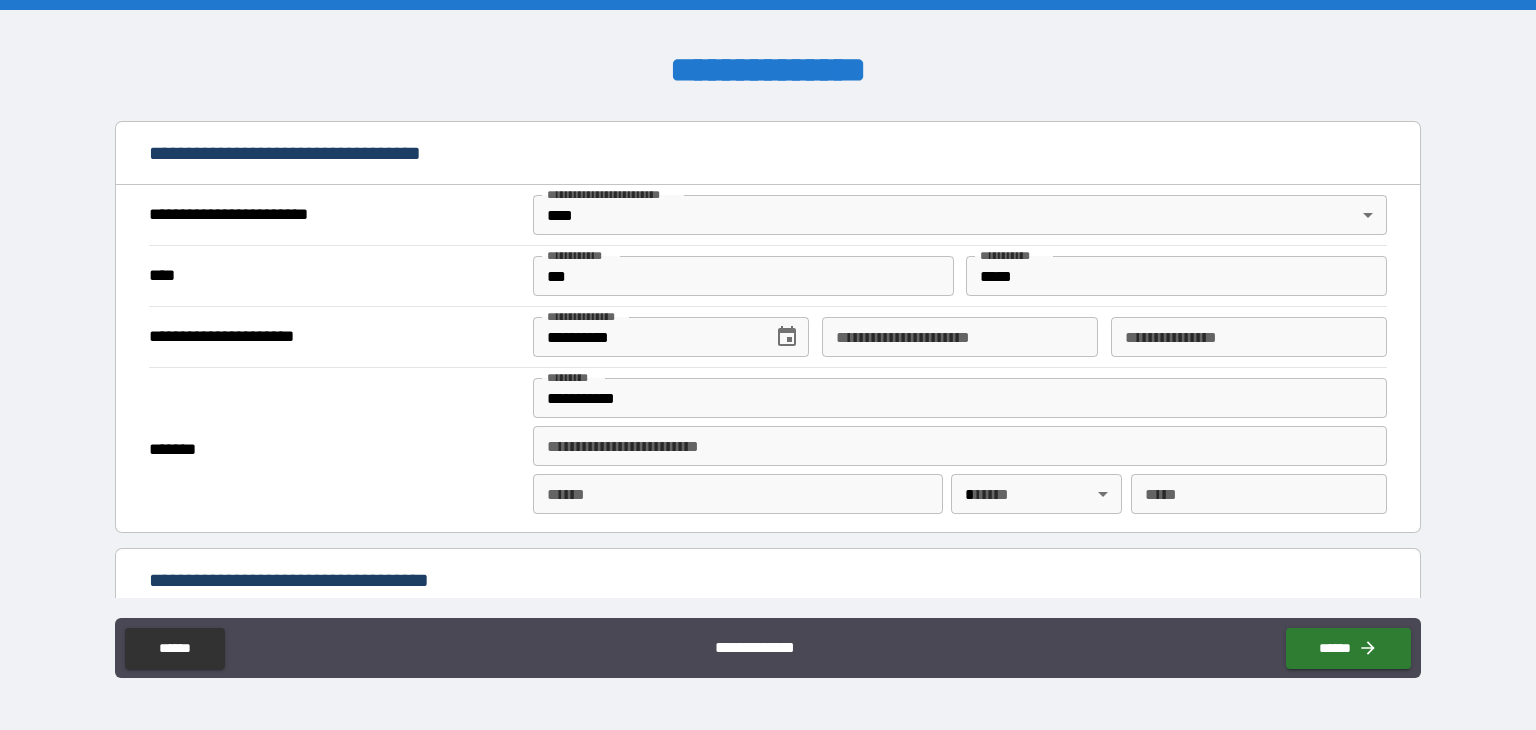 type on "**********" 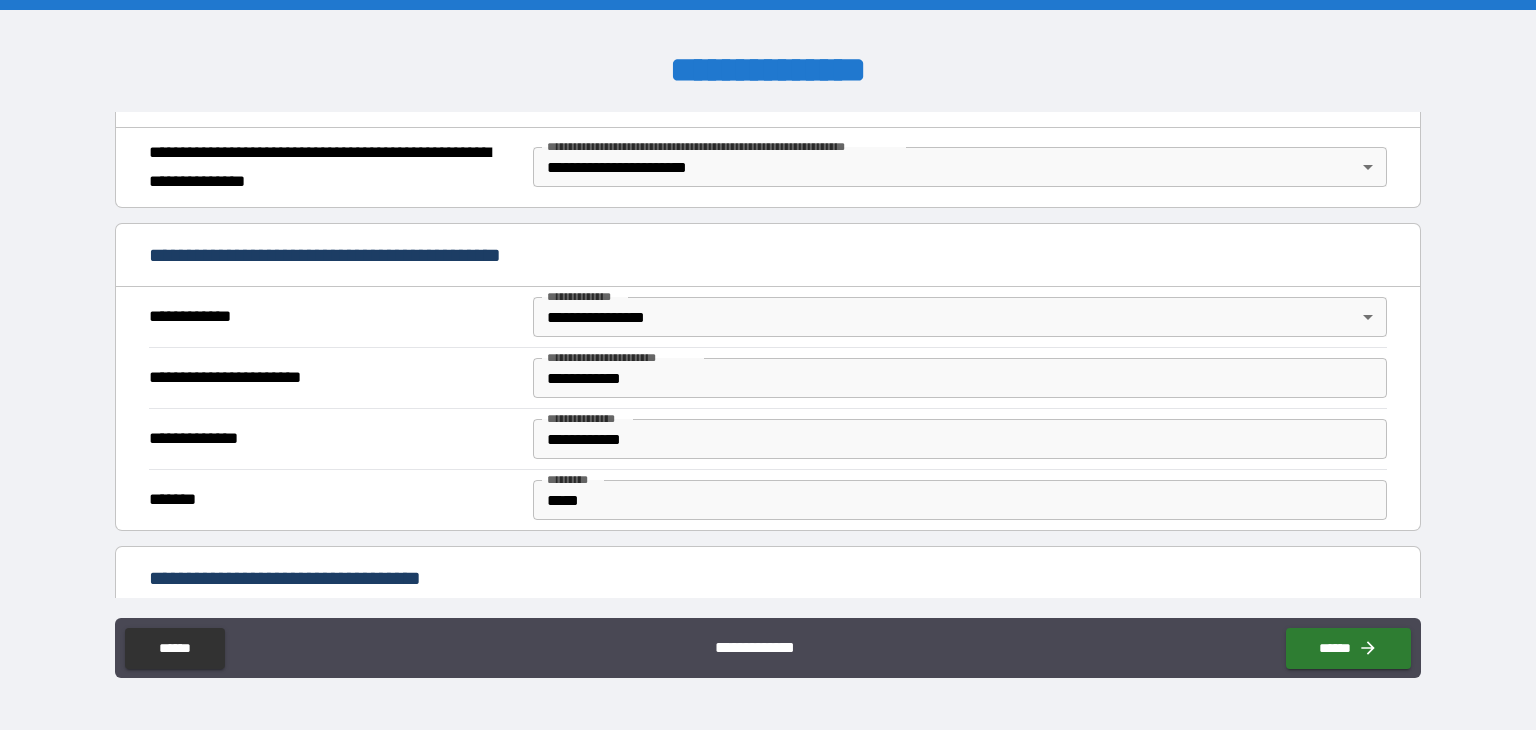 scroll, scrollTop: 0, scrollLeft: 0, axis: both 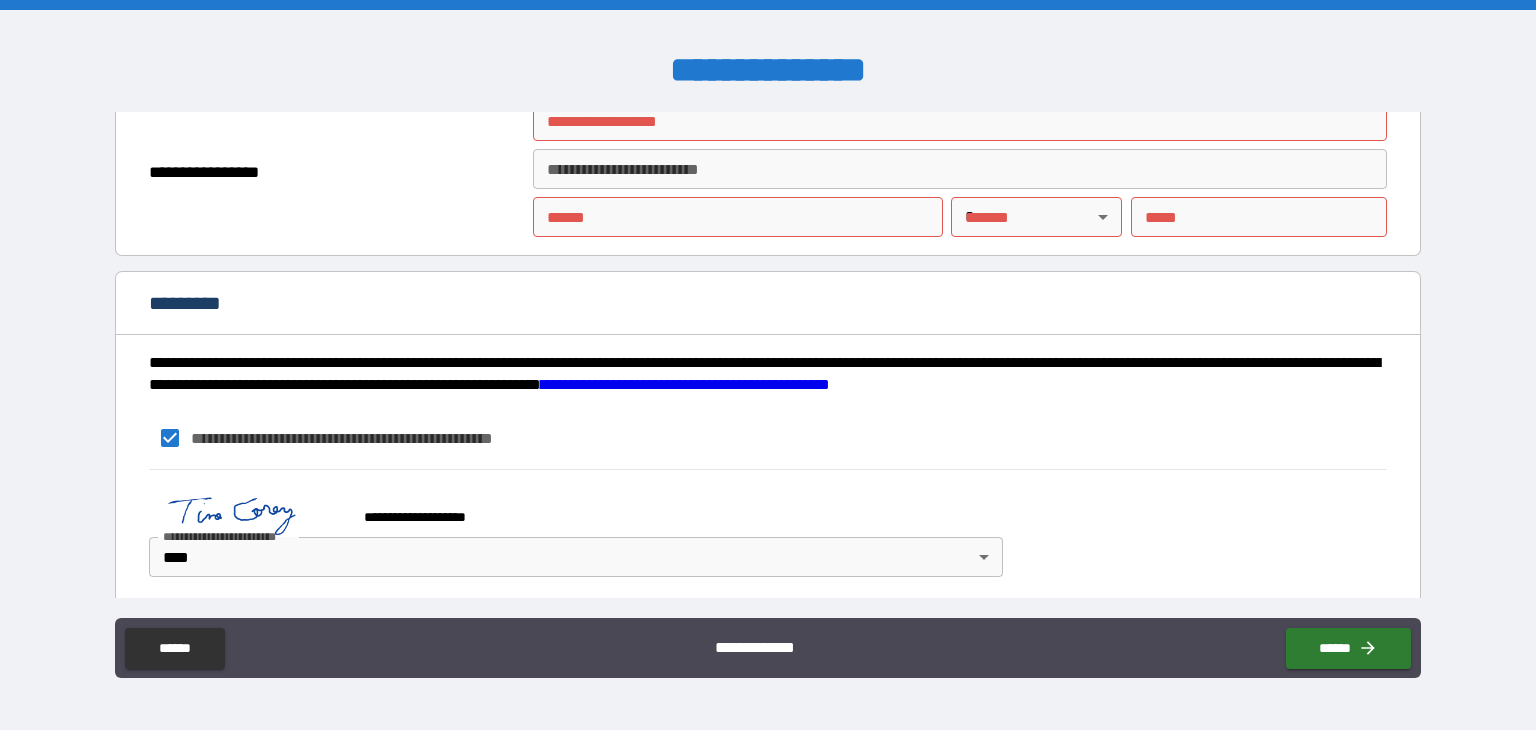 click on "*********" at bounding box center (768, 305) 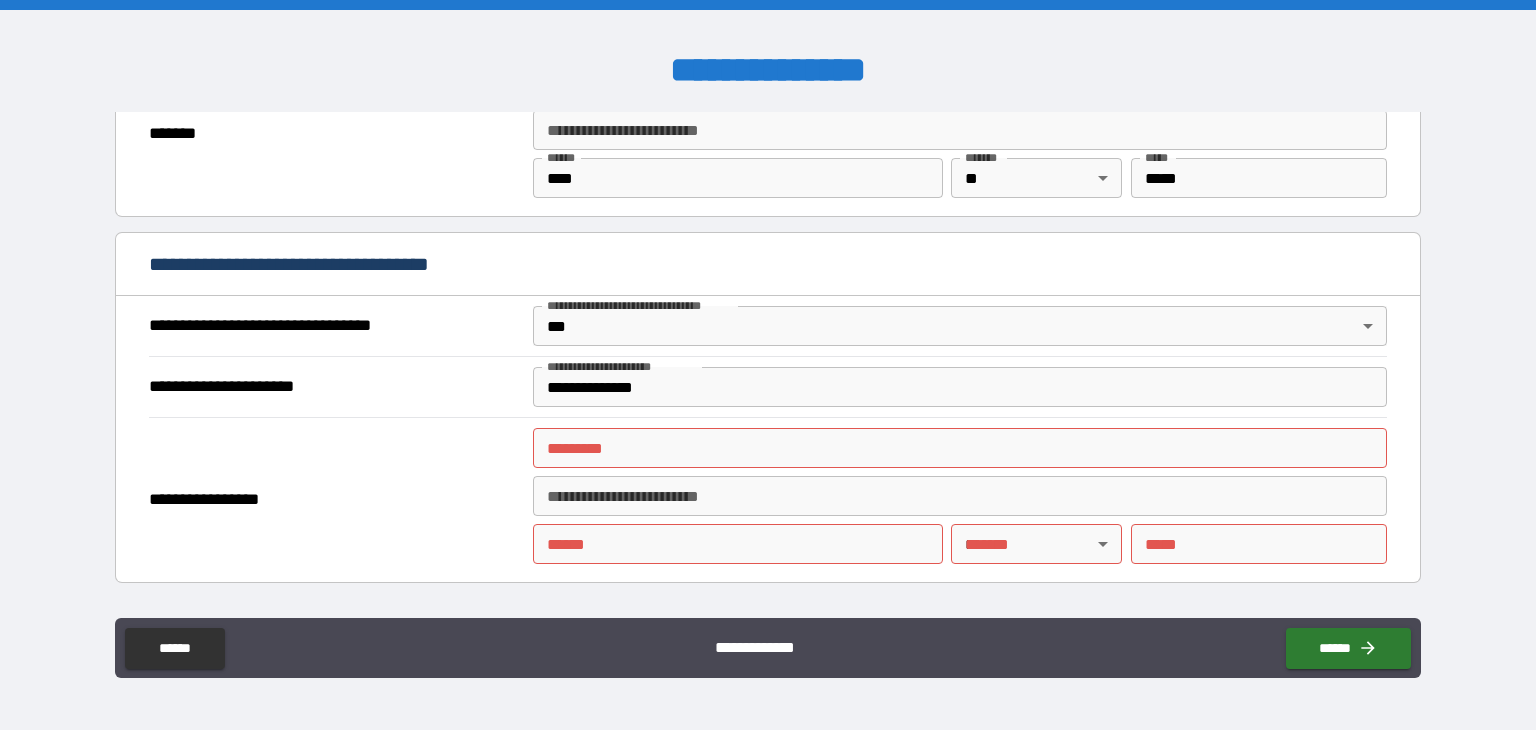 scroll, scrollTop: 1025, scrollLeft: 0, axis: vertical 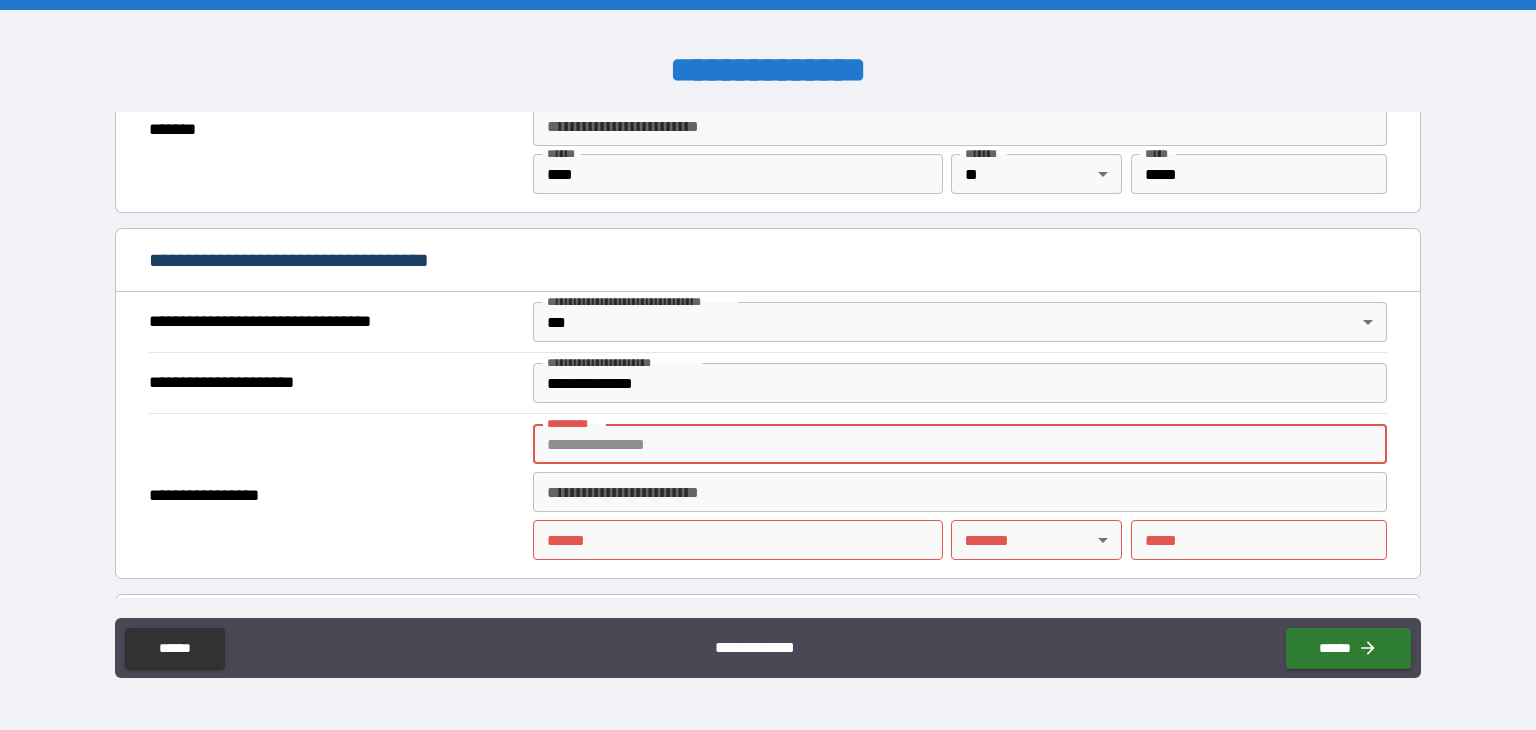 click on "*******   *" at bounding box center [960, 444] 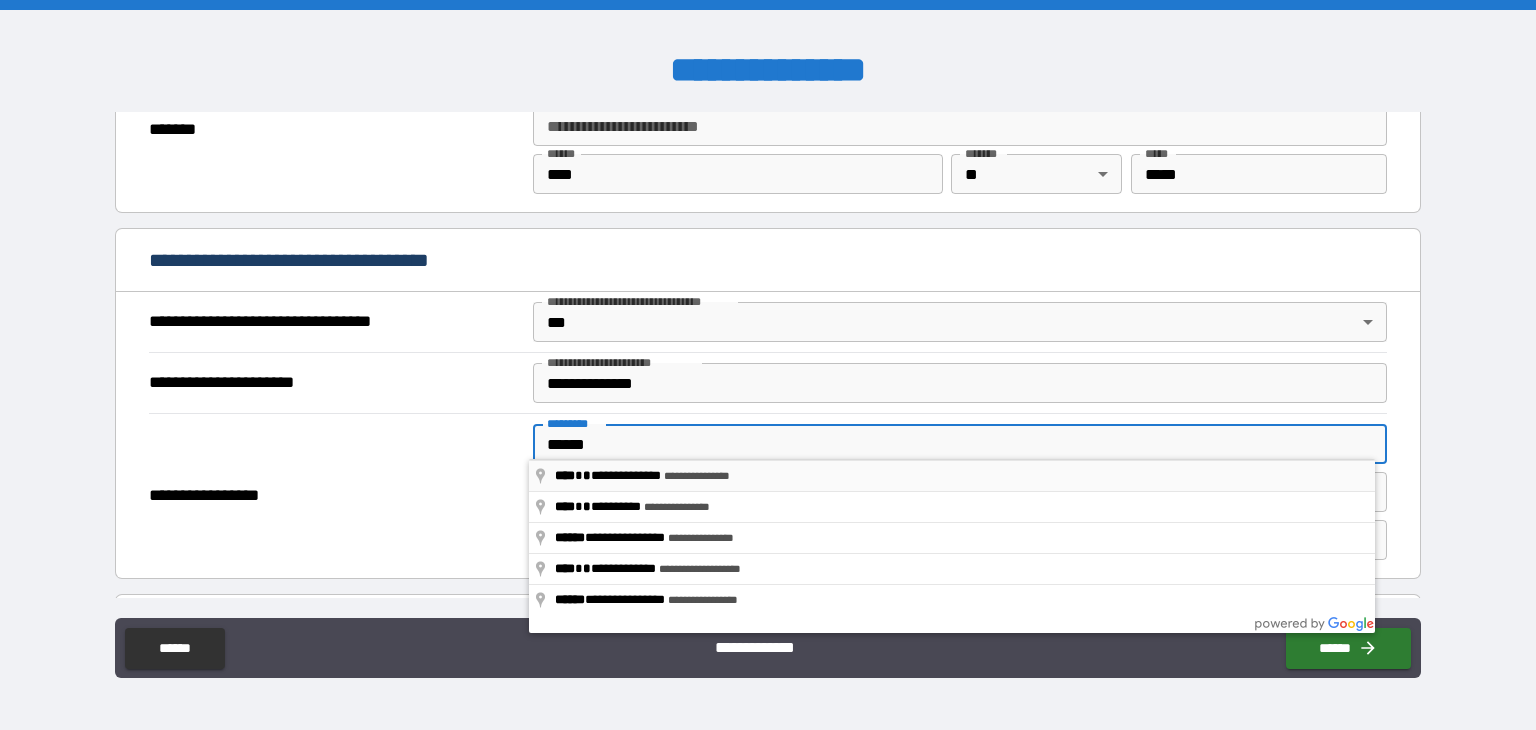 type on "**********" 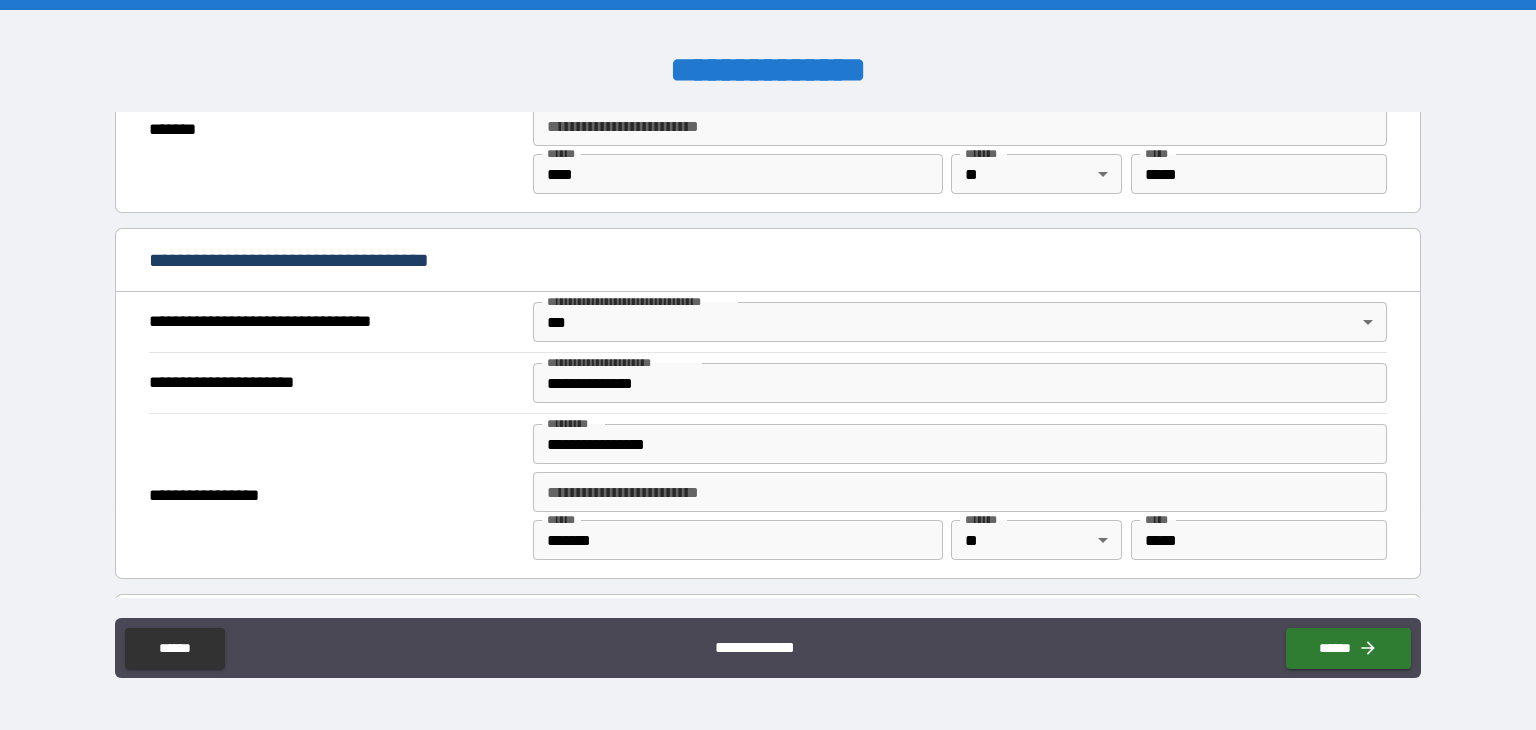 scroll, scrollTop: 1451, scrollLeft: 0, axis: vertical 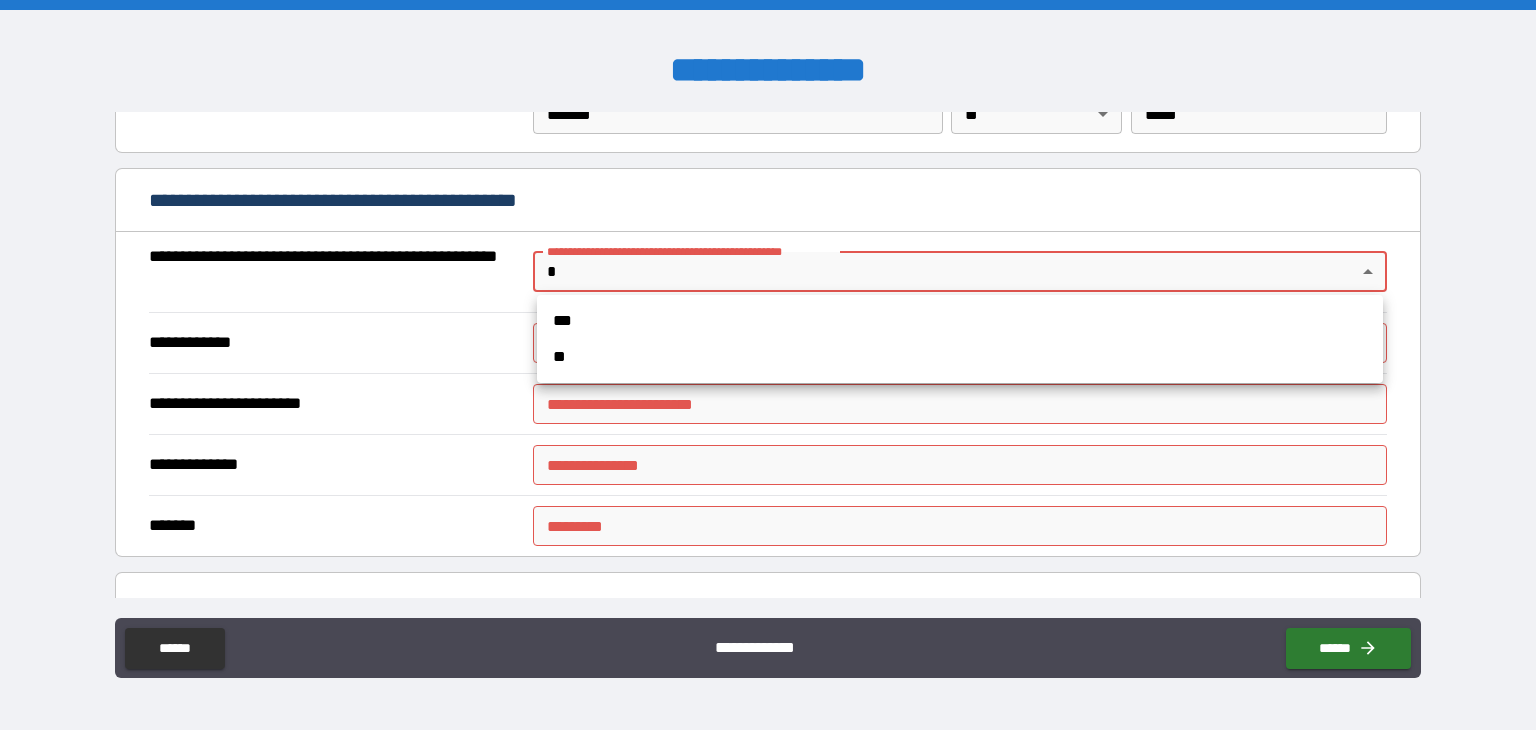 click on "**********" at bounding box center [768, 365] 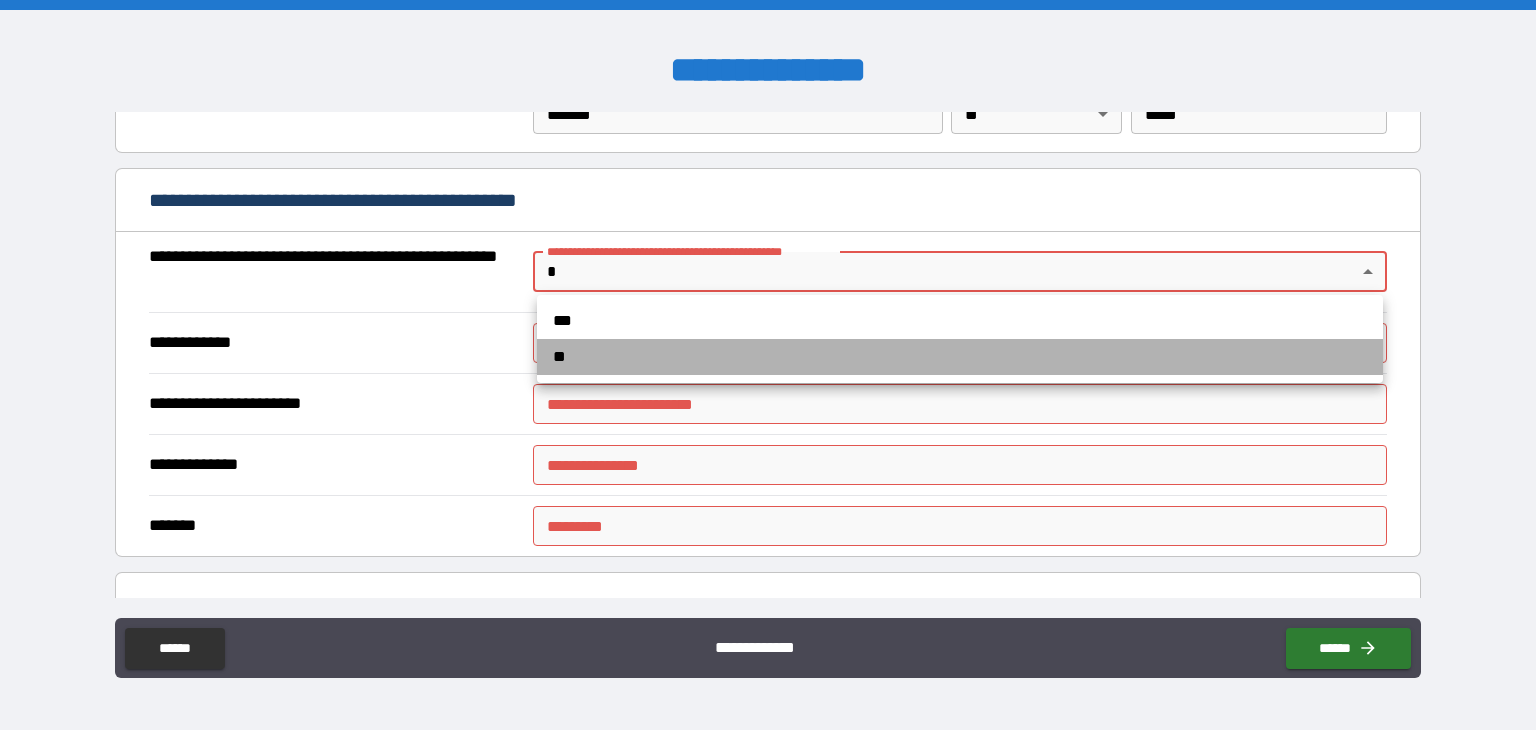 click on "**" at bounding box center (960, 357) 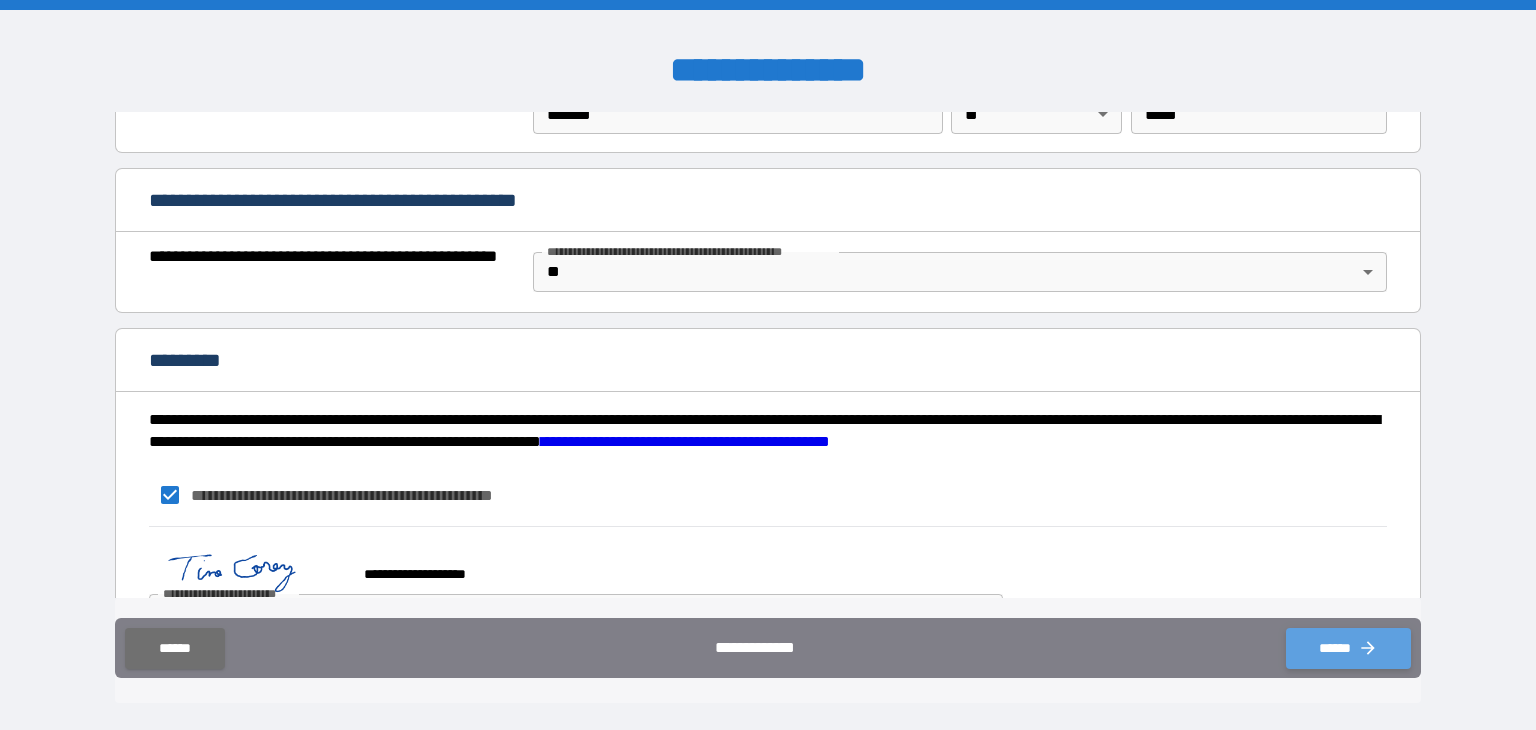 click on "******" at bounding box center (1348, 648) 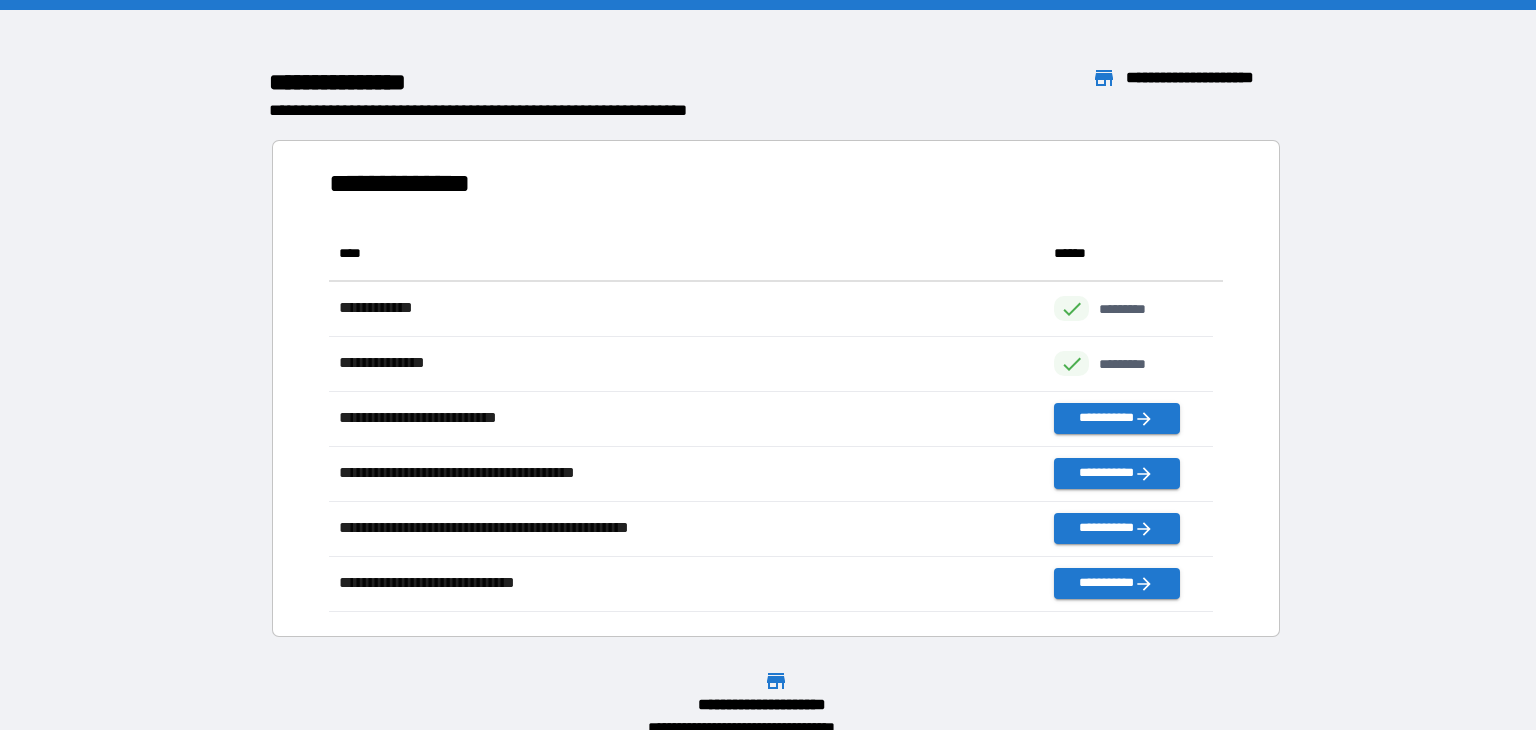 scroll, scrollTop: 16, scrollLeft: 16, axis: both 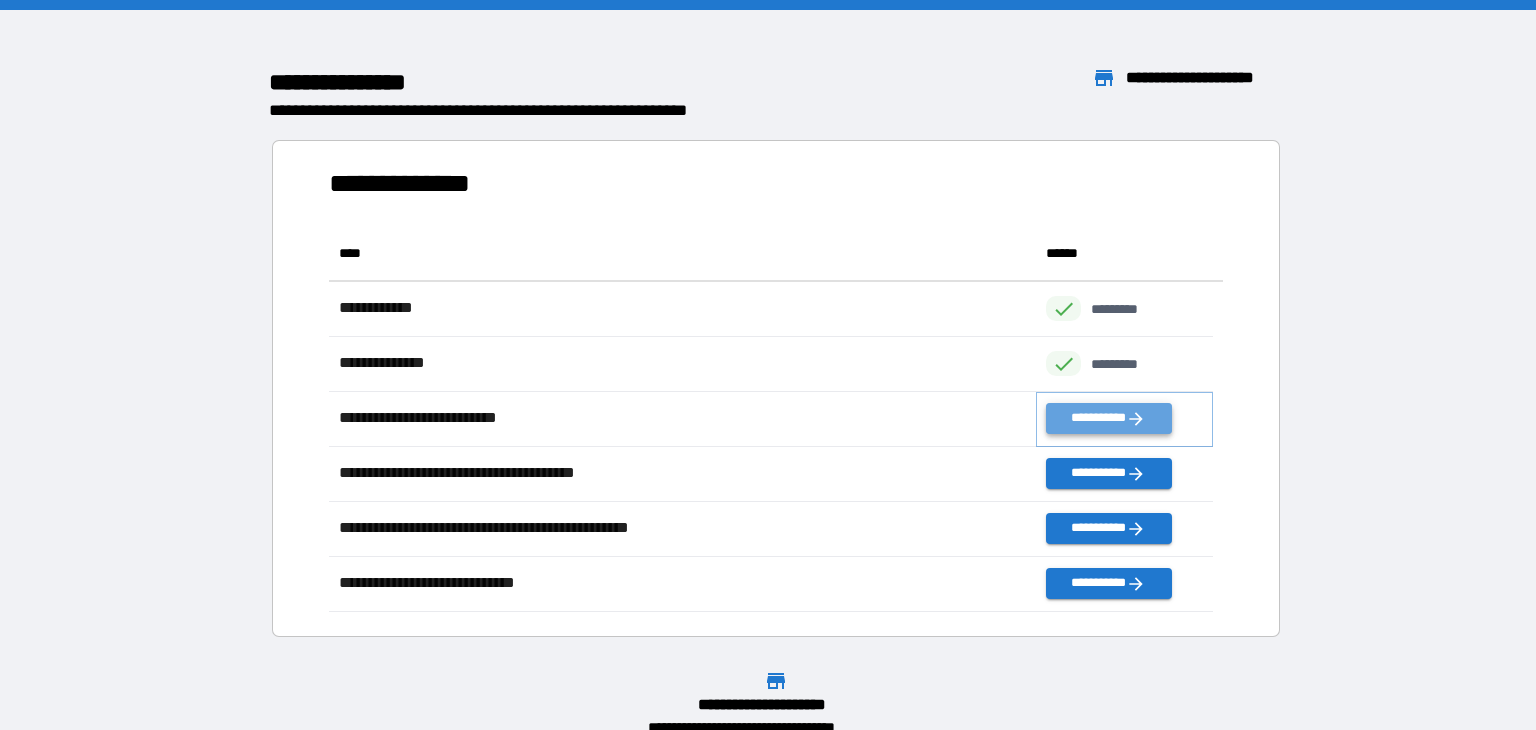 click on "**********" at bounding box center (1108, 418) 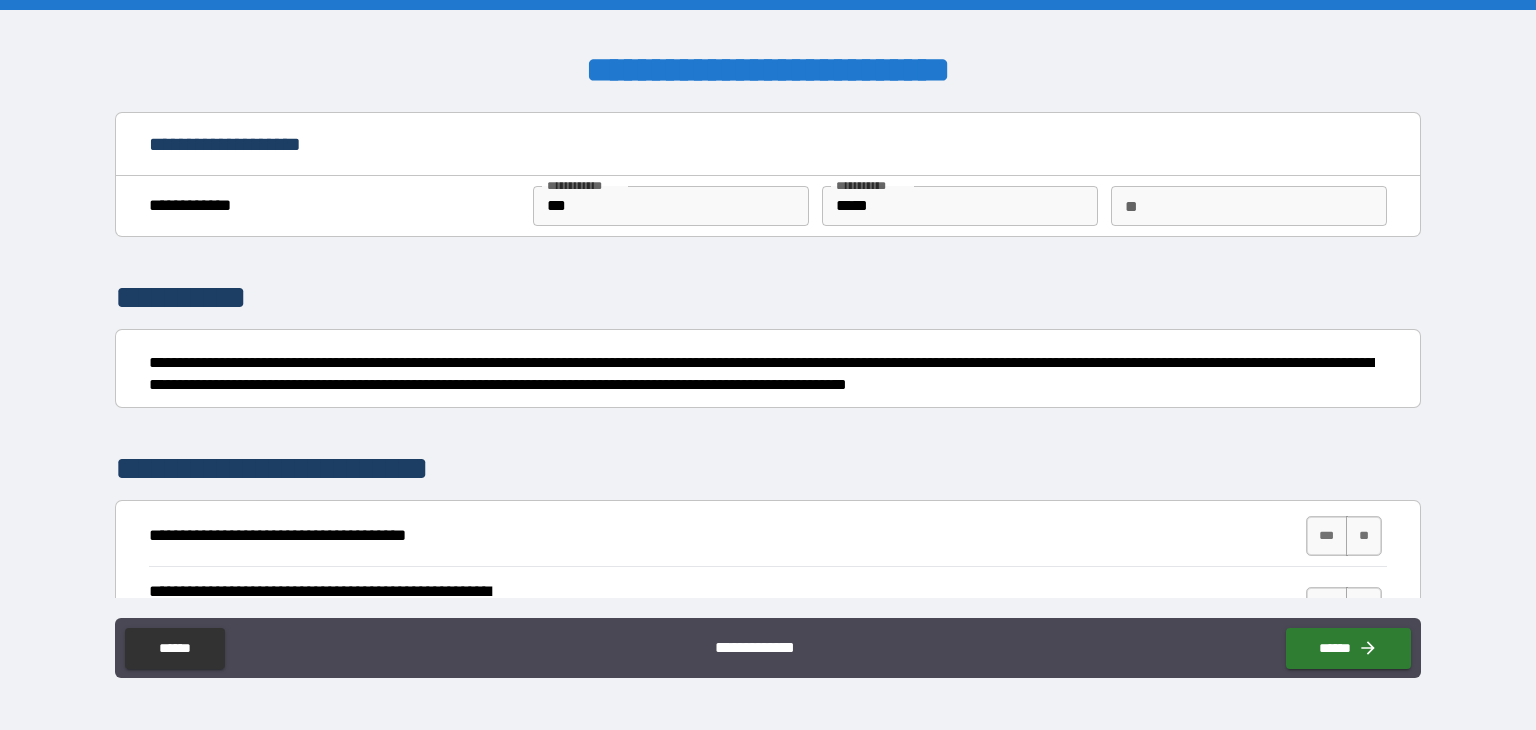 scroll, scrollTop: 425, scrollLeft: 0, axis: vertical 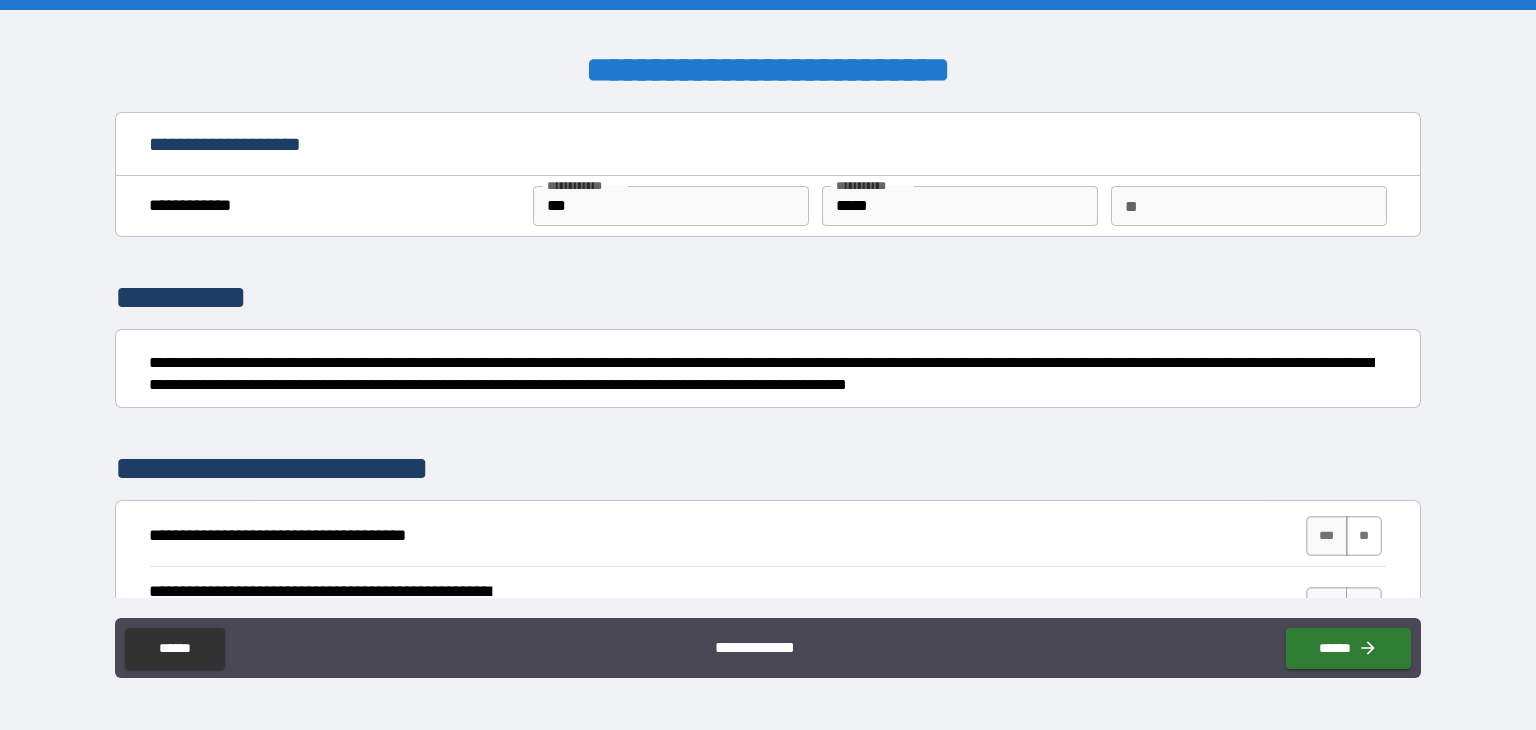 click on "**" at bounding box center (1364, 536) 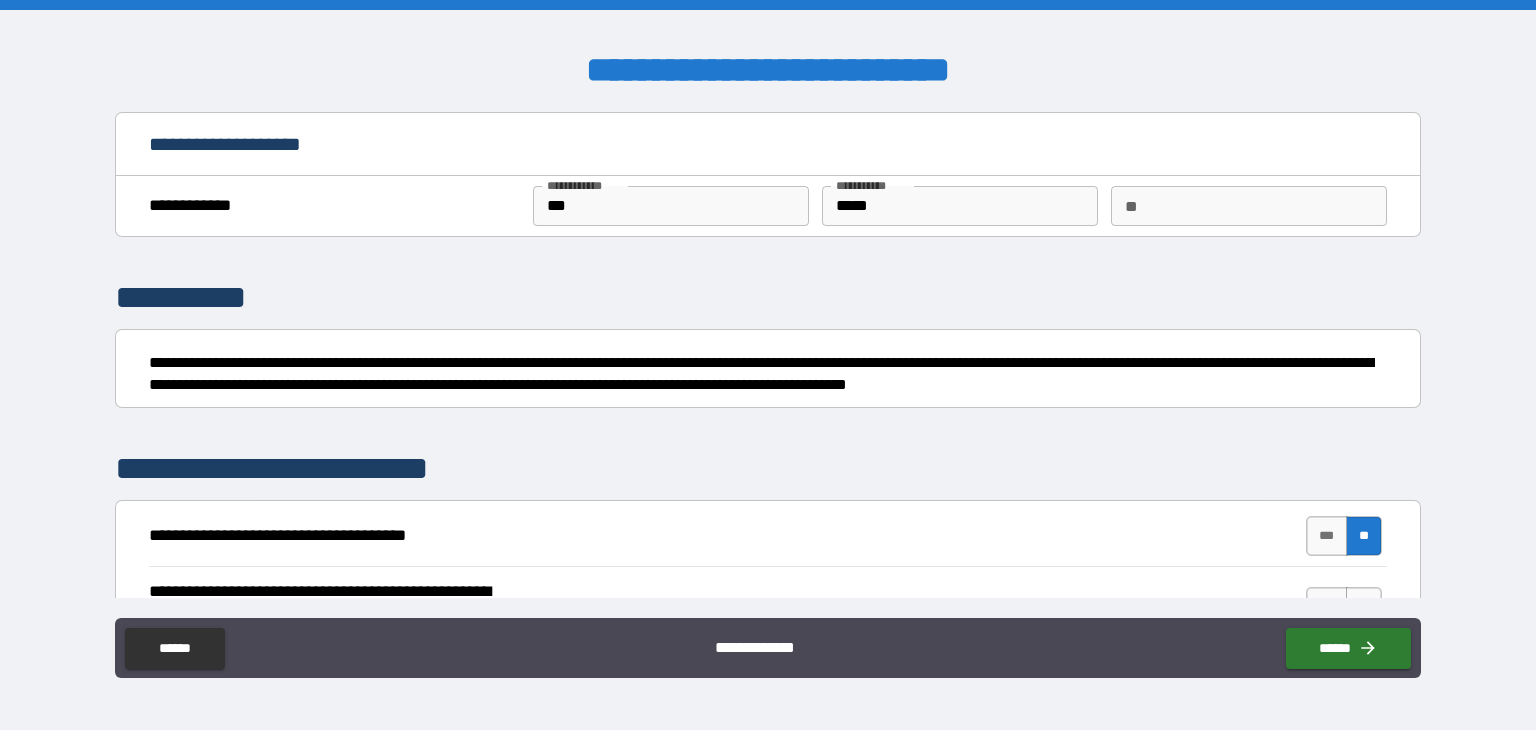 scroll, scrollTop: 425, scrollLeft: 0, axis: vertical 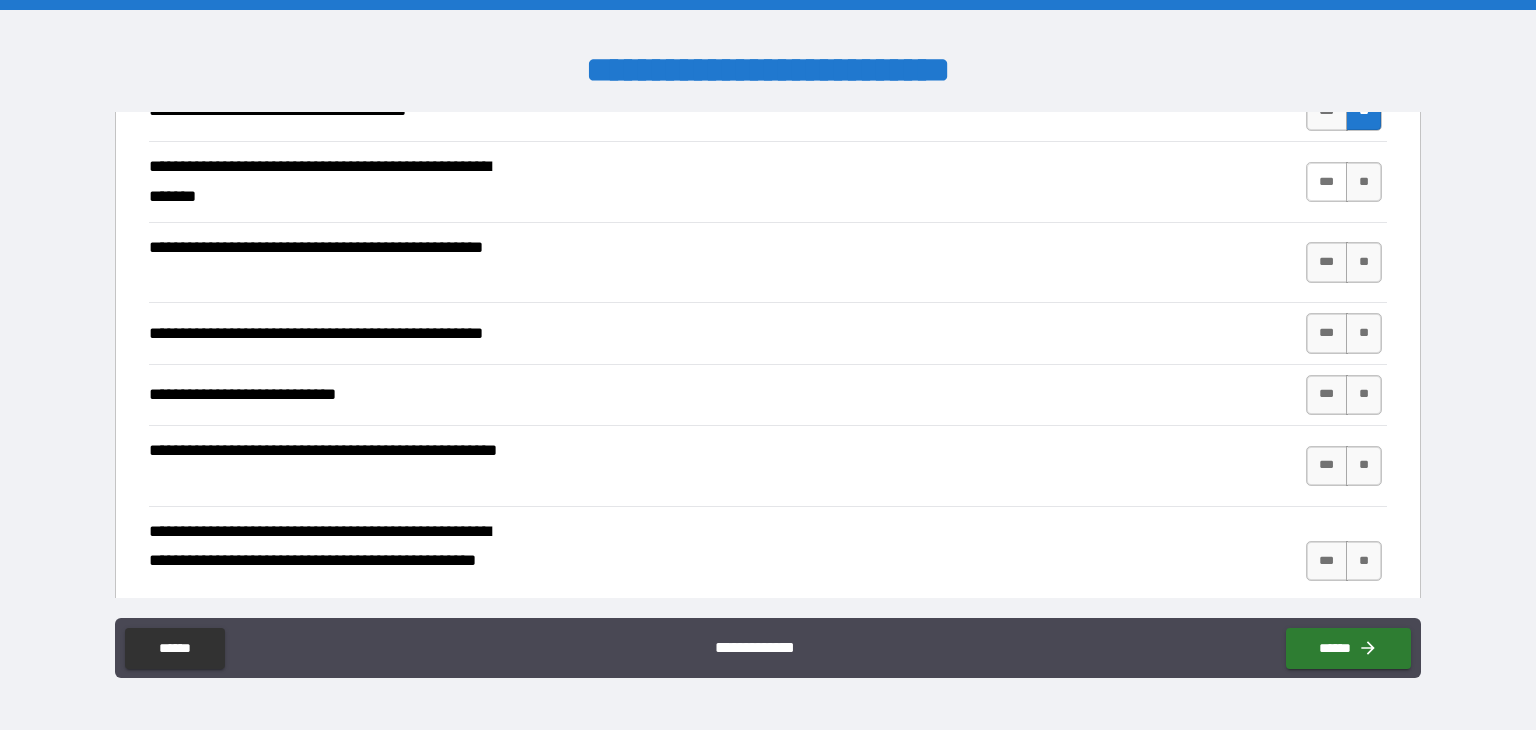 click on "***" at bounding box center (1327, 182) 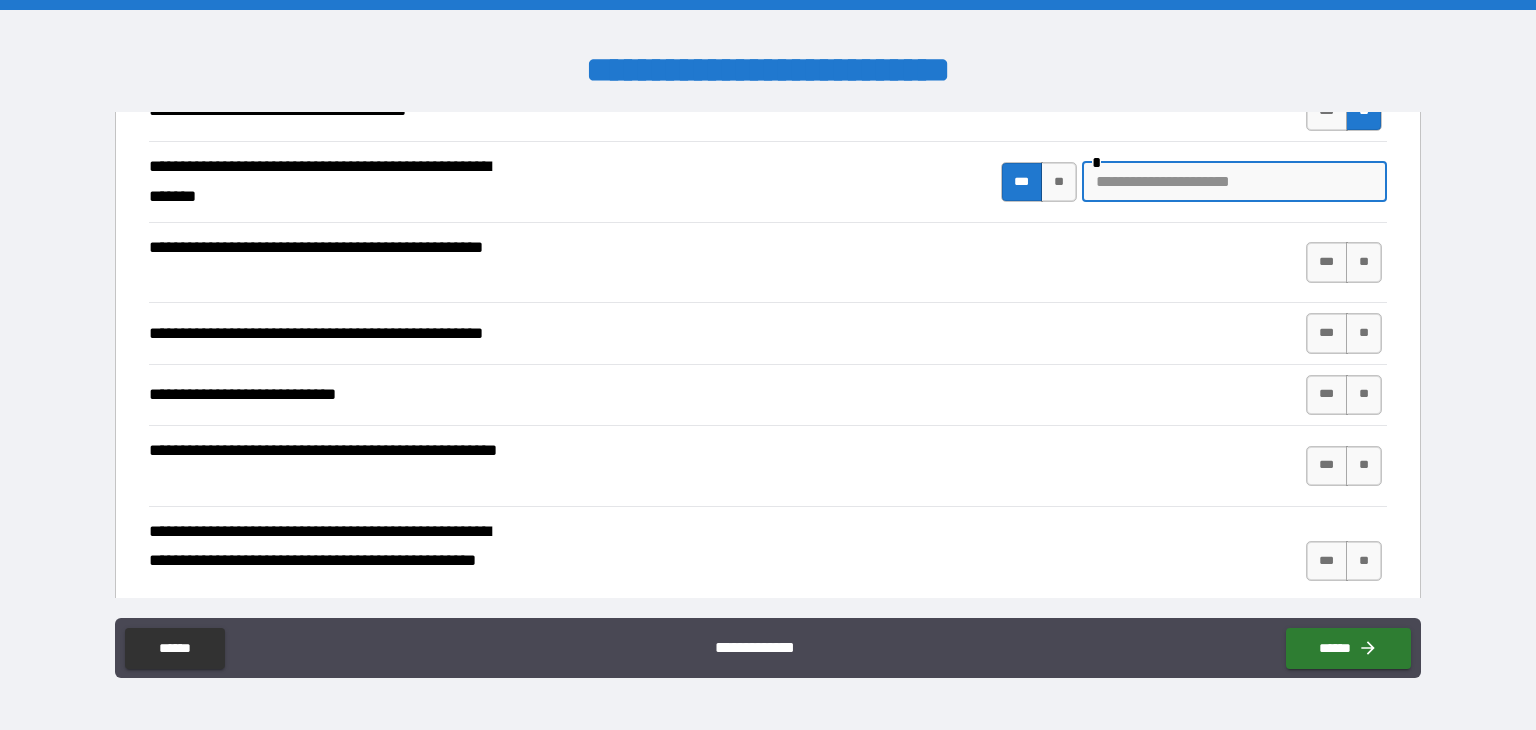 click at bounding box center (1234, 182) 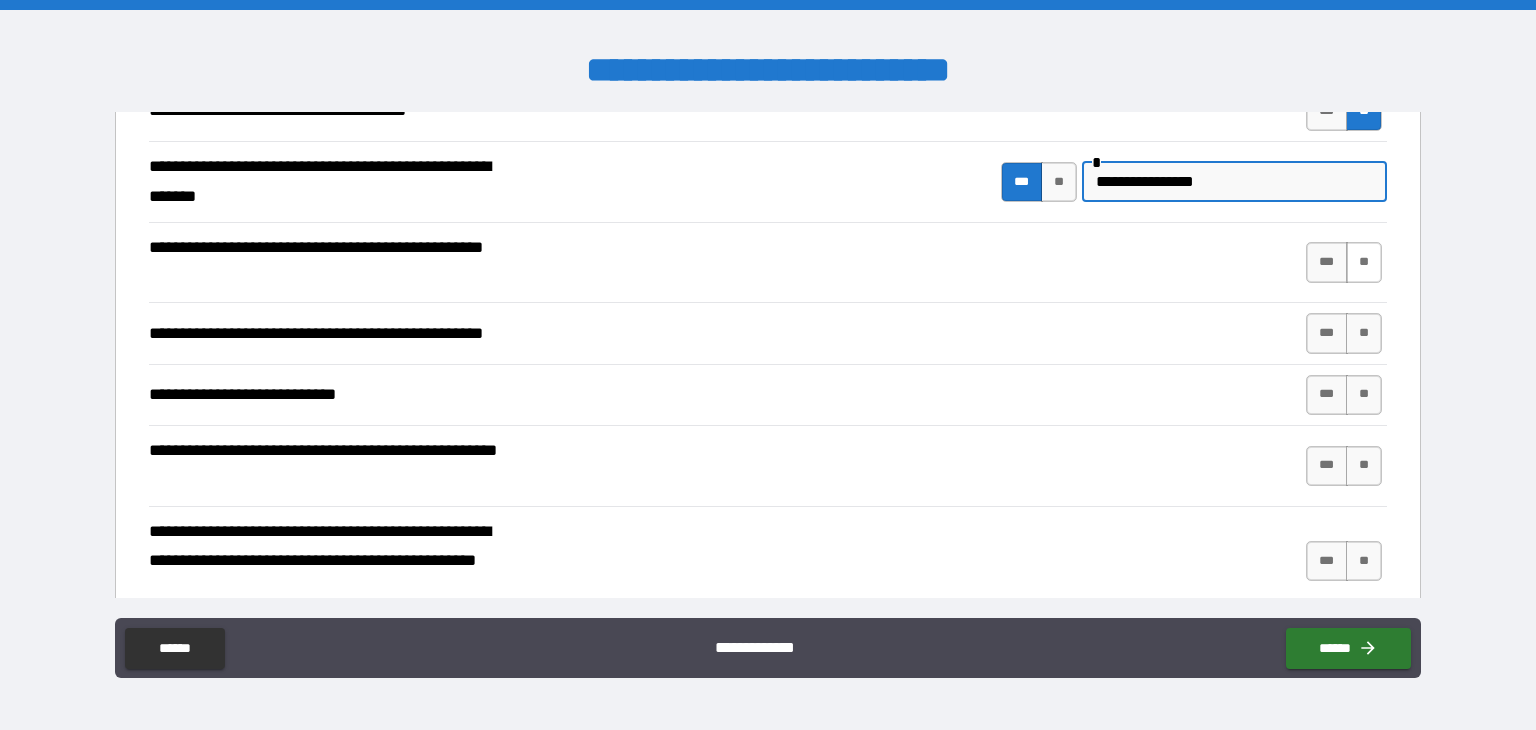 type on "**********" 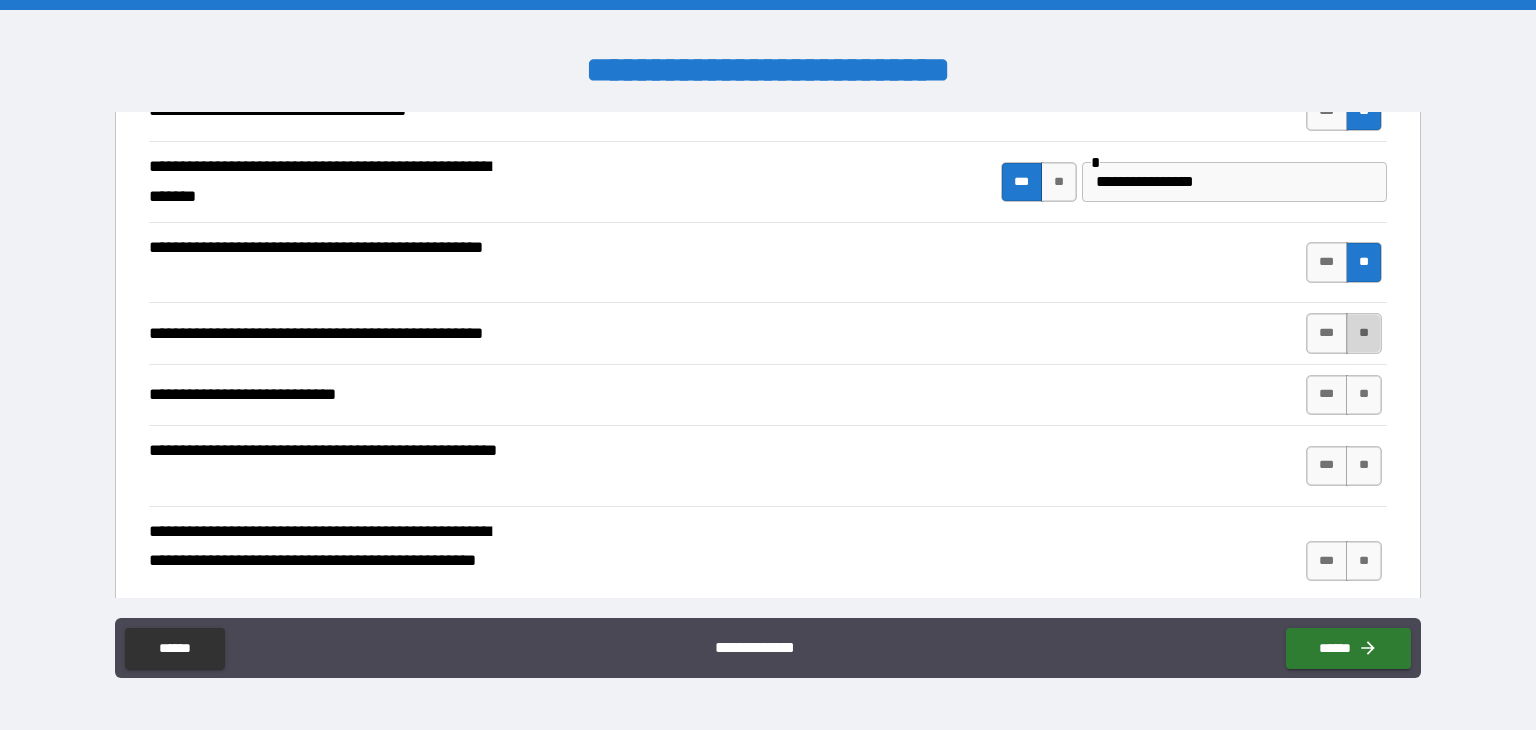click on "**" at bounding box center (1364, 333) 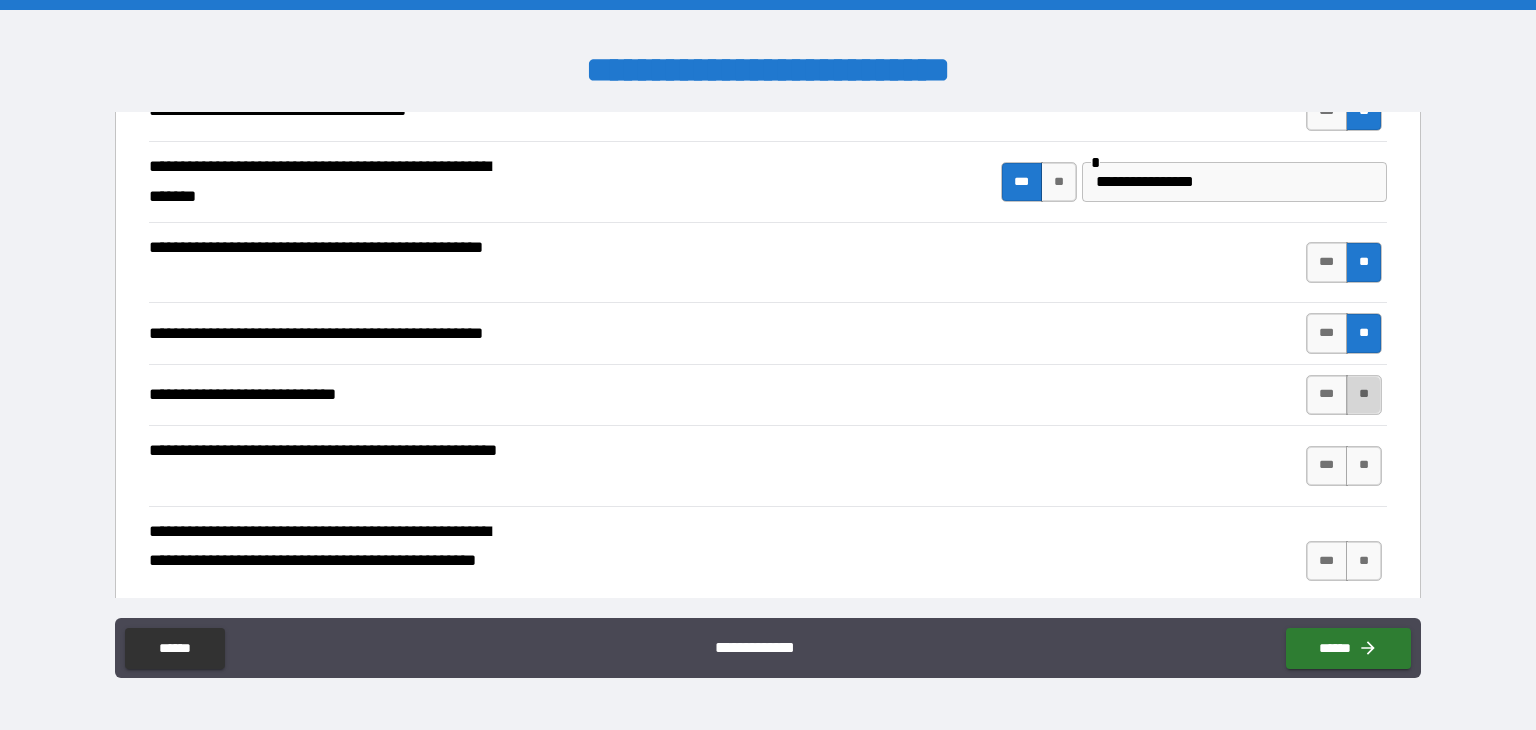 click on "**" at bounding box center [1364, 395] 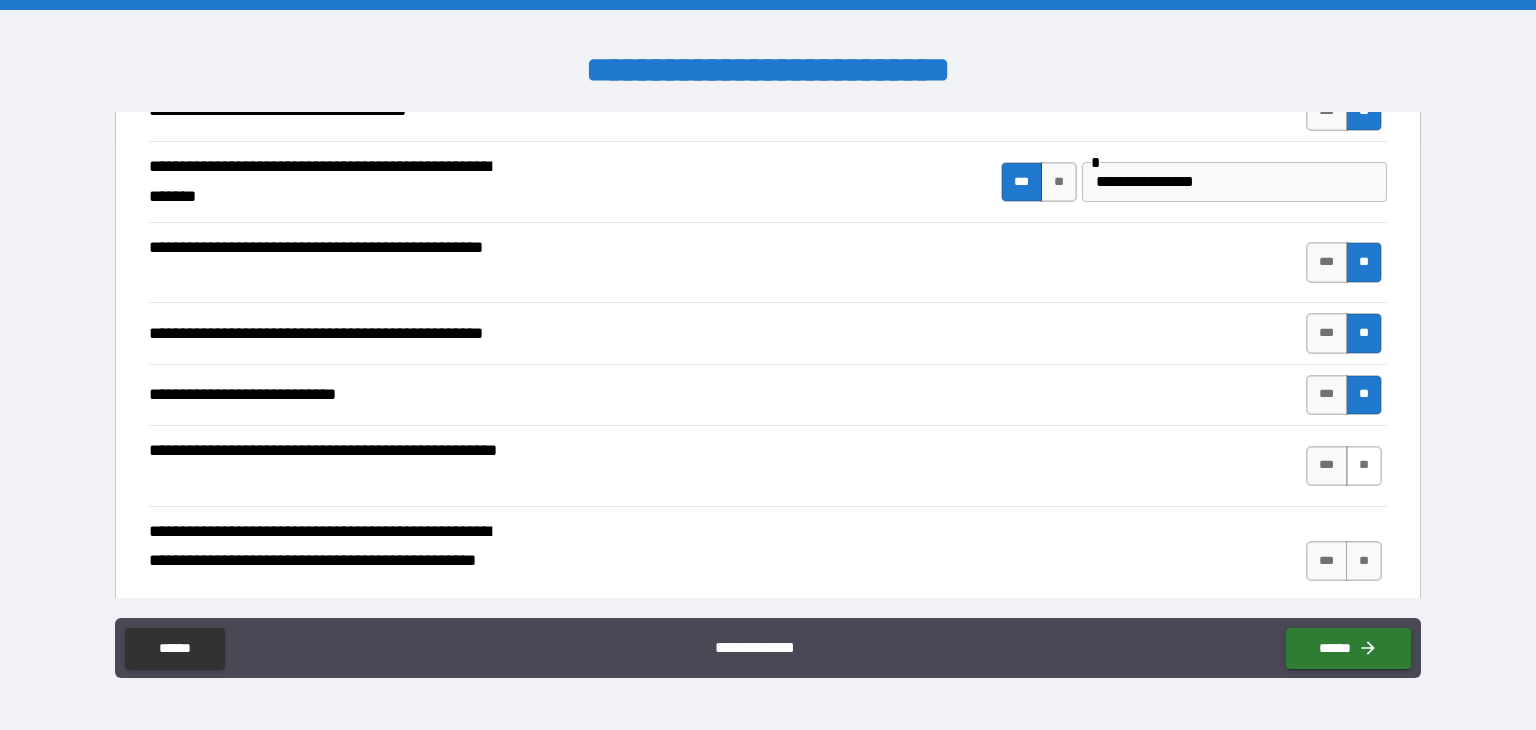click on "**" at bounding box center (1364, 466) 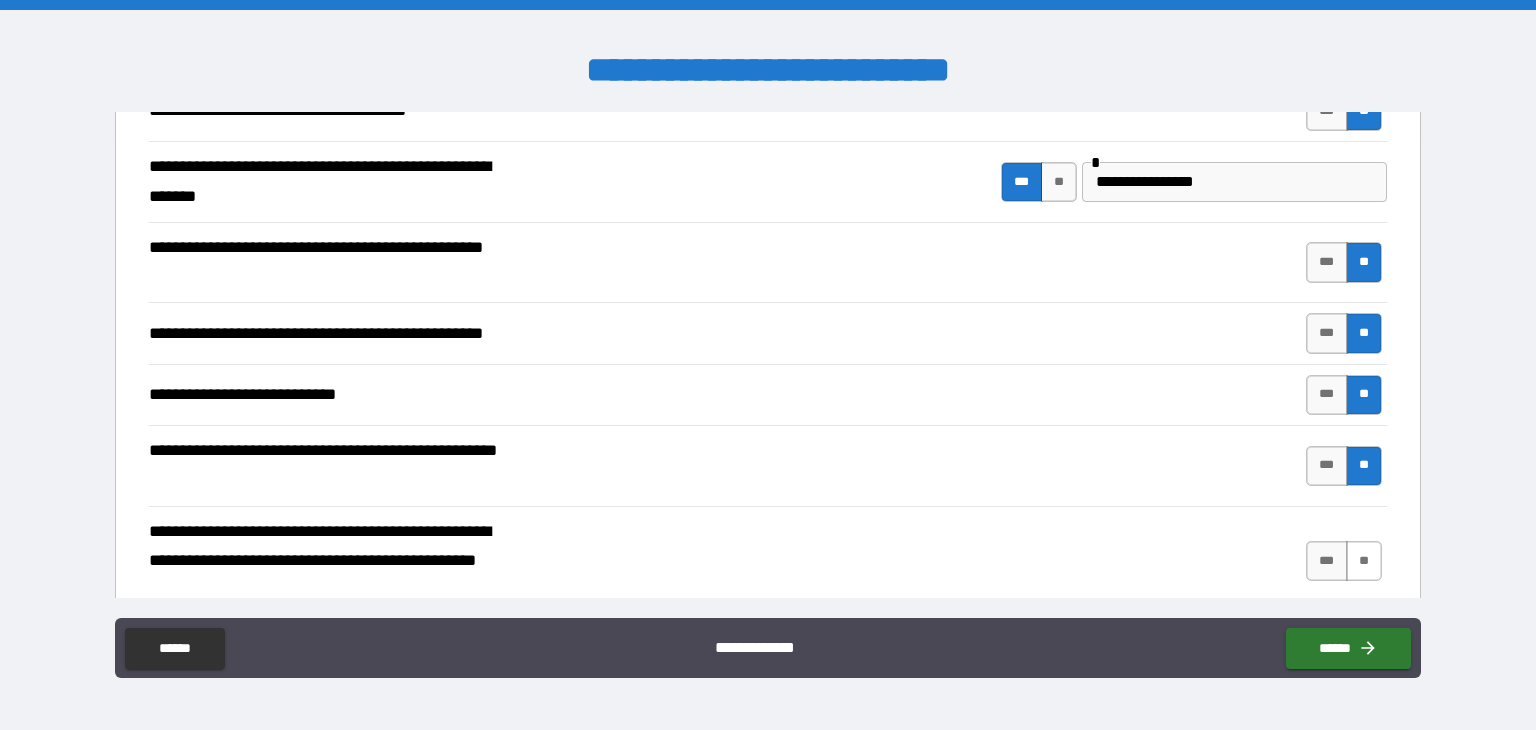 click on "**" at bounding box center (1364, 561) 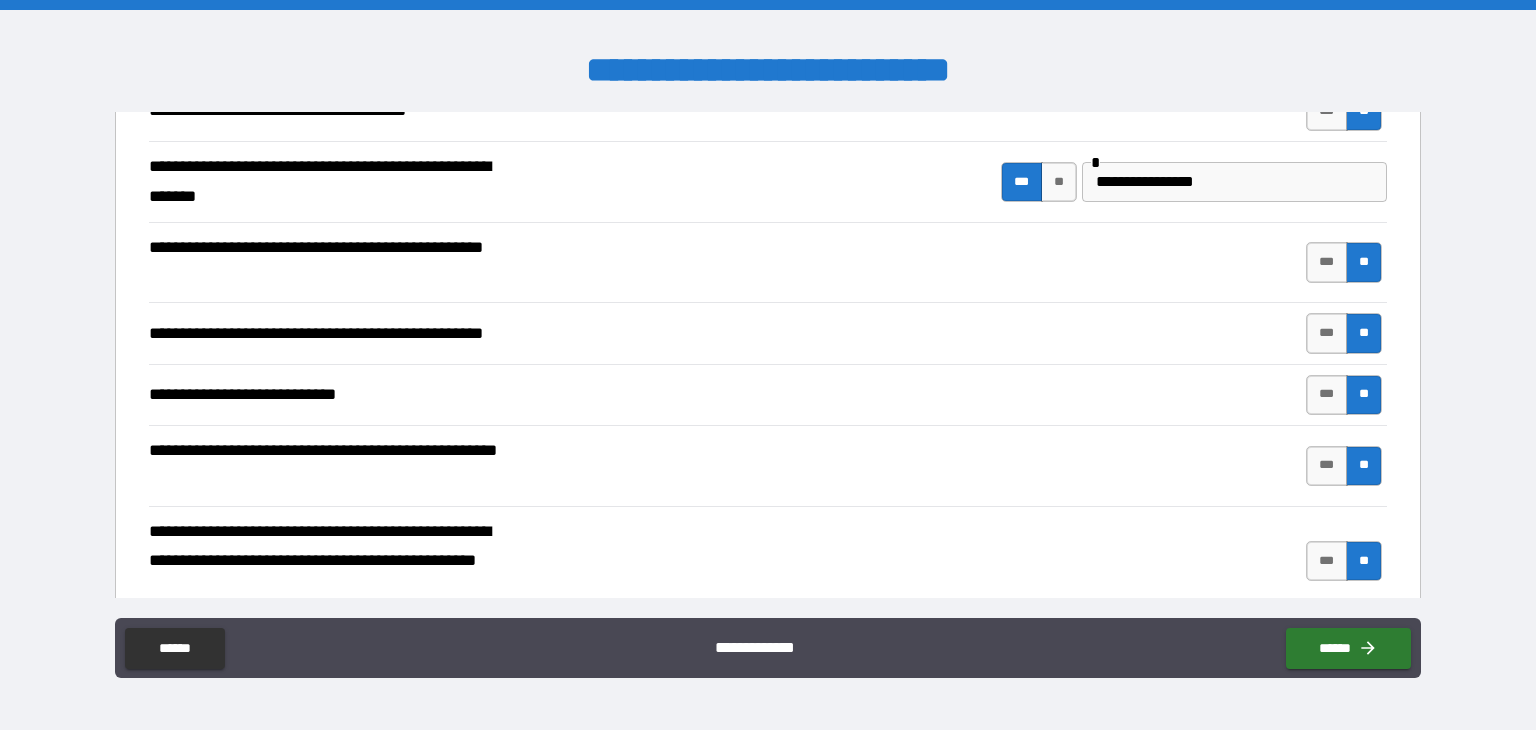 scroll, scrollTop: 851, scrollLeft: 0, axis: vertical 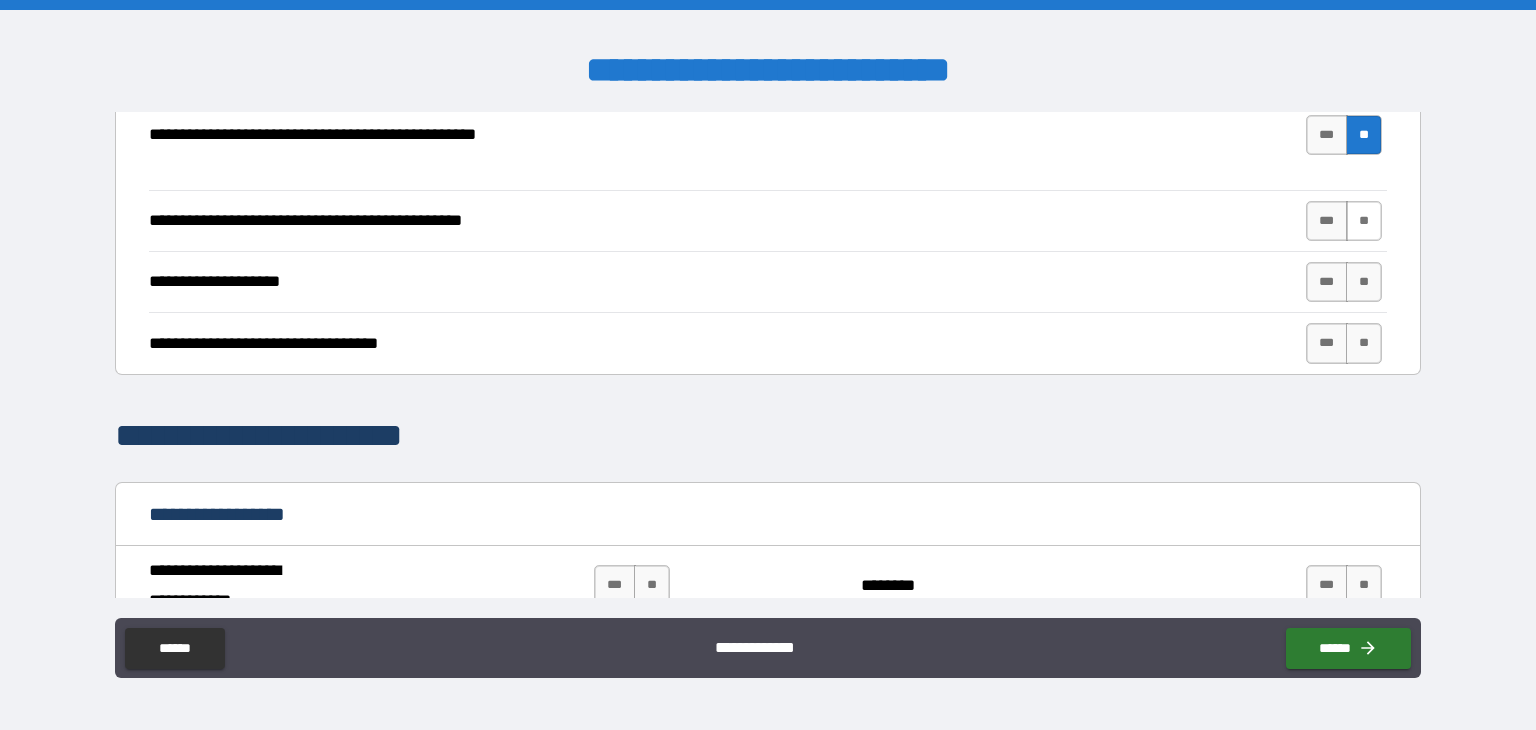 click on "**" at bounding box center (1364, 221) 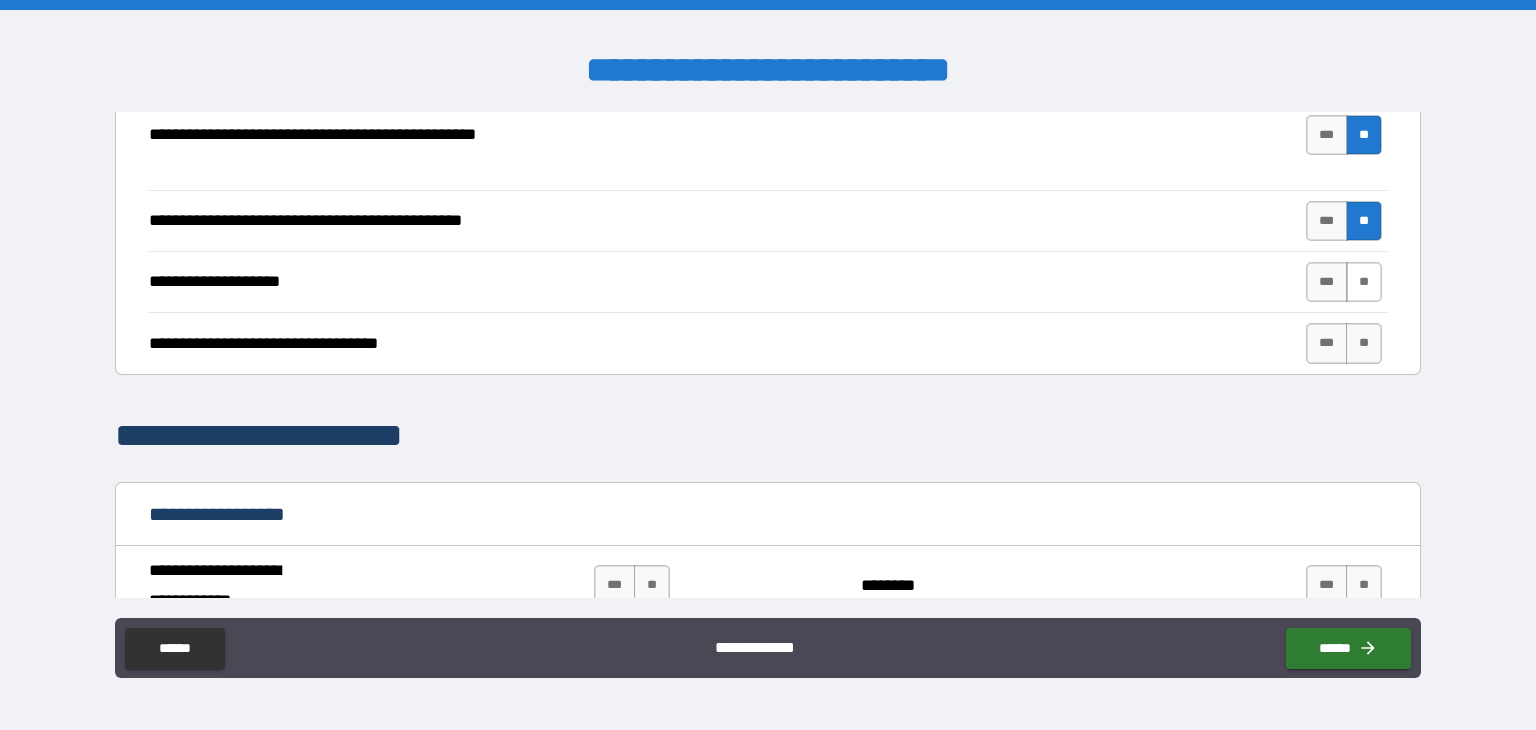 click on "**" at bounding box center [1364, 282] 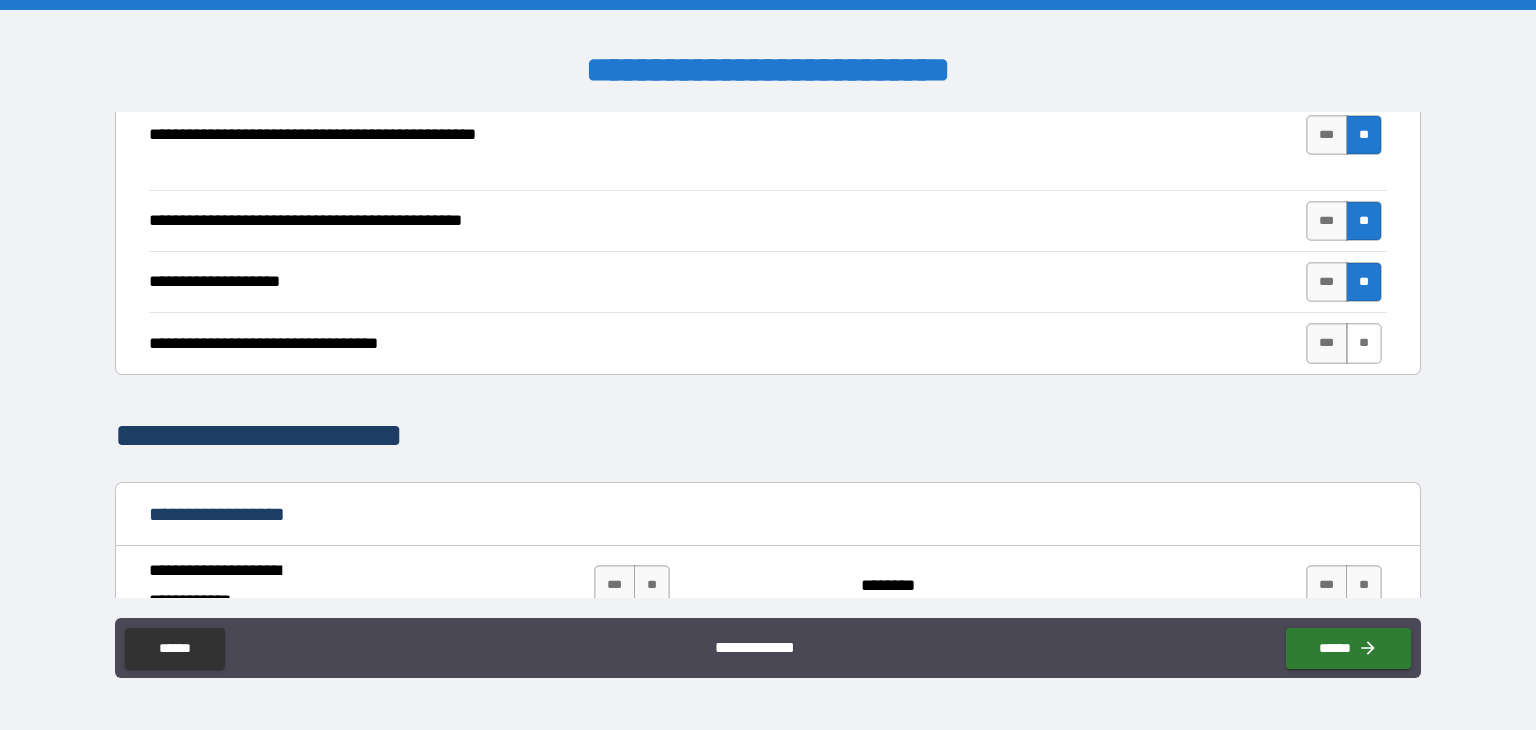 click on "**" at bounding box center [1364, 343] 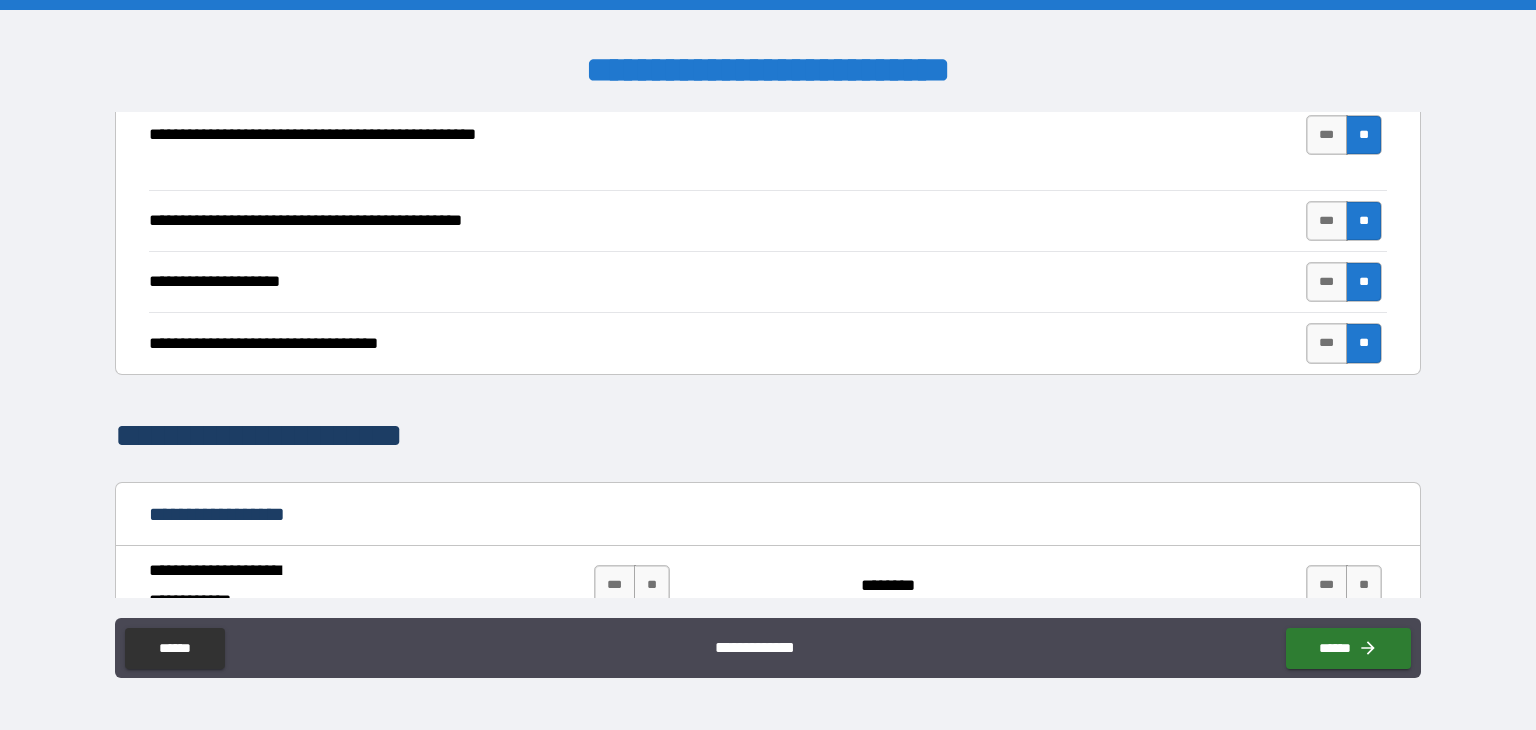 click on "**********" at bounding box center (768, 436) 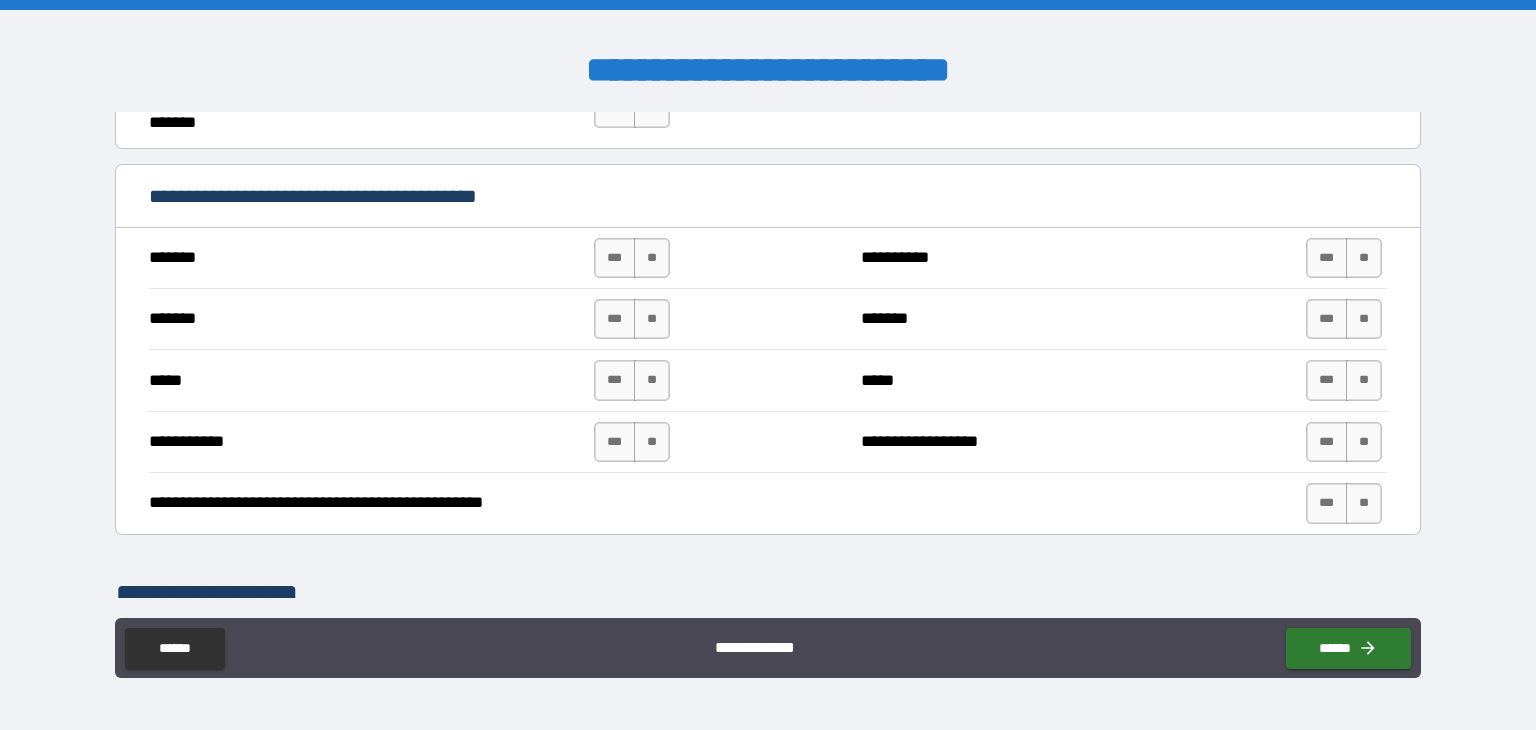 scroll, scrollTop: 1411, scrollLeft: 0, axis: vertical 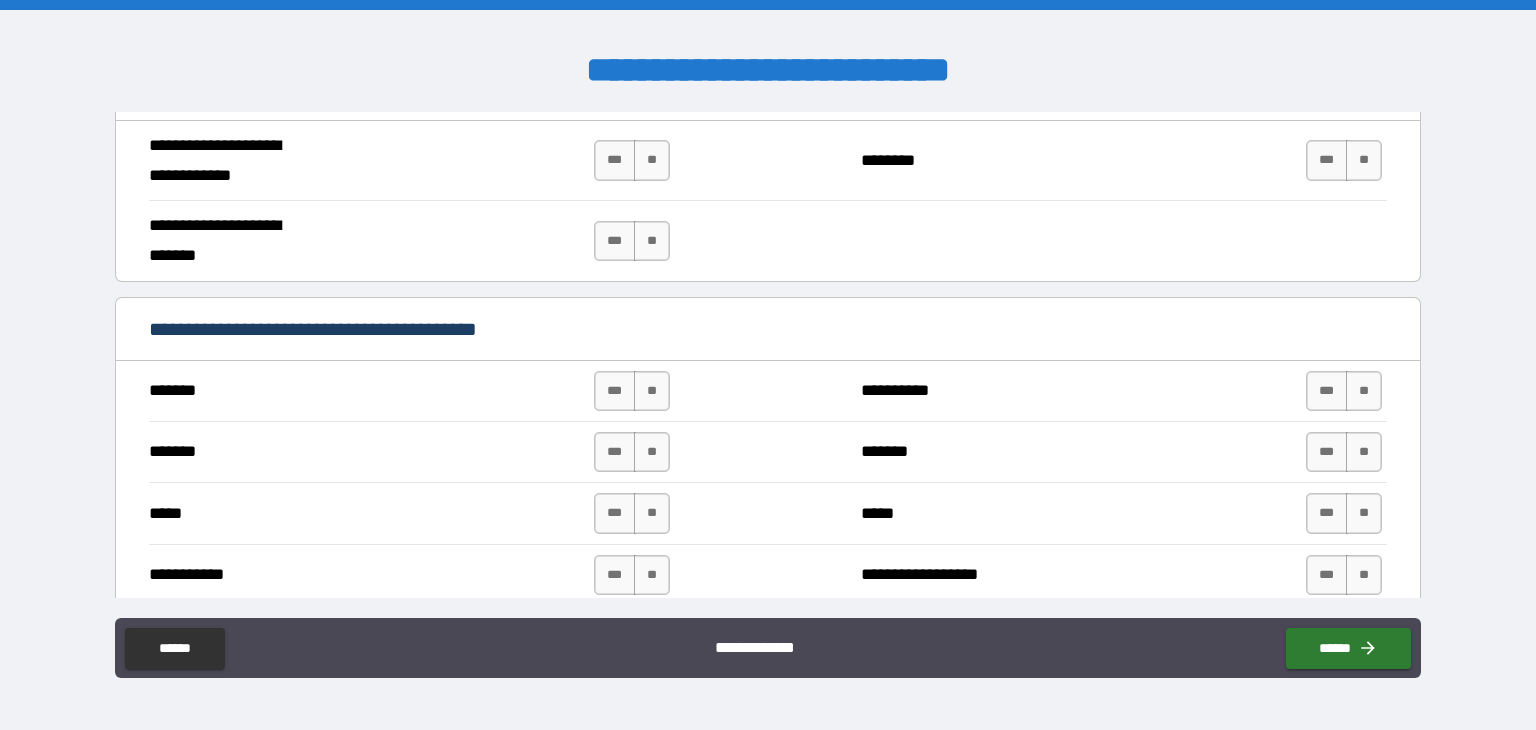 click on "**********" at bounding box center [768, 331] 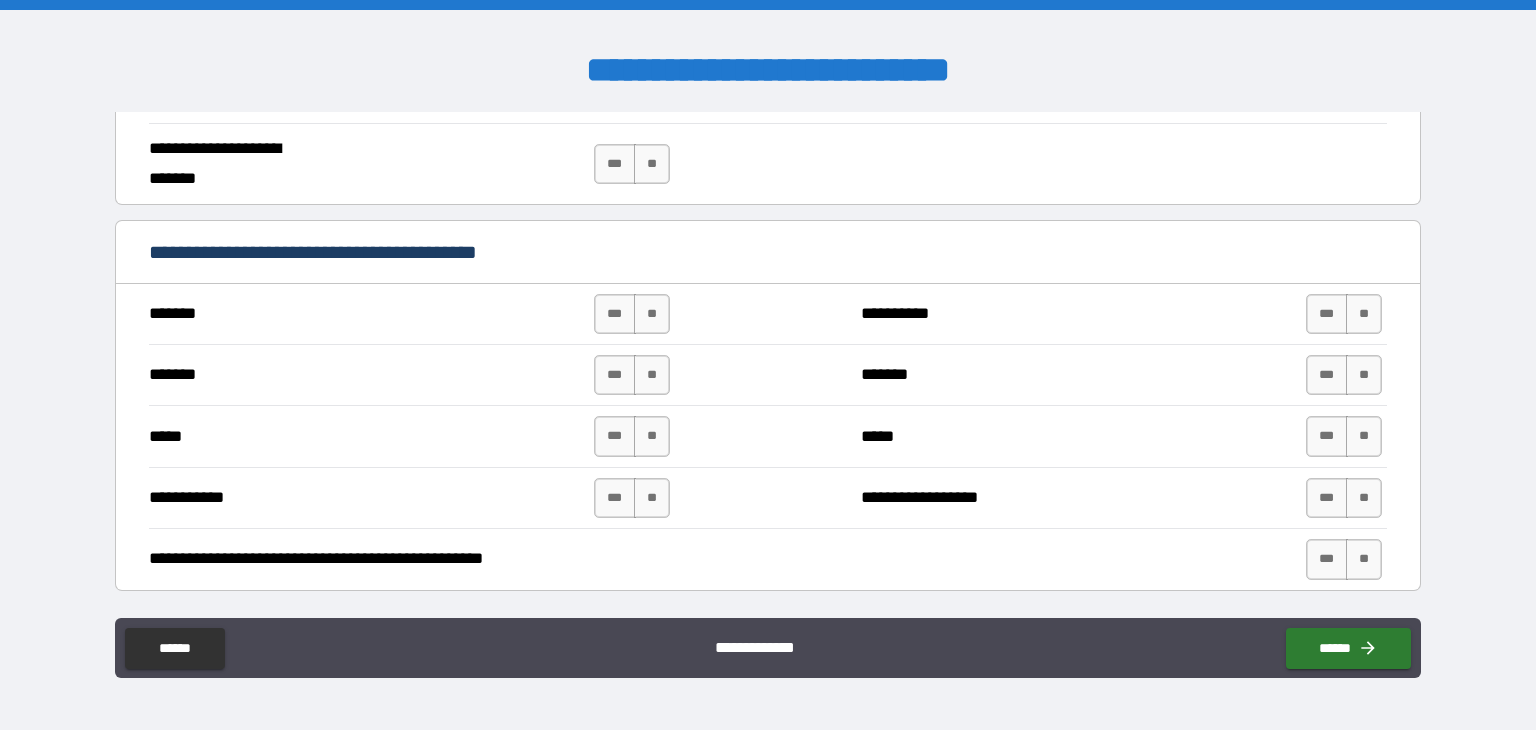 scroll, scrollTop: 1356, scrollLeft: 0, axis: vertical 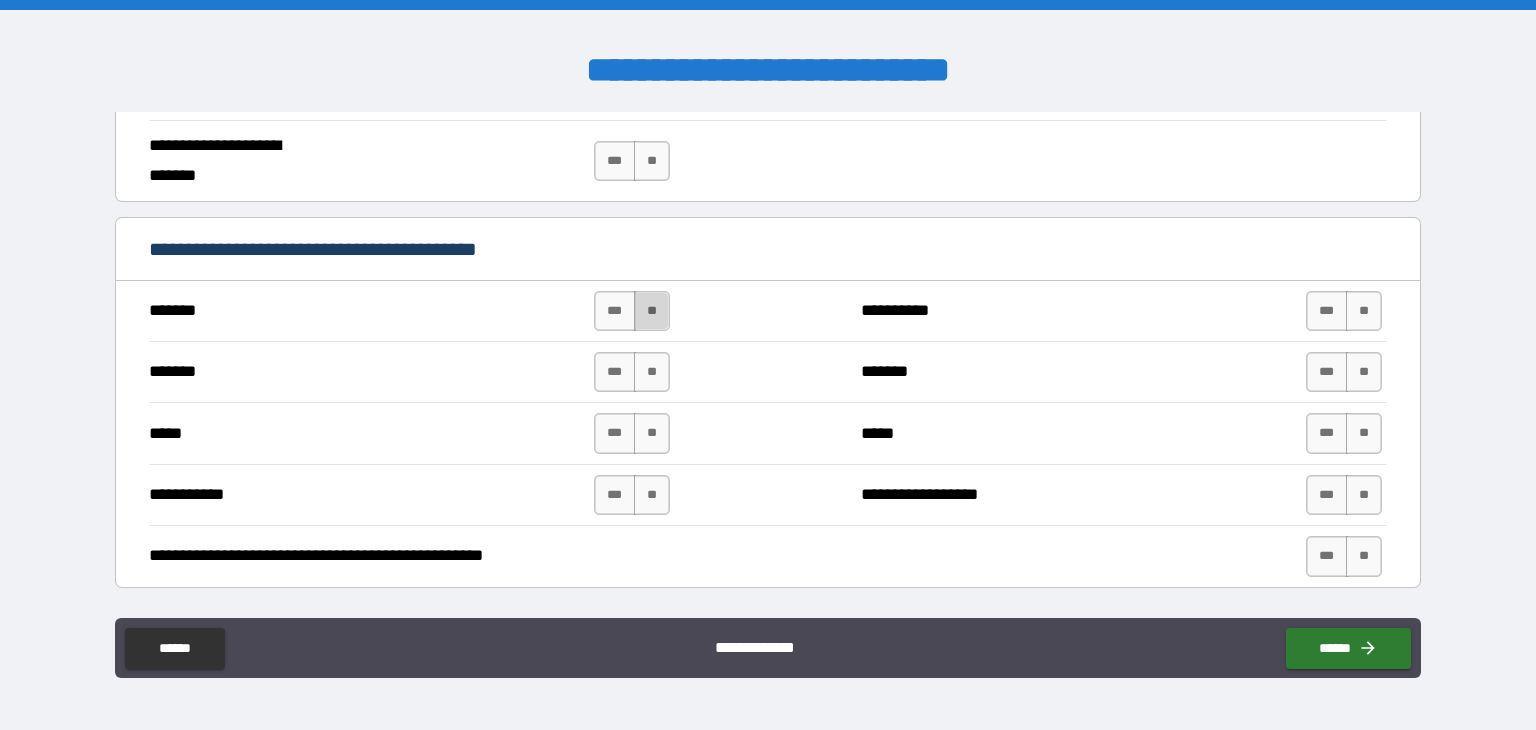 click on "**" at bounding box center (652, 311) 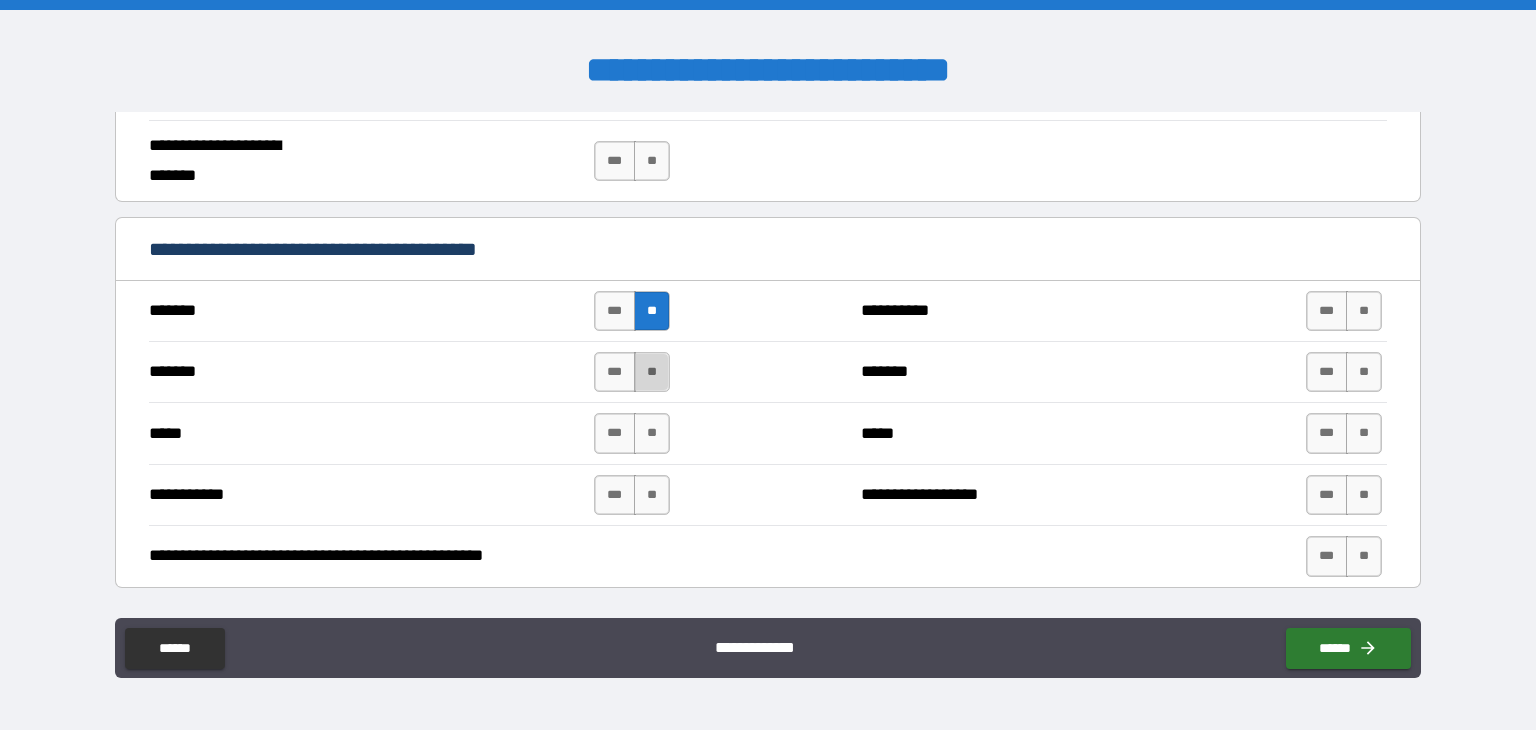 click on "**" at bounding box center [652, 372] 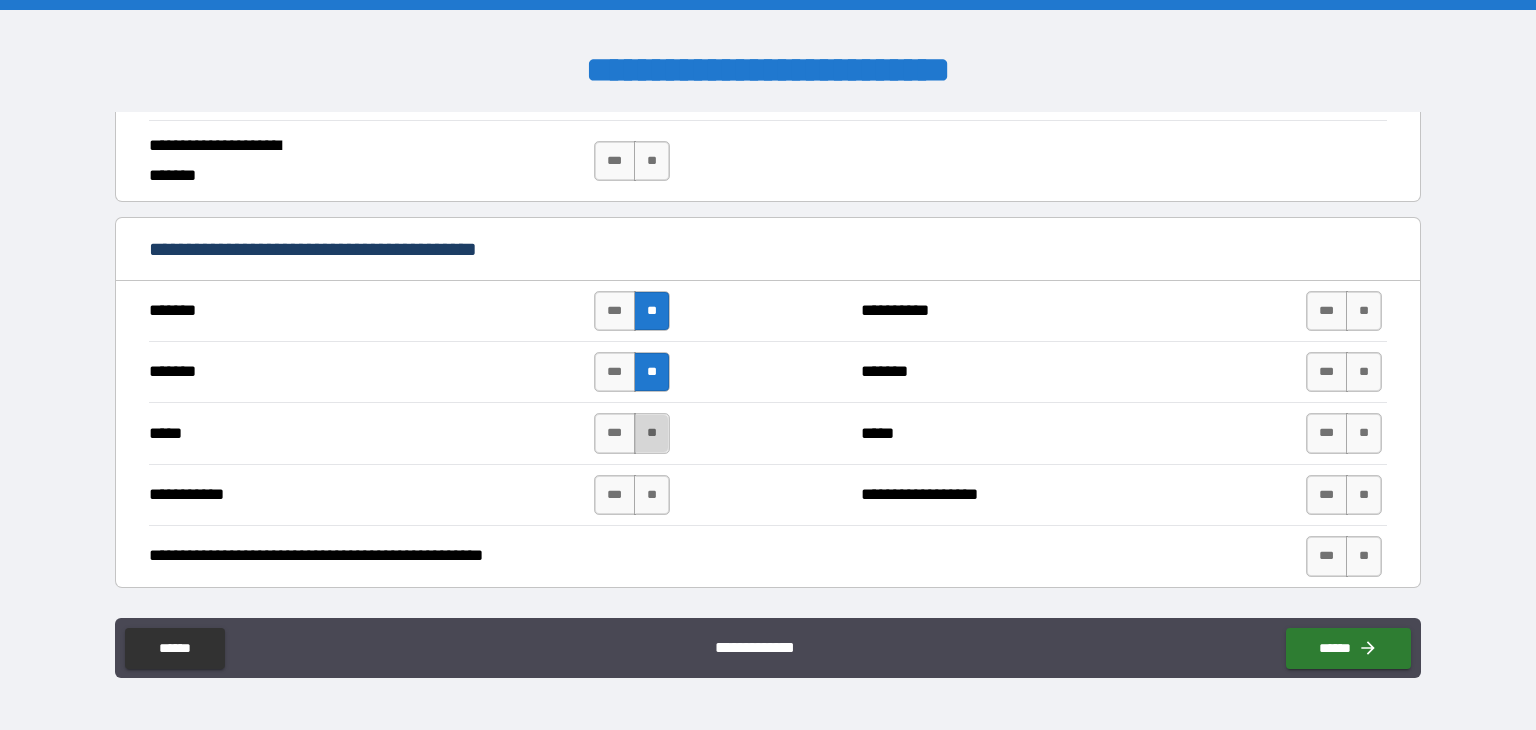 click on "**" at bounding box center (652, 433) 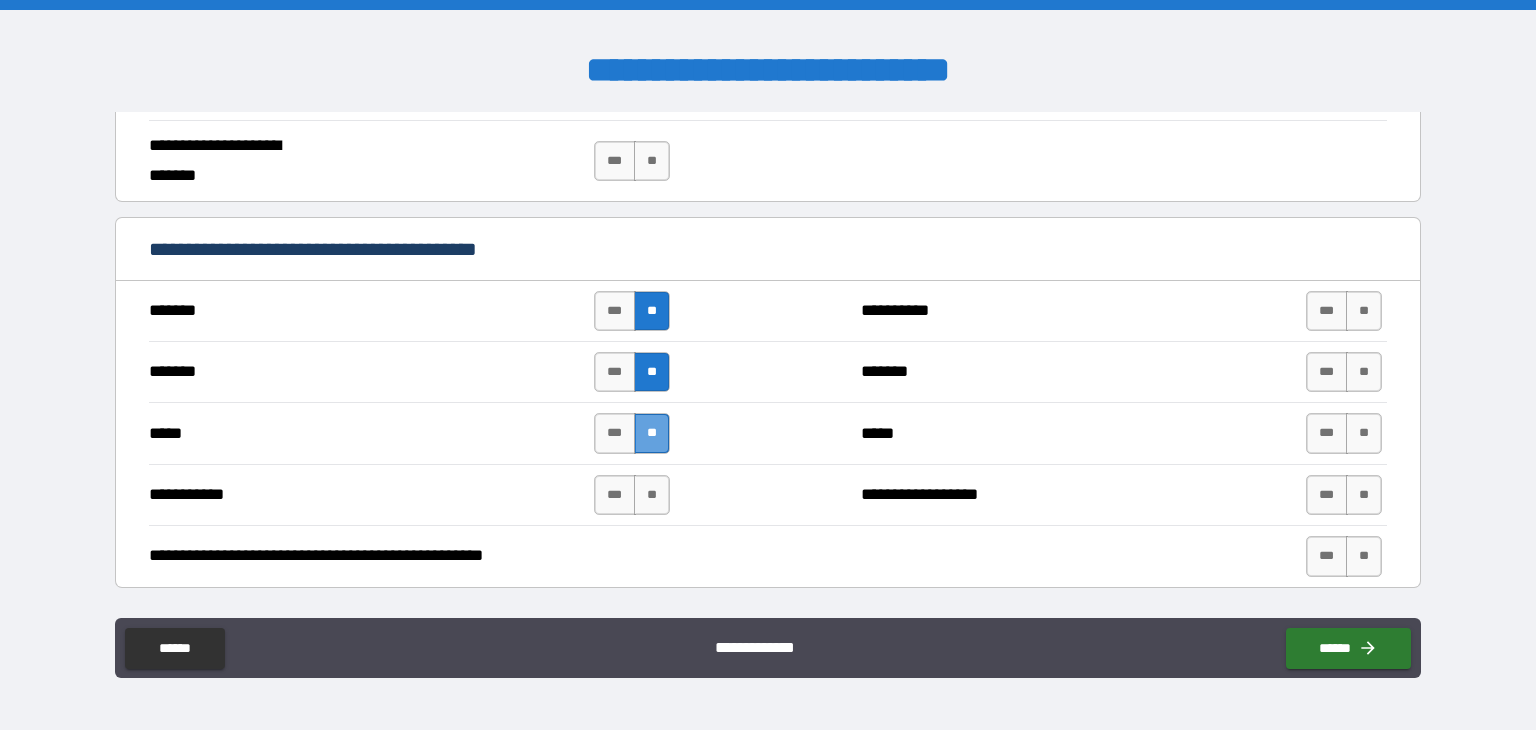click on "**" at bounding box center (652, 433) 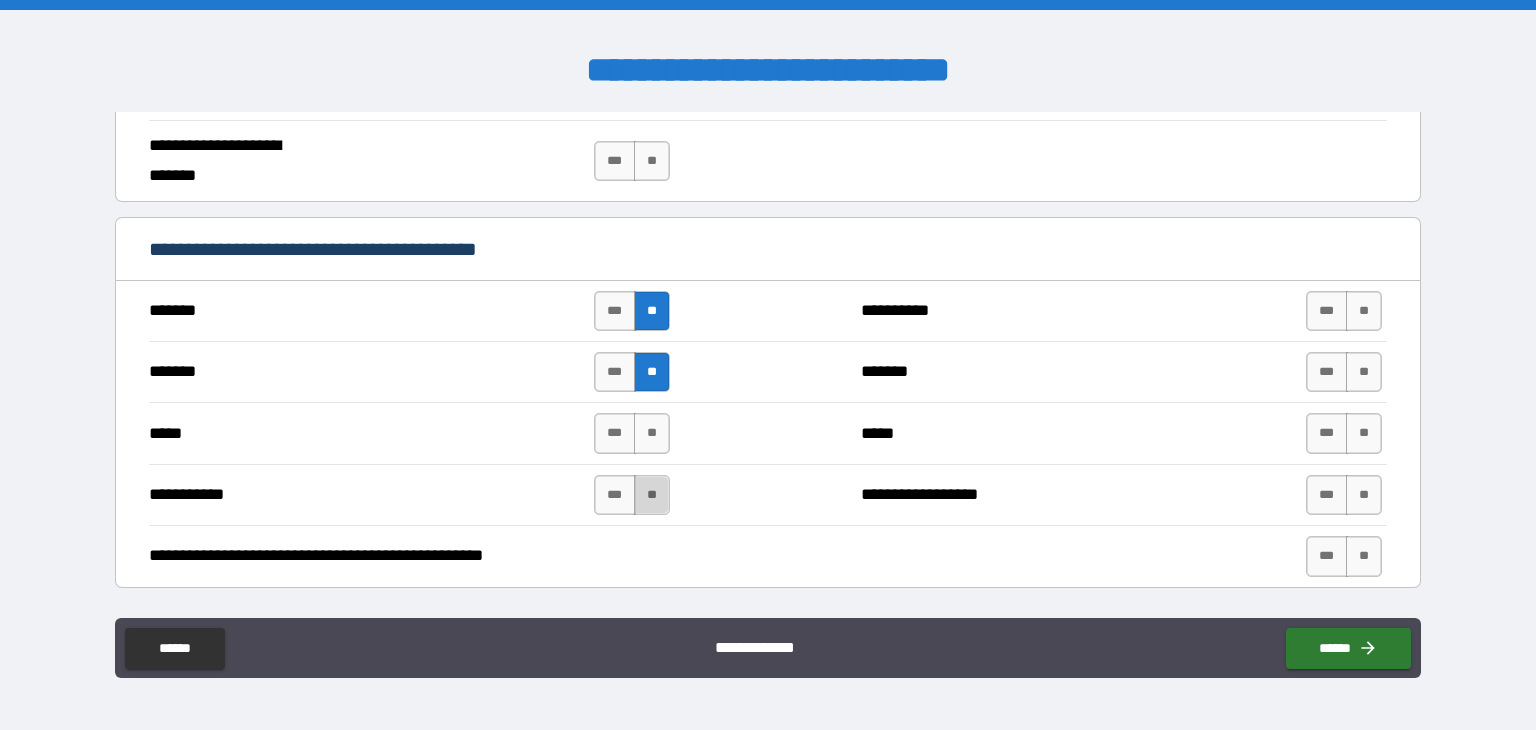 click on "**" at bounding box center (652, 495) 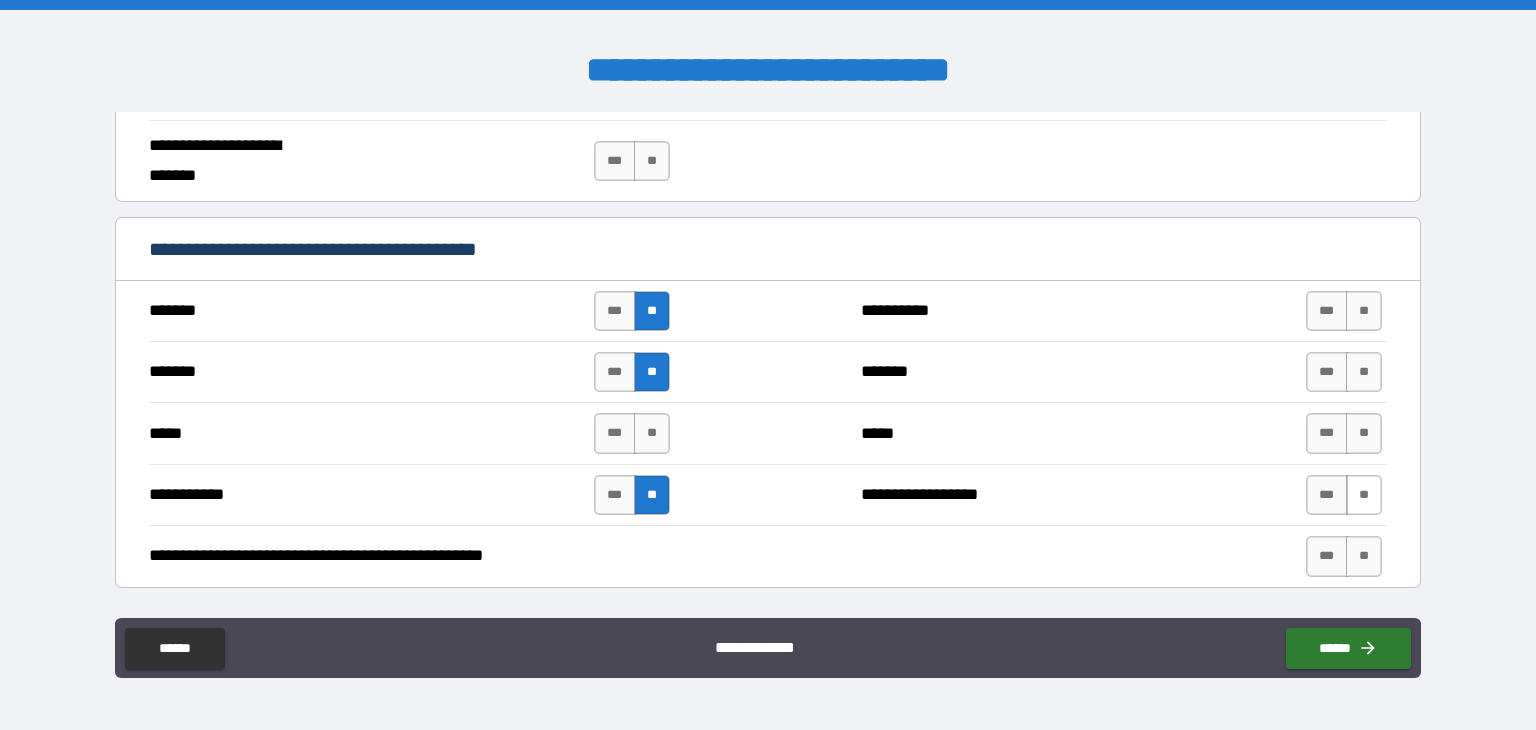 click on "**" at bounding box center (1364, 495) 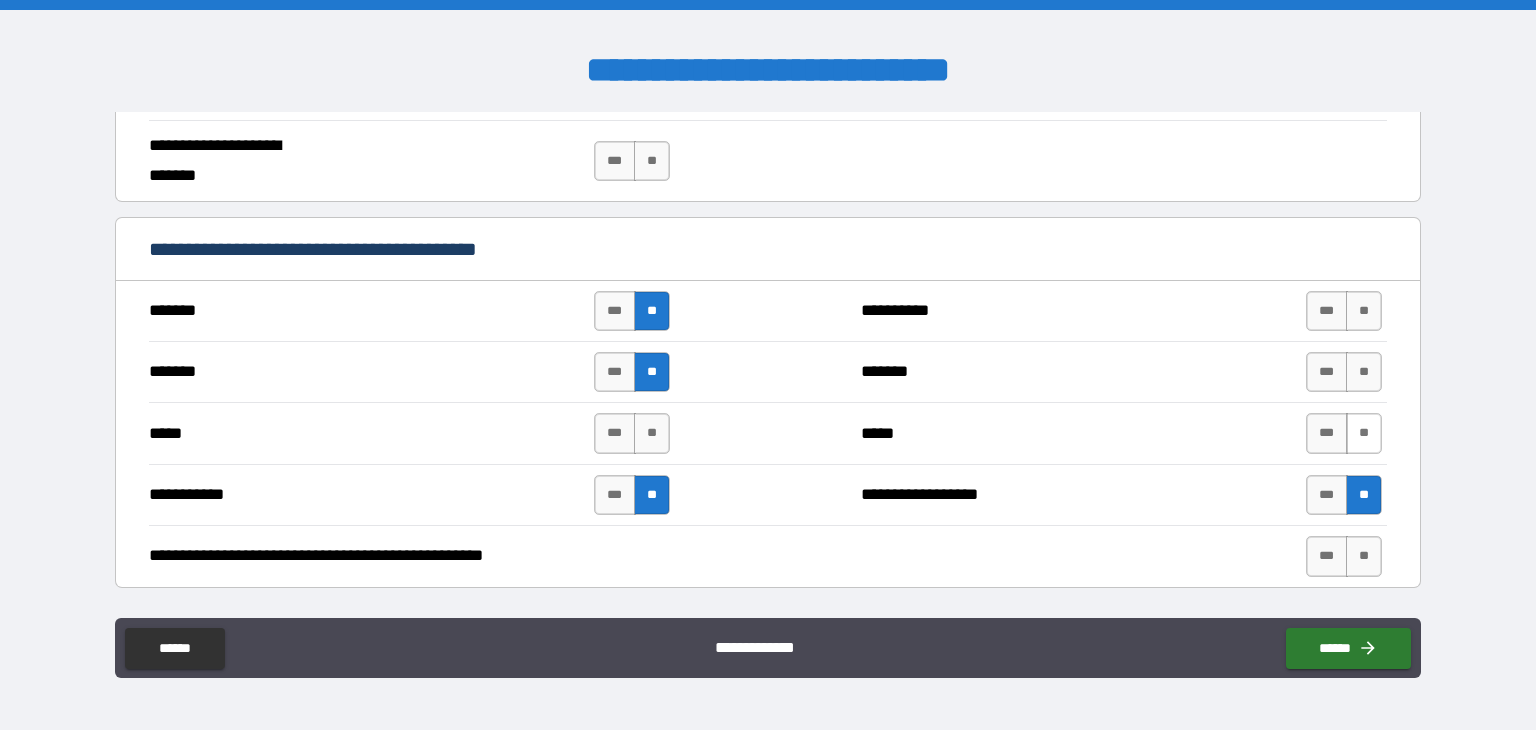 click on "**" at bounding box center [1364, 433] 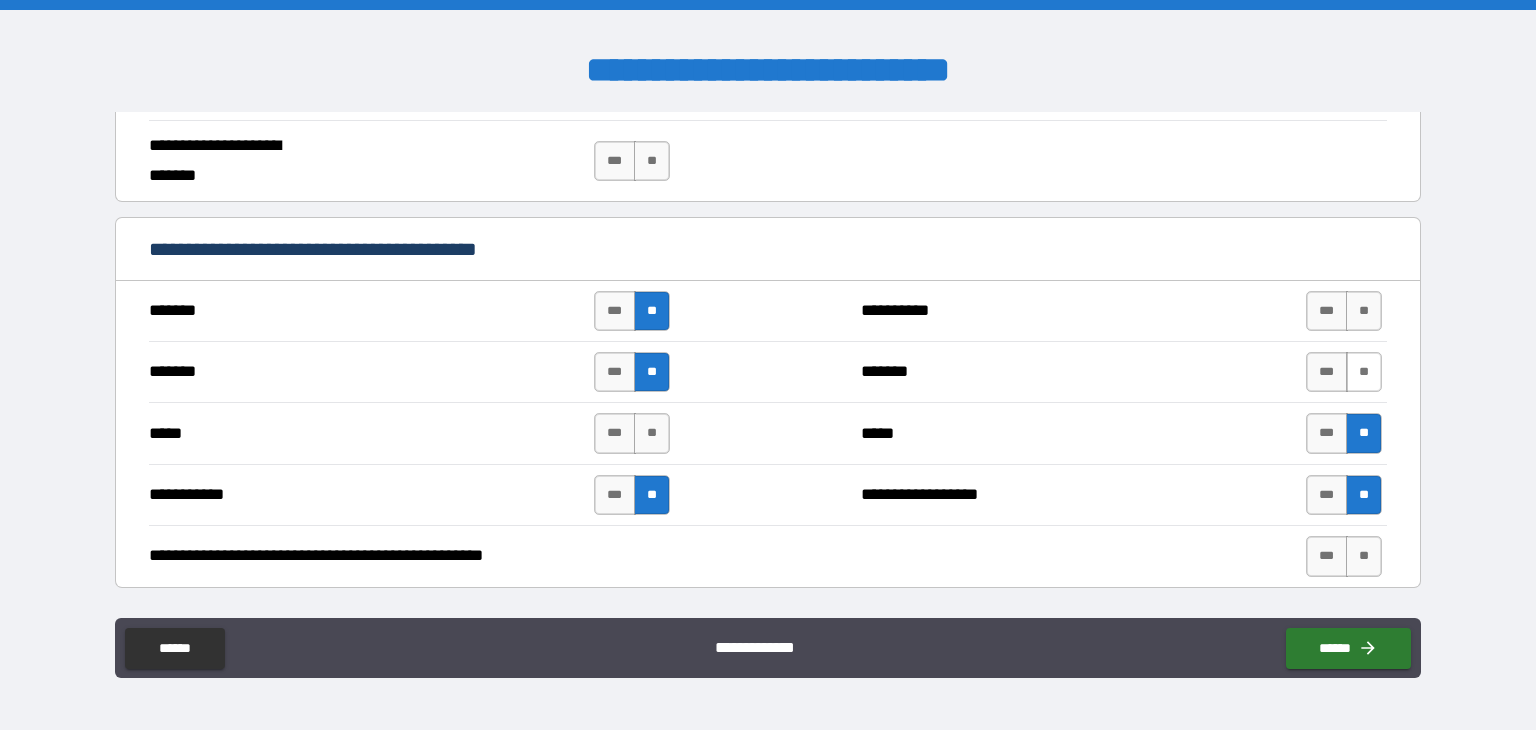 click on "**" at bounding box center (1364, 372) 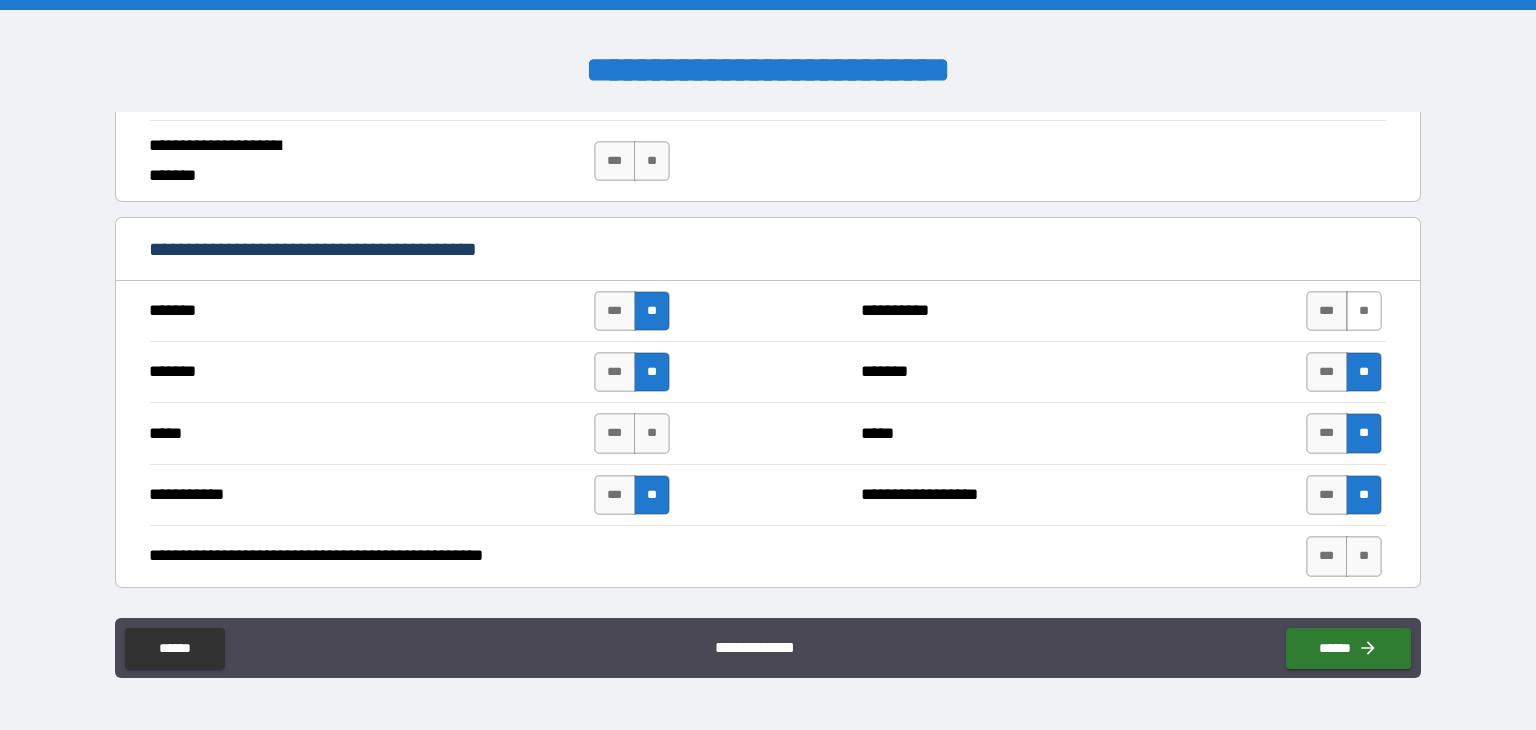 click on "**" at bounding box center [1364, 311] 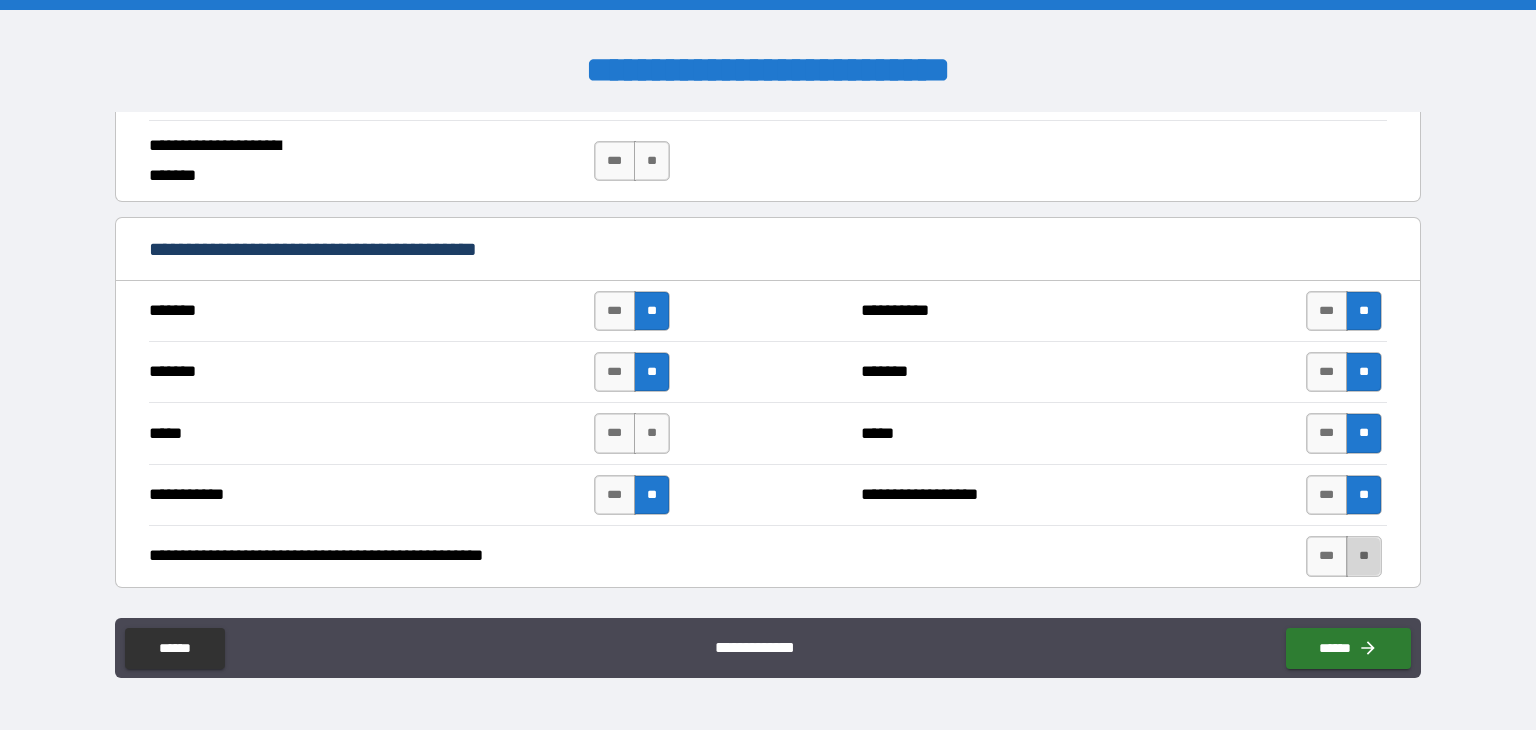 click on "**" at bounding box center [1364, 556] 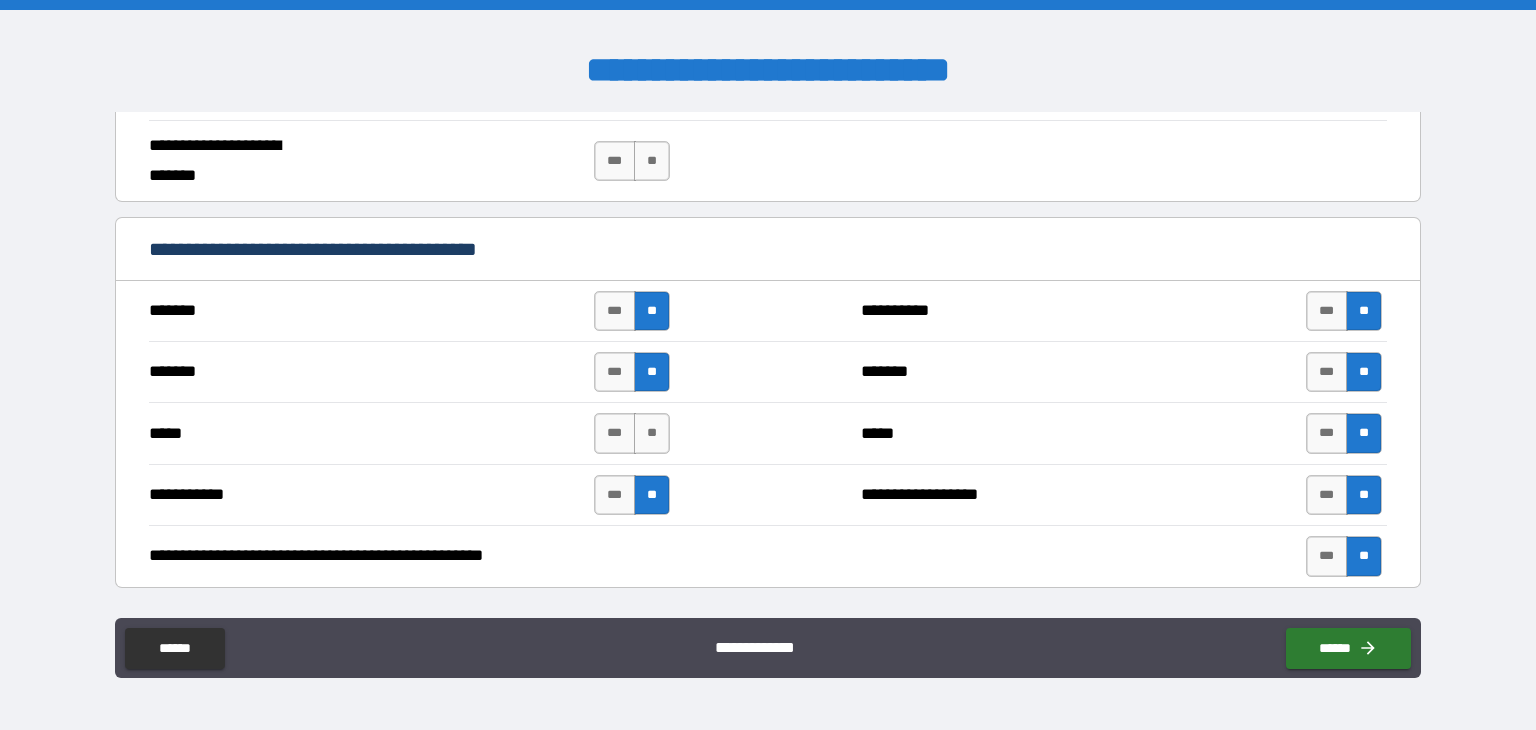 type on "*****" 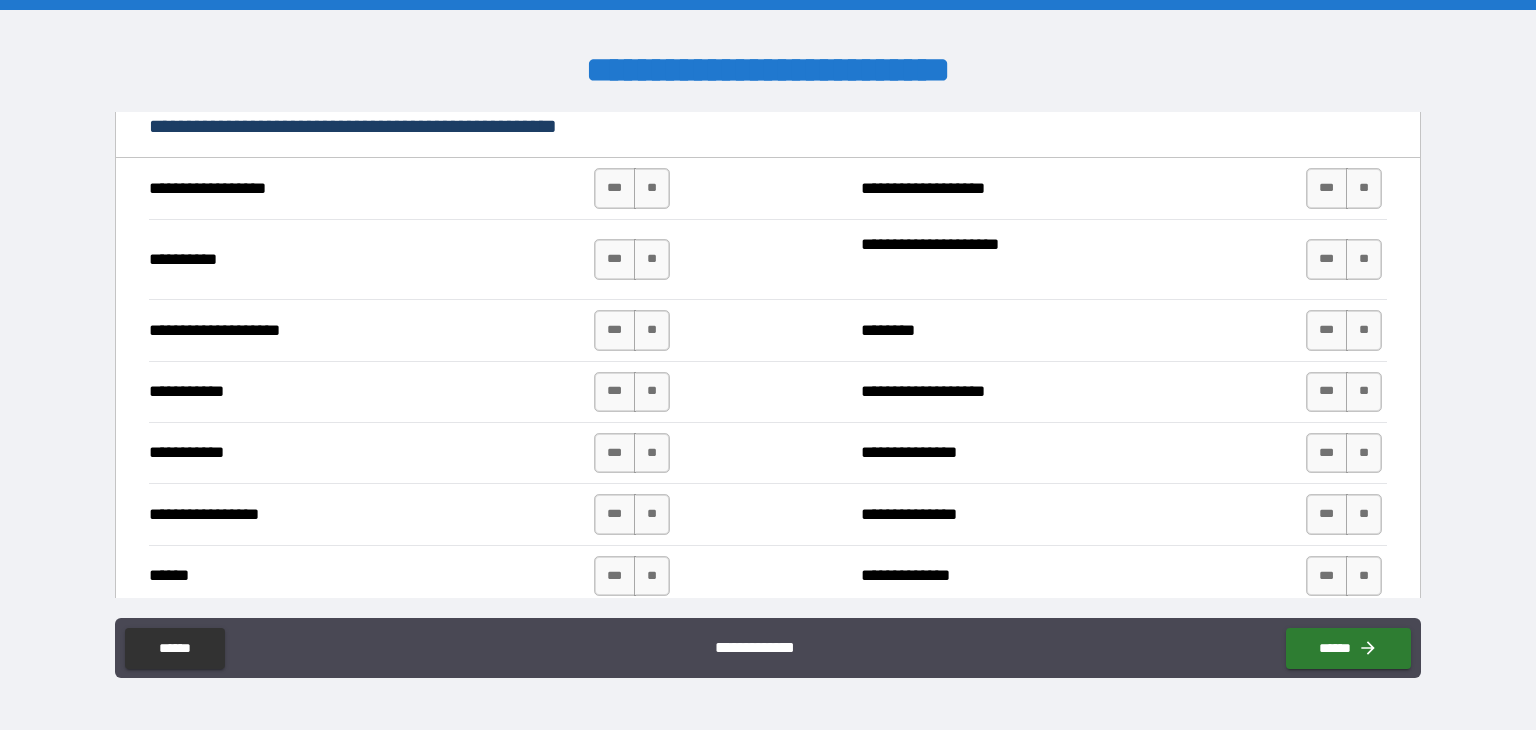 scroll, scrollTop: 1996, scrollLeft: 0, axis: vertical 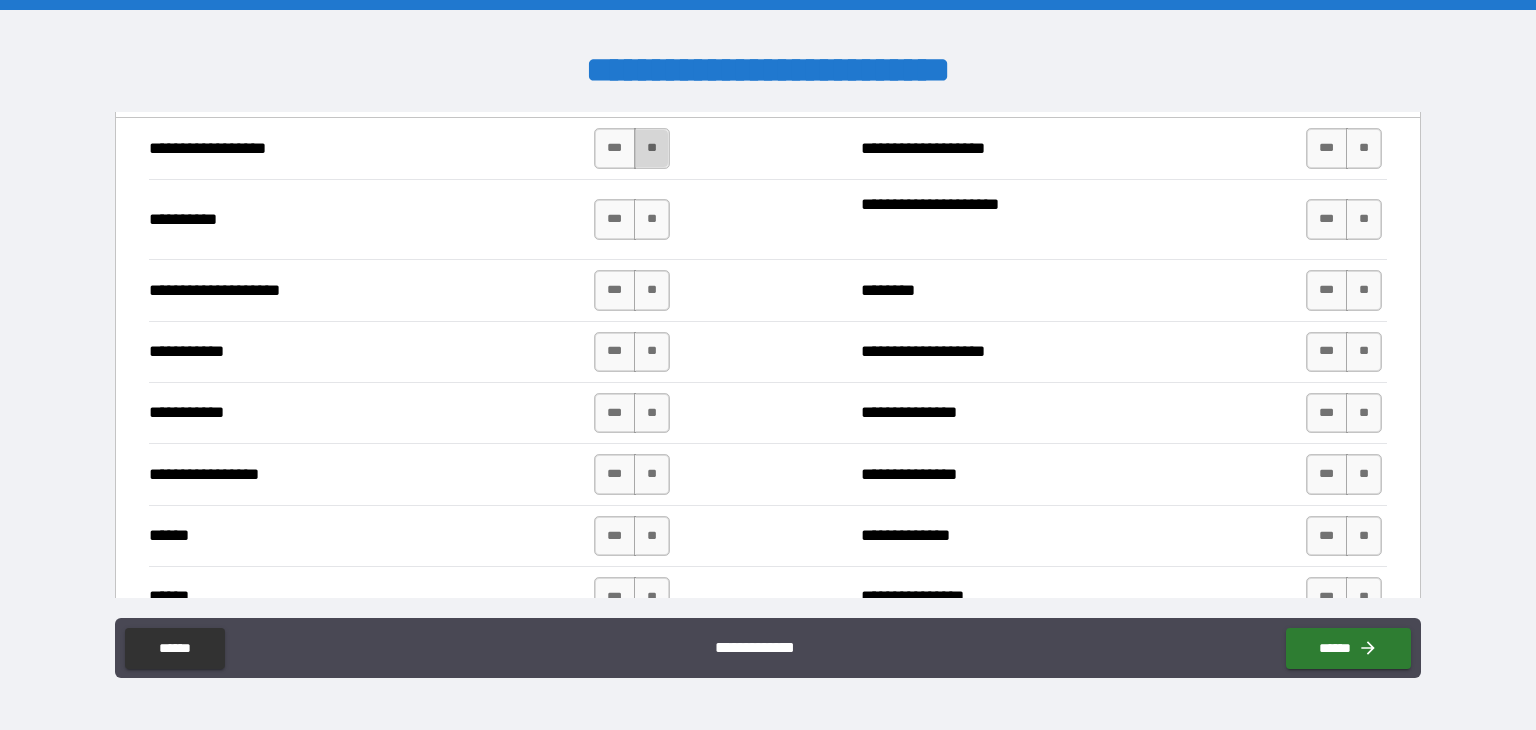 click on "**" at bounding box center [652, 148] 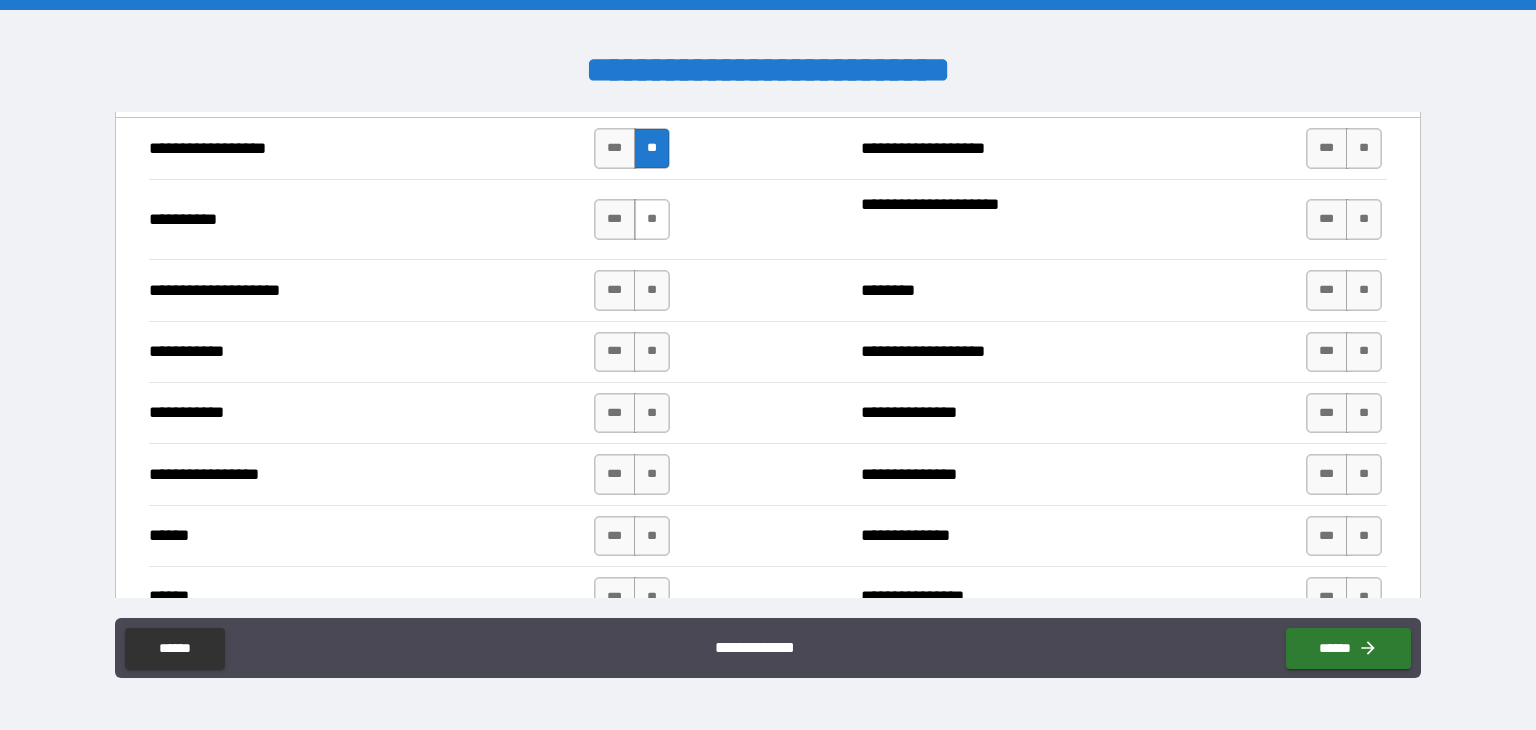 click on "**" at bounding box center [652, 219] 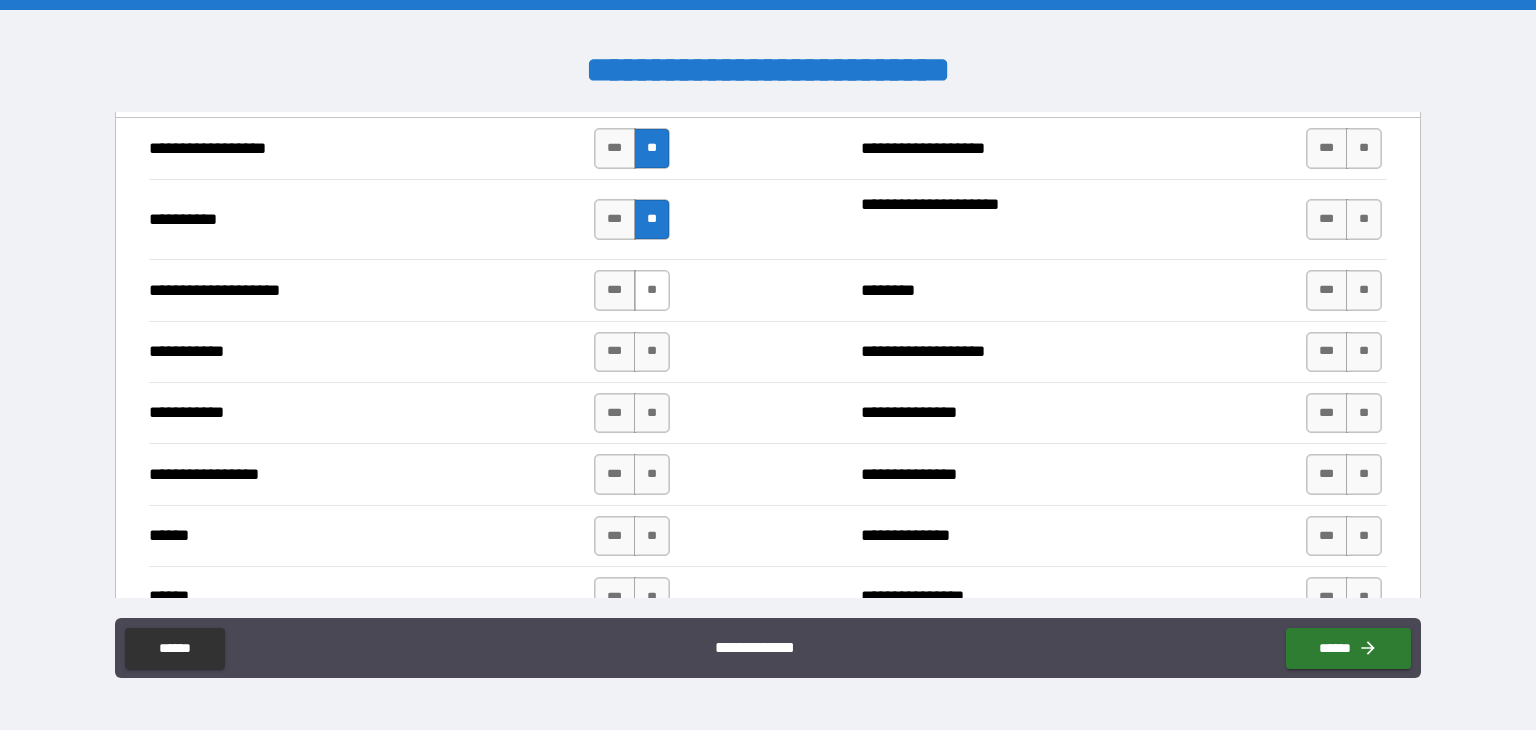 click on "**" at bounding box center (652, 290) 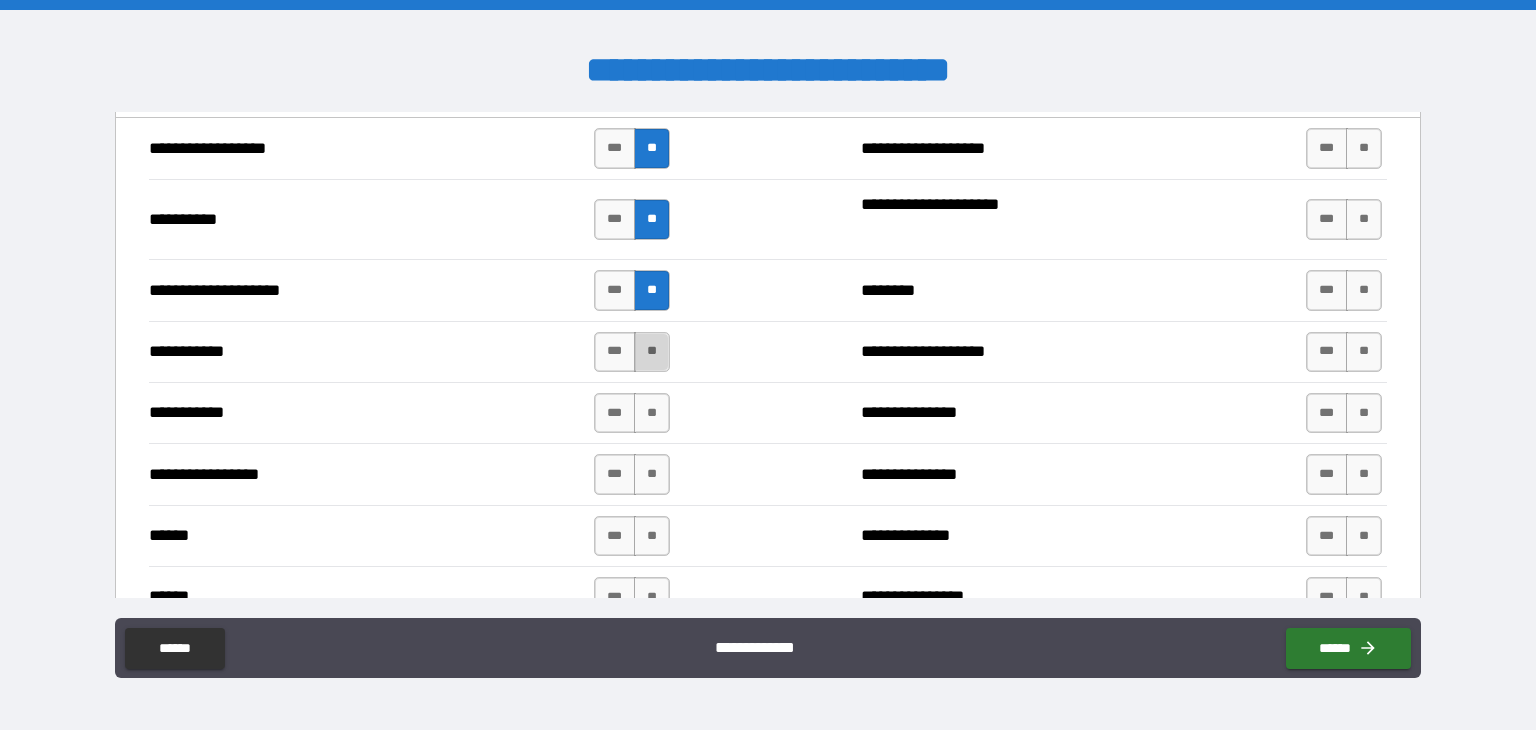 click on "**" at bounding box center [652, 352] 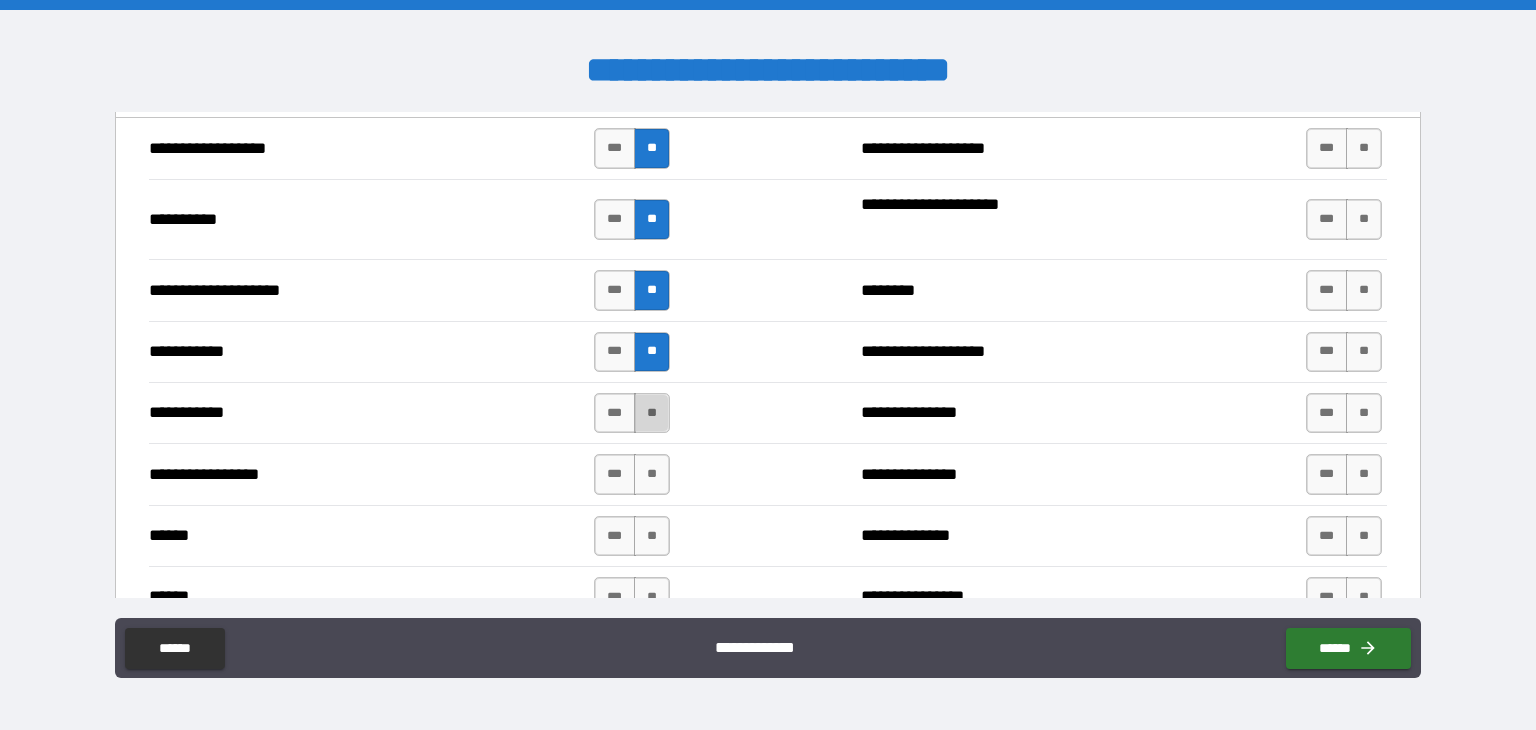 click on "**" at bounding box center [652, 413] 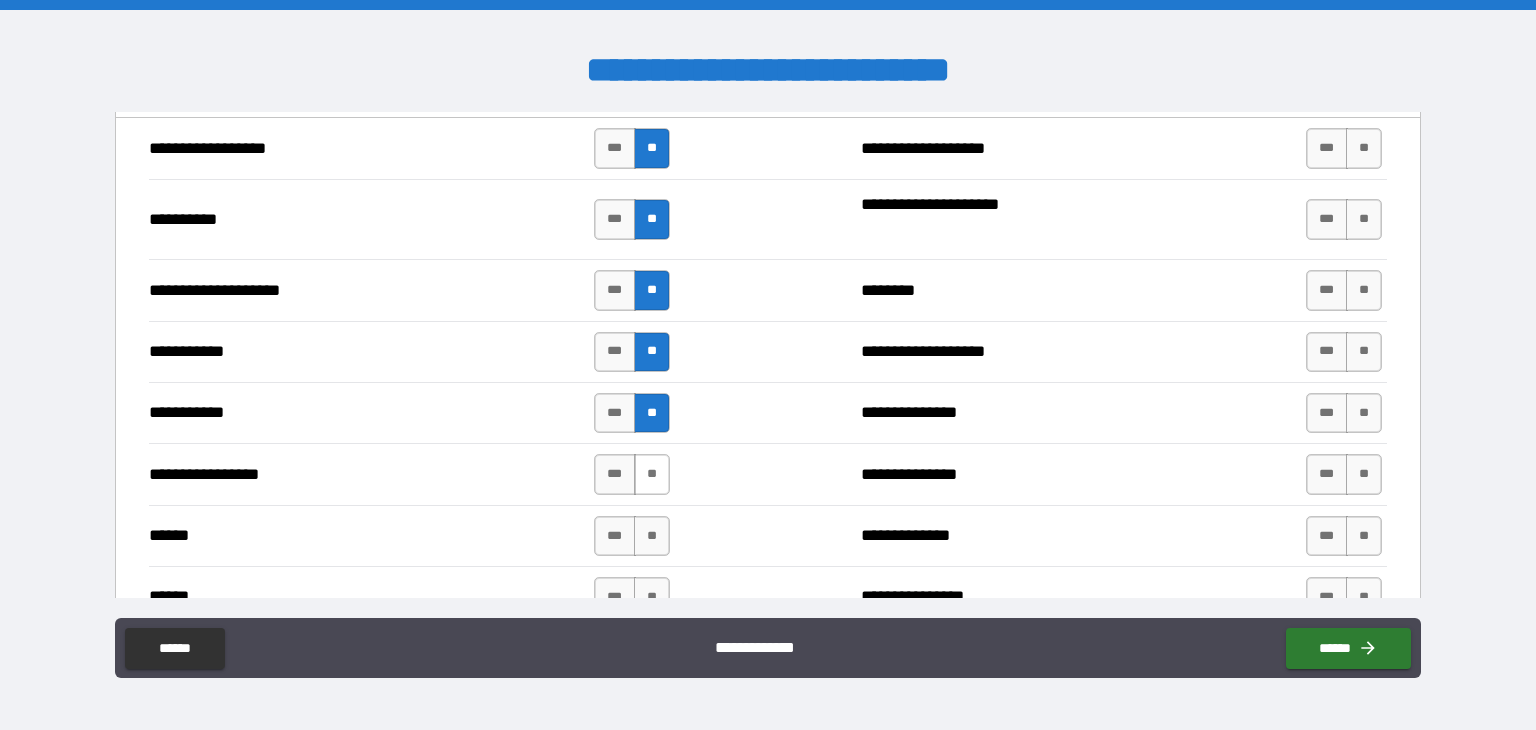click on "**" at bounding box center (652, 474) 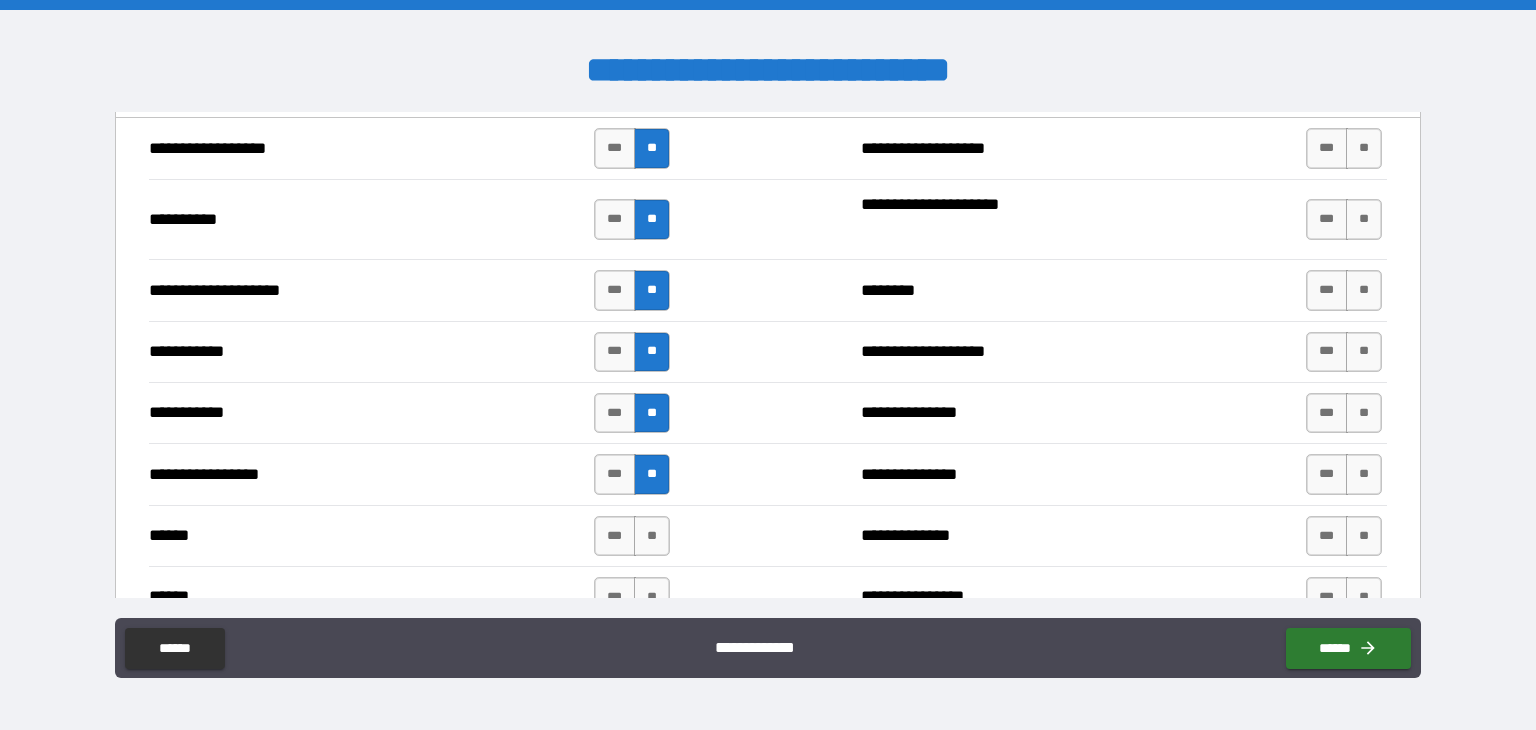 click on "**********" at bounding box center (768, 473) 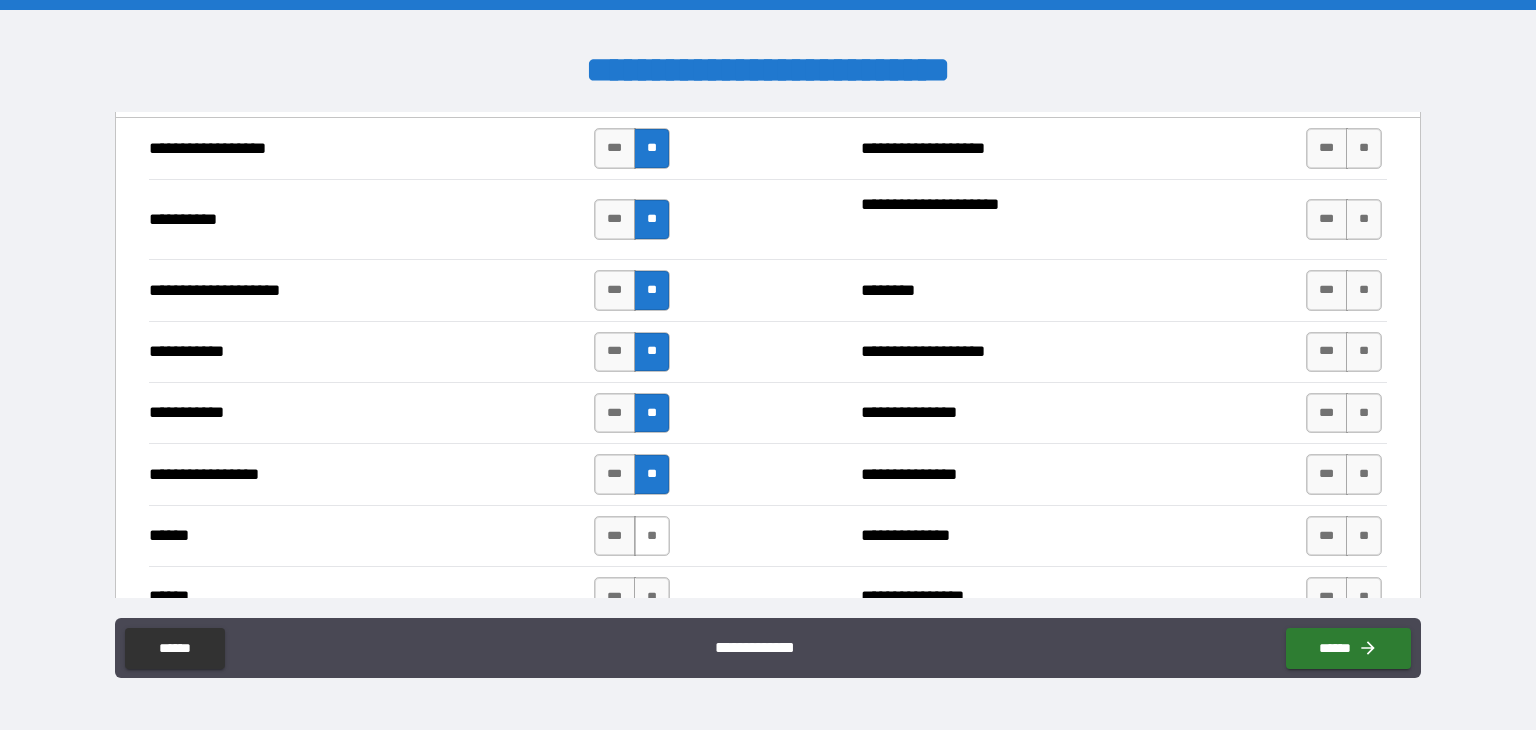 click on "**" at bounding box center (652, 536) 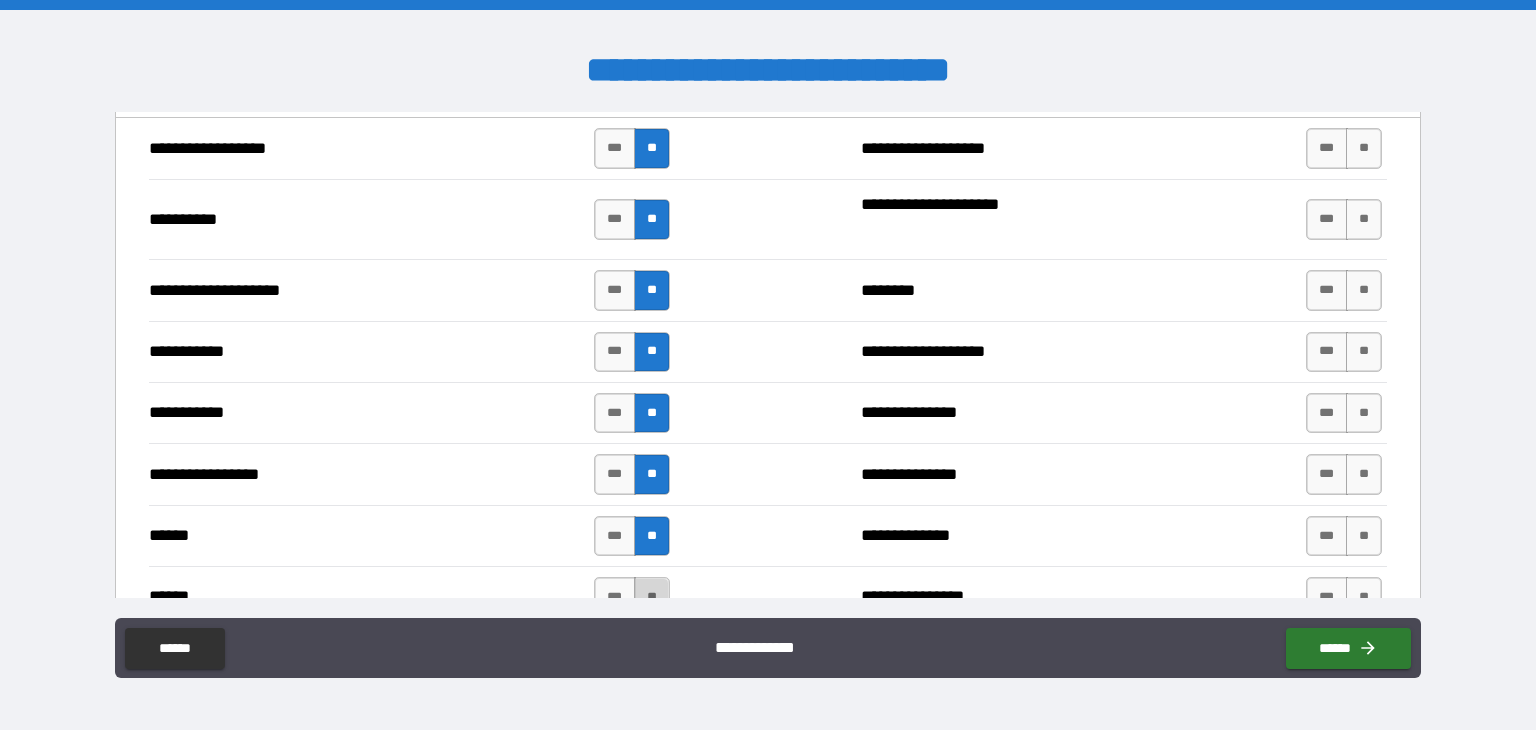 click on "**" at bounding box center (652, 597) 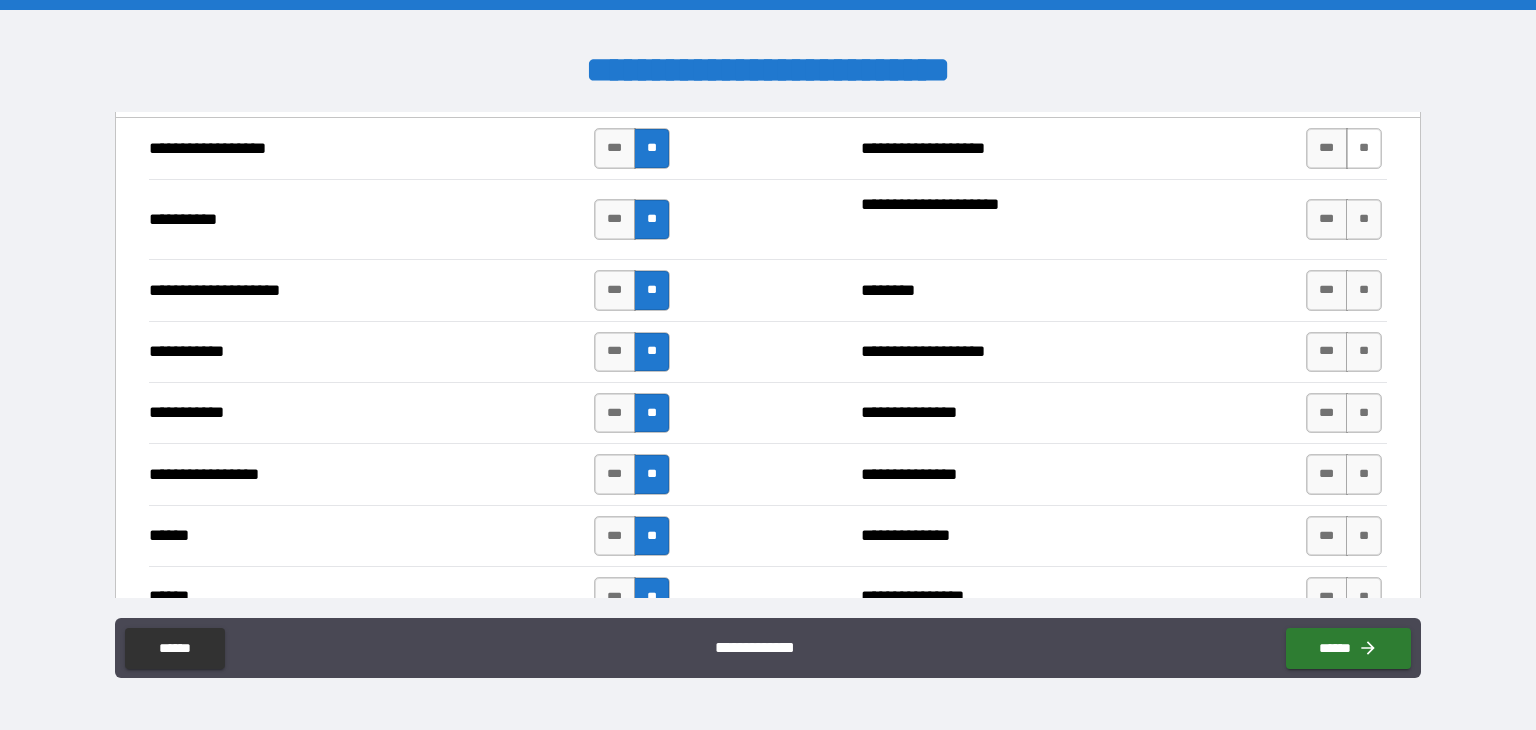 click on "**" at bounding box center [1364, 148] 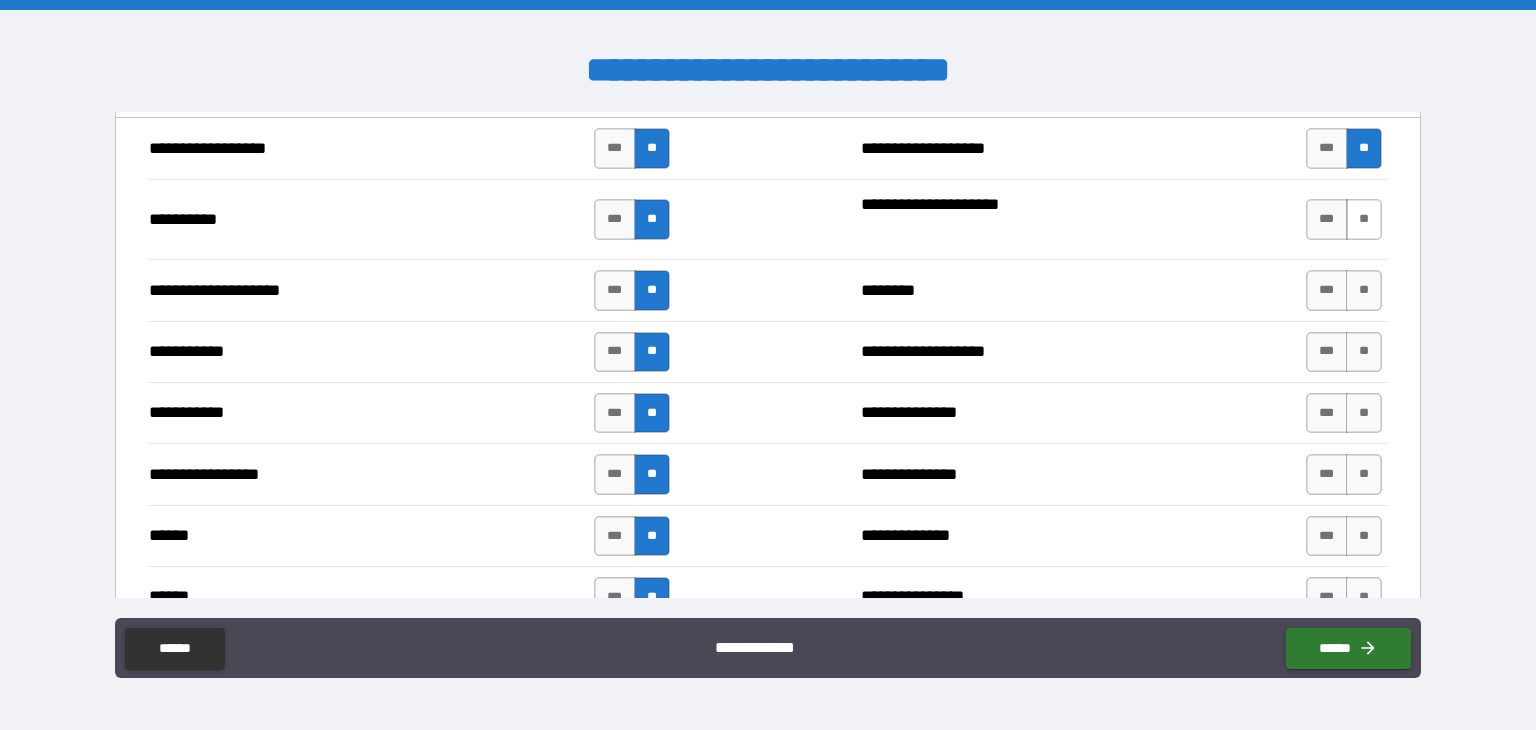 click on "**" at bounding box center (1364, 219) 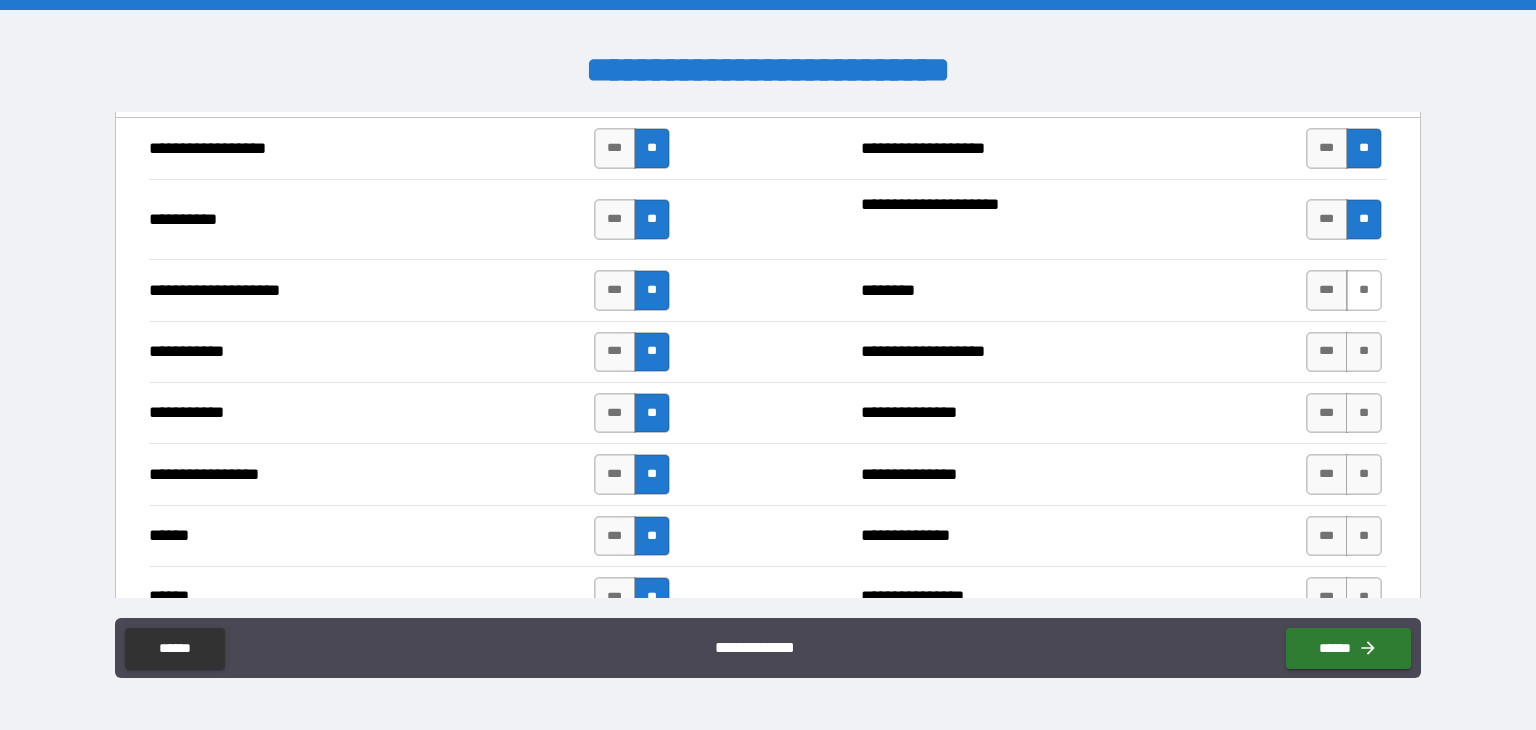 click on "**" at bounding box center [1364, 290] 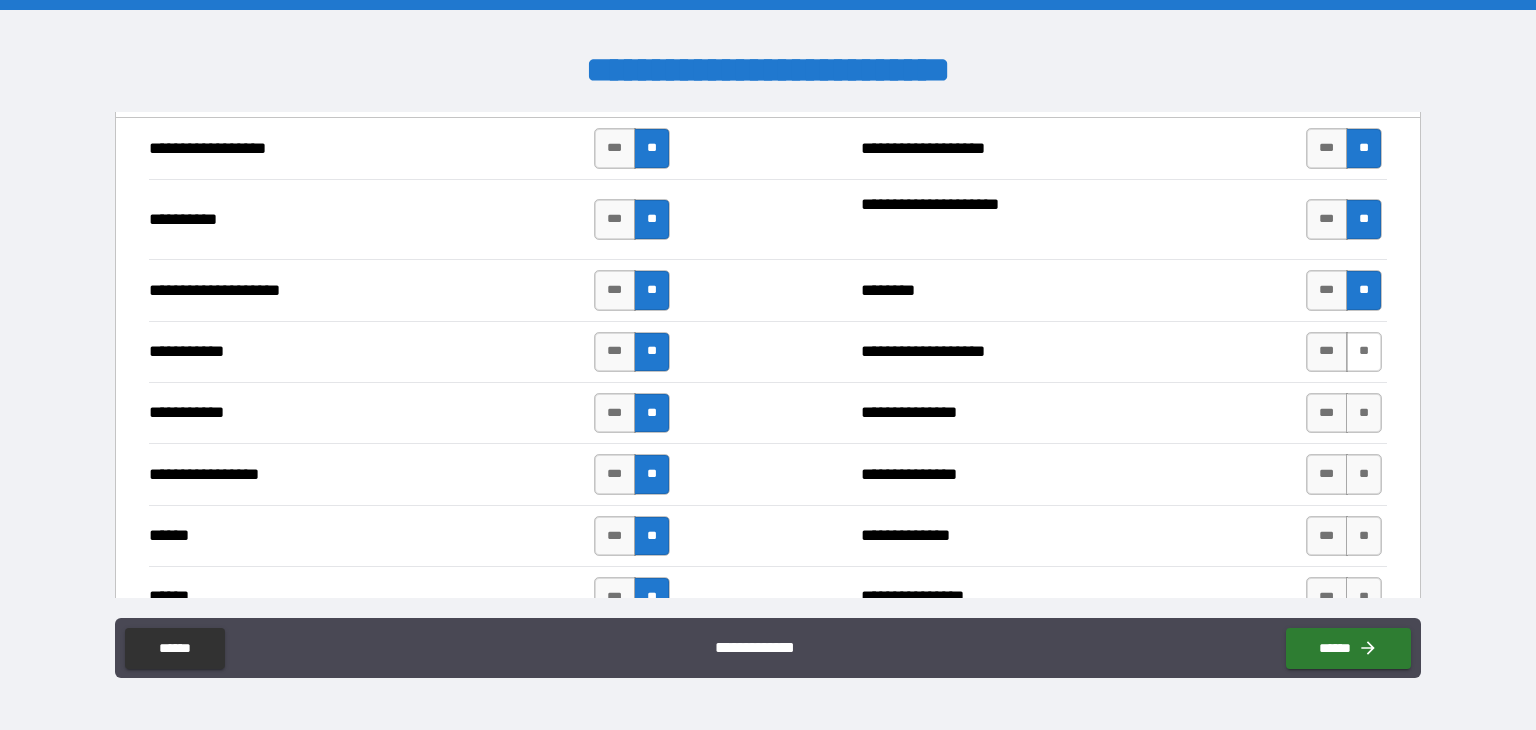 click on "**" at bounding box center [1364, 352] 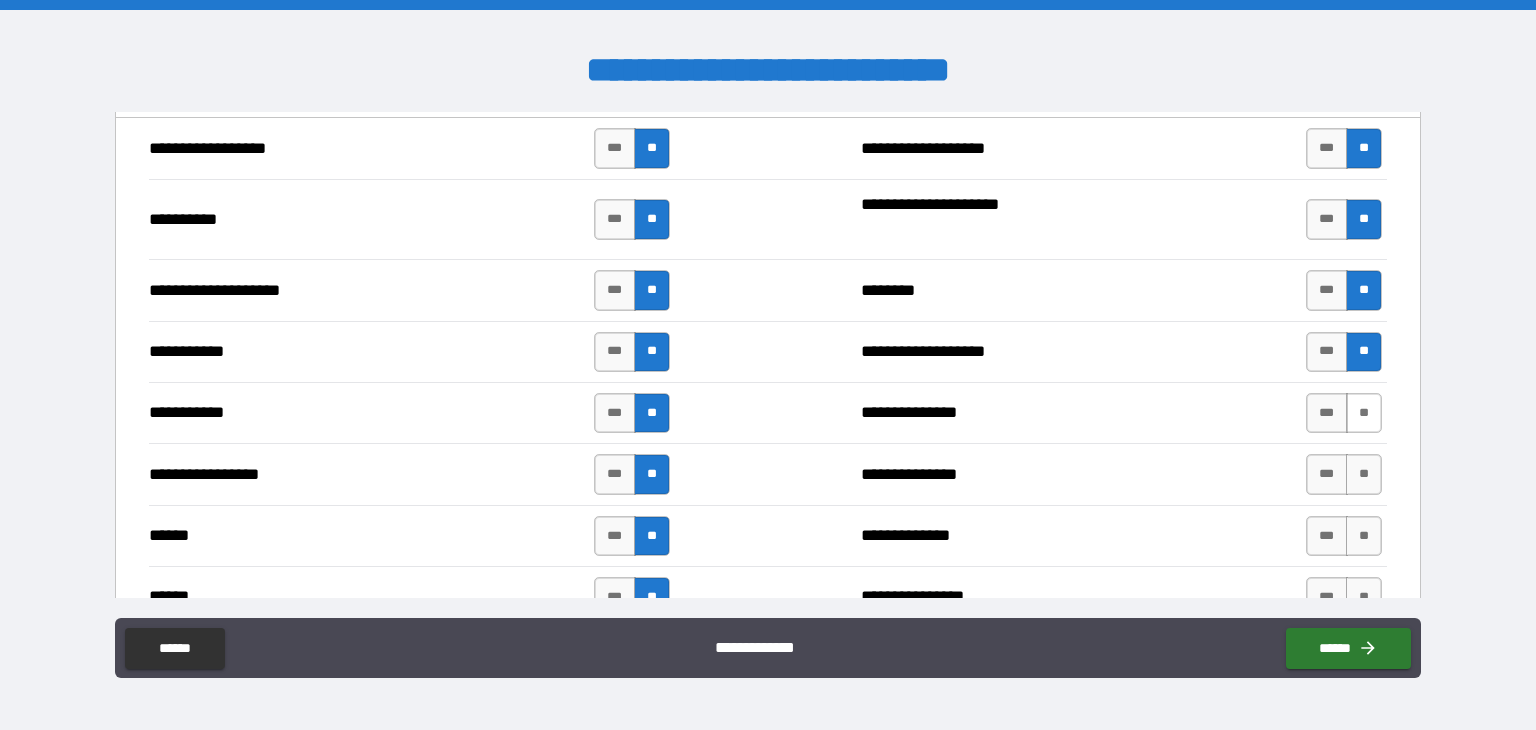 click on "**" at bounding box center [1364, 413] 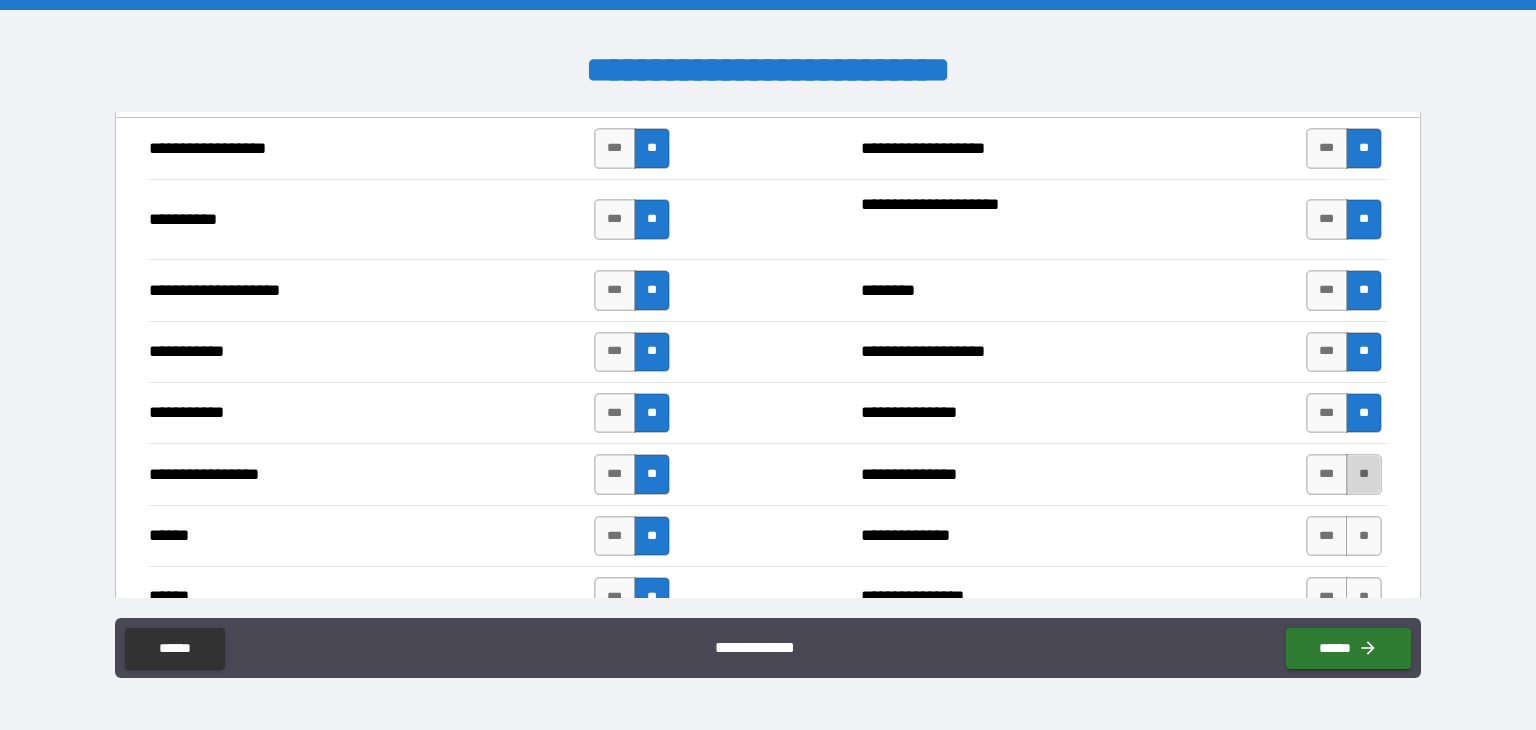 click on "**" at bounding box center [1364, 474] 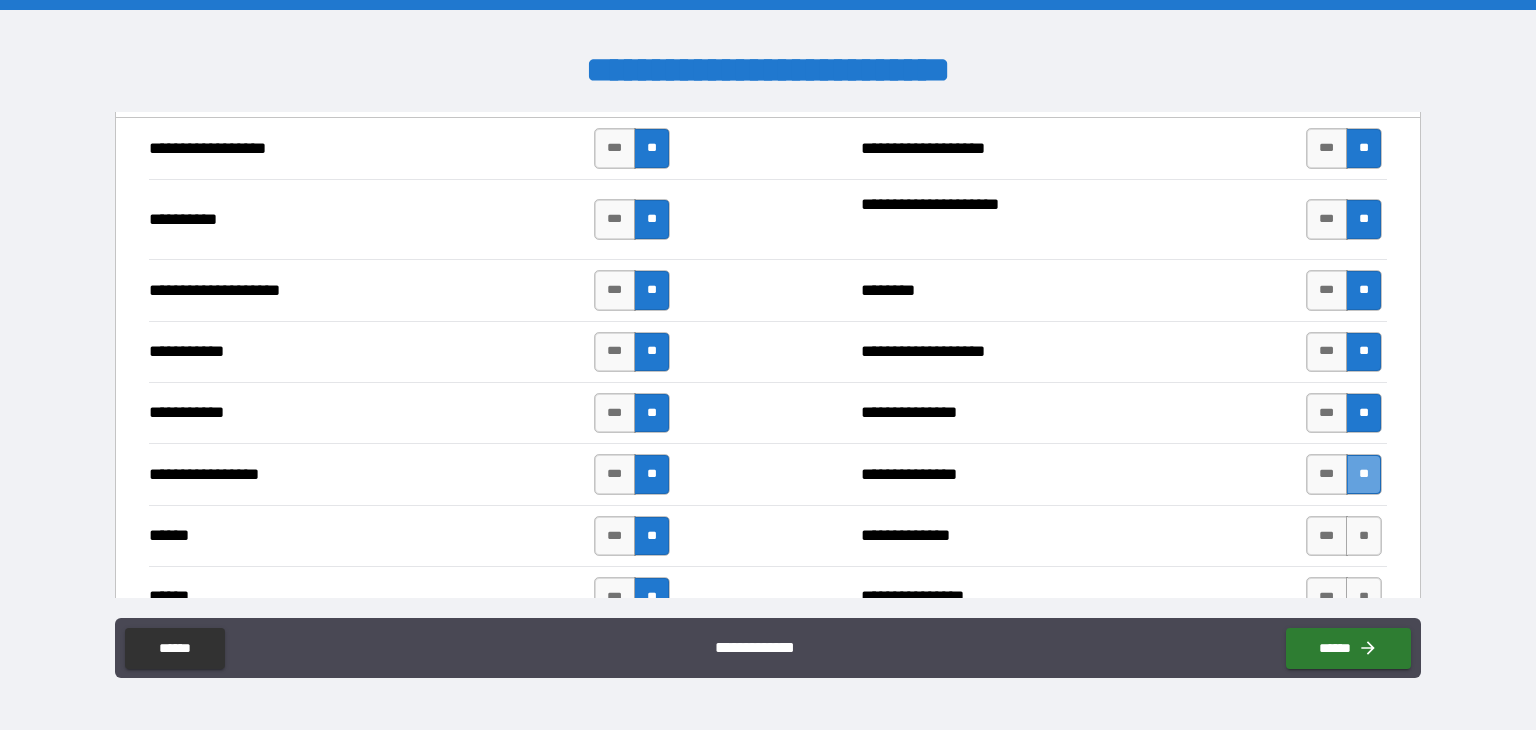 click on "**" at bounding box center (1364, 474) 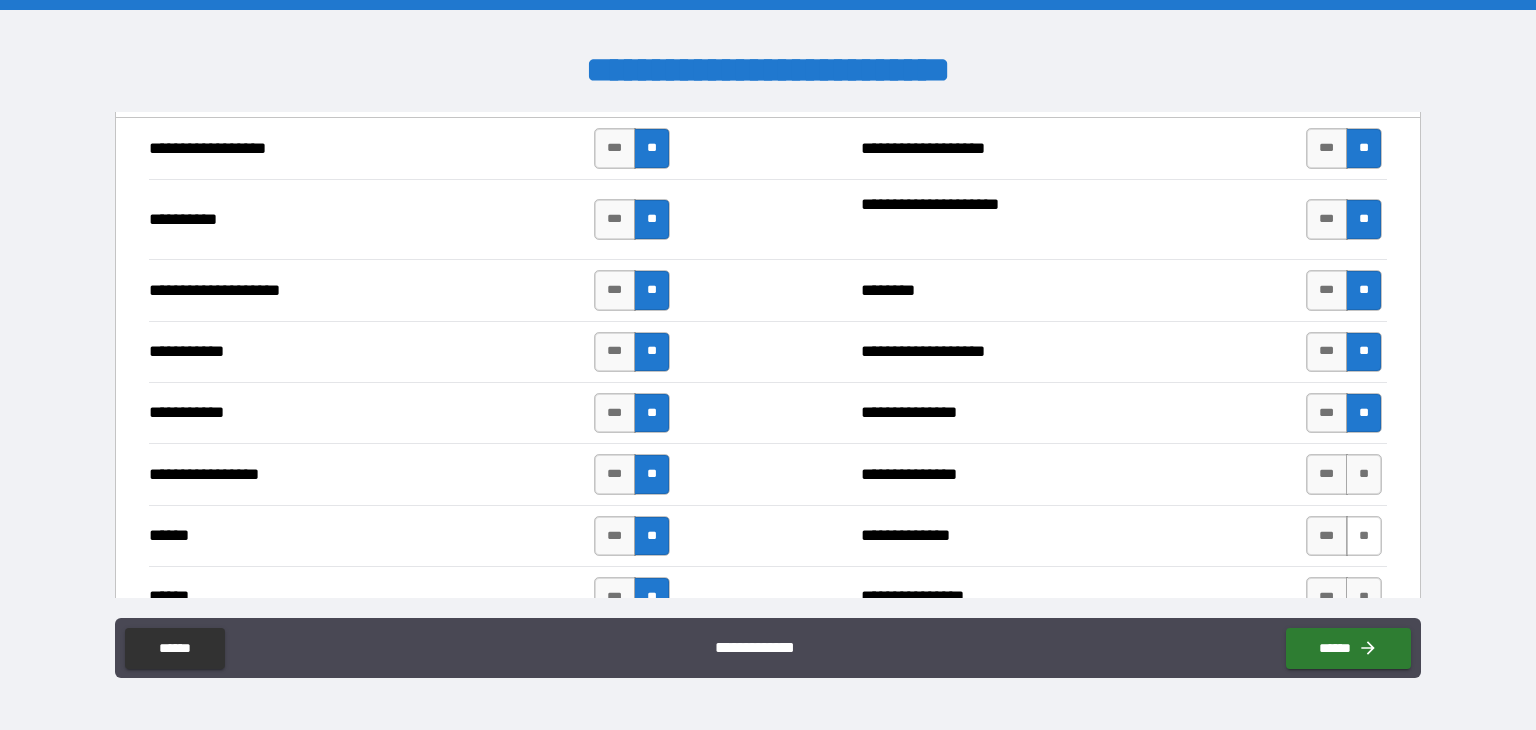 click on "**" at bounding box center [1364, 536] 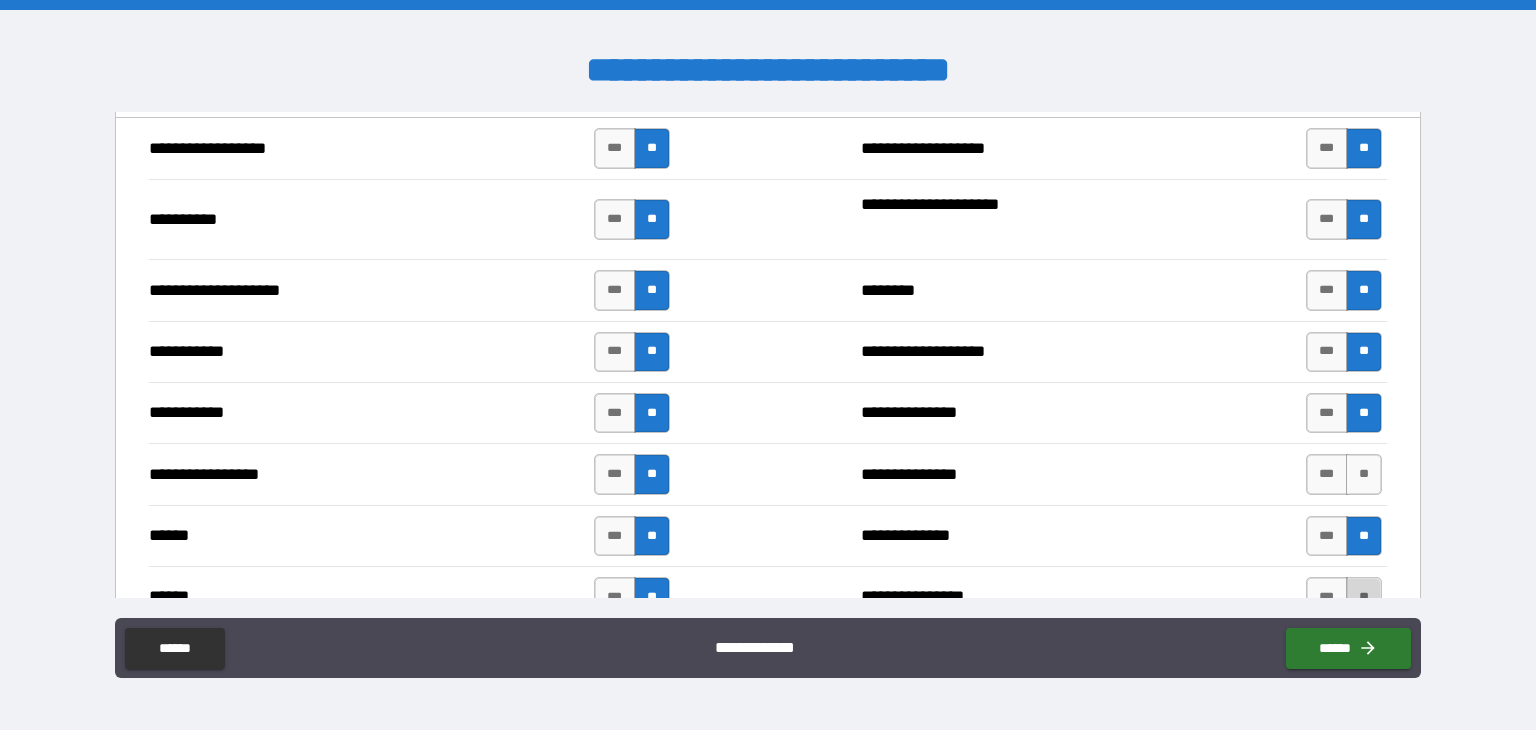 click on "**" at bounding box center [1364, 597] 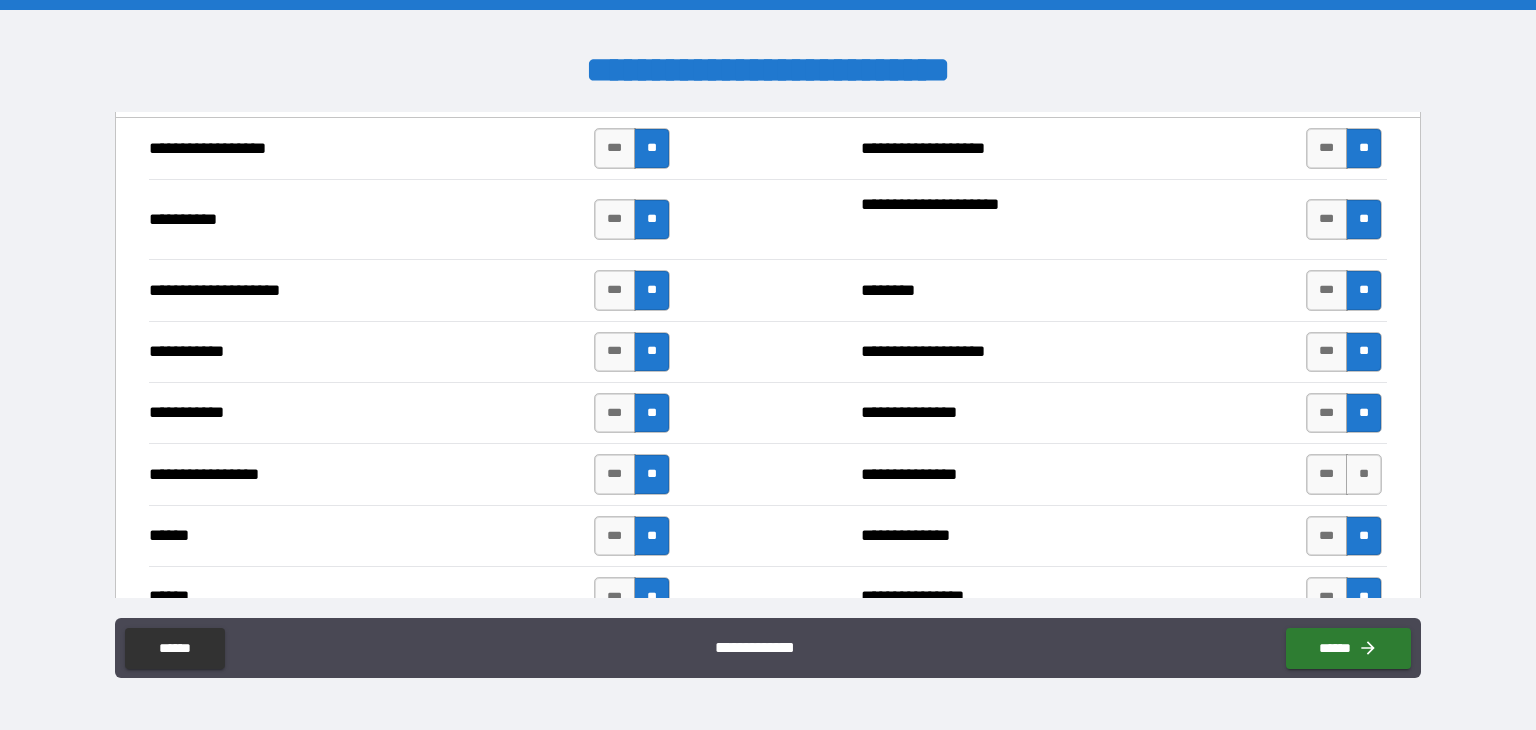 type on "*****" 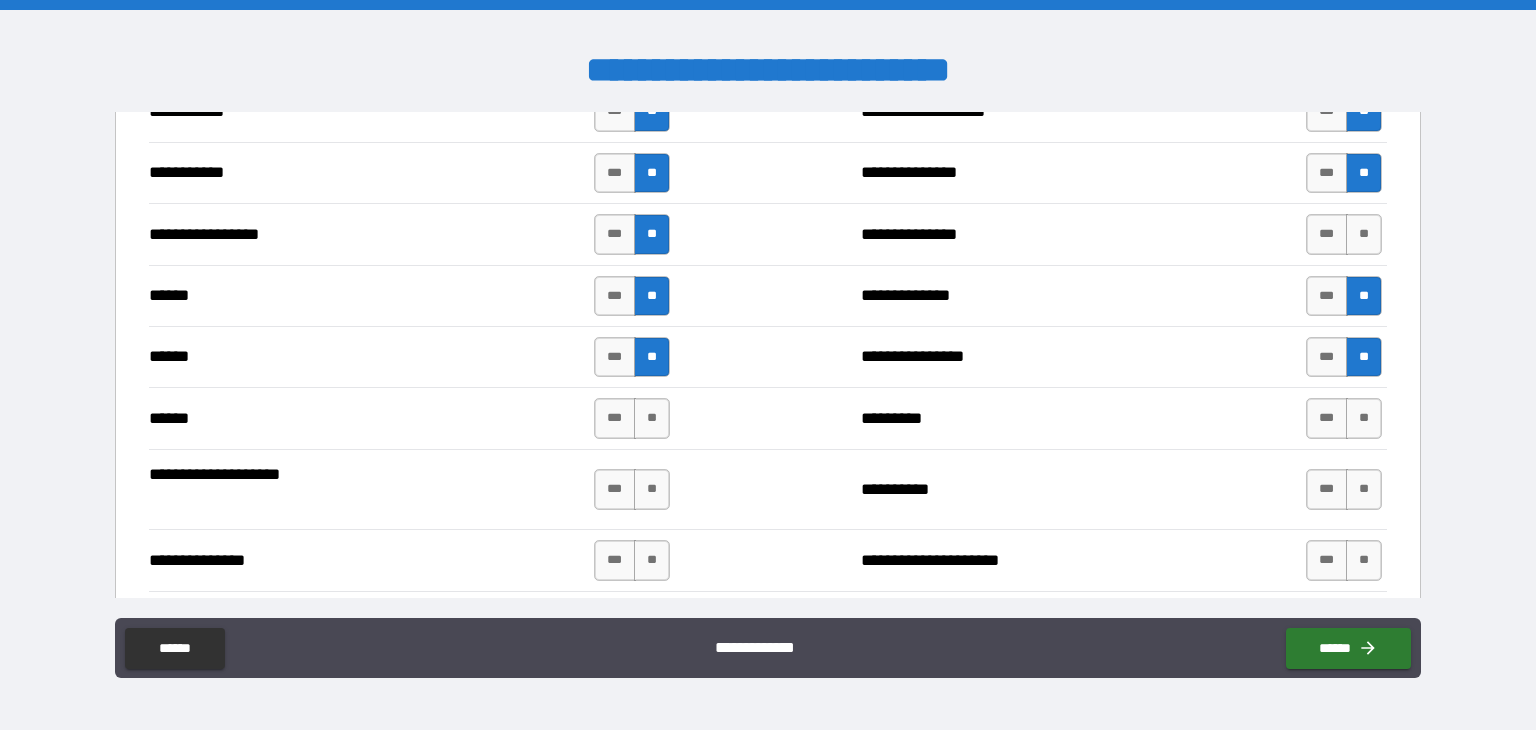 scroll, scrollTop: 2276, scrollLeft: 0, axis: vertical 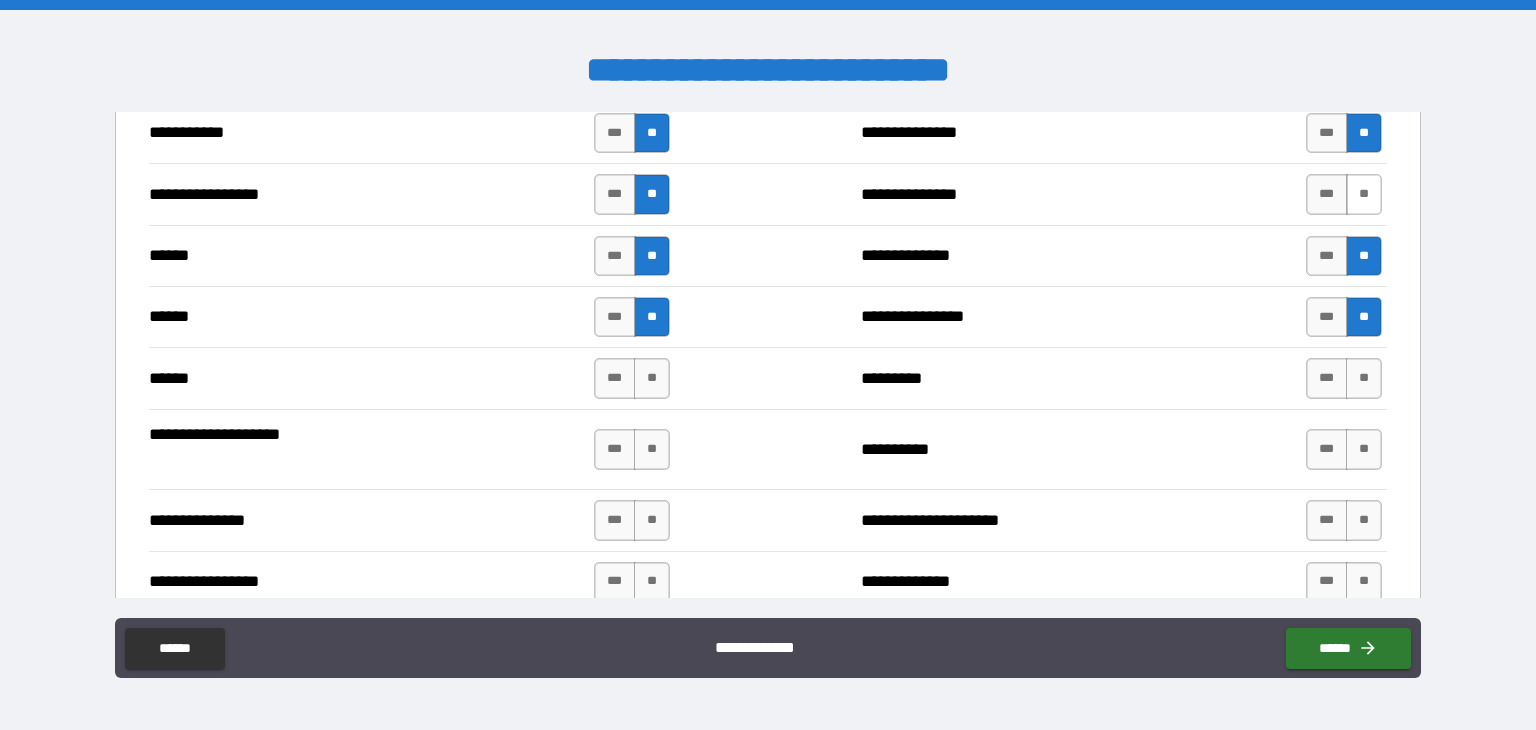 click on "**" at bounding box center [1364, 194] 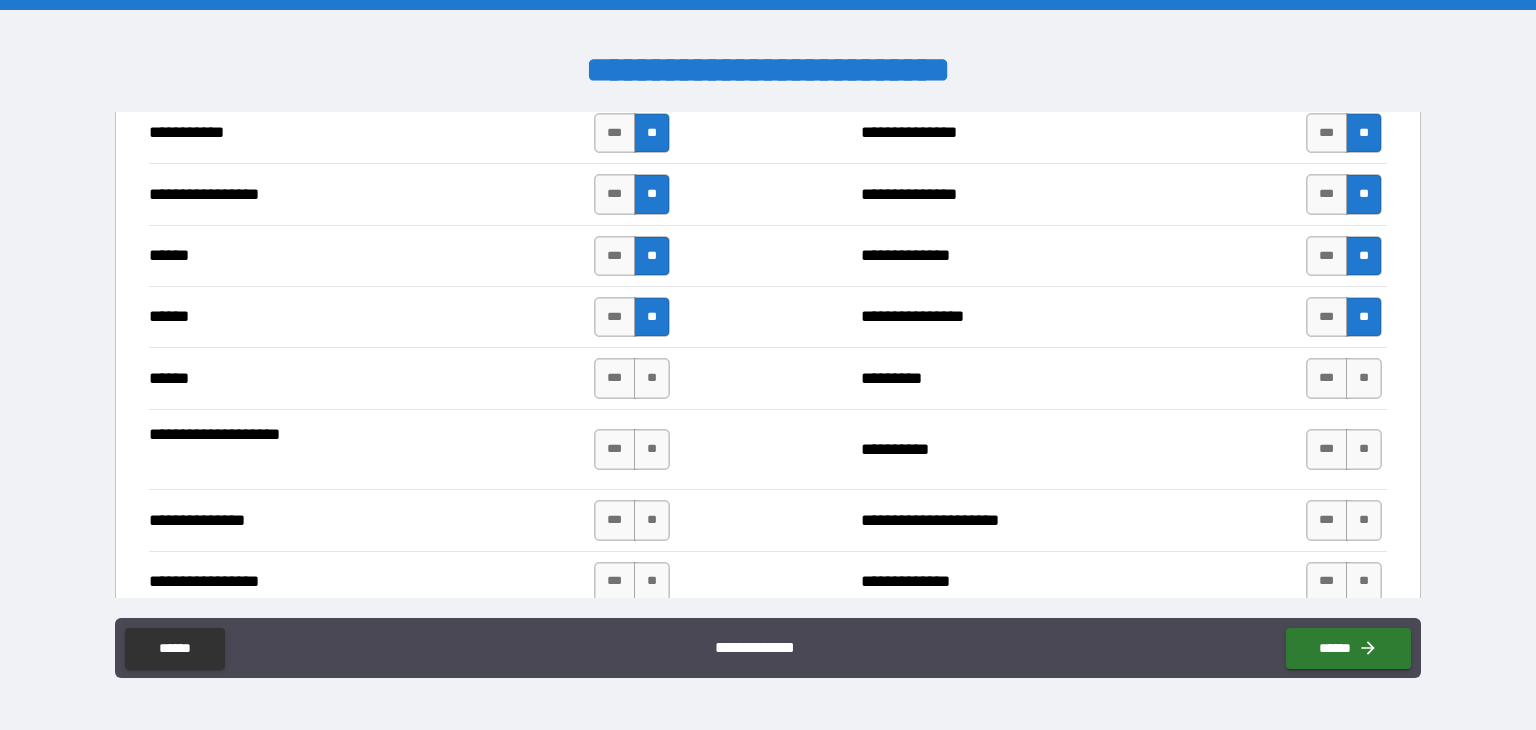 type on "*****" 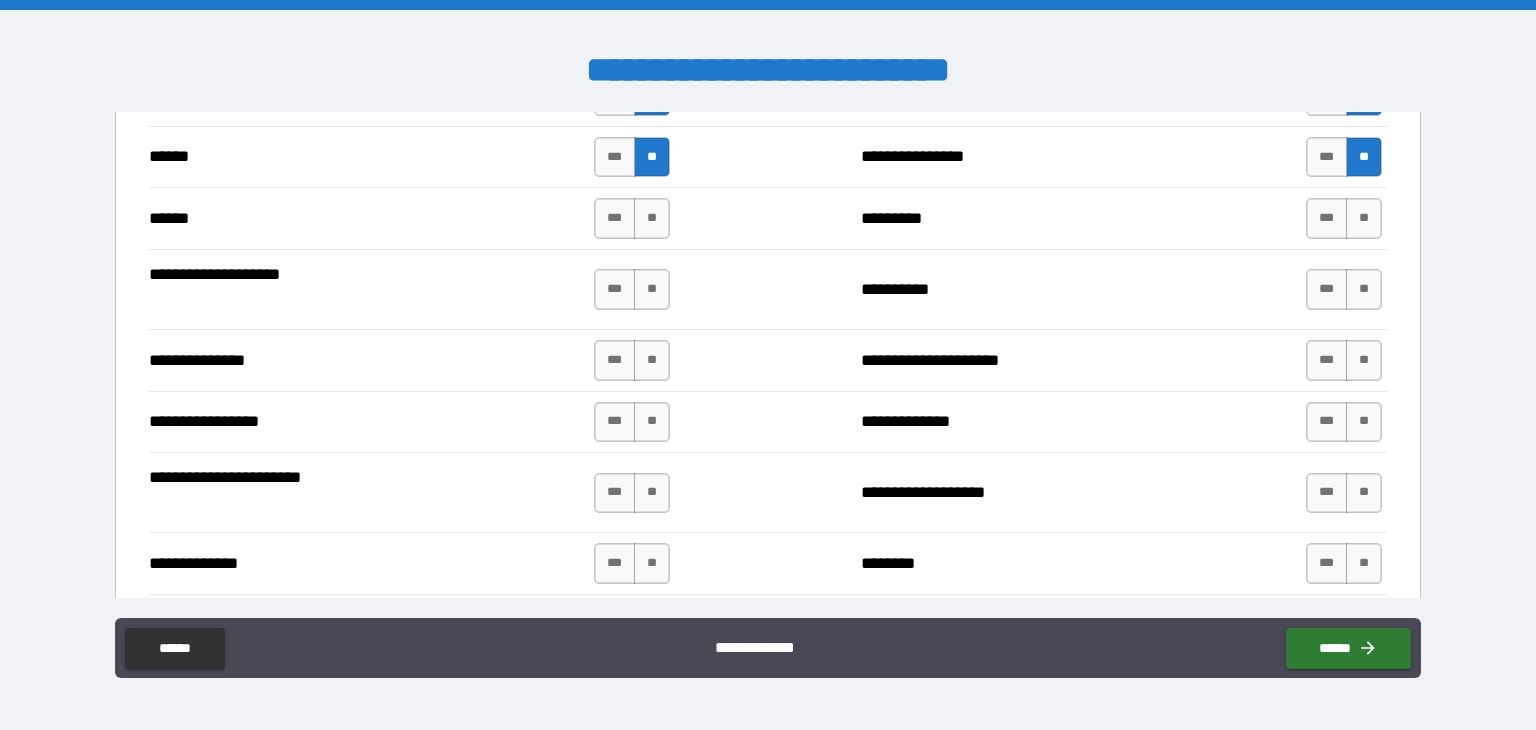 scroll, scrollTop: 2476, scrollLeft: 0, axis: vertical 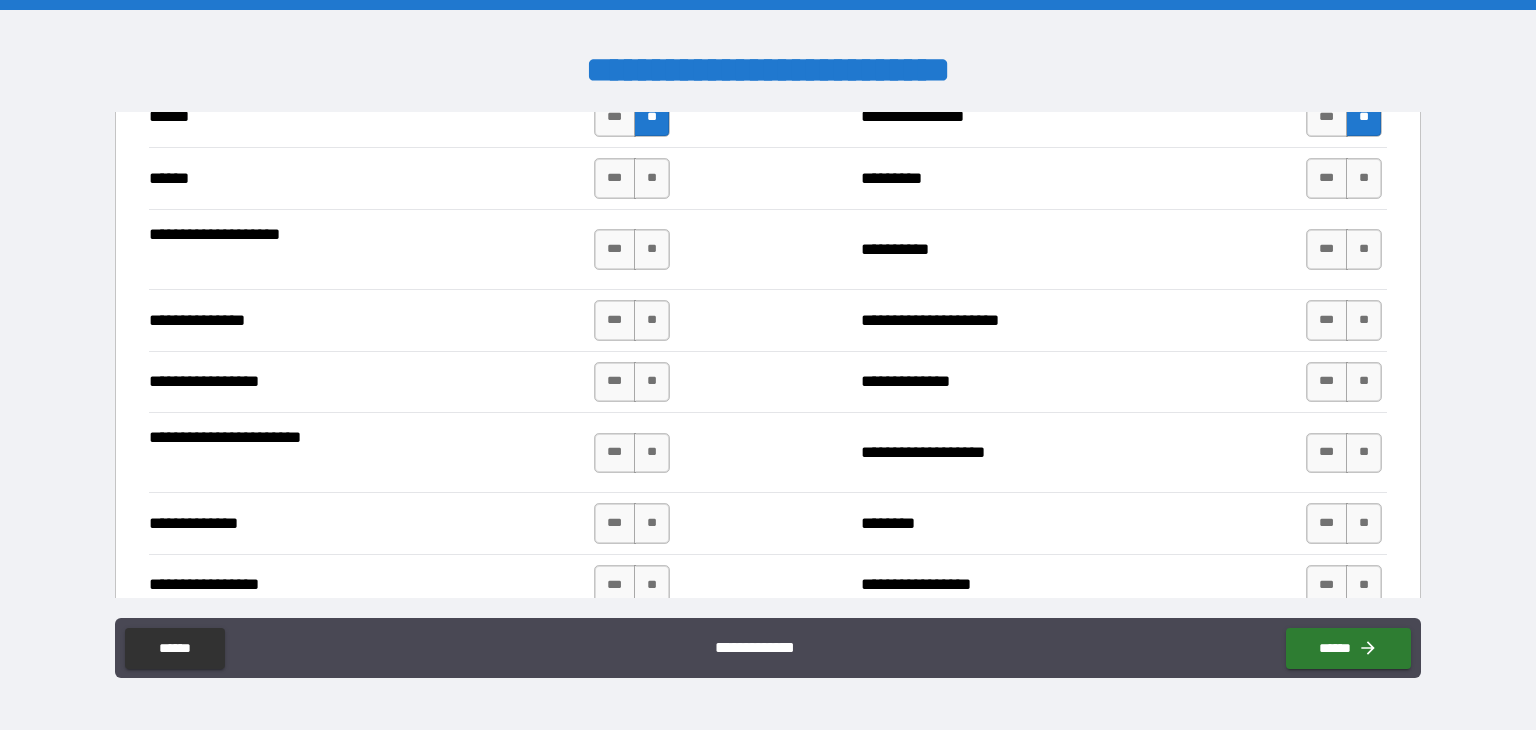 click on "**" at bounding box center (1364, 178) 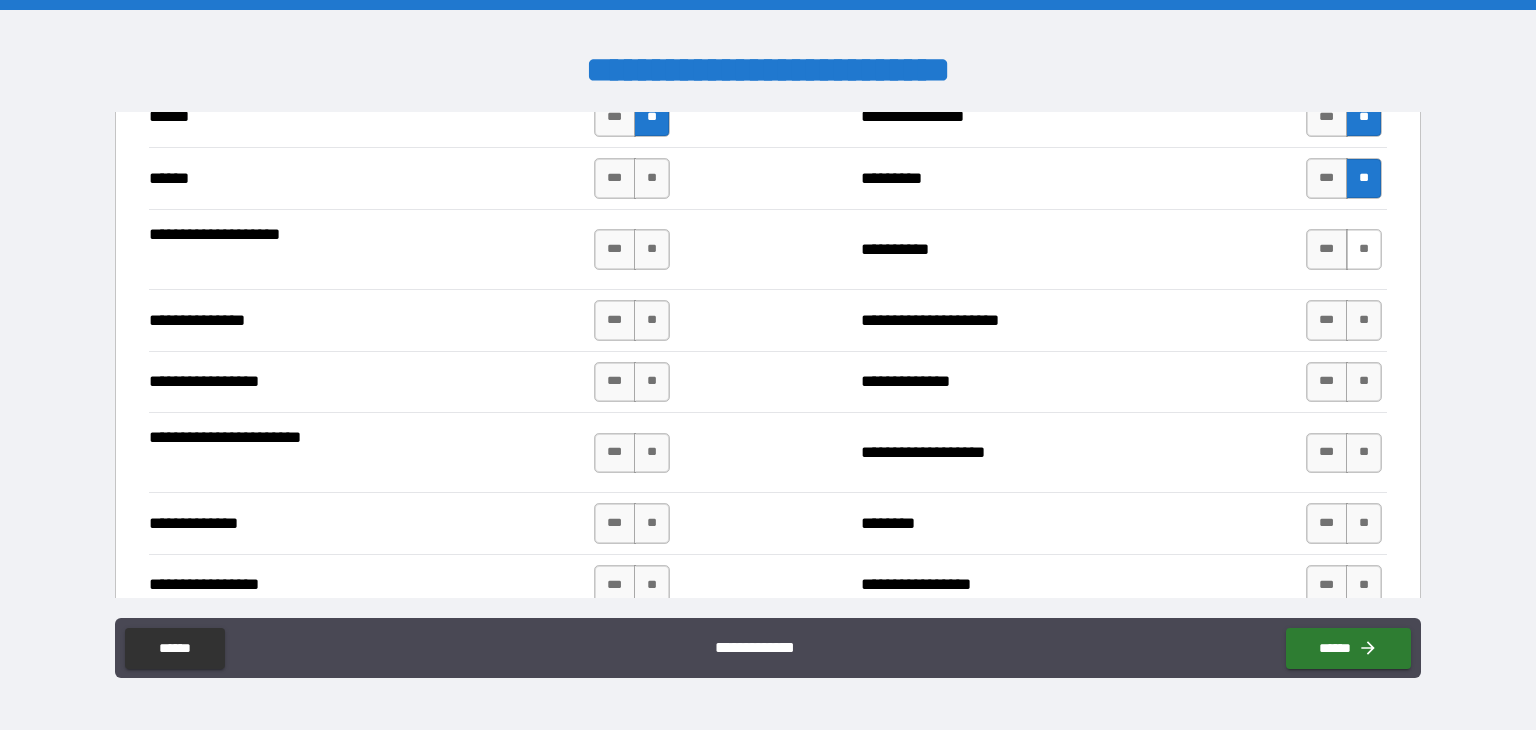 click on "**" at bounding box center [1364, 249] 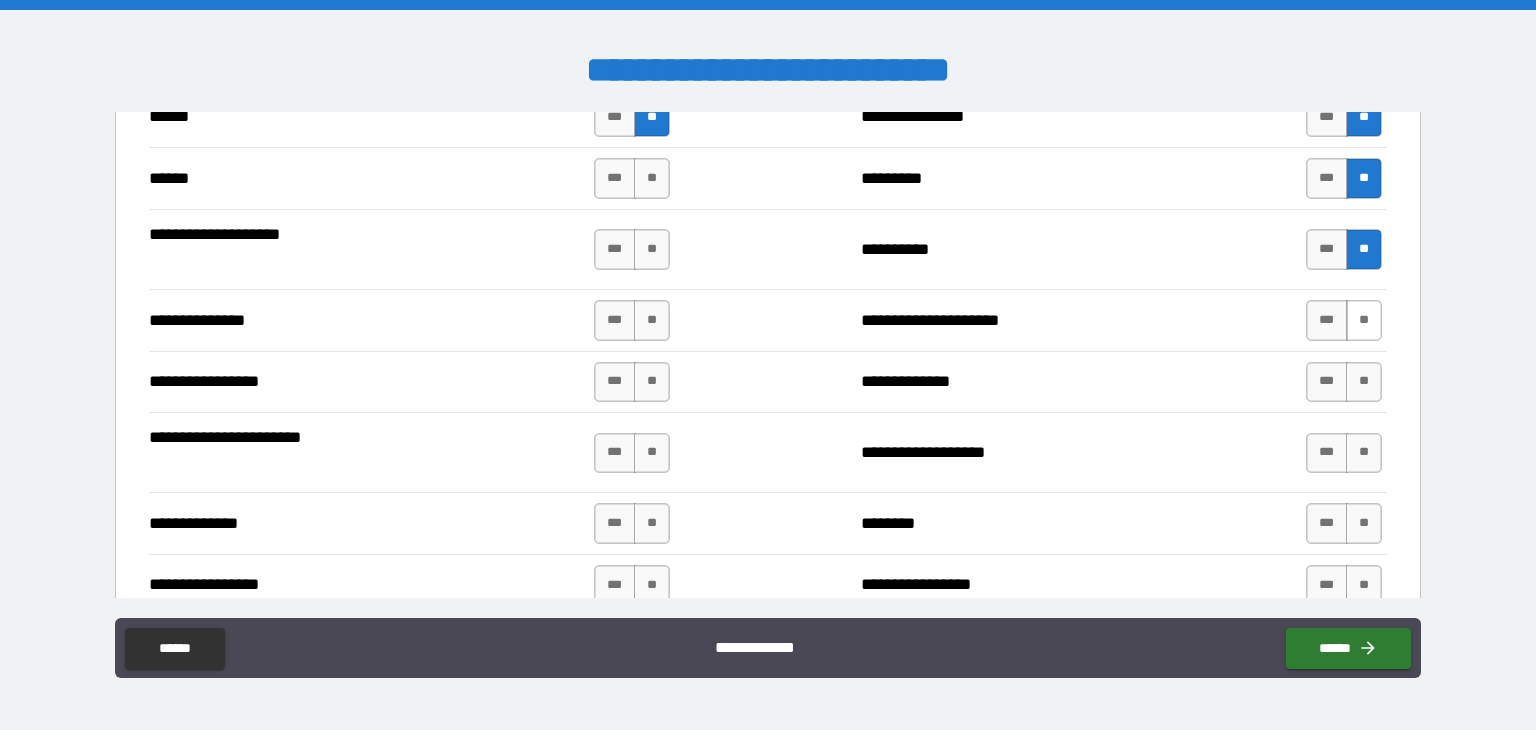 click on "**" at bounding box center [1364, 320] 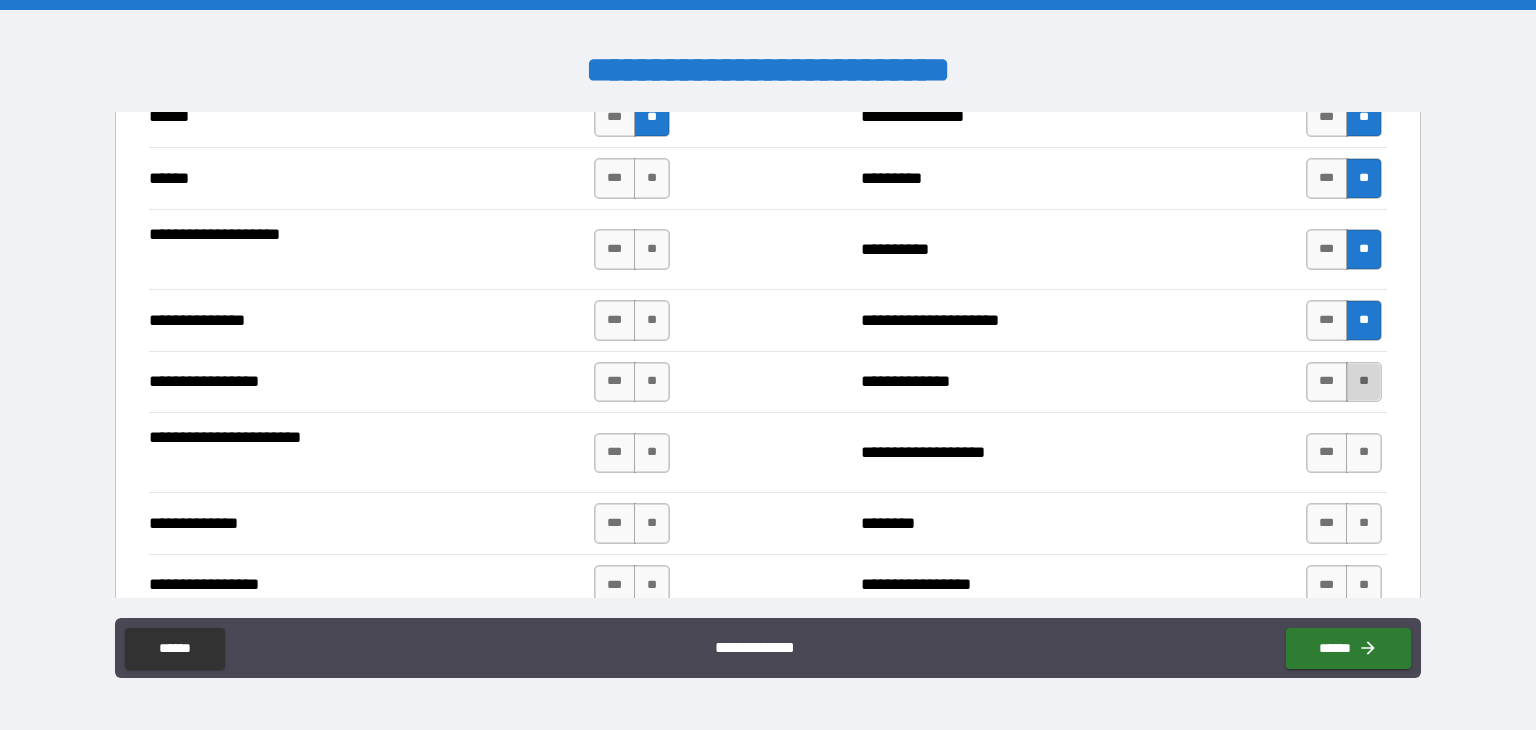 click on "**" at bounding box center [1364, 382] 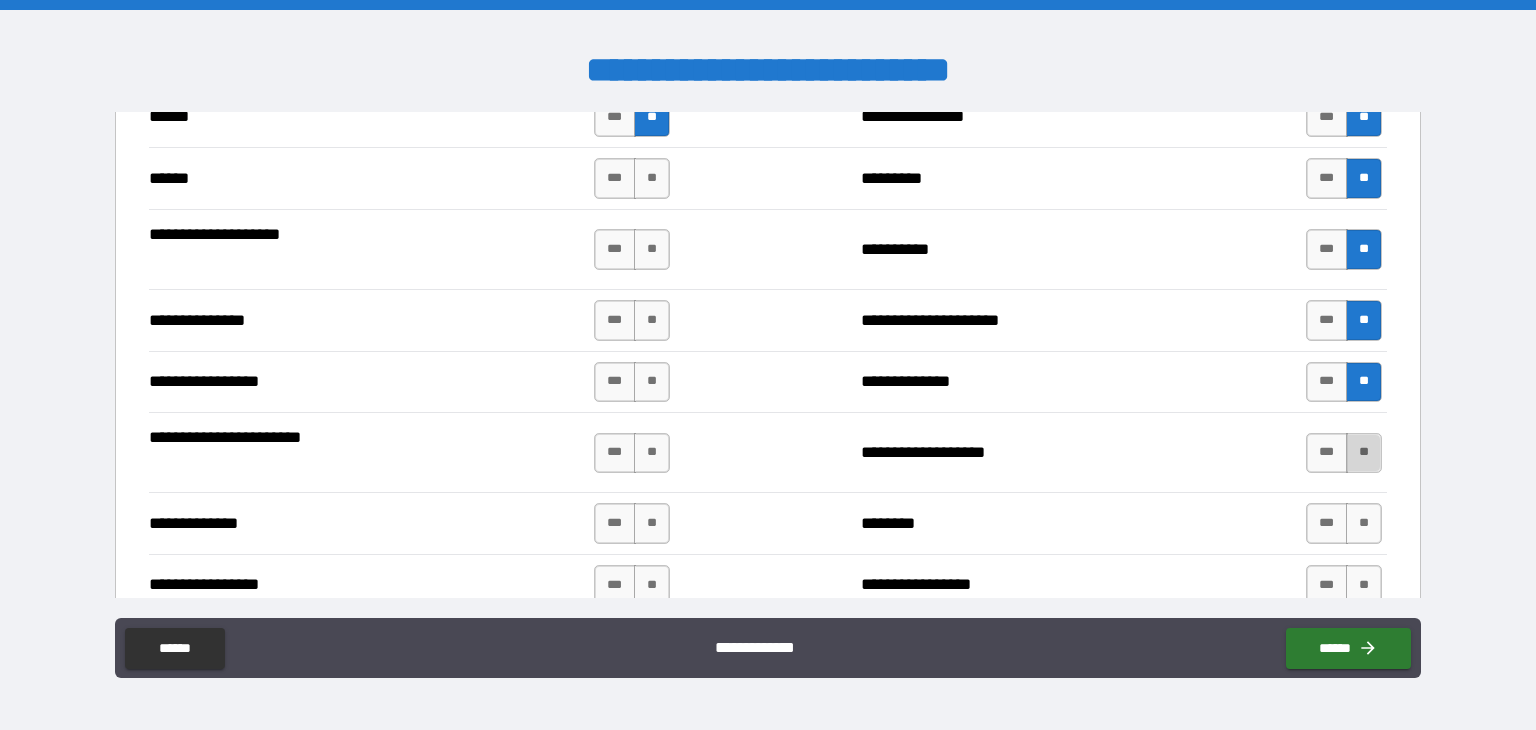 click on "**" at bounding box center [1364, 453] 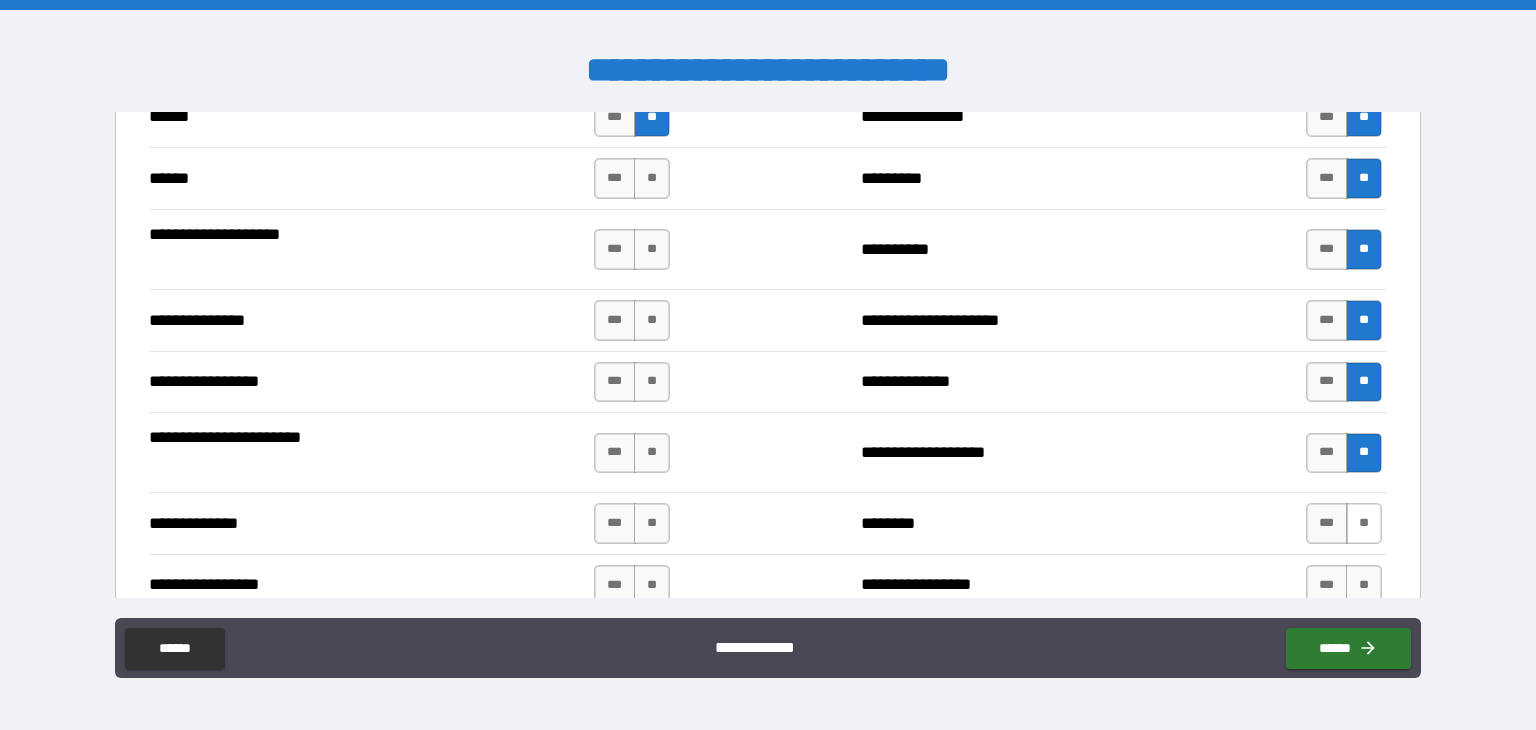 click on "**" at bounding box center [1364, 523] 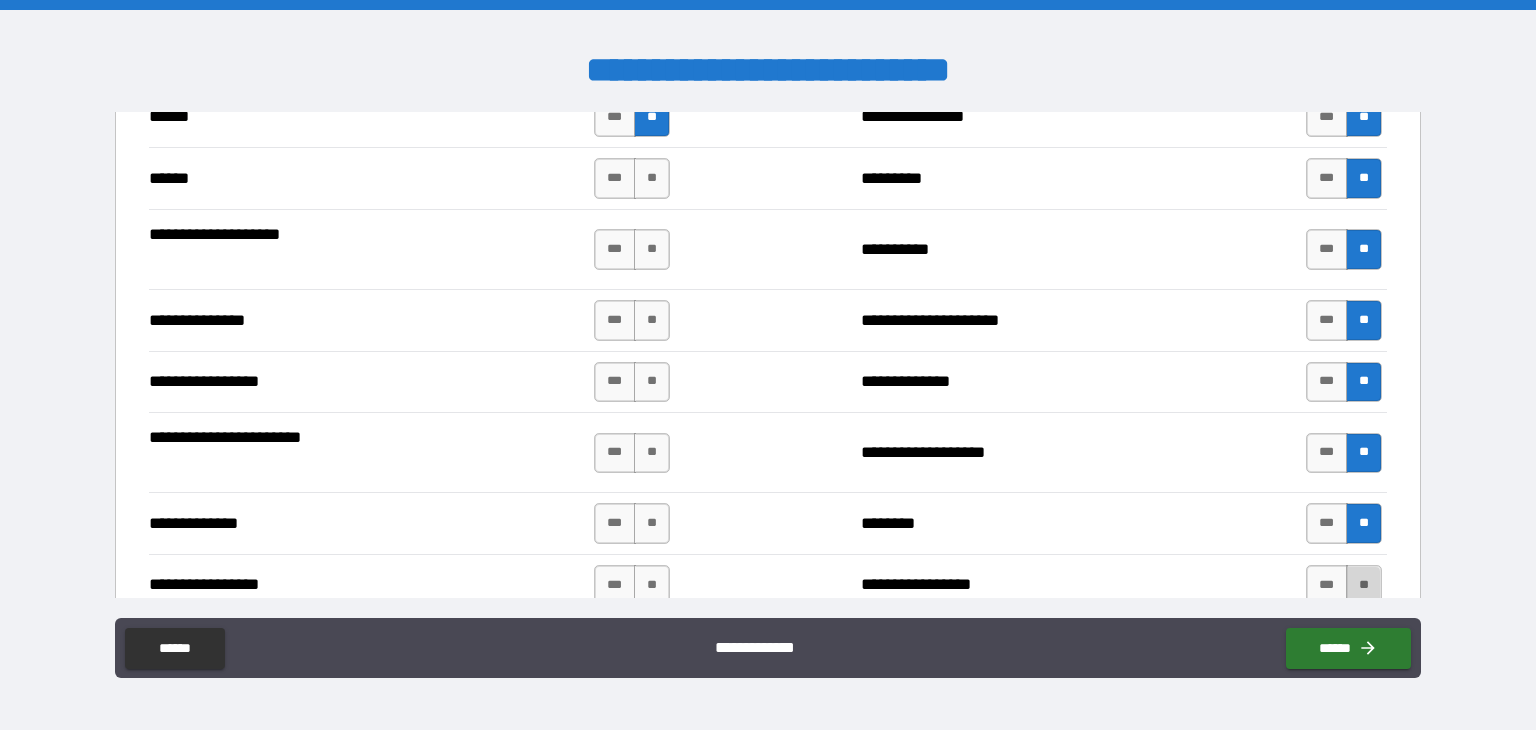 click on "**" at bounding box center [1364, 585] 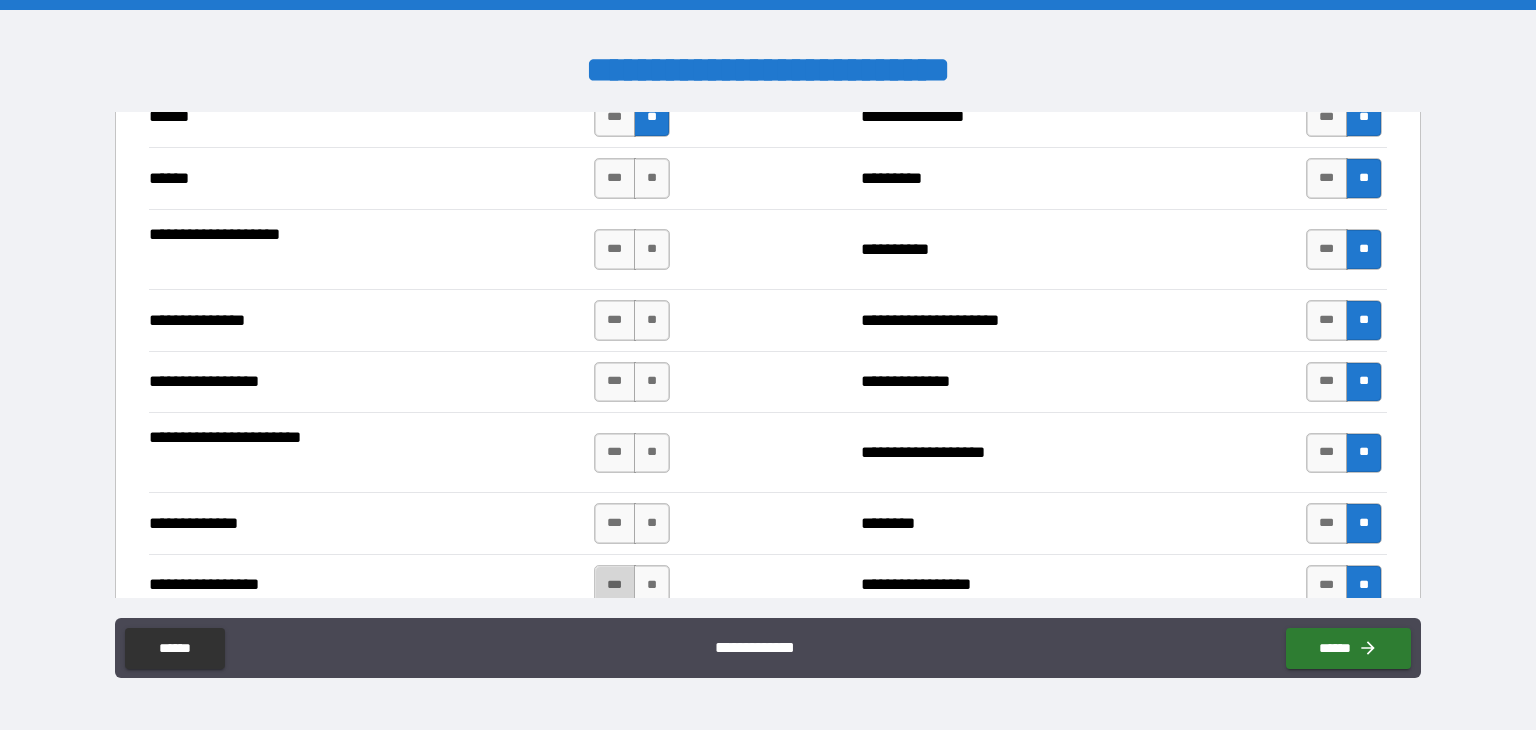 click on "***" at bounding box center (615, 585) 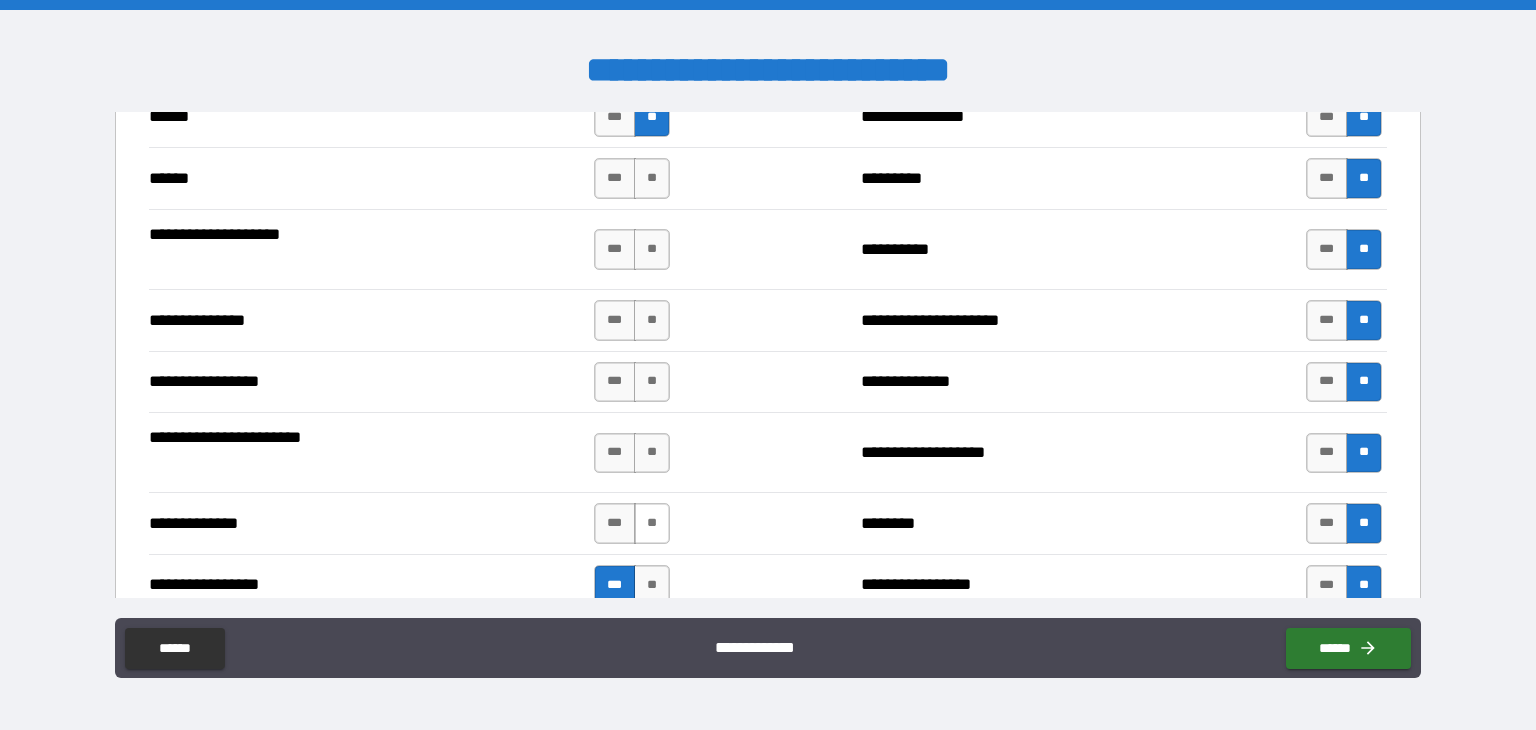click on "**" at bounding box center [652, 523] 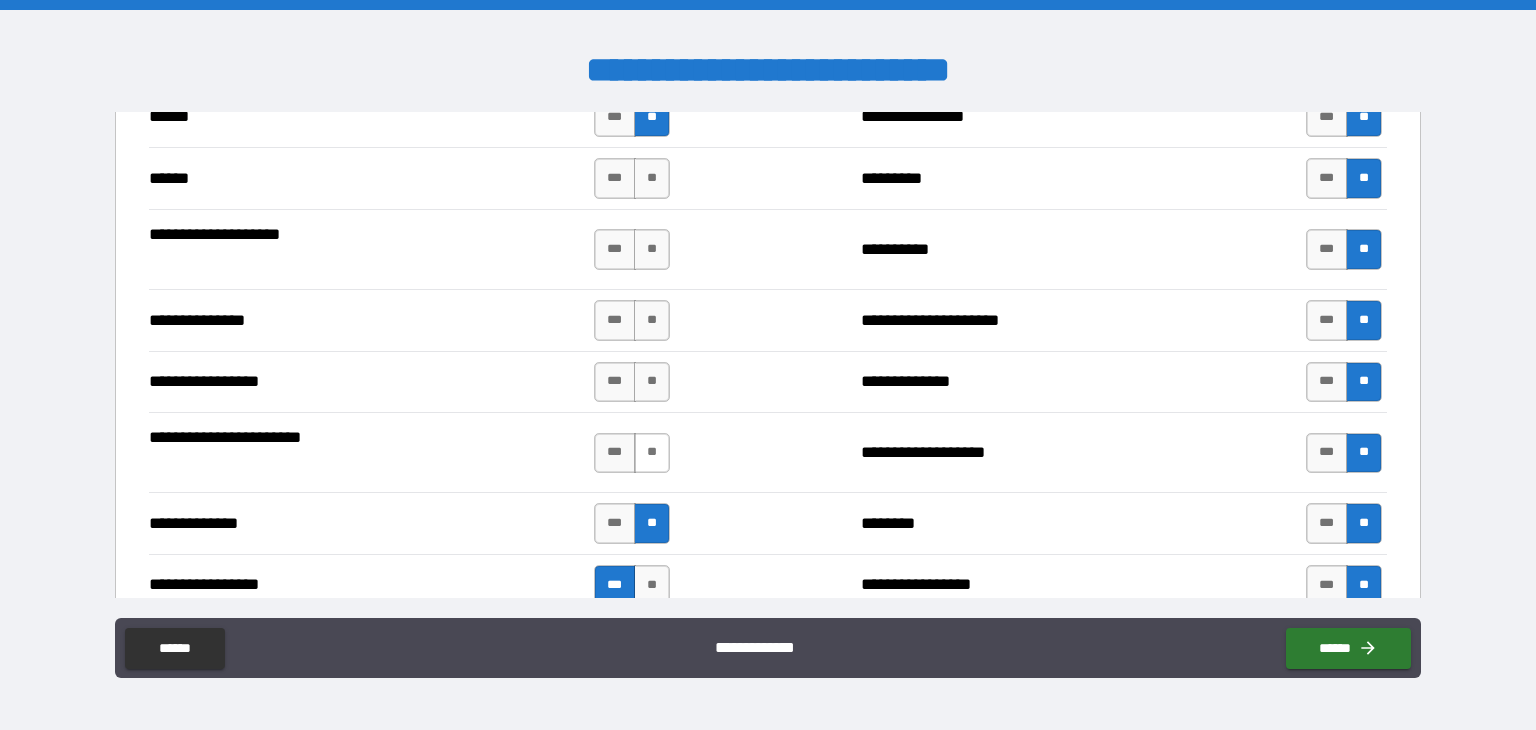 click on "**" at bounding box center [652, 453] 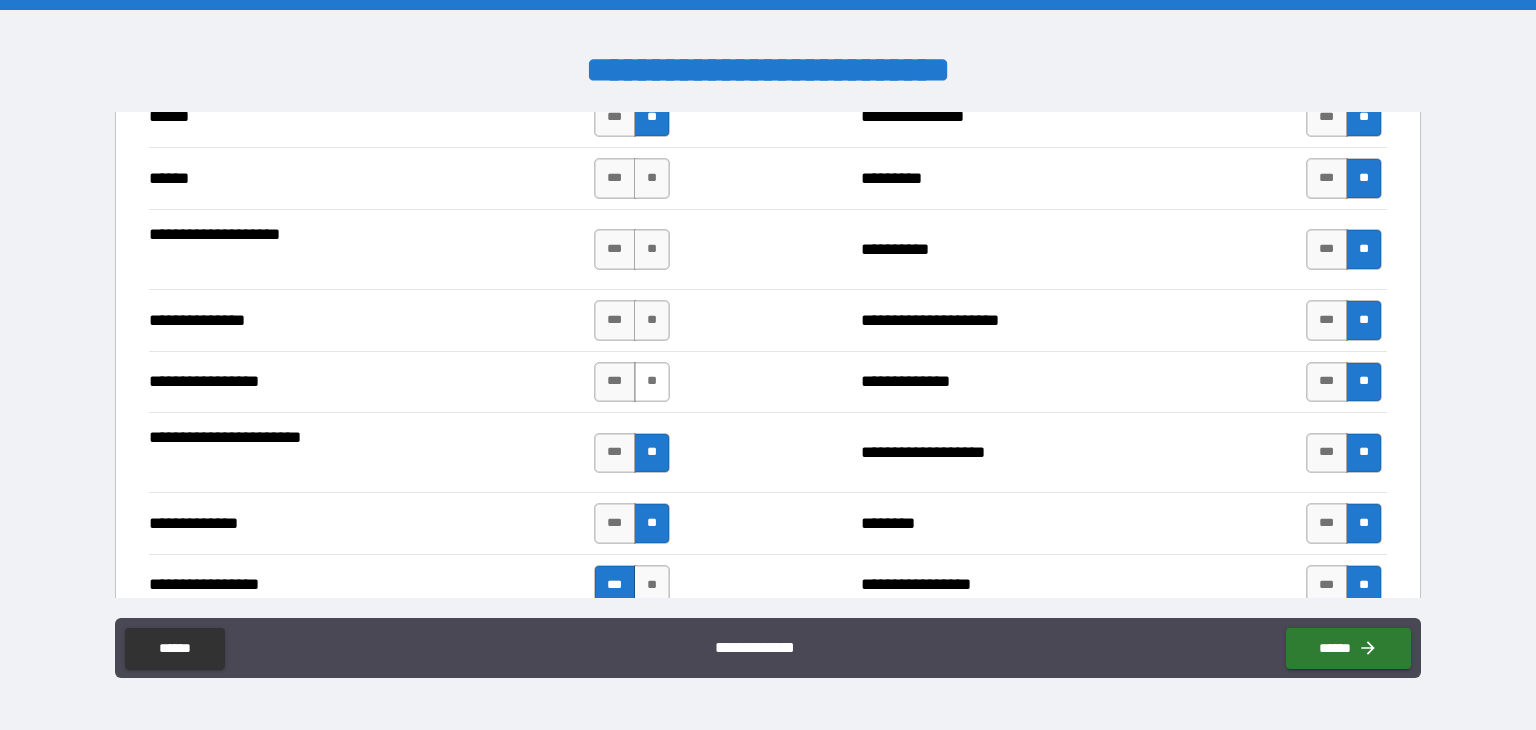 click on "**" at bounding box center (652, 382) 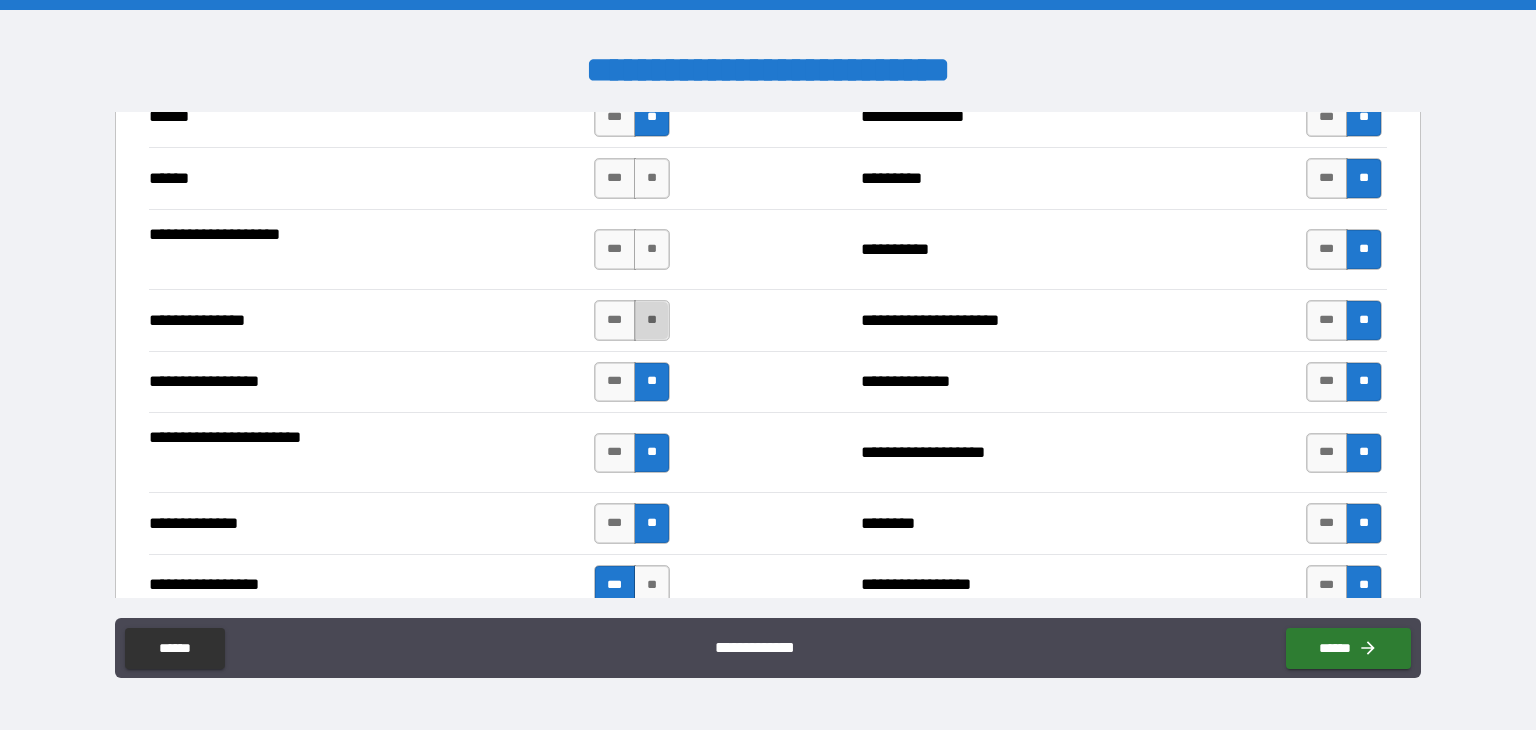 click on "**" at bounding box center [652, 320] 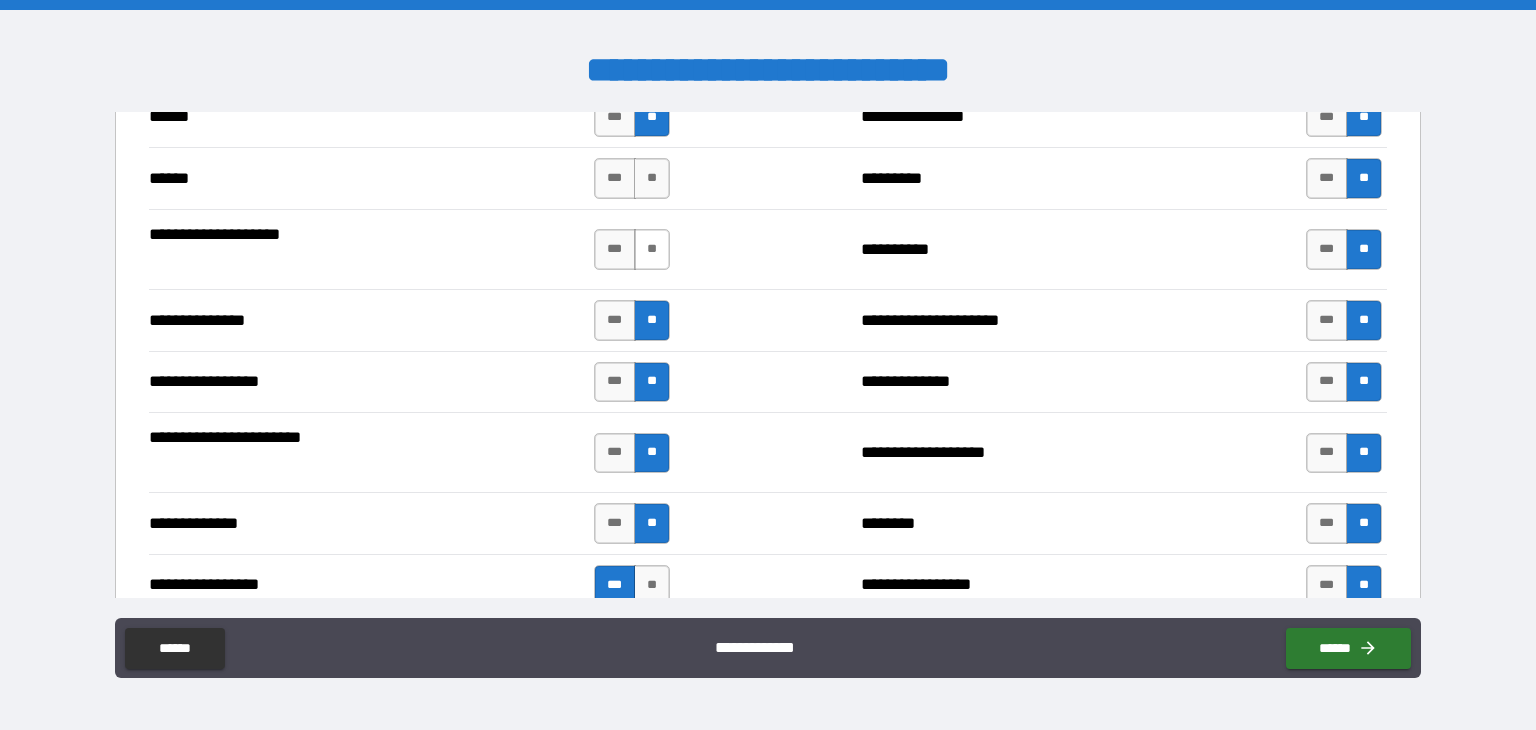 click on "**" at bounding box center (652, 249) 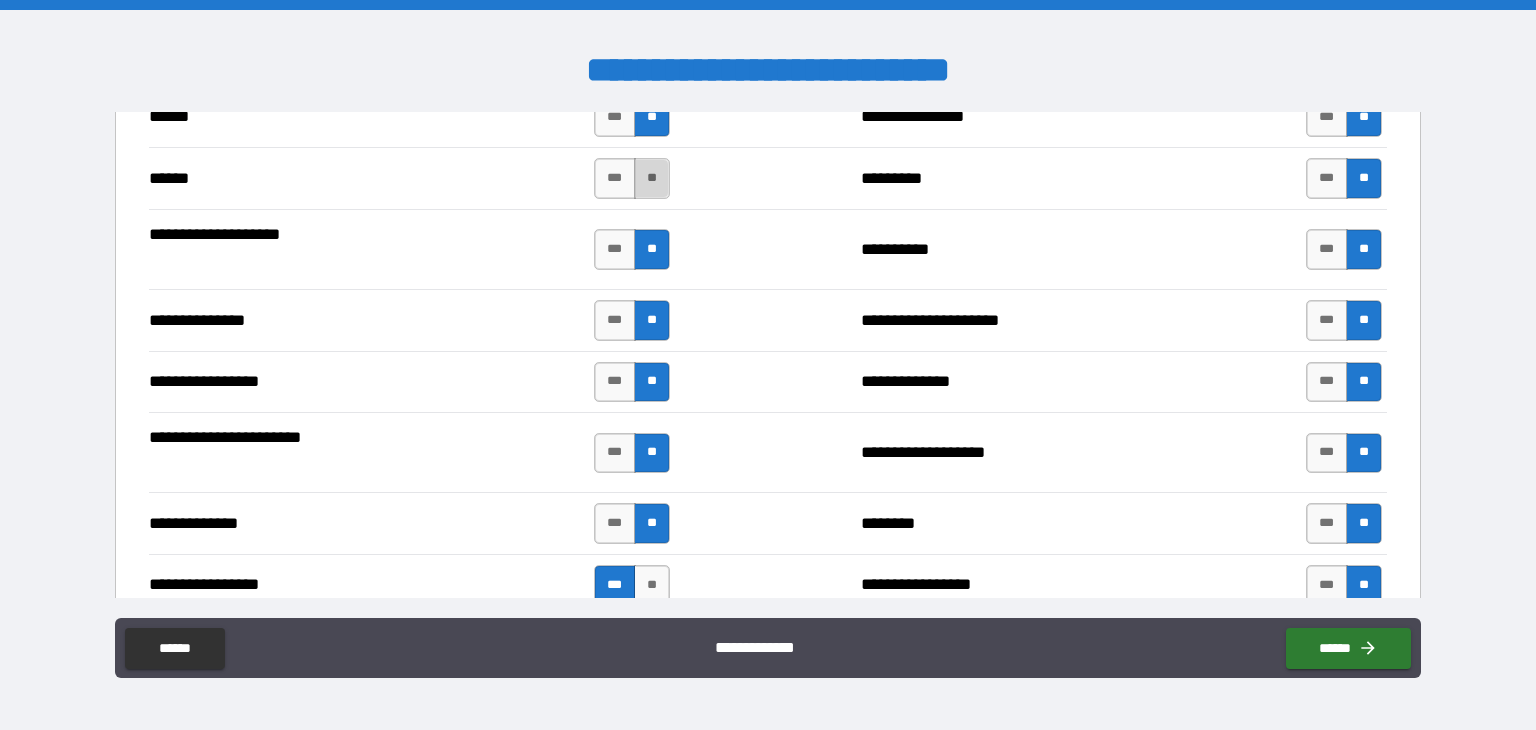 click on "**" at bounding box center (652, 178) 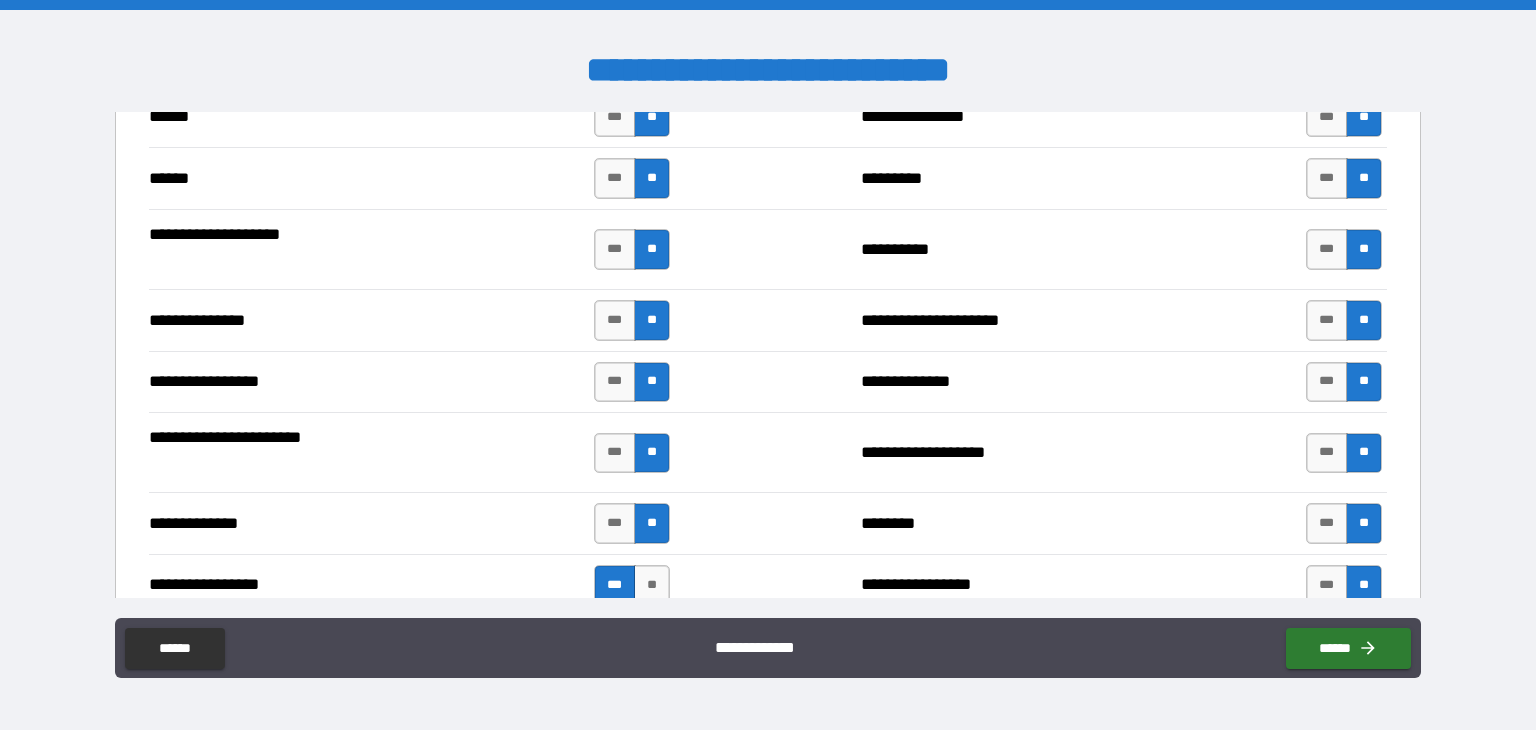 type on "*****" 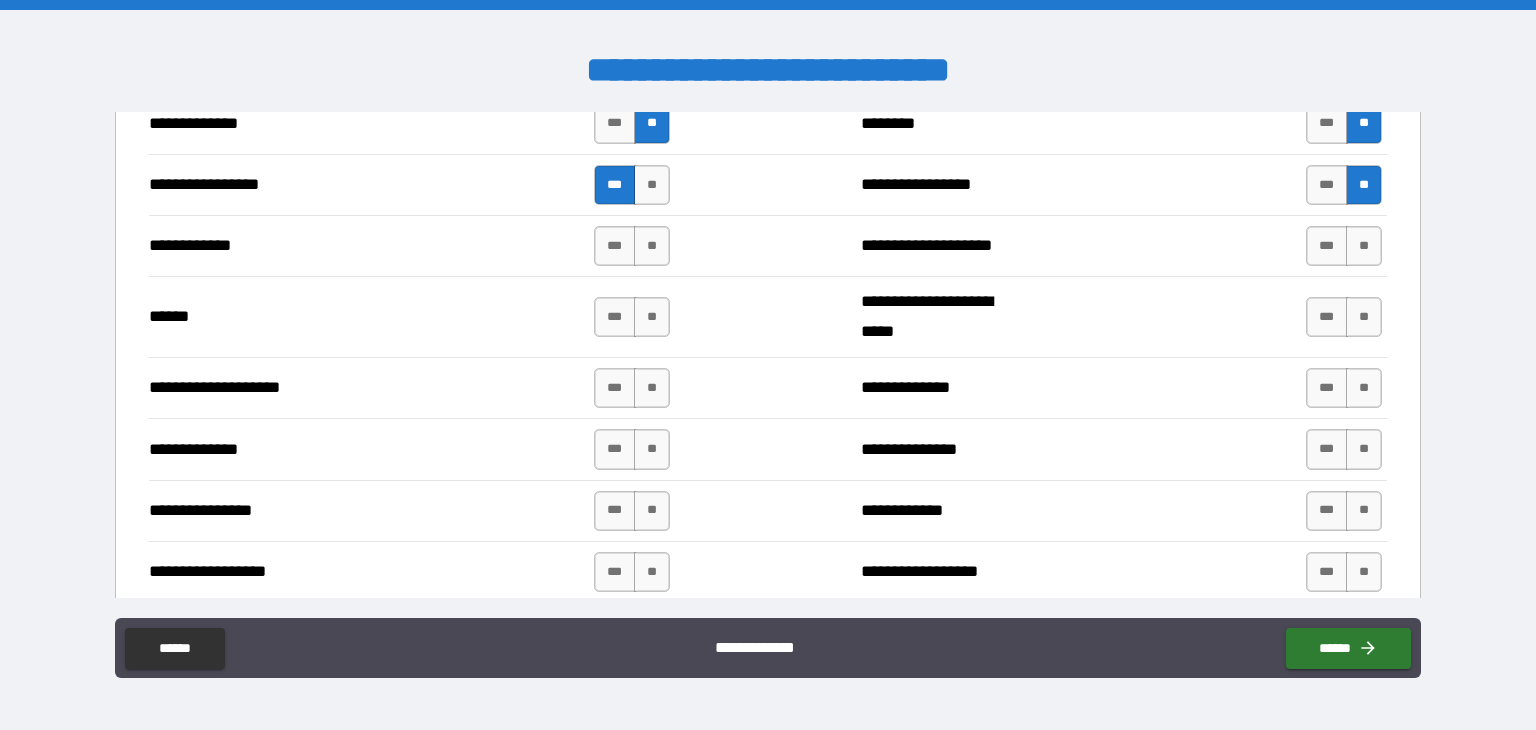 scroll, scrollTop: 2916, scrollLeft: 0, axis: vertical 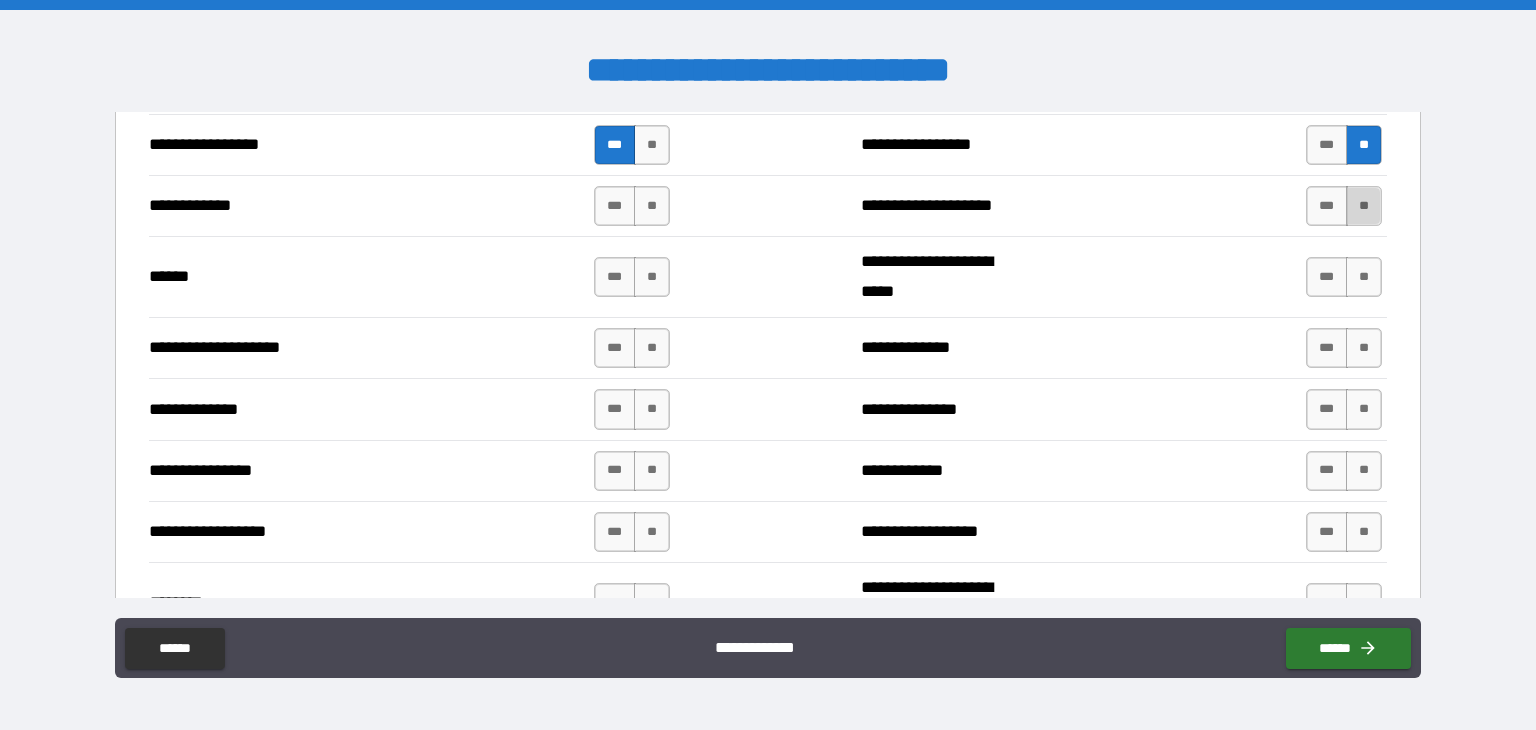 click on "**" at bounding box center [1364, 206] 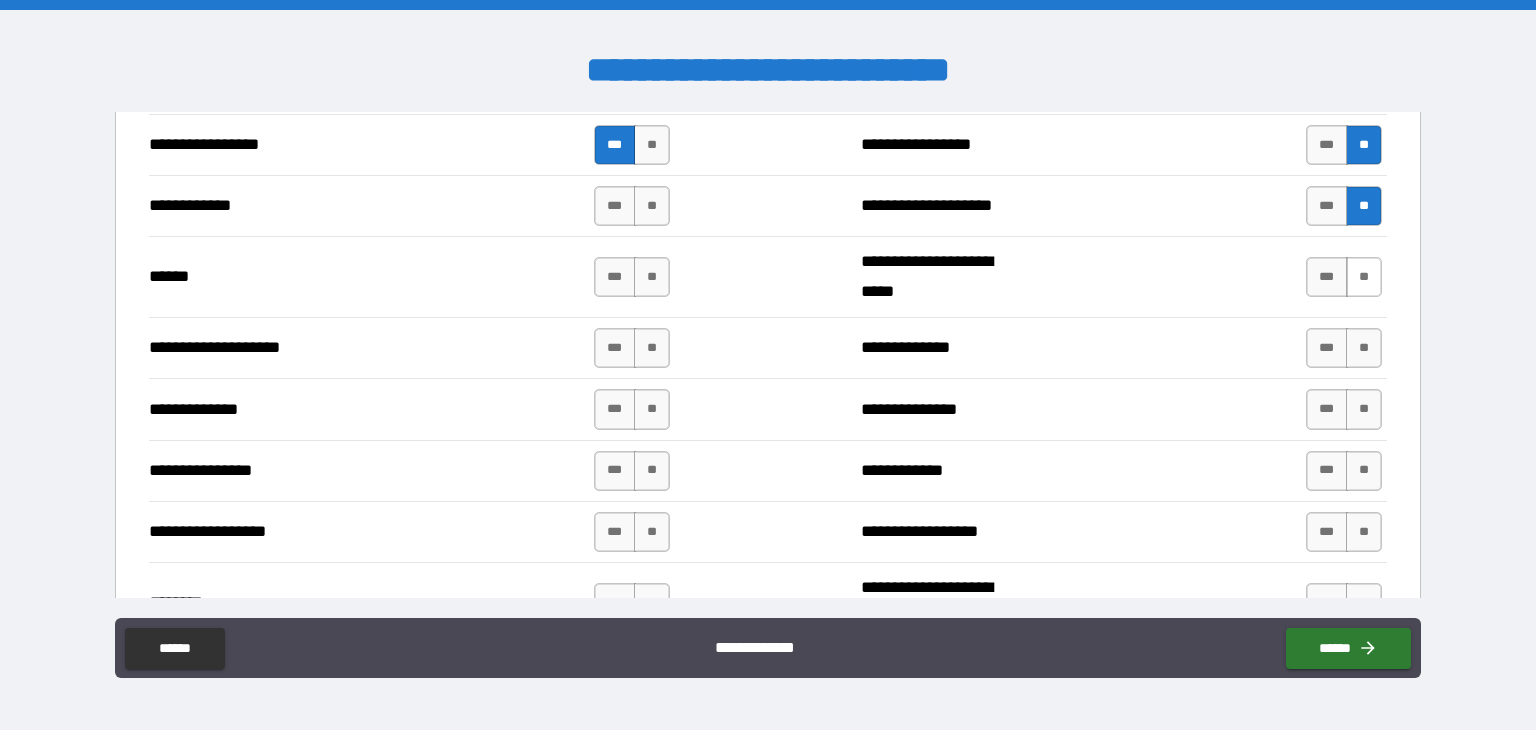 click on "**" at bounding box center [1364, 277] 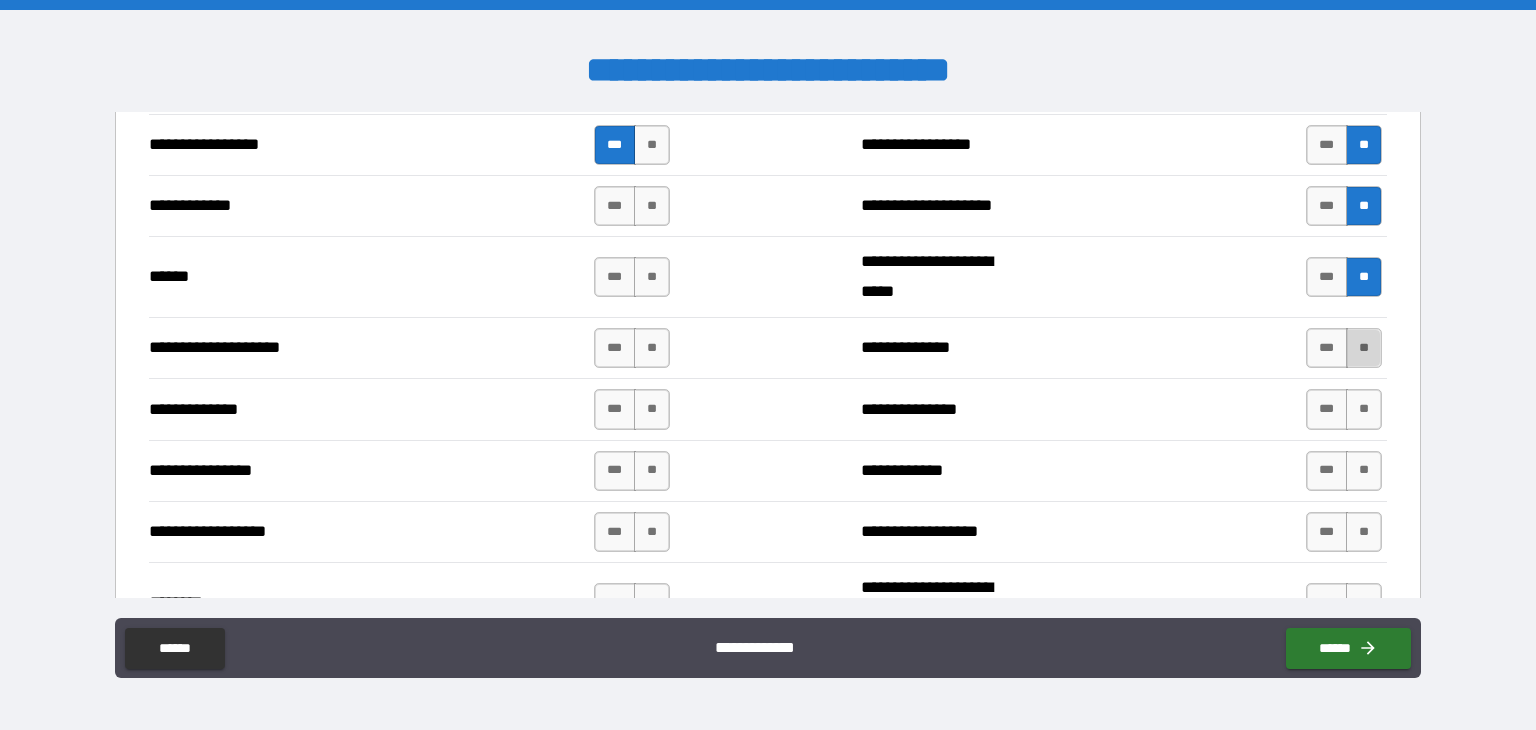 click on "**" at bounding box center (1364, 348) 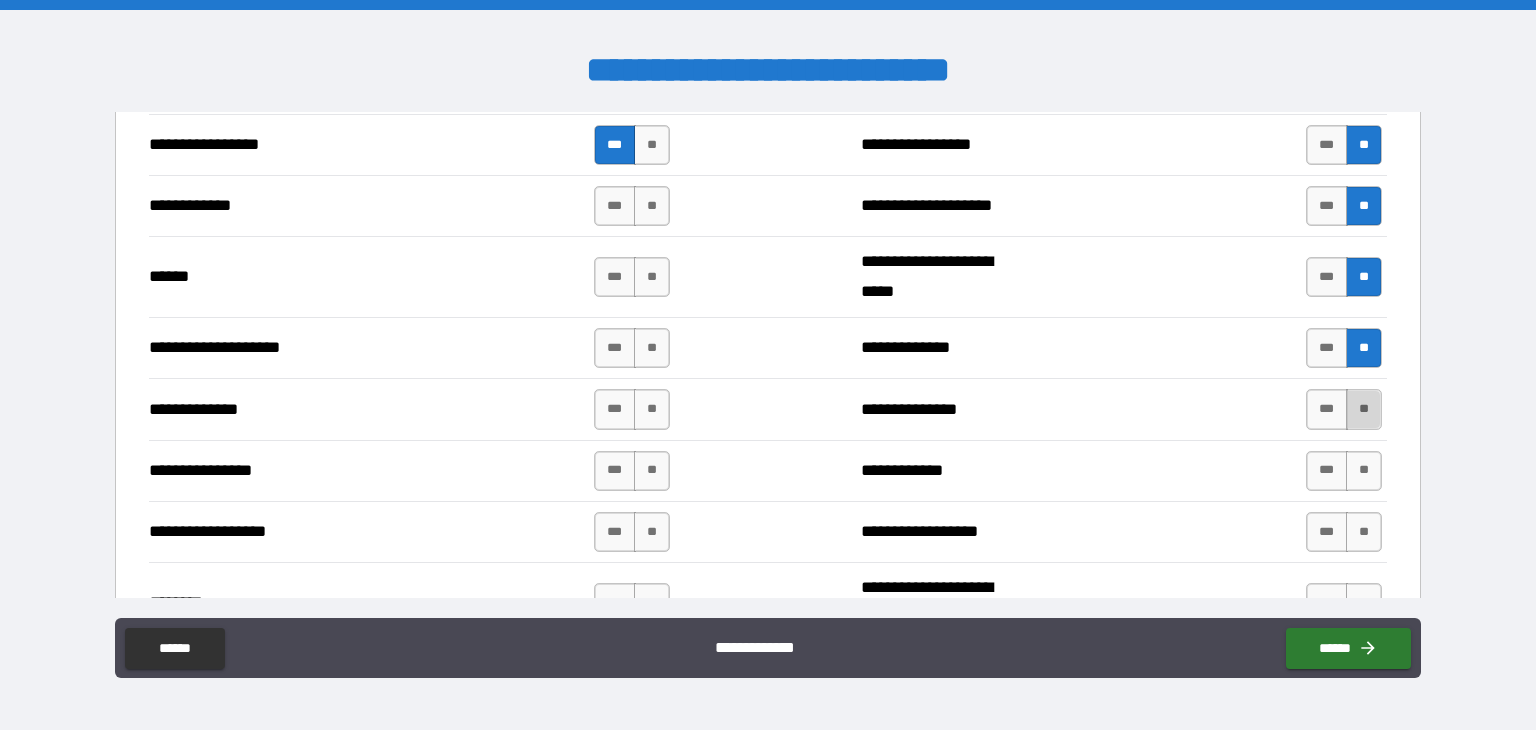 click on "**" at bounding box center (1364, 409) 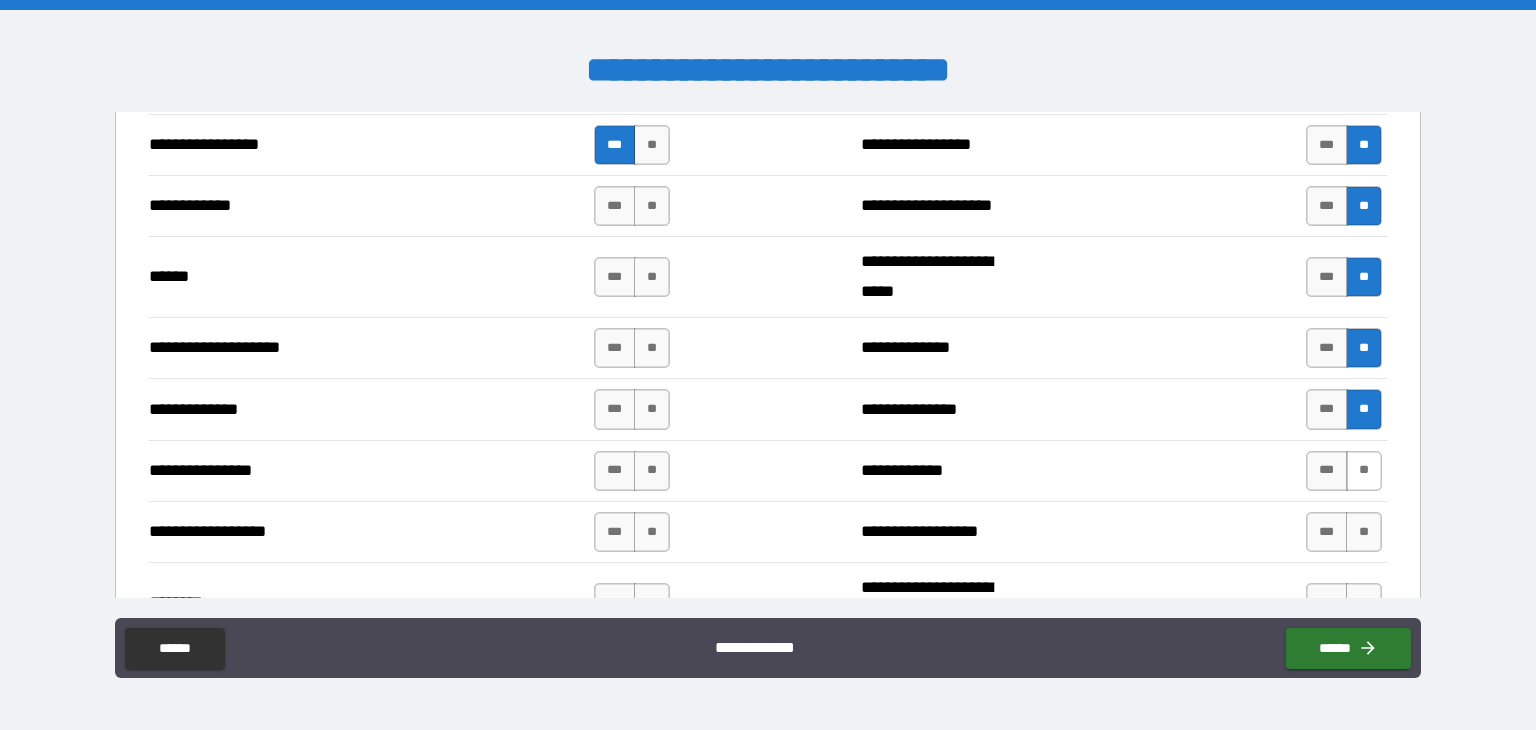 click on "**" at bounding box center (1364, 471) 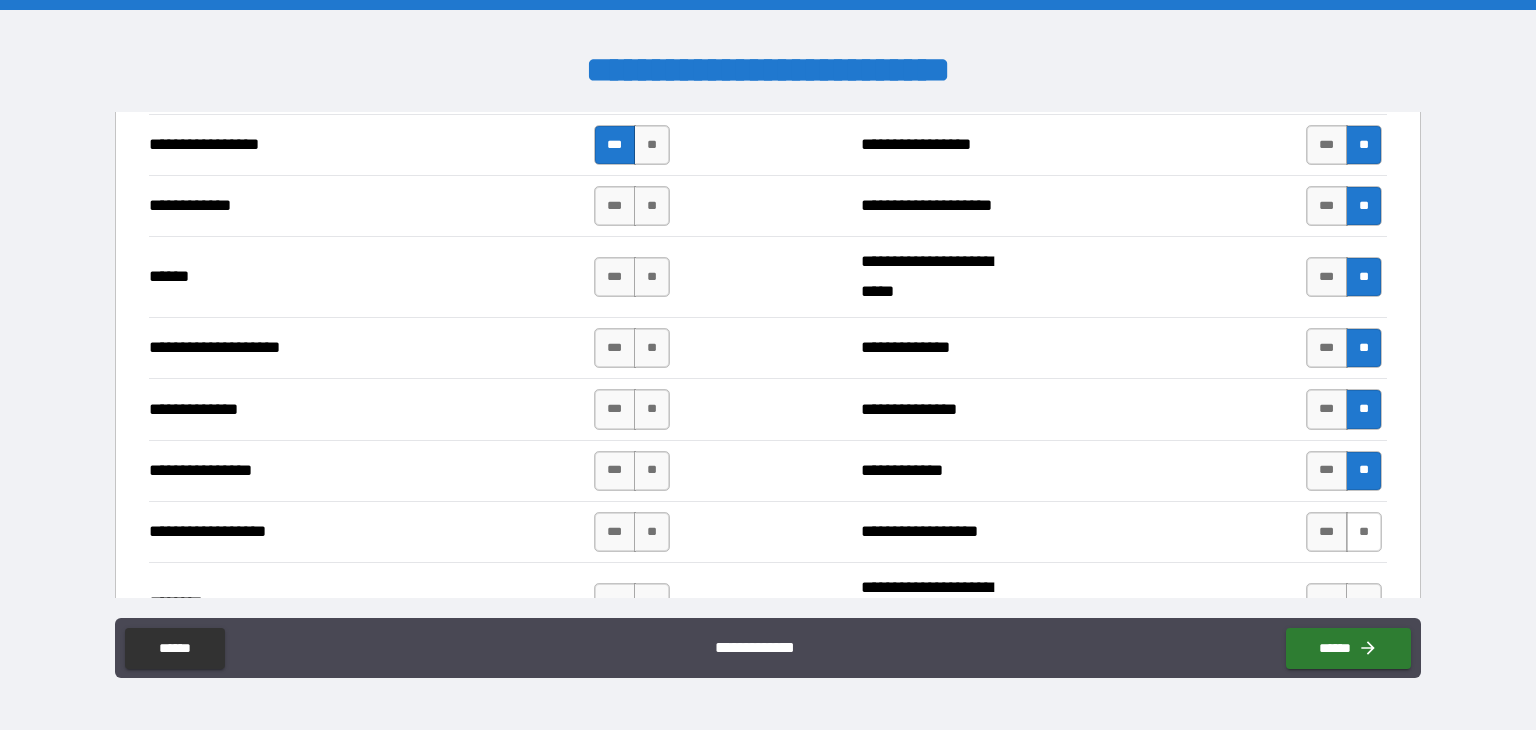 click on "**" at bounding box center (1364, 532) 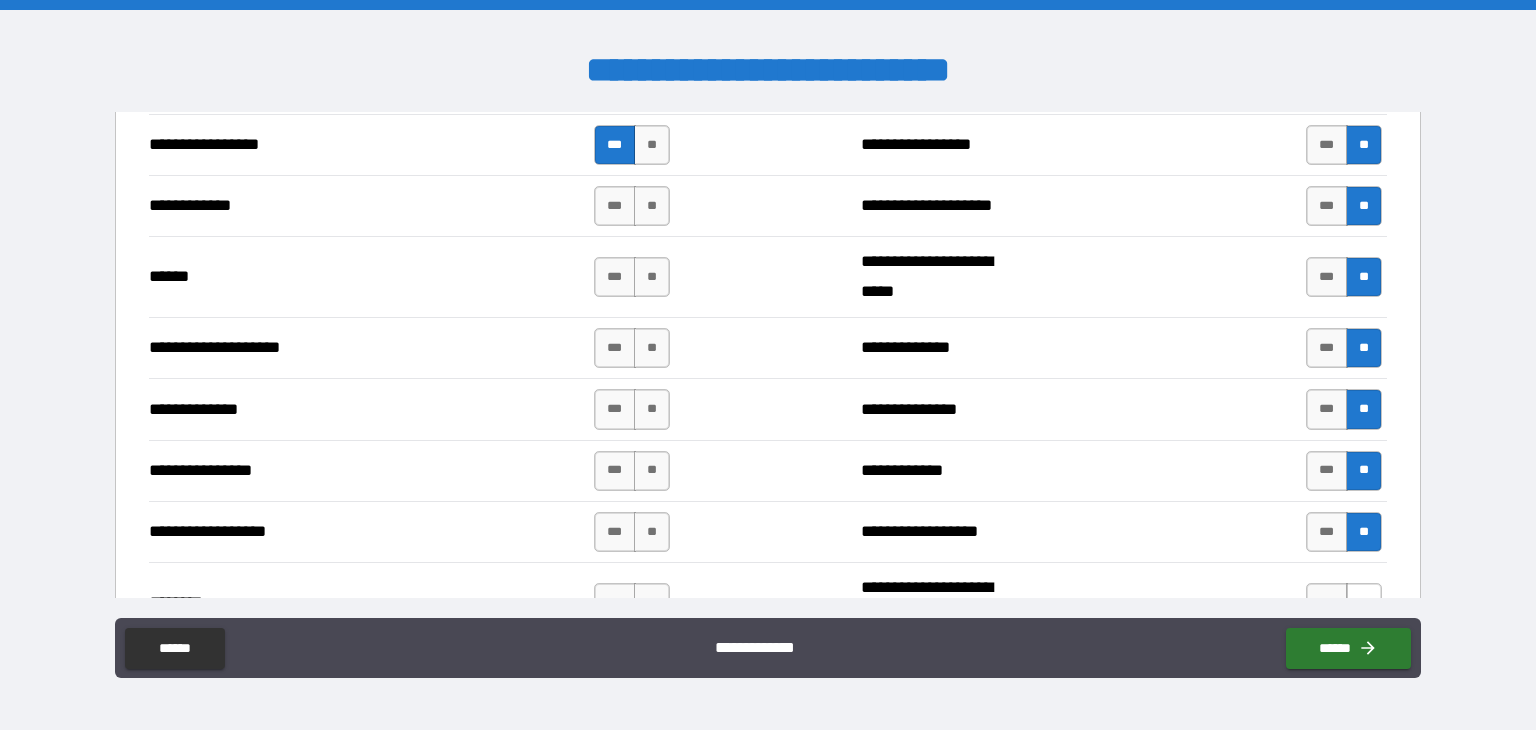 click on "**" at bounding box center [1364, 603] 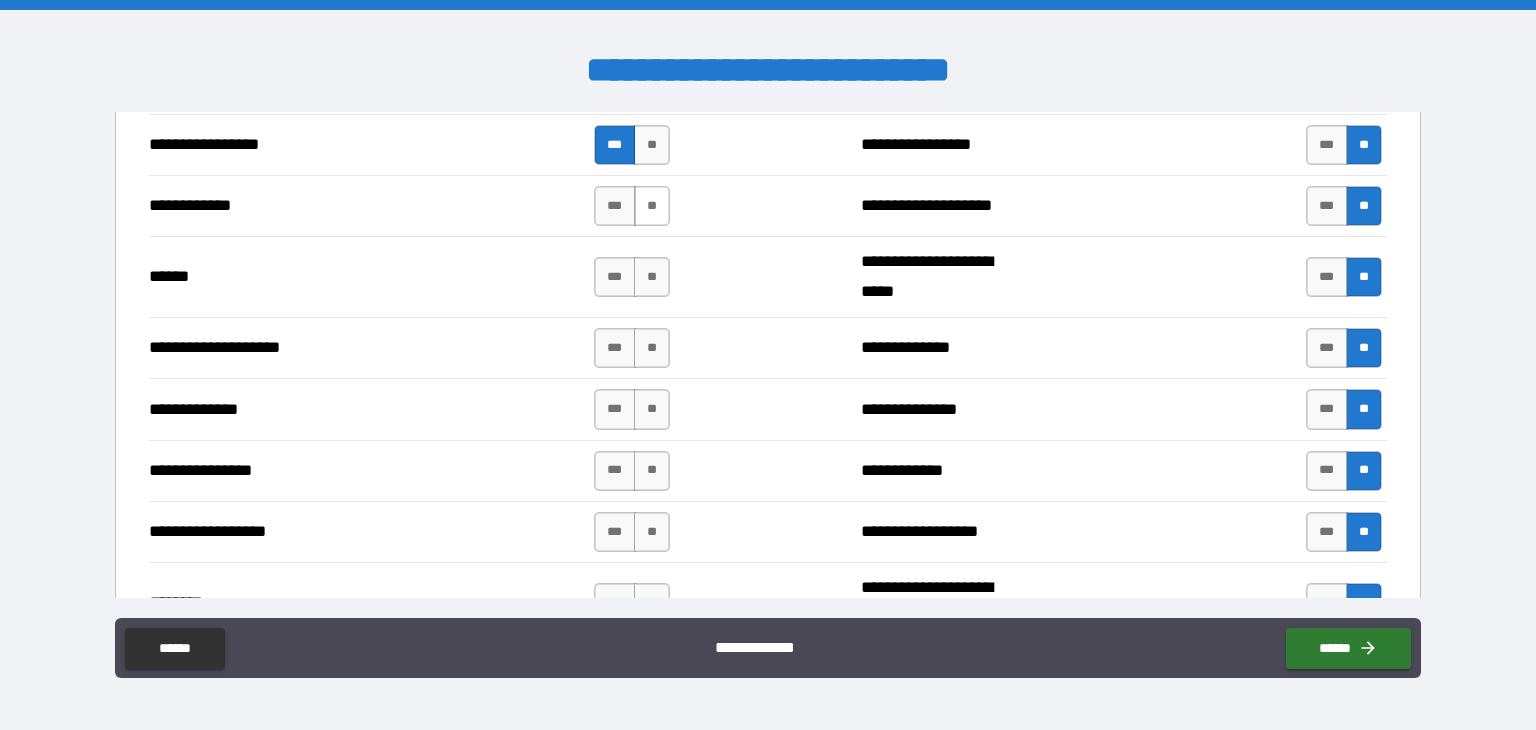 click on "**" at bounding box center [652, 206] 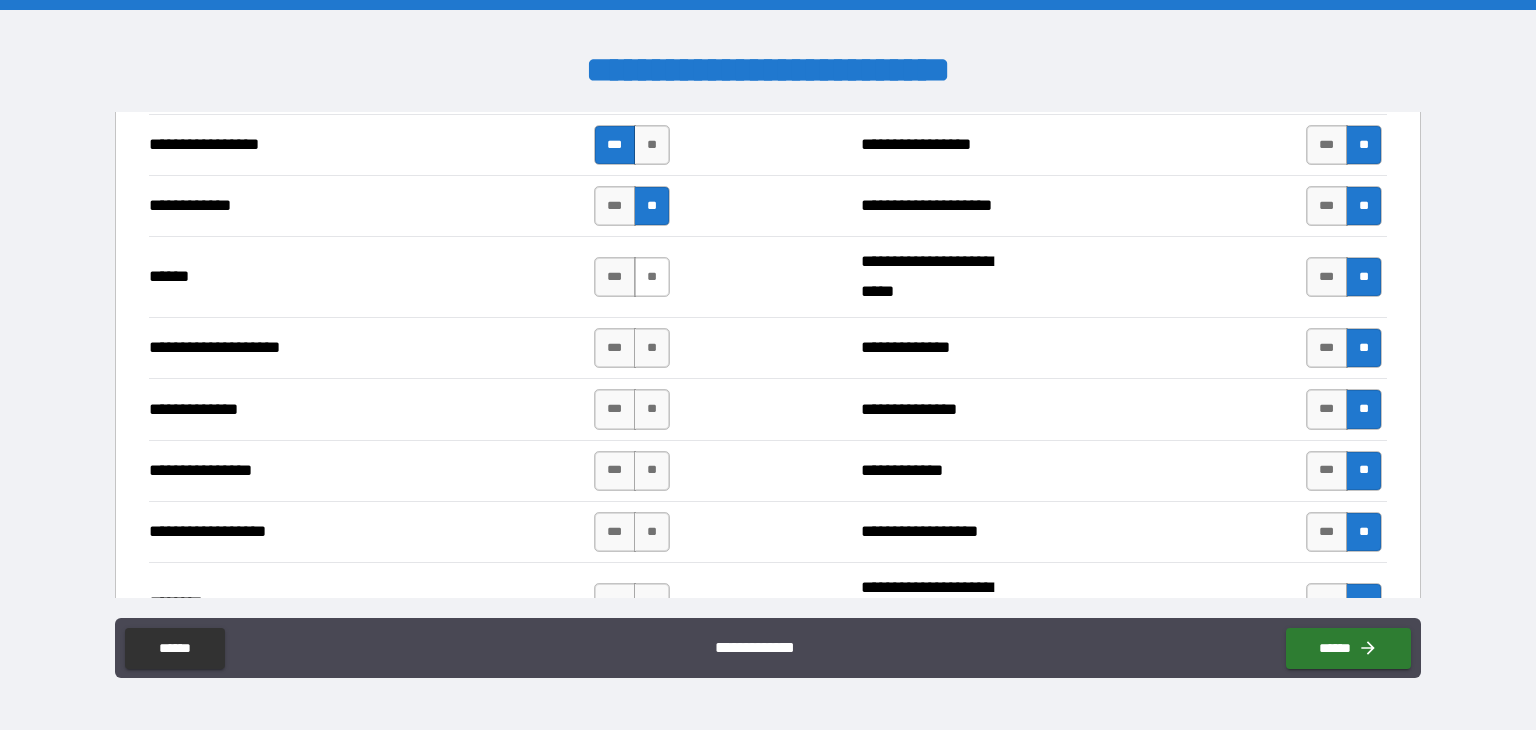 click on "**" at bounding box center (652, 277) 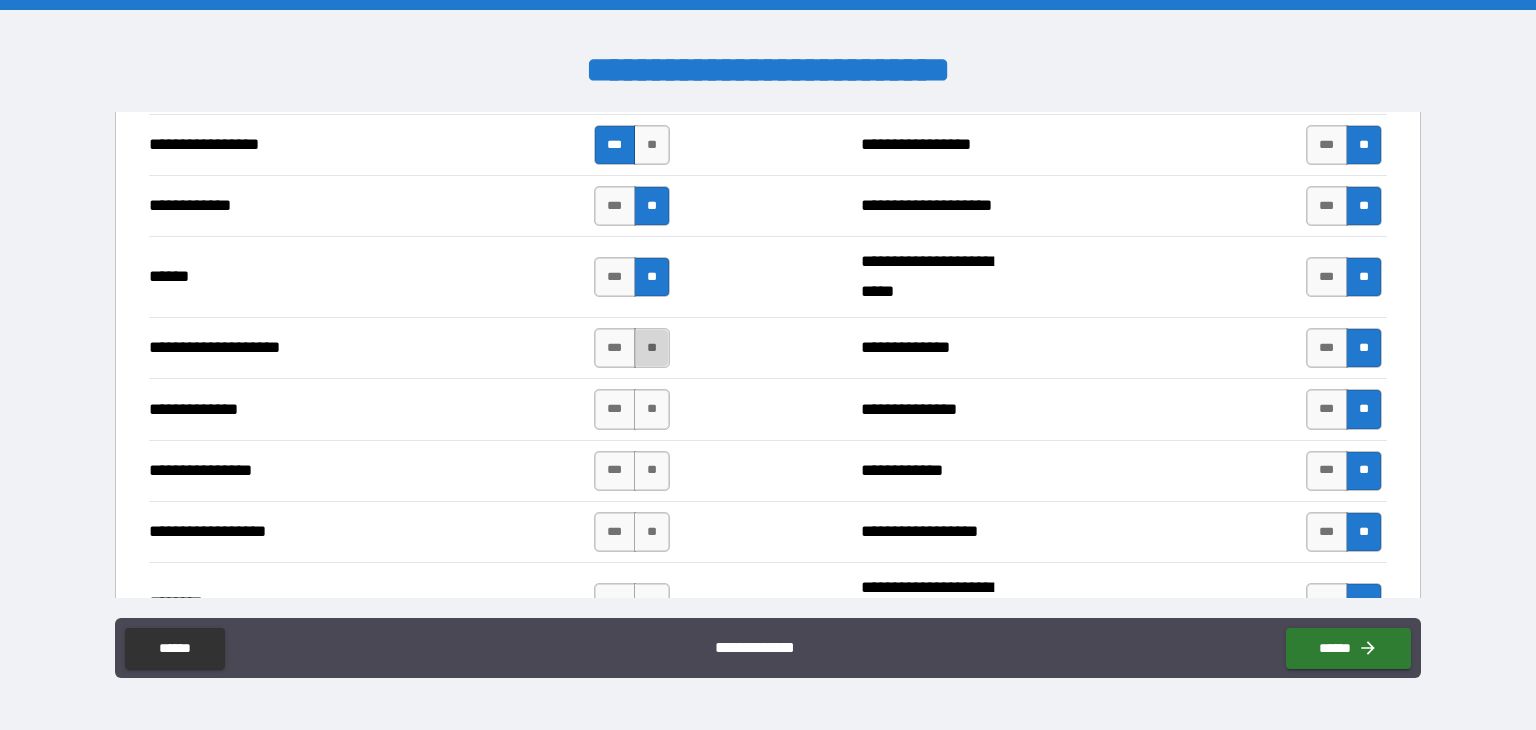 click on "**" at bounding box center [652, 348] 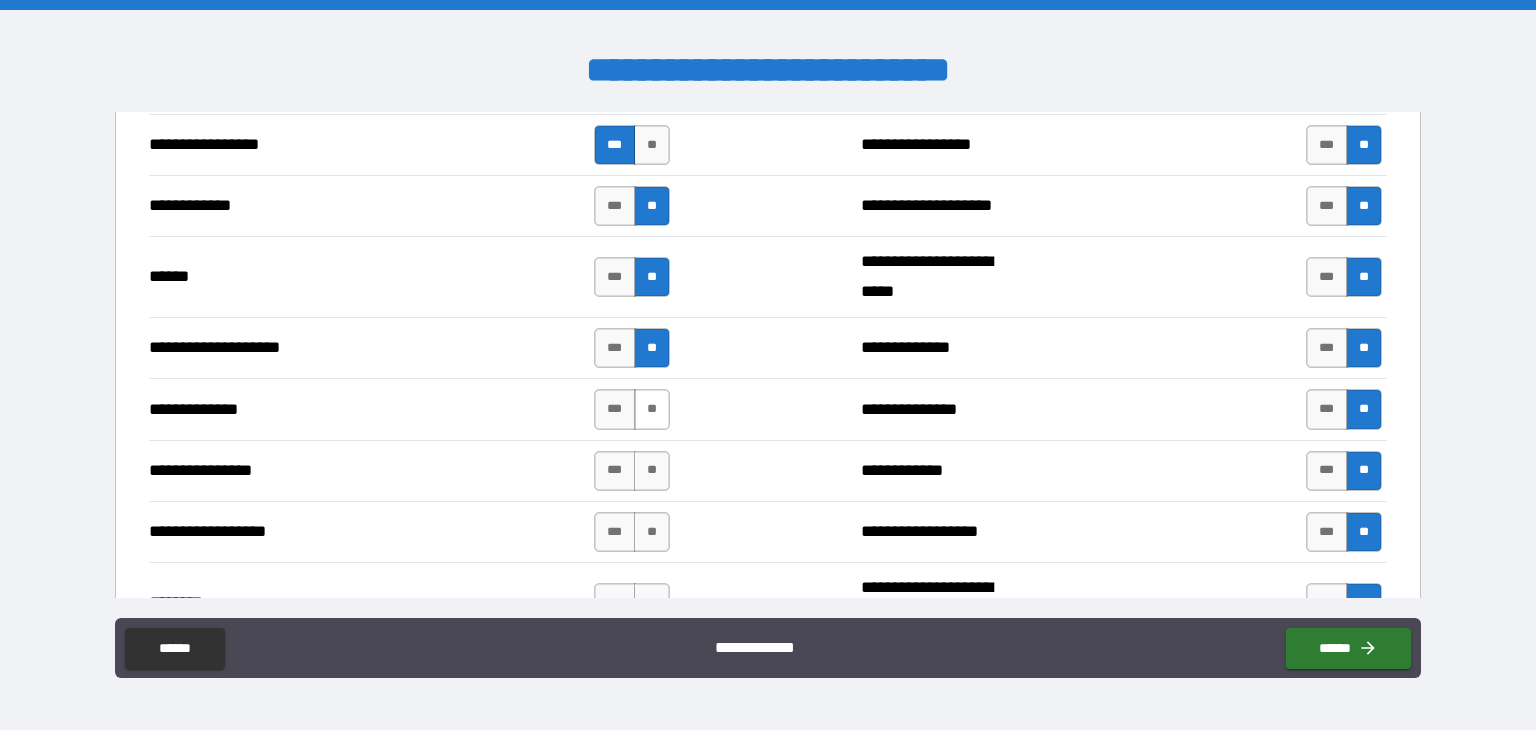 click on "**" at bounding box center [652, 409] 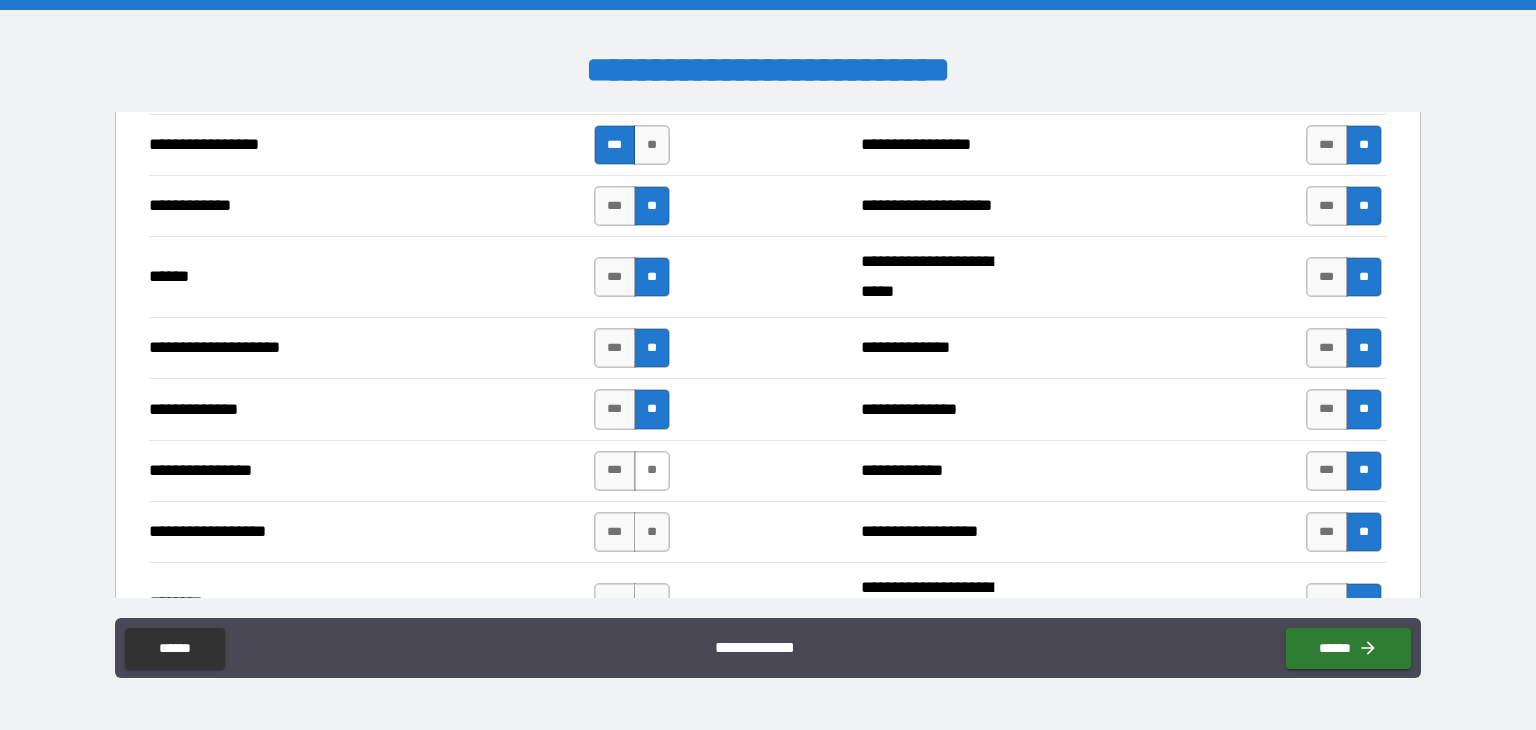 click on "**" at bounding box center (652, 471) 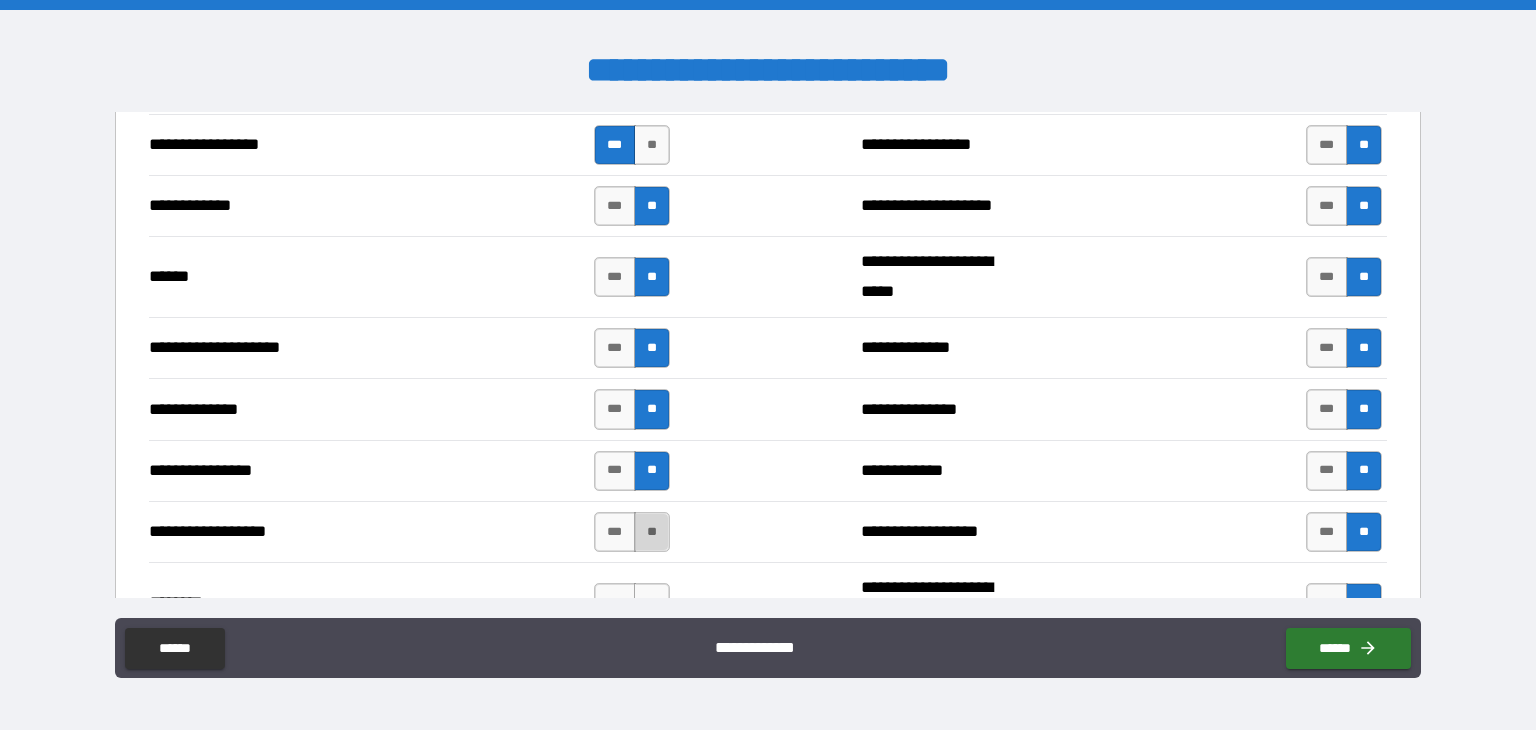 click on "**" at bounding box center [652, 532] 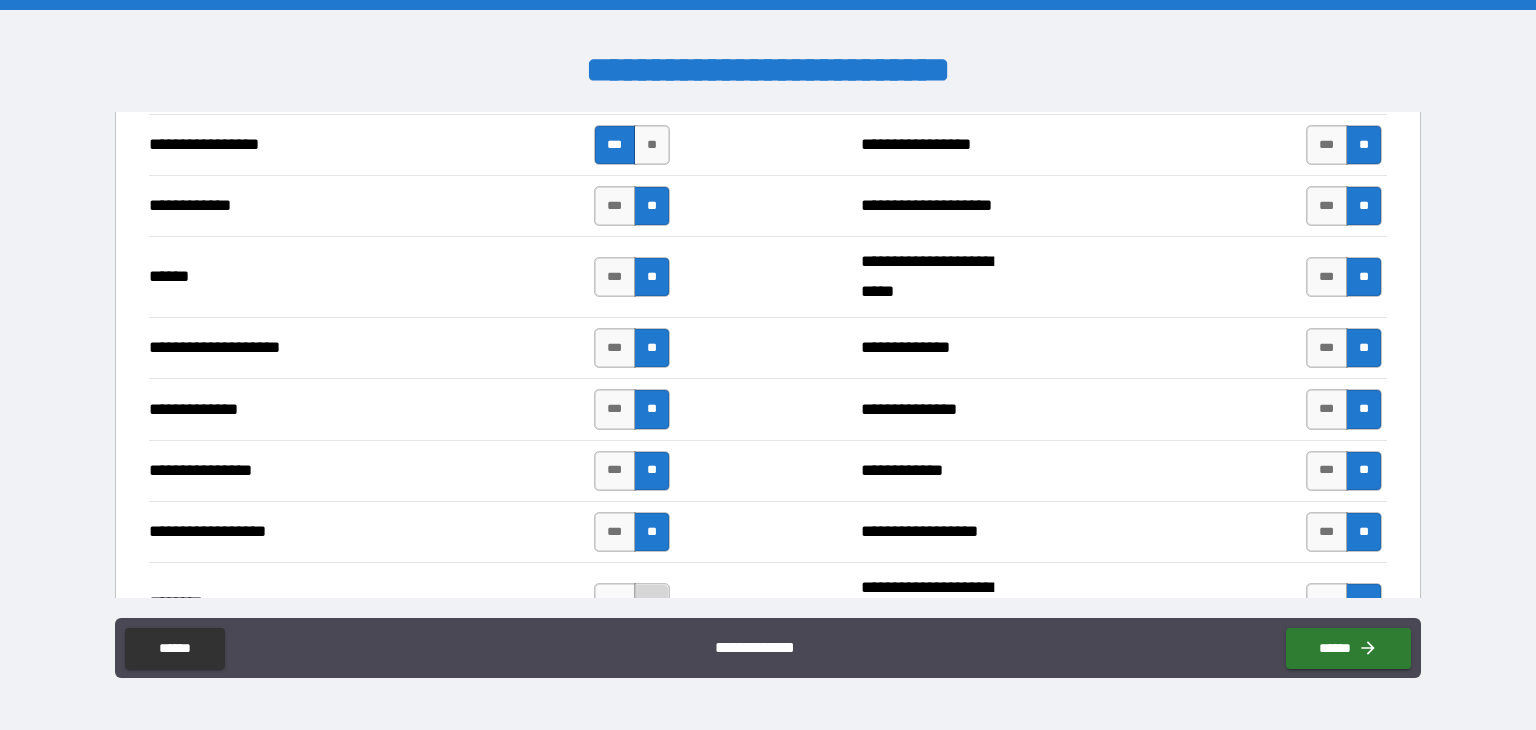 click on "**" at bounding box center (652, 603) 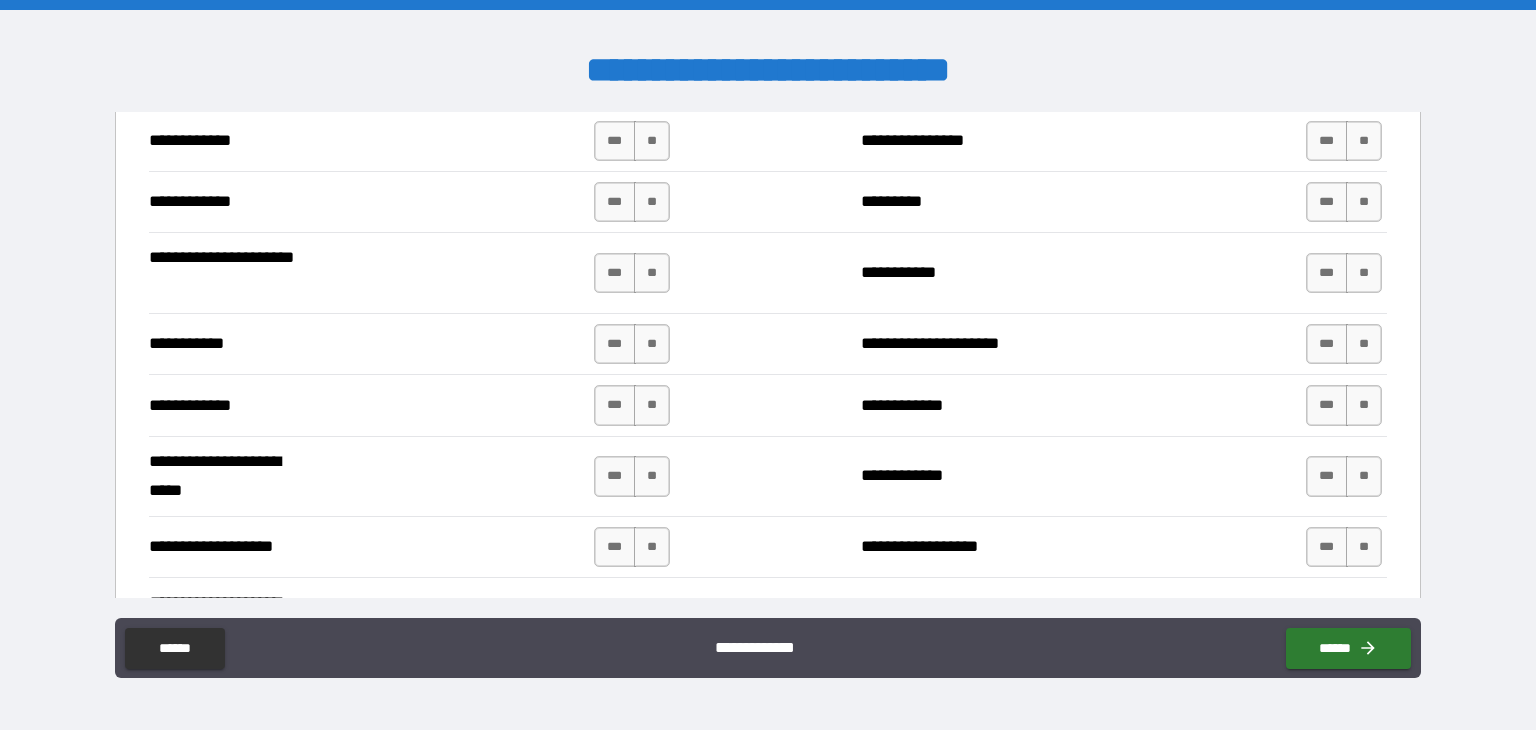 scroll, scrollTop: 3349, scrollLeft: 0, axis: vertical 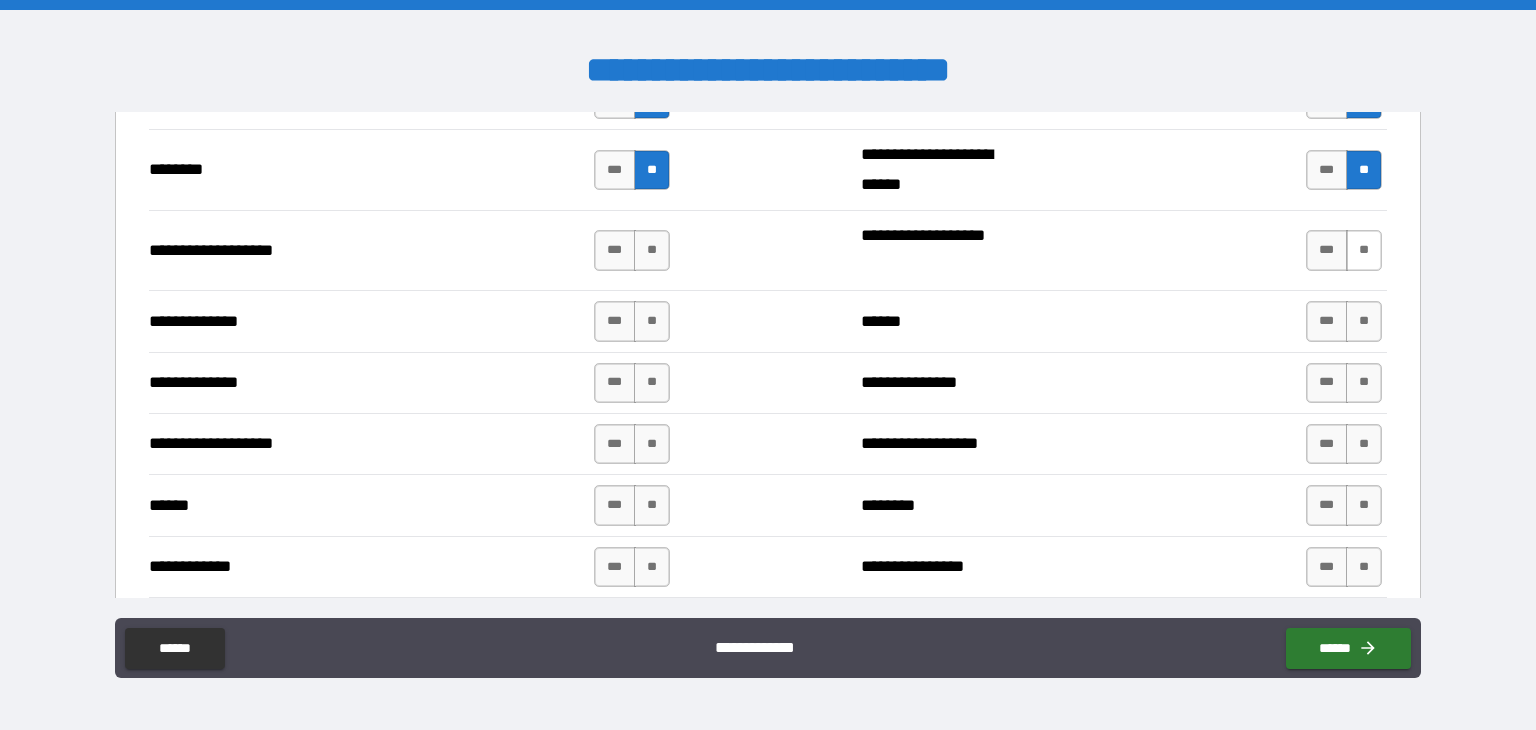 click on "**" at bounding box center (1364, 250) 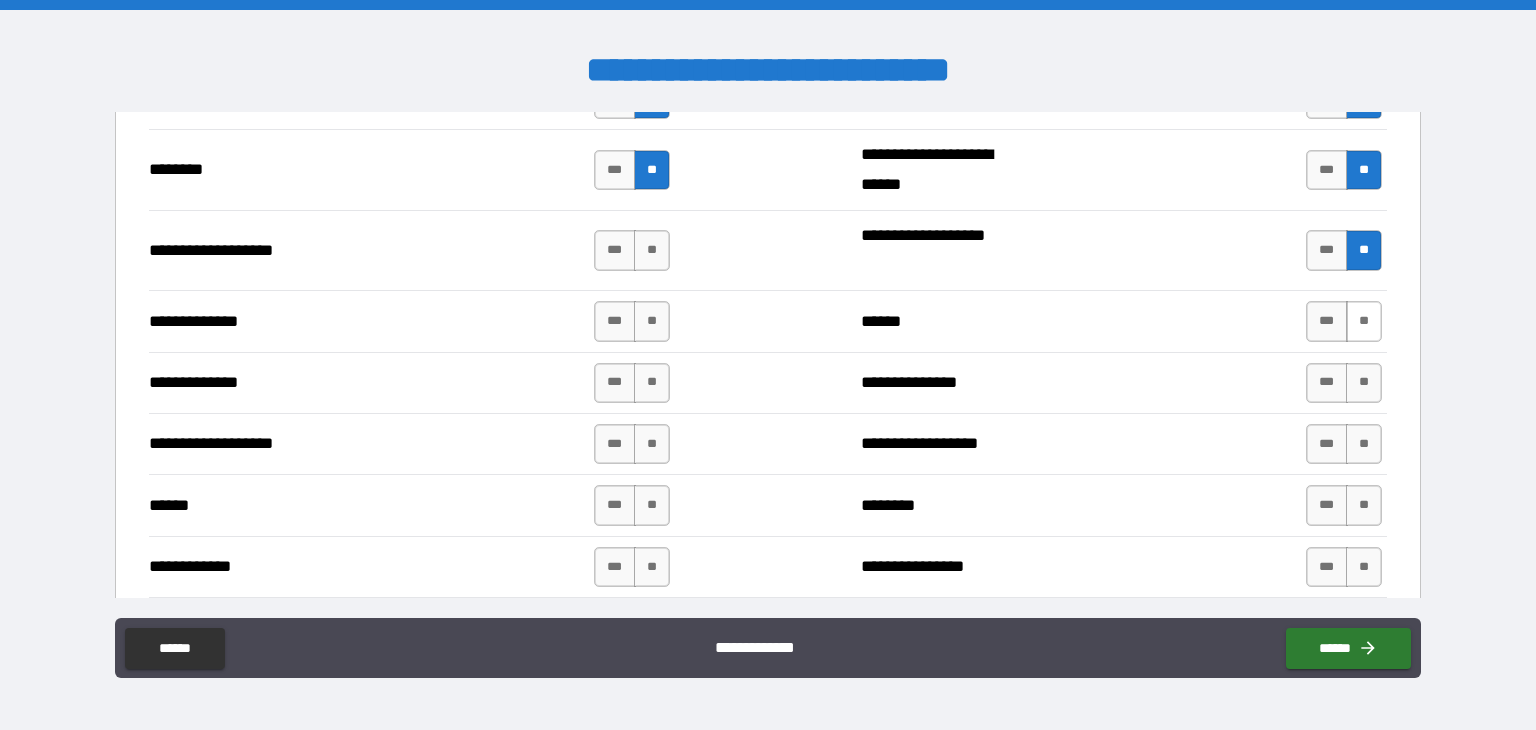 click on "**" at bounding box center (1364, 321) 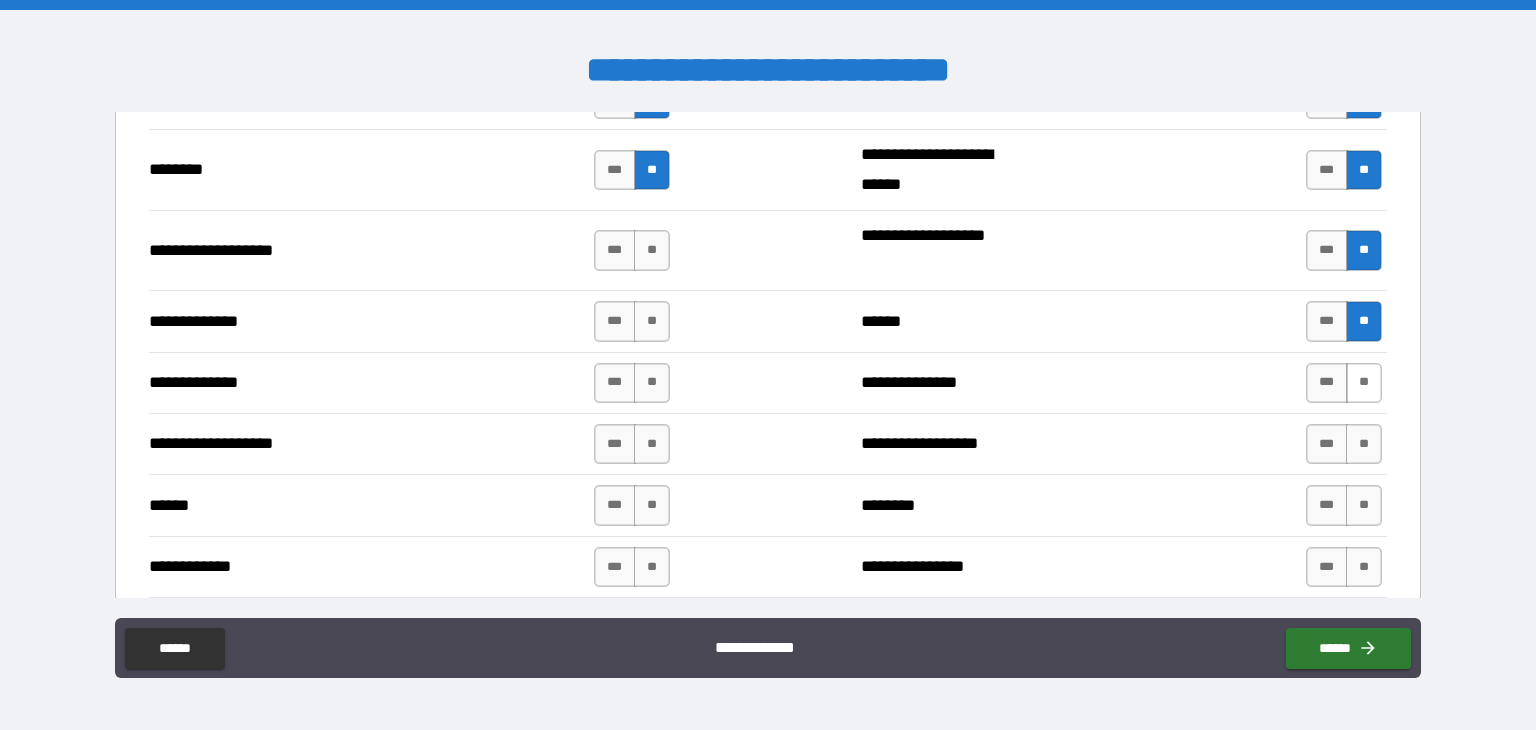 click on "**" at bounding box center (1364, 383) 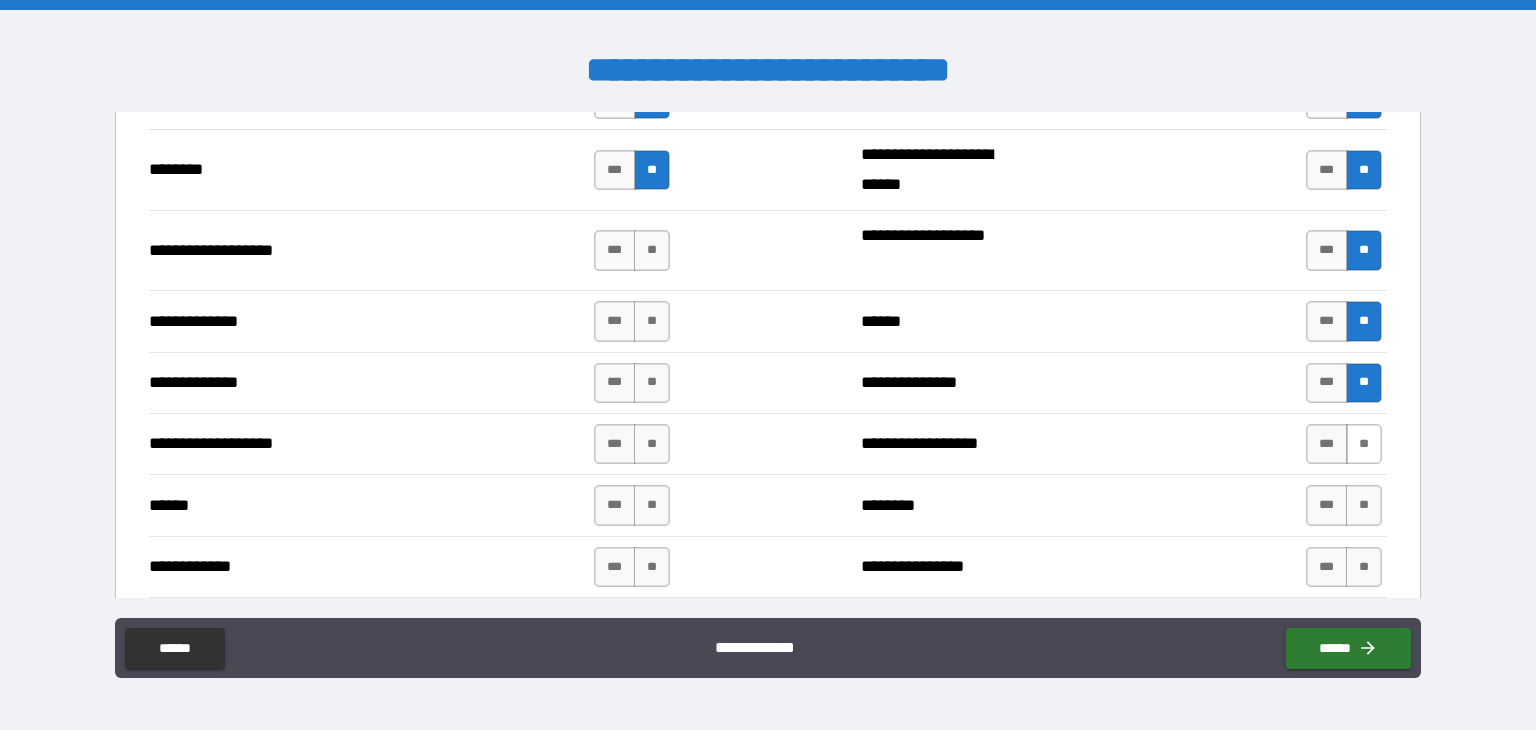 click on "**" at bounding box center (1364, 444) 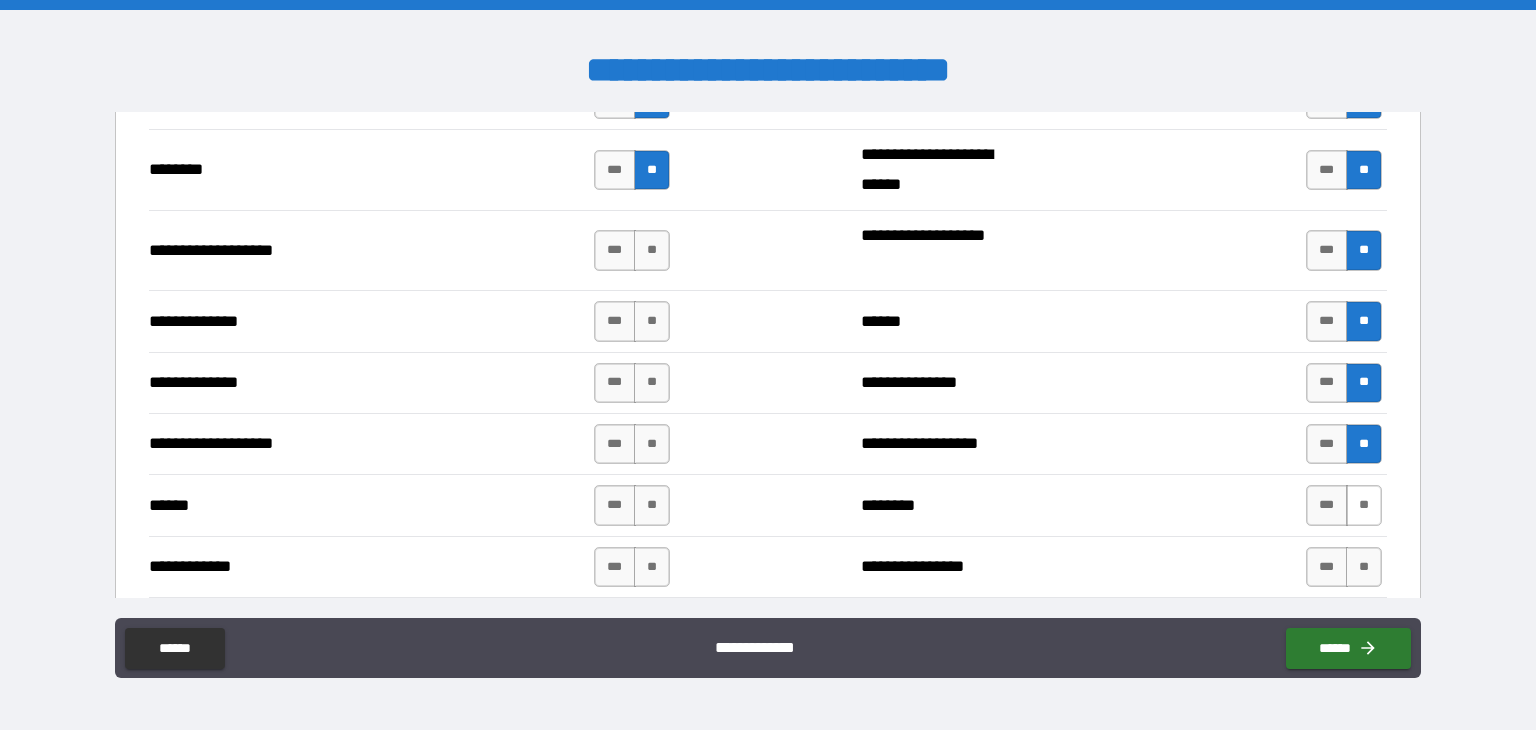 click on "**" at bounding box center (1364, 505) 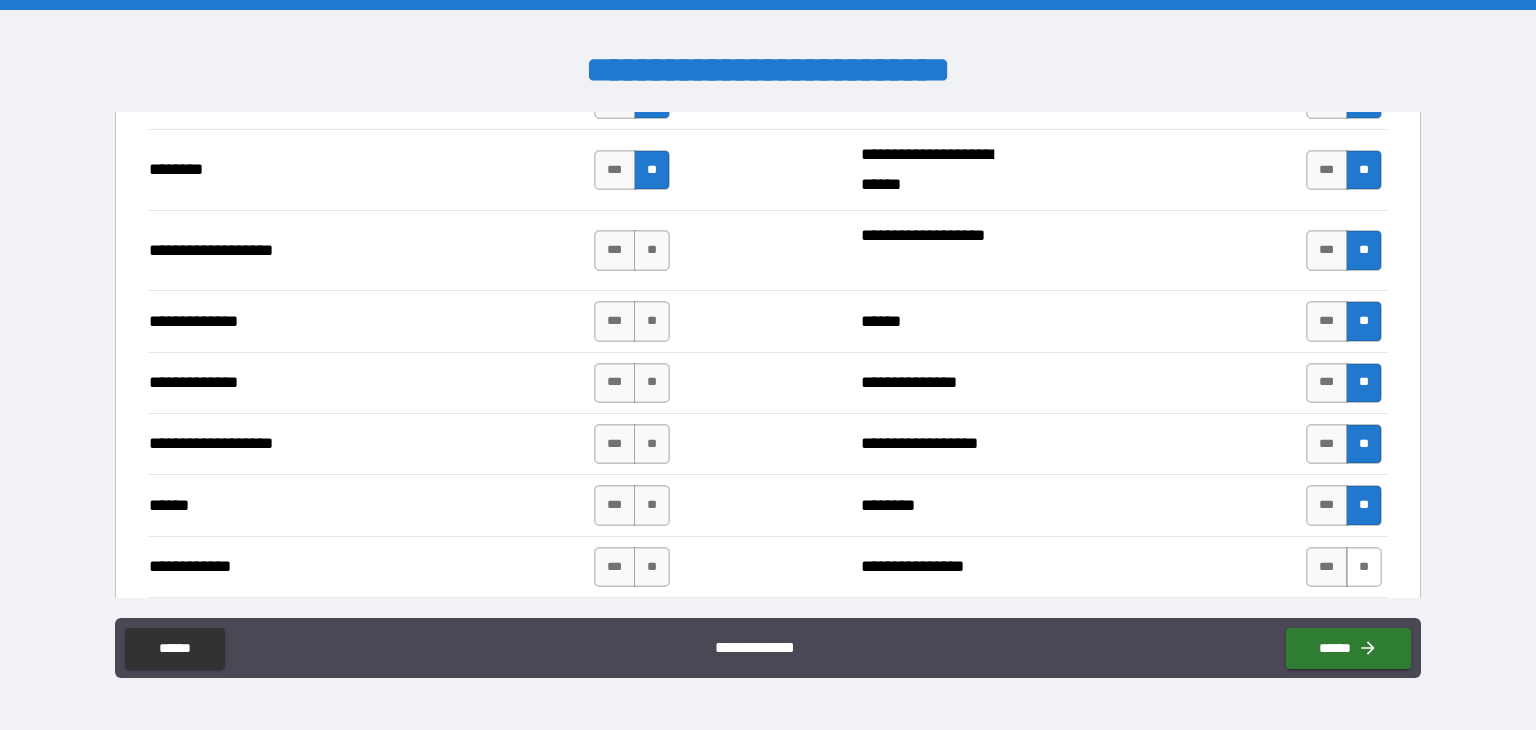 click on "**" at bounding box center [1364, 567] 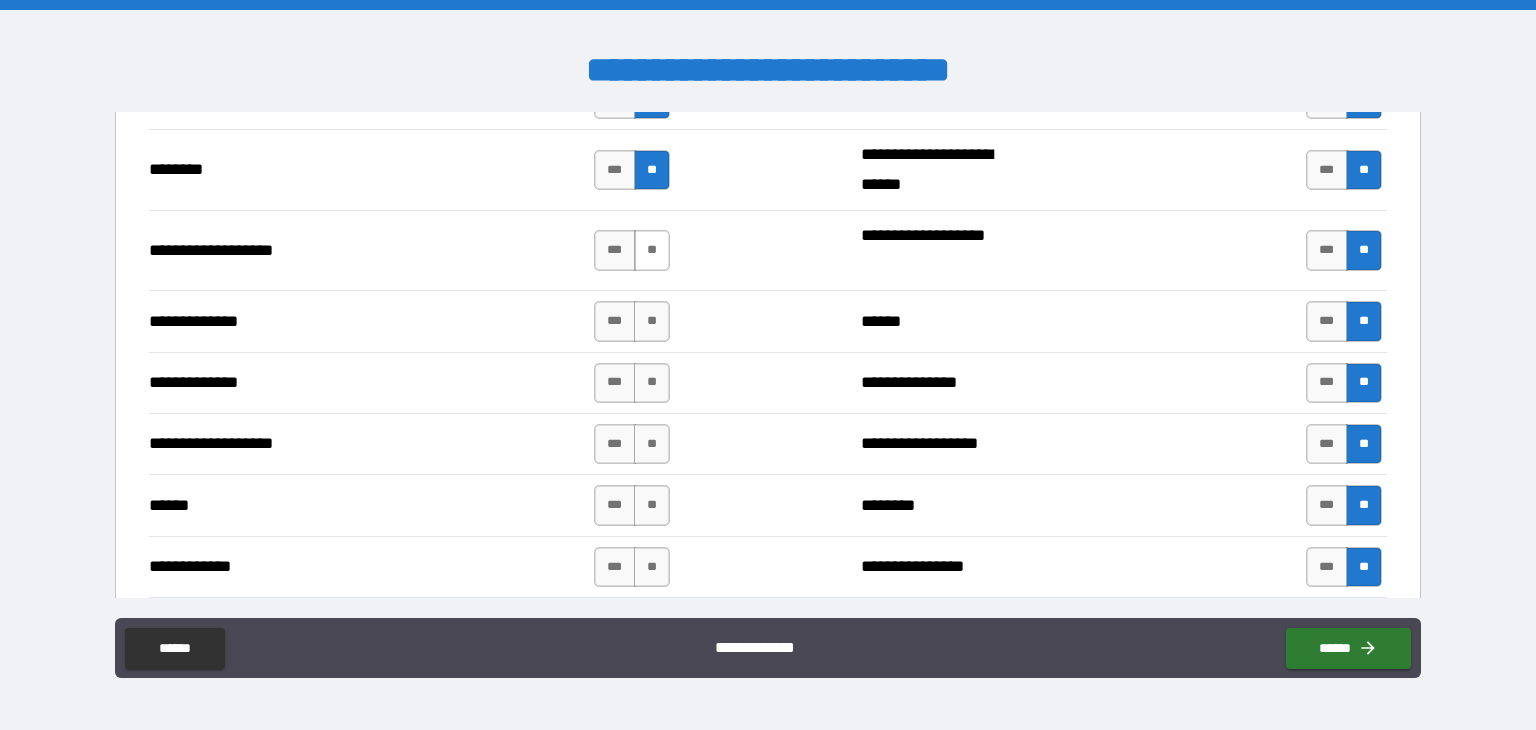click on "**" at bounding box center [652, 250] 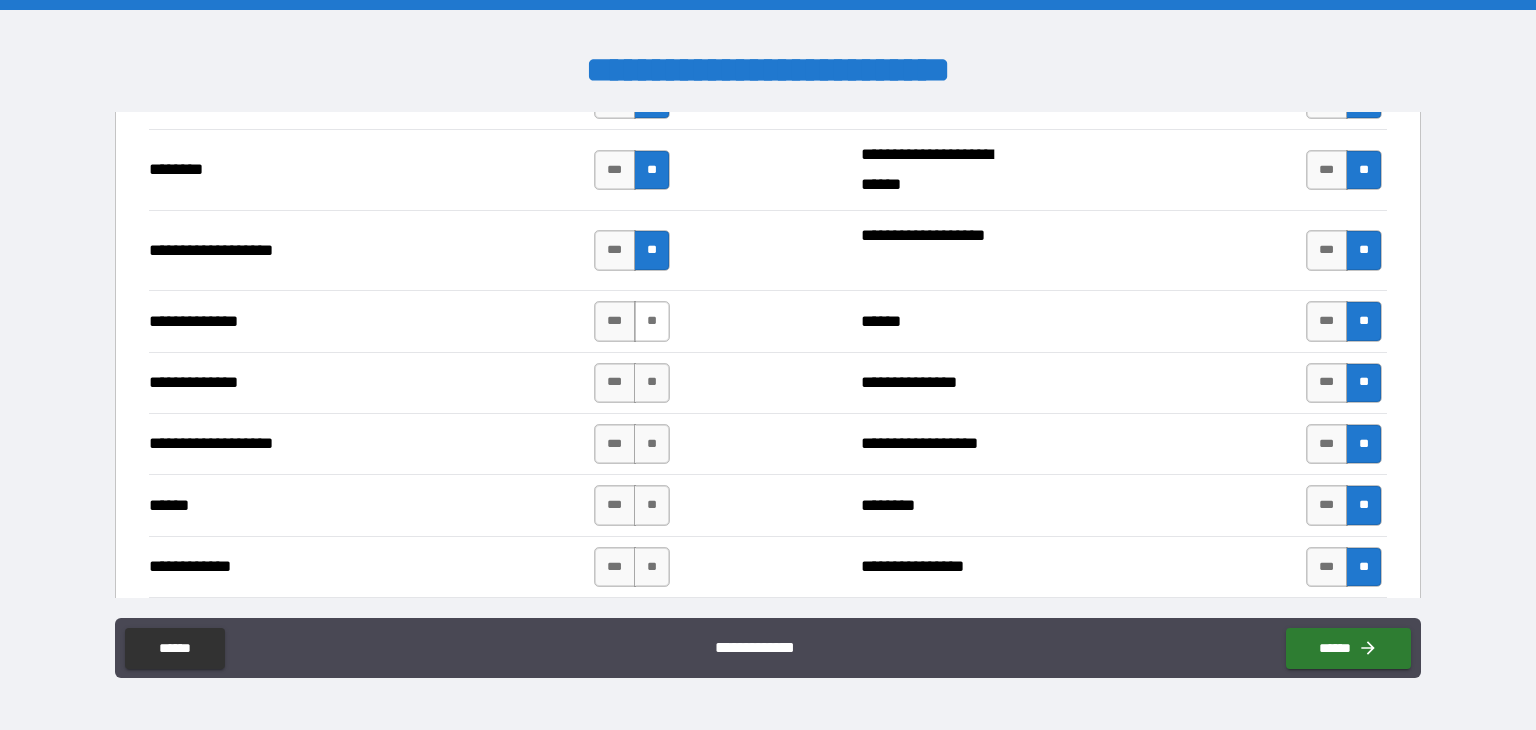 click on "**" at bounding box center (652, 321) 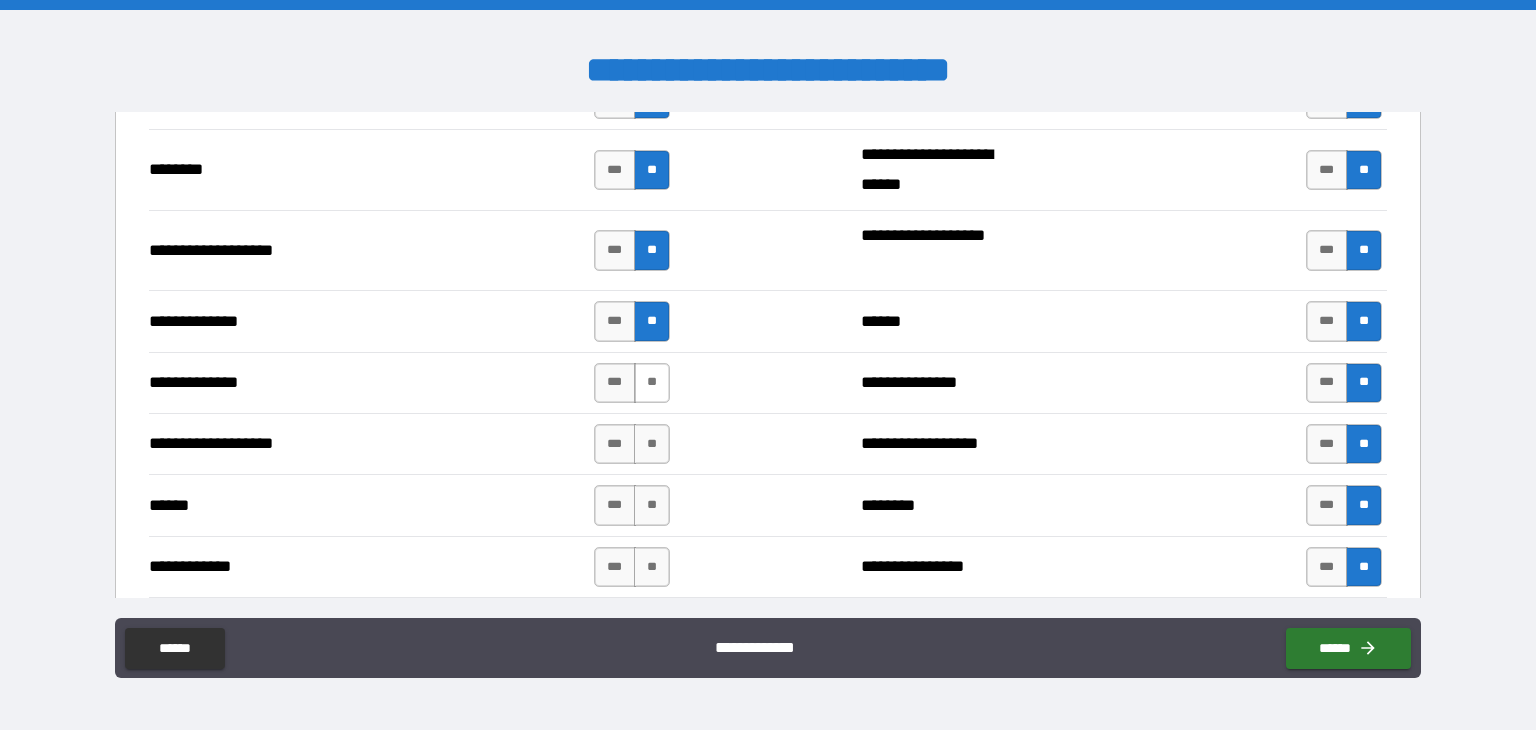 click on "**" at bounding box center [652, 383] 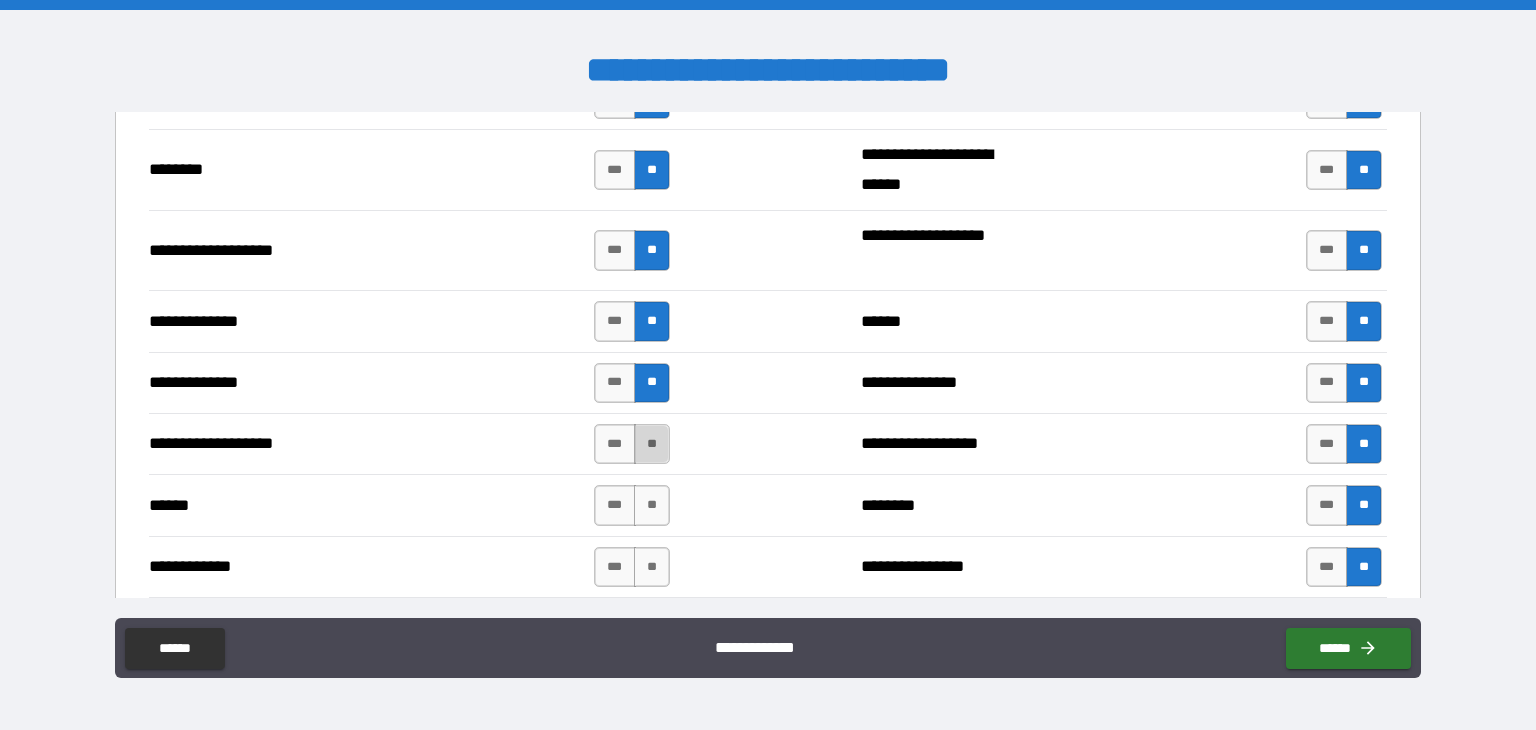 click on "**" at bounding box center (652, 444) 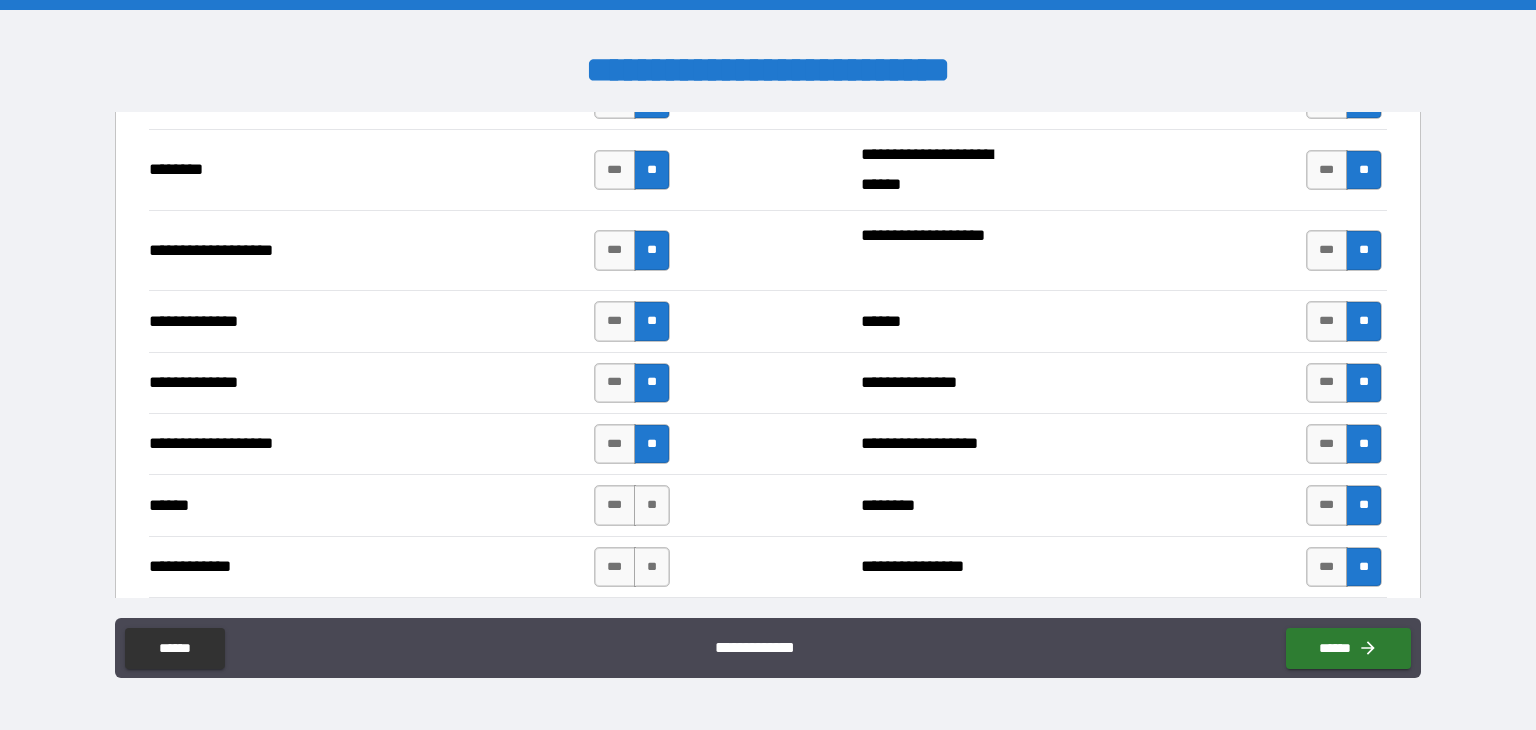 click on "**********" at bounding box center [768, 443] 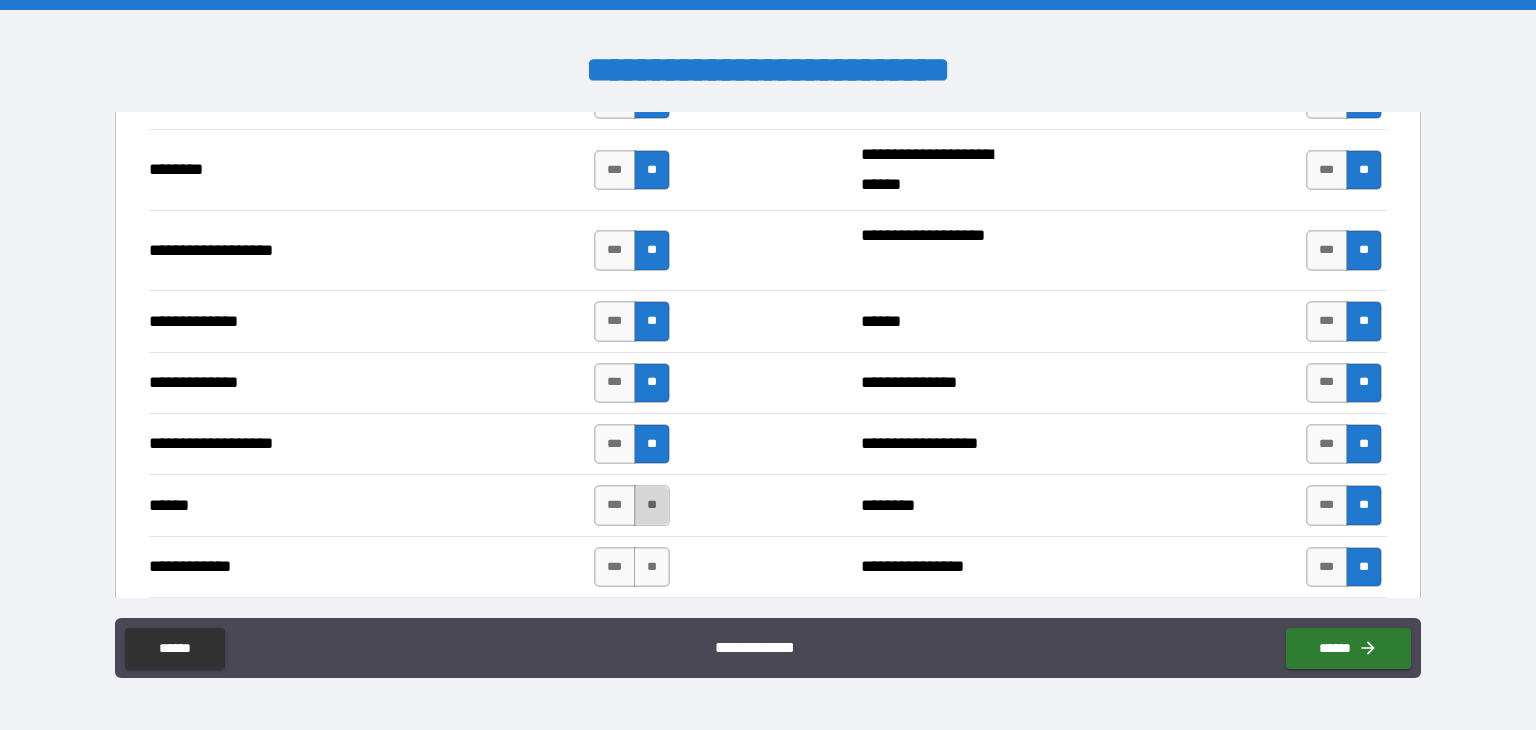 click on "**" at bounding box center (652, 505) 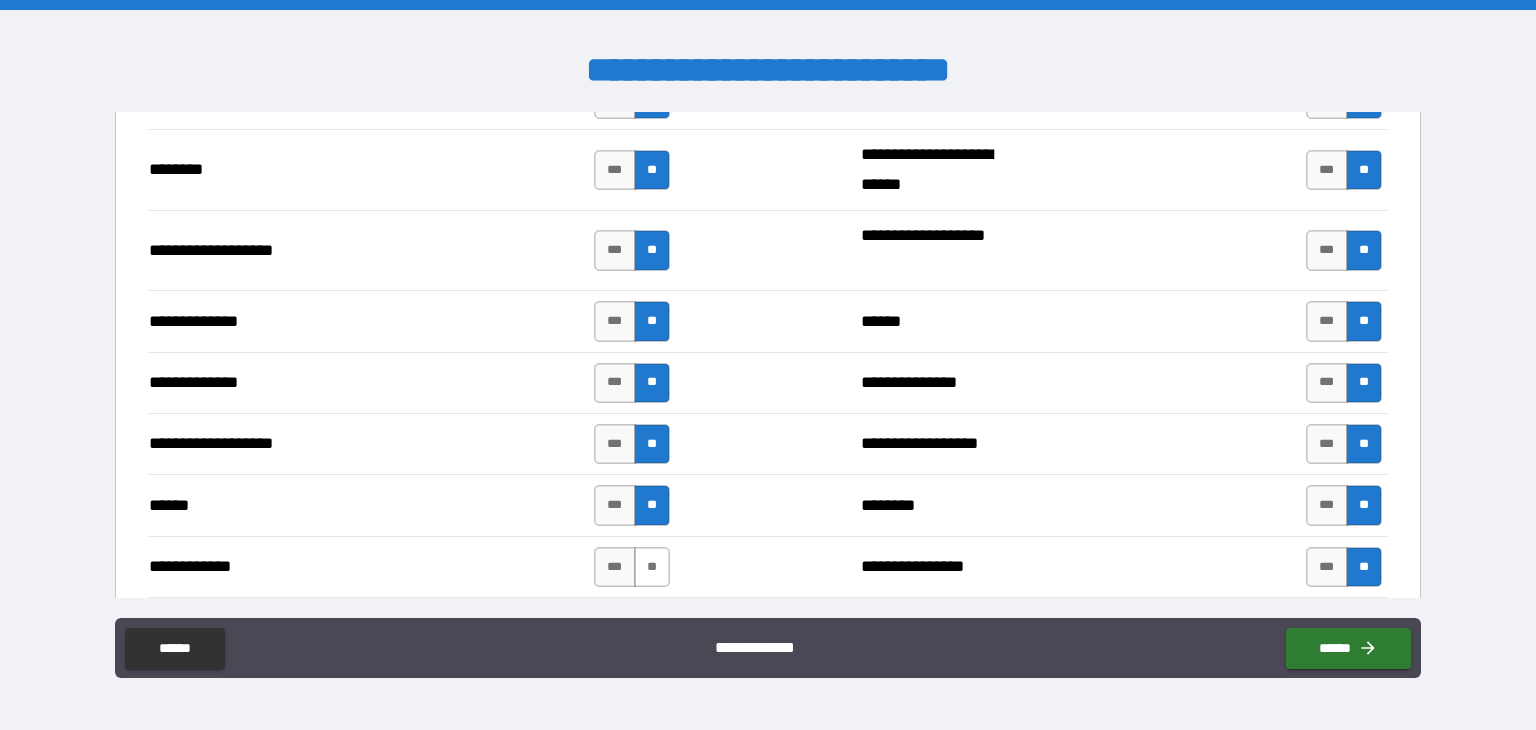 click on "**" at bounding box center [652, 567] 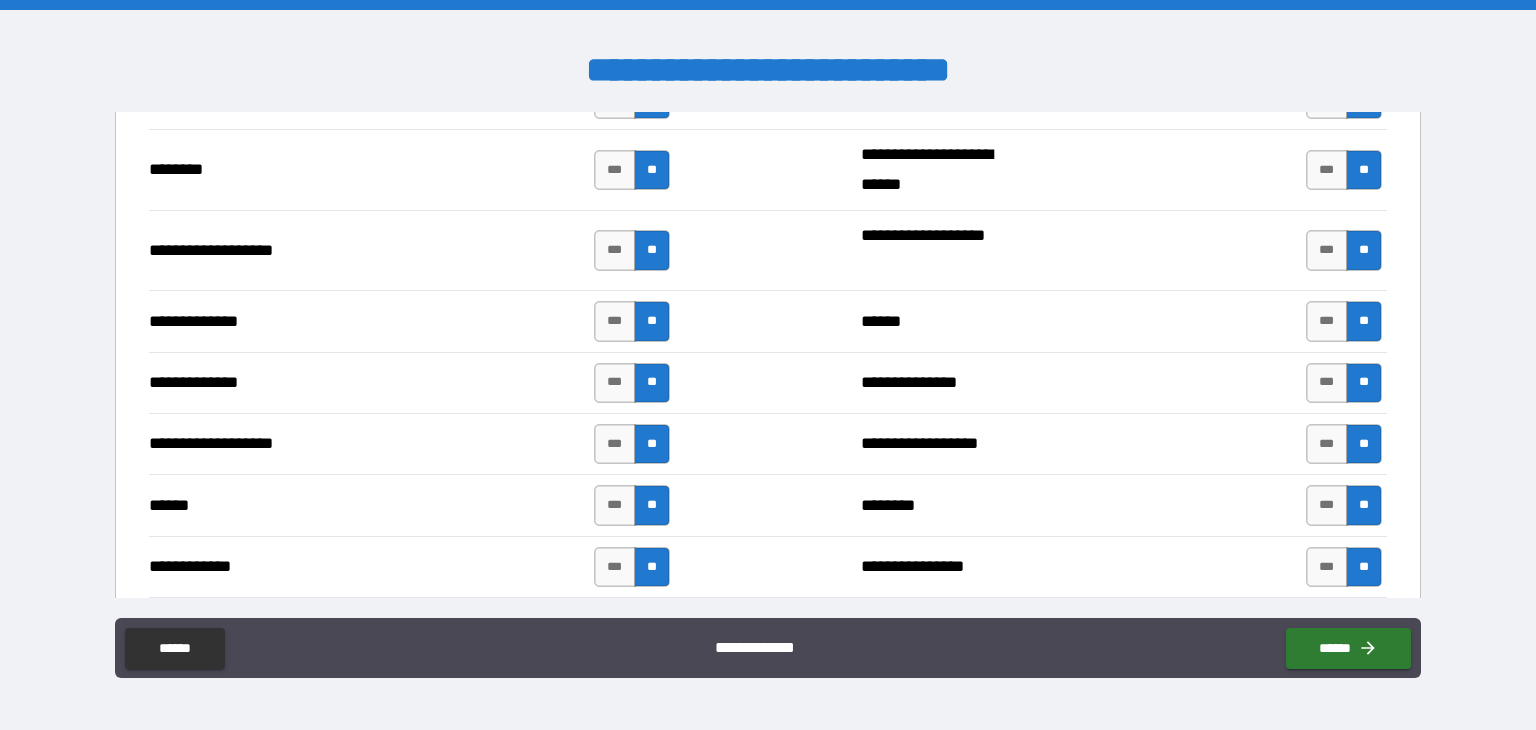 scroll, scrollTop: 3775, scrollLeft: 0, axis: vertical 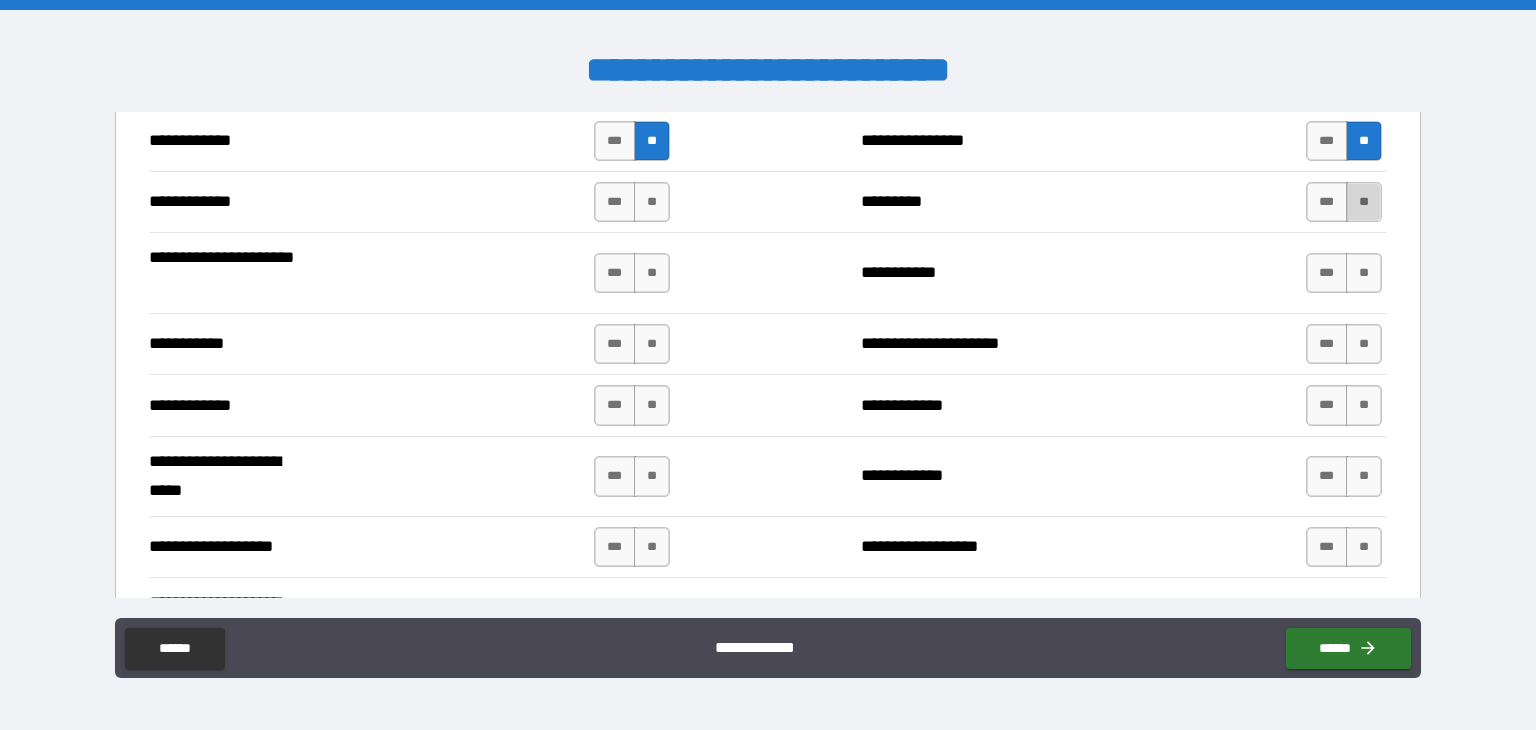 click on "**" at bounding box center (1364, 202) 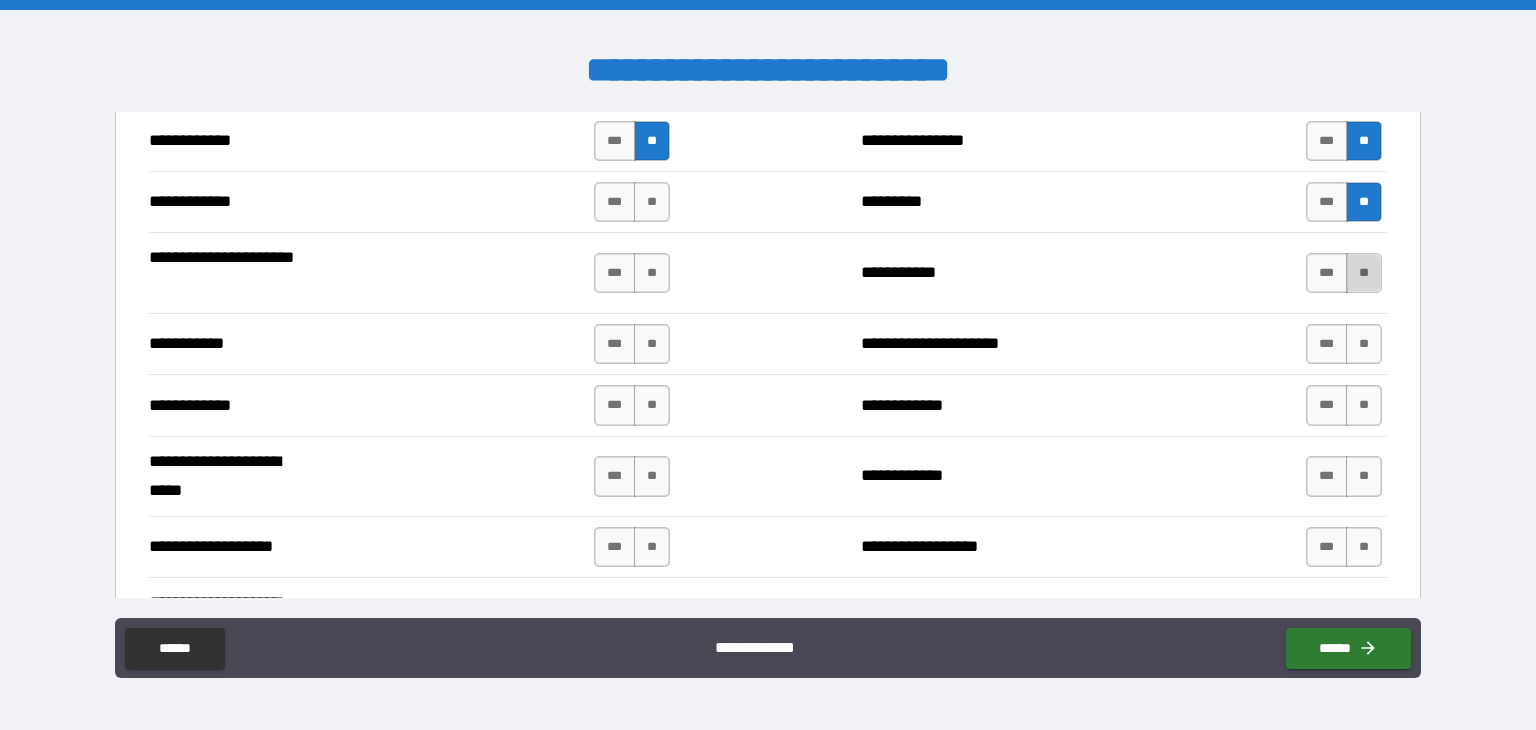 click on "**" at bounding box center (1364, 273) 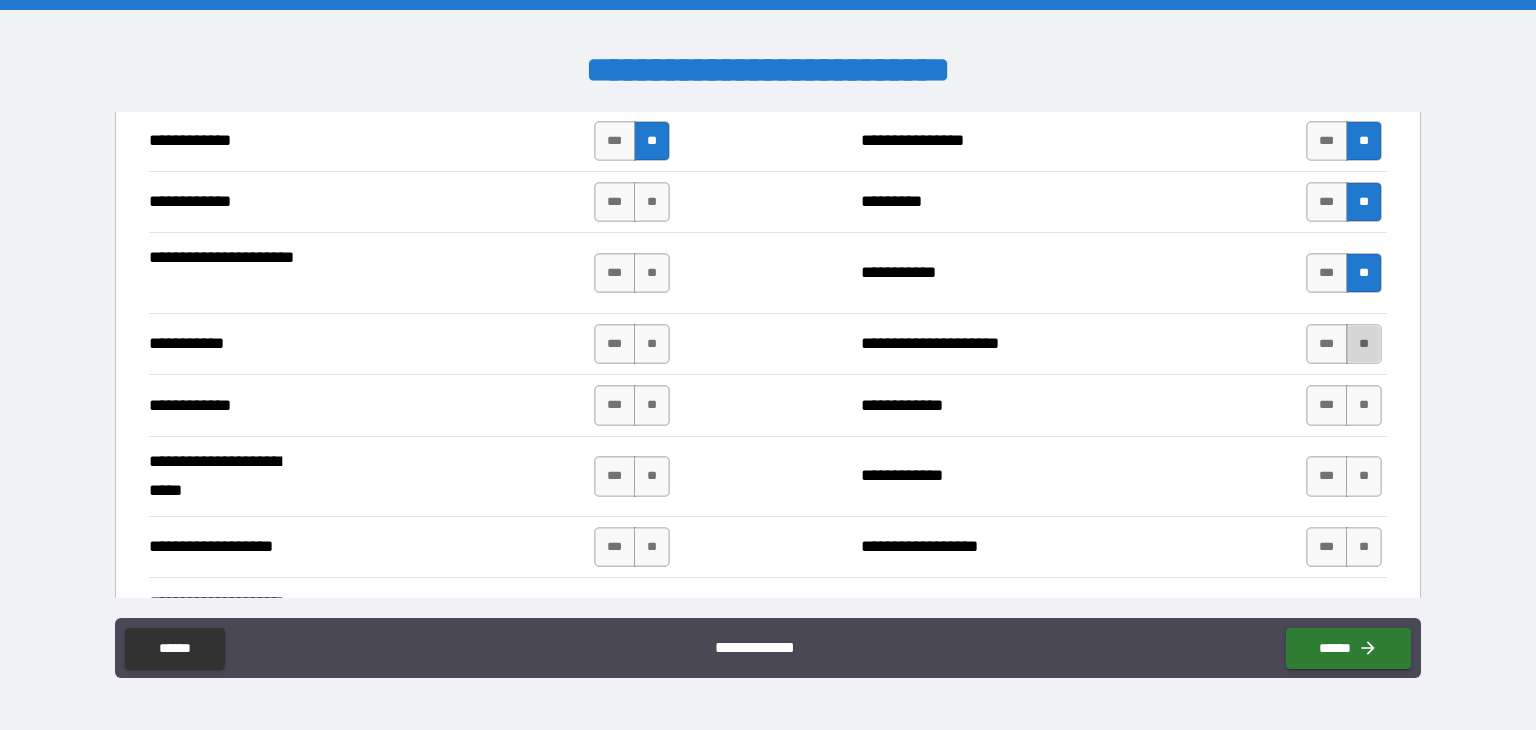 click on "**" at bounding box center [1364, 344] 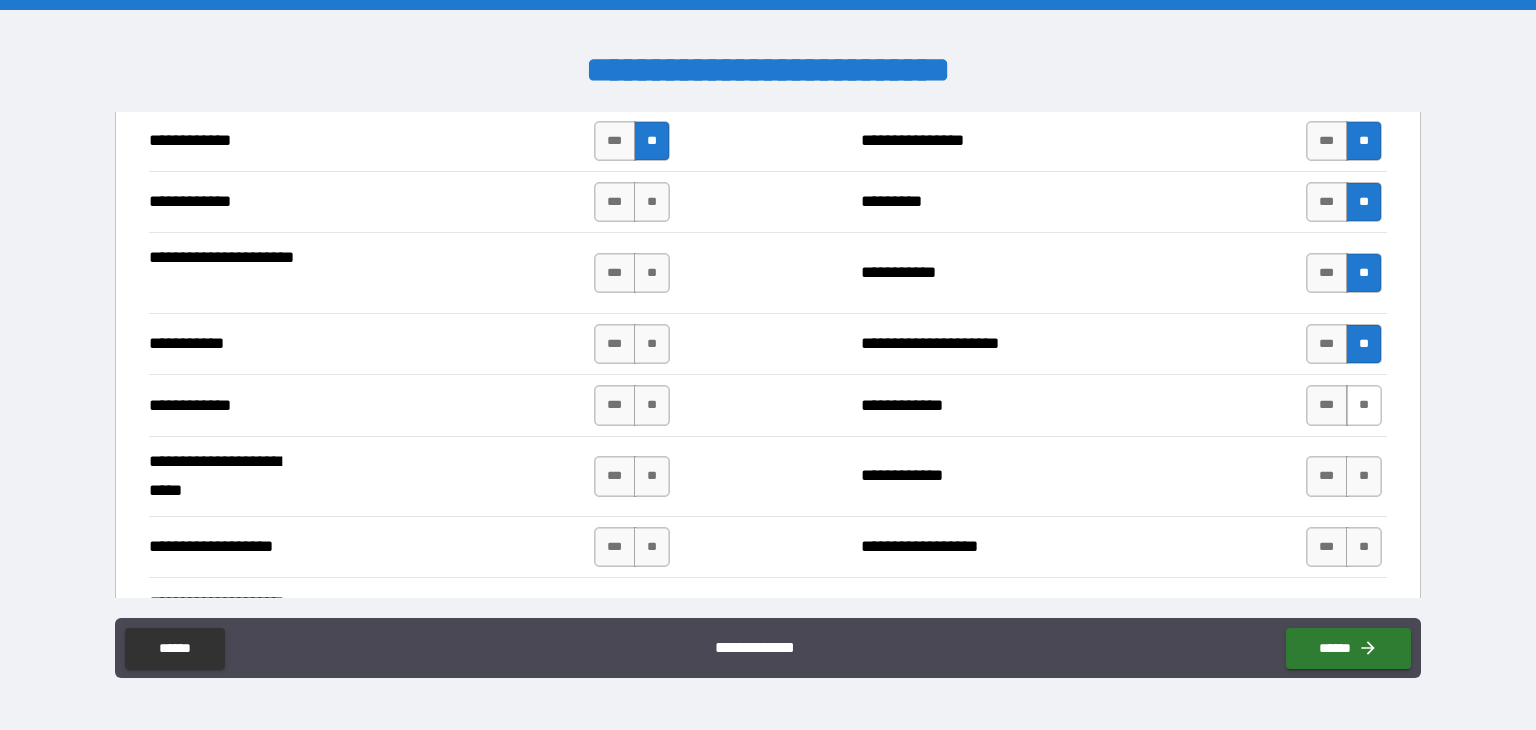 click on "**" at bounding box center [1364, 405] 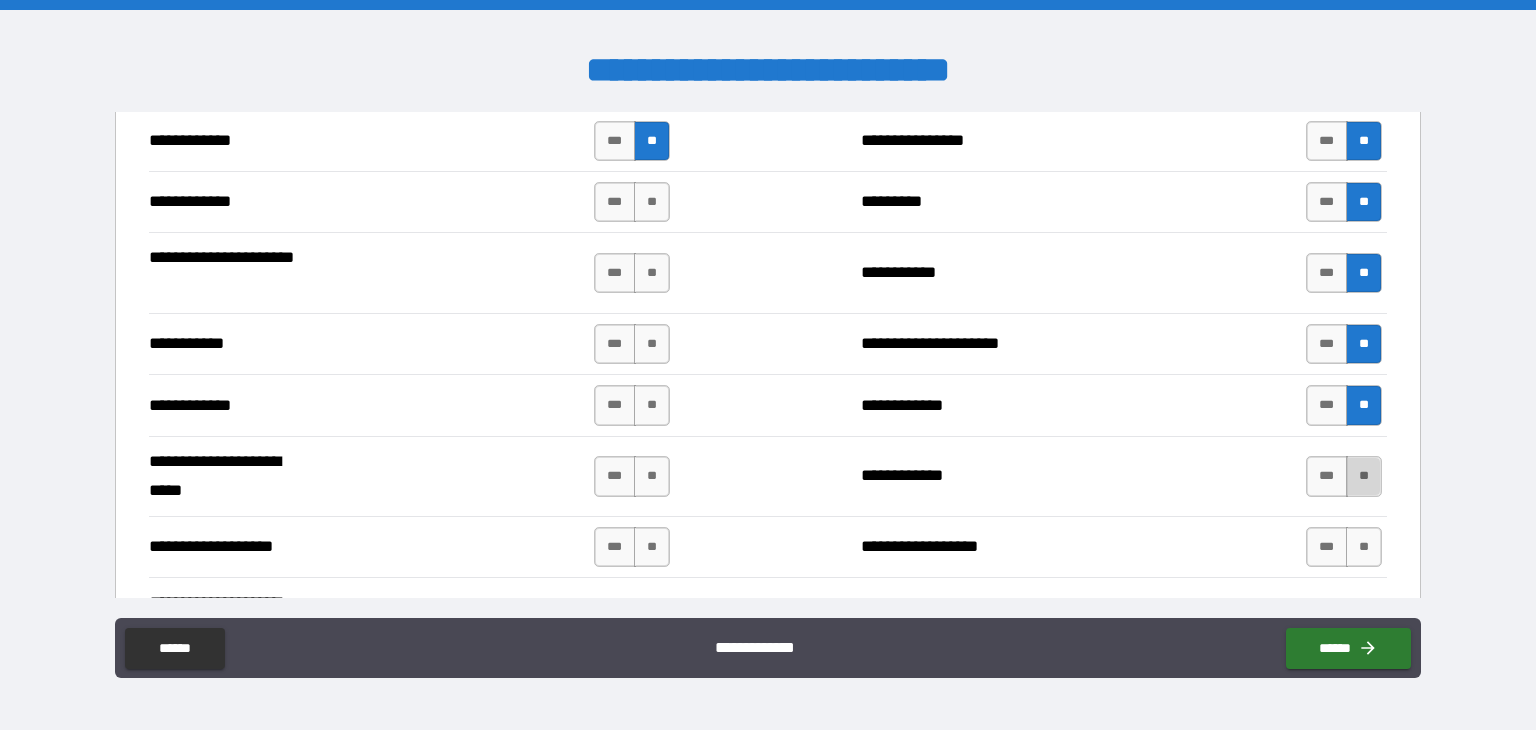 click on "**" at bounding box center [1364, 476] 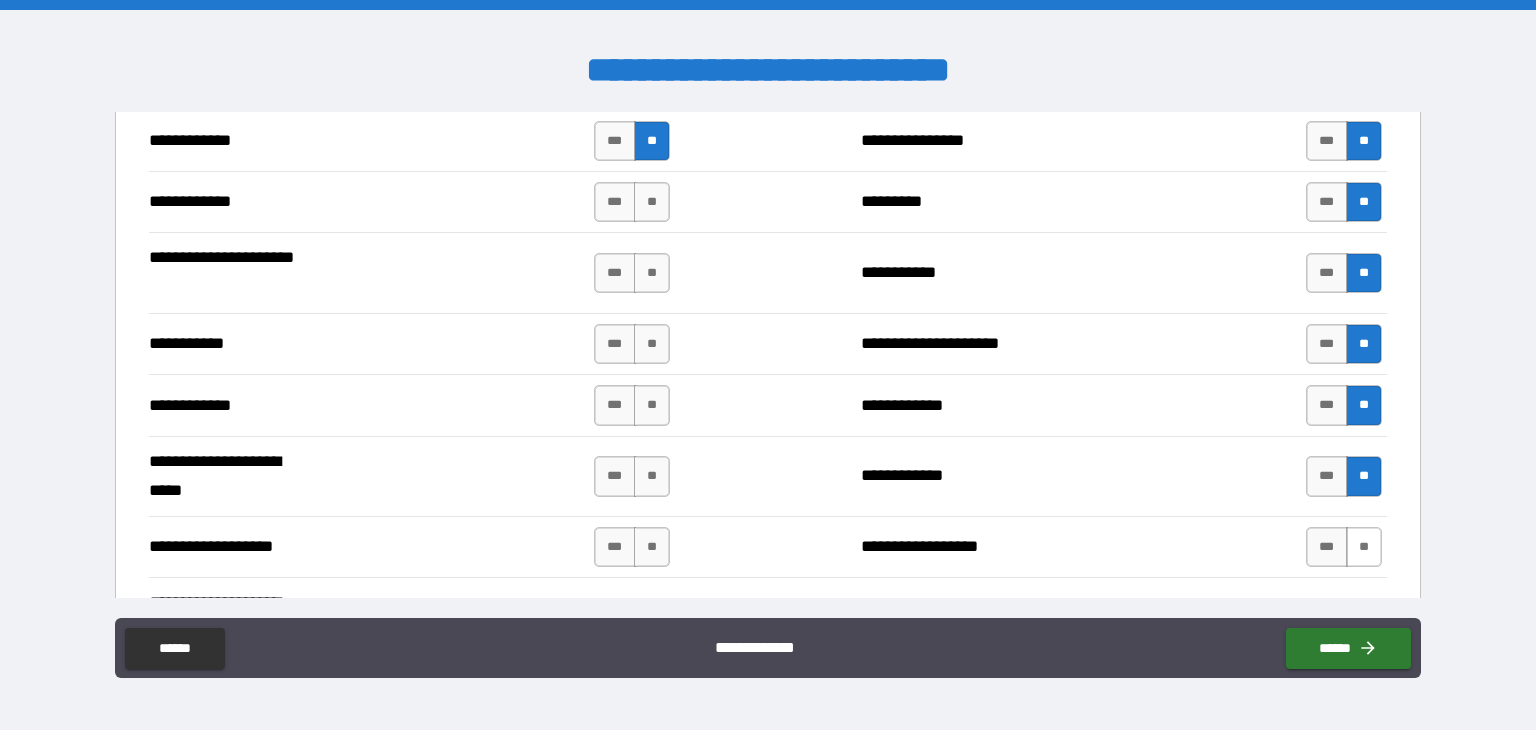 click on "**" at bounding box center (1364, 547) 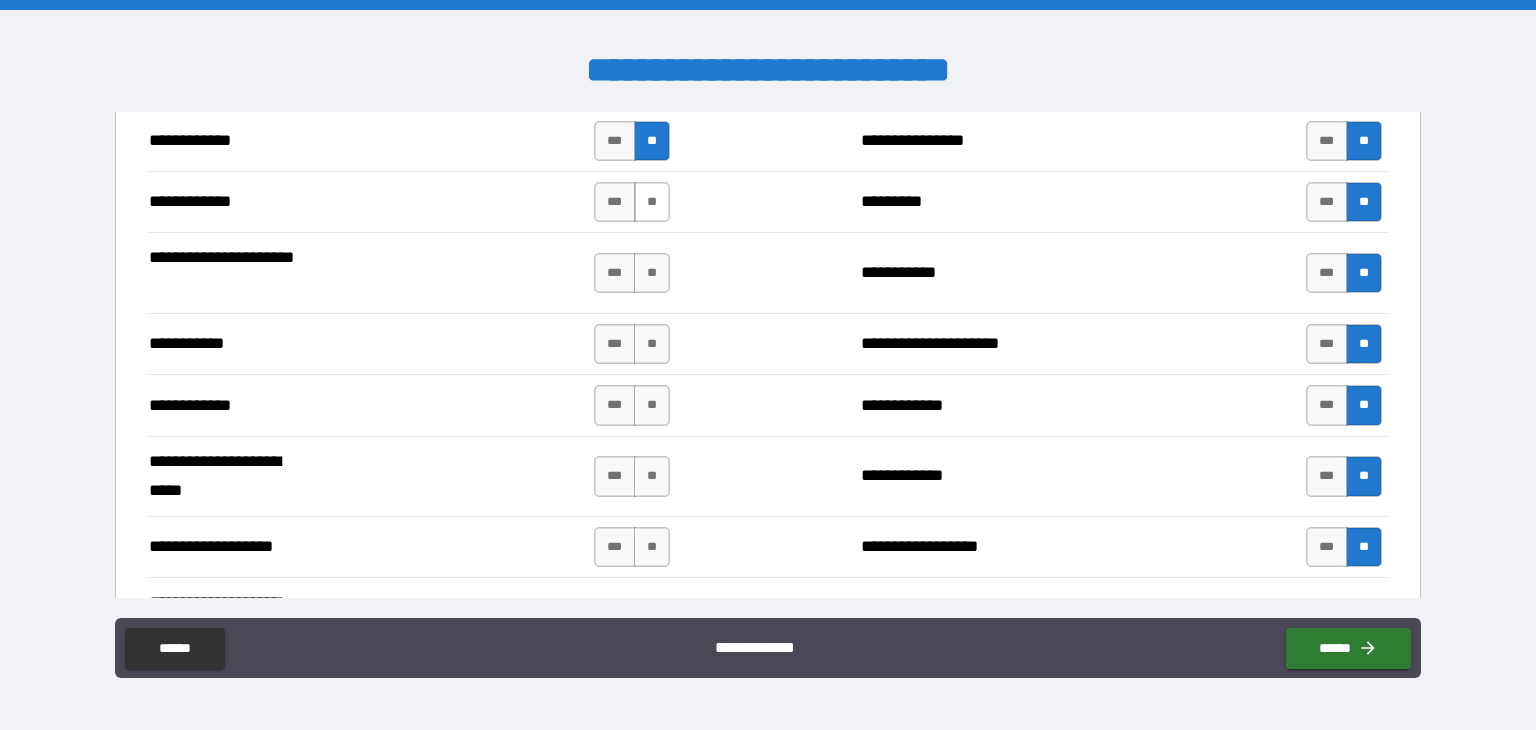 click on "**" at bounding box center [652, 202] 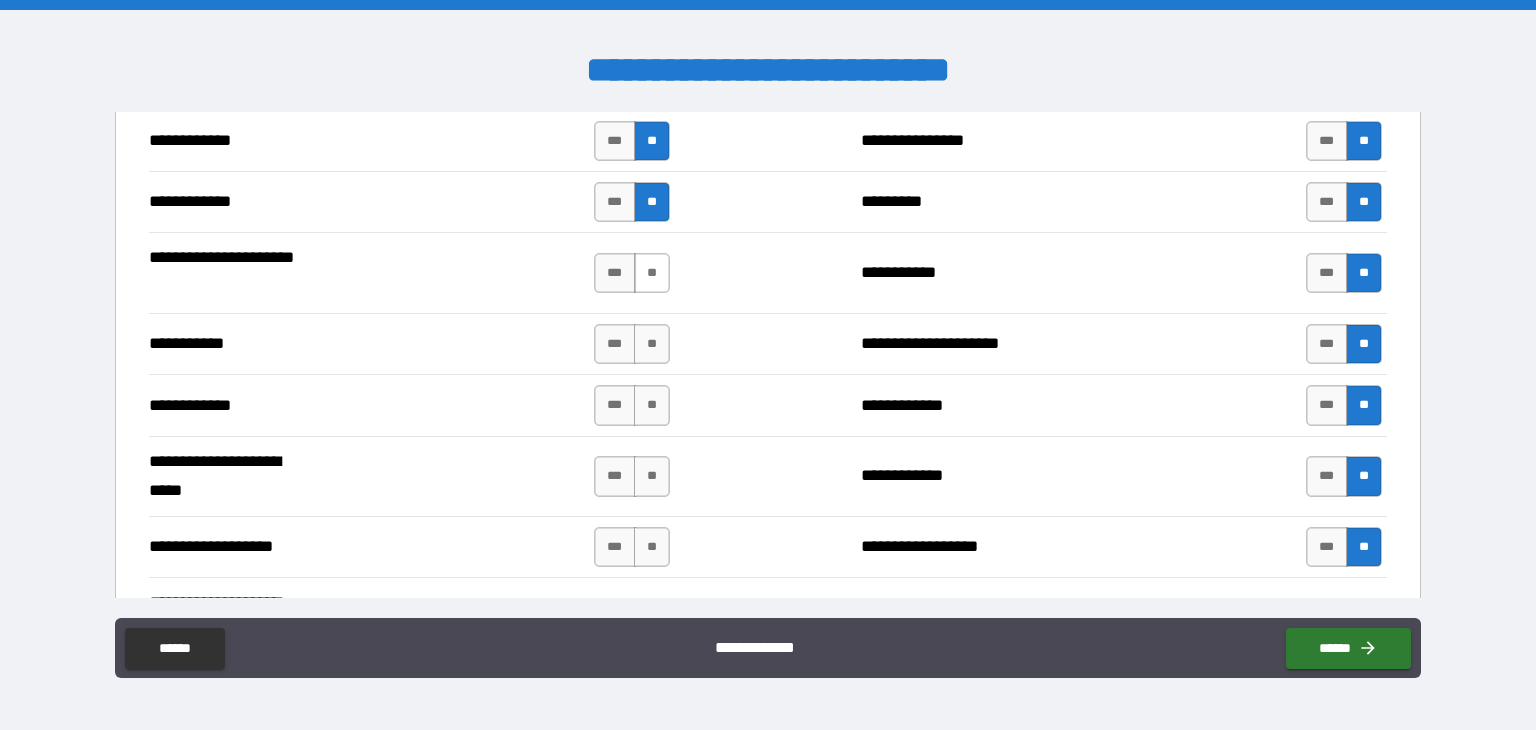 click on "**" at bounding box center (652, 273) 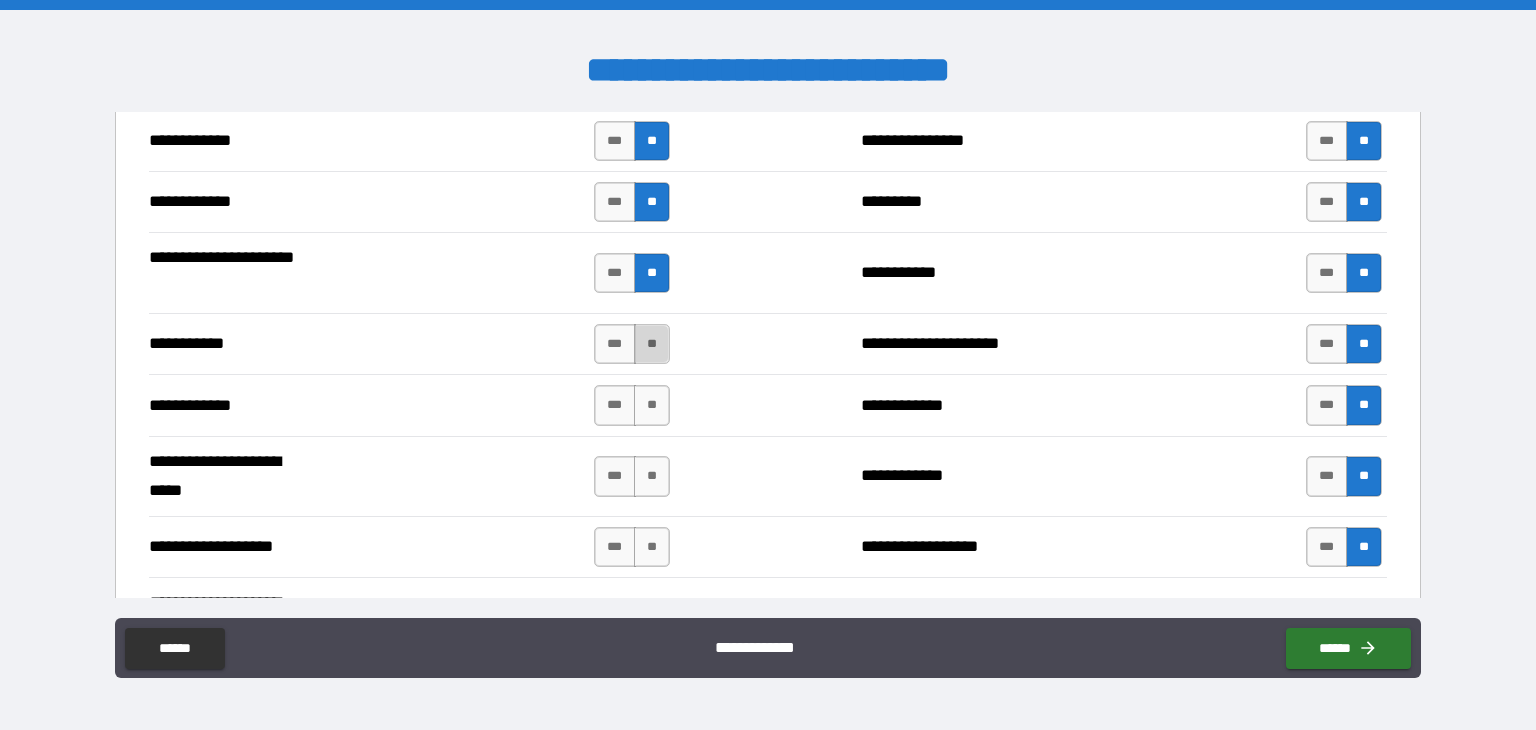 click on "**" at bounding box center [652, 344] 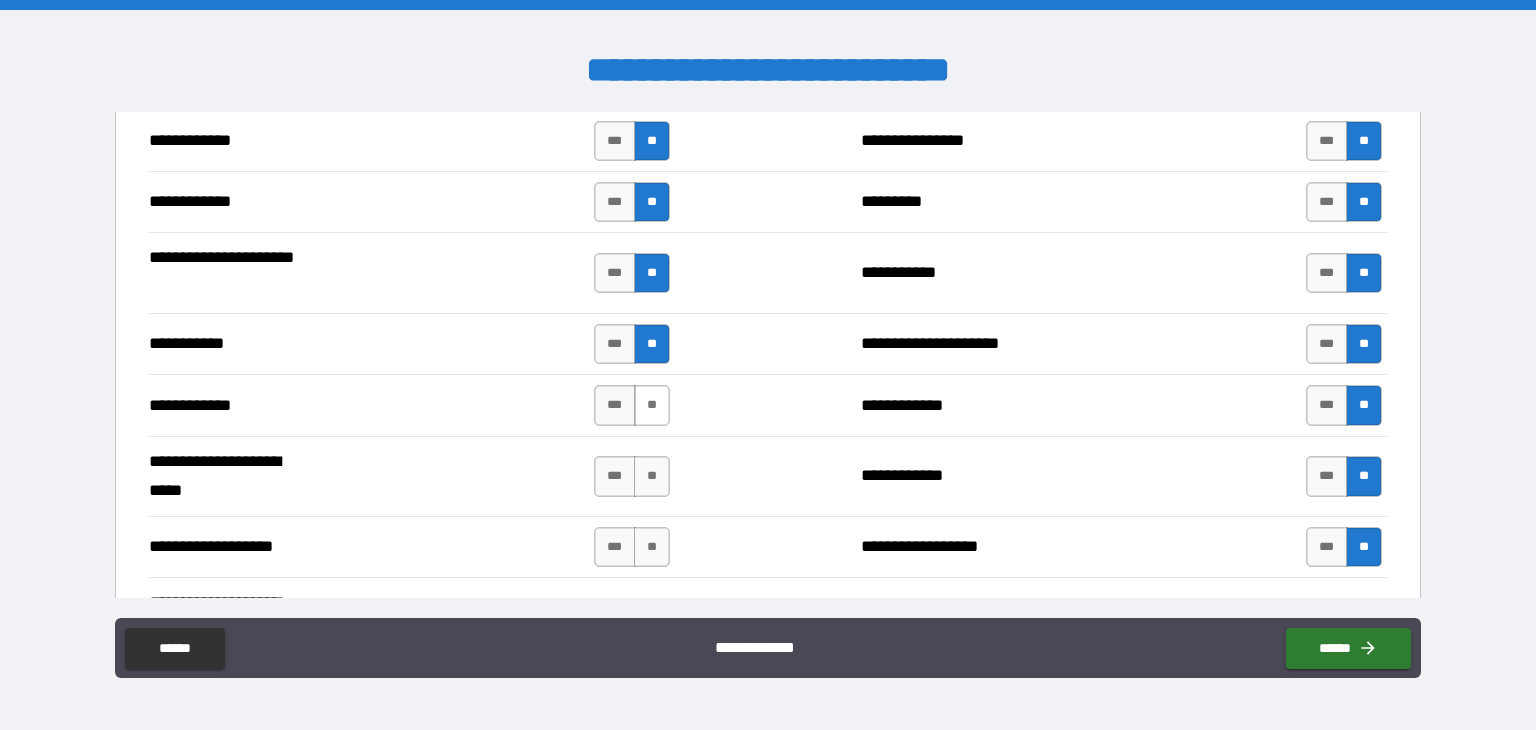 click on "**" at bounding box center [652, 405] 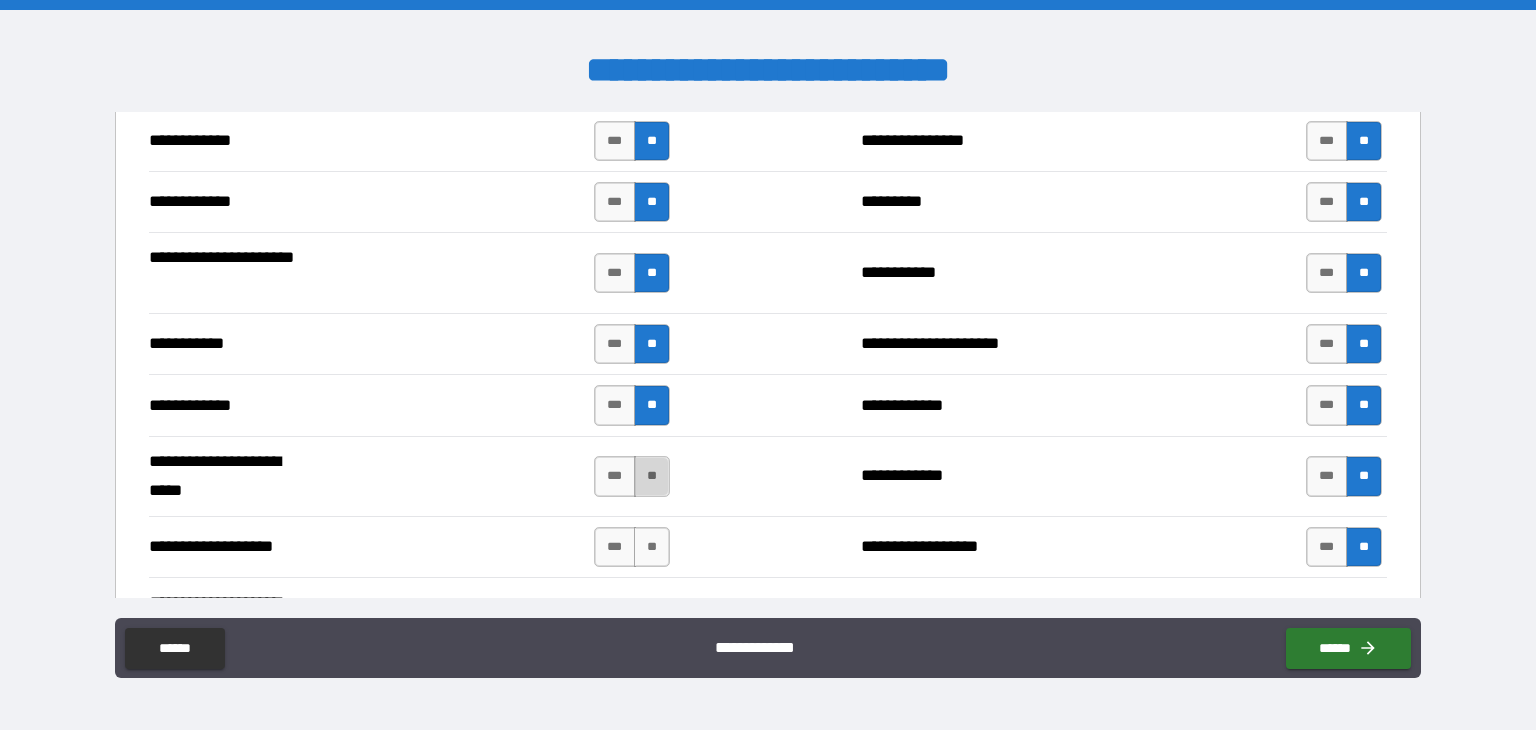 click on "**" at bounding box center (652, 476) 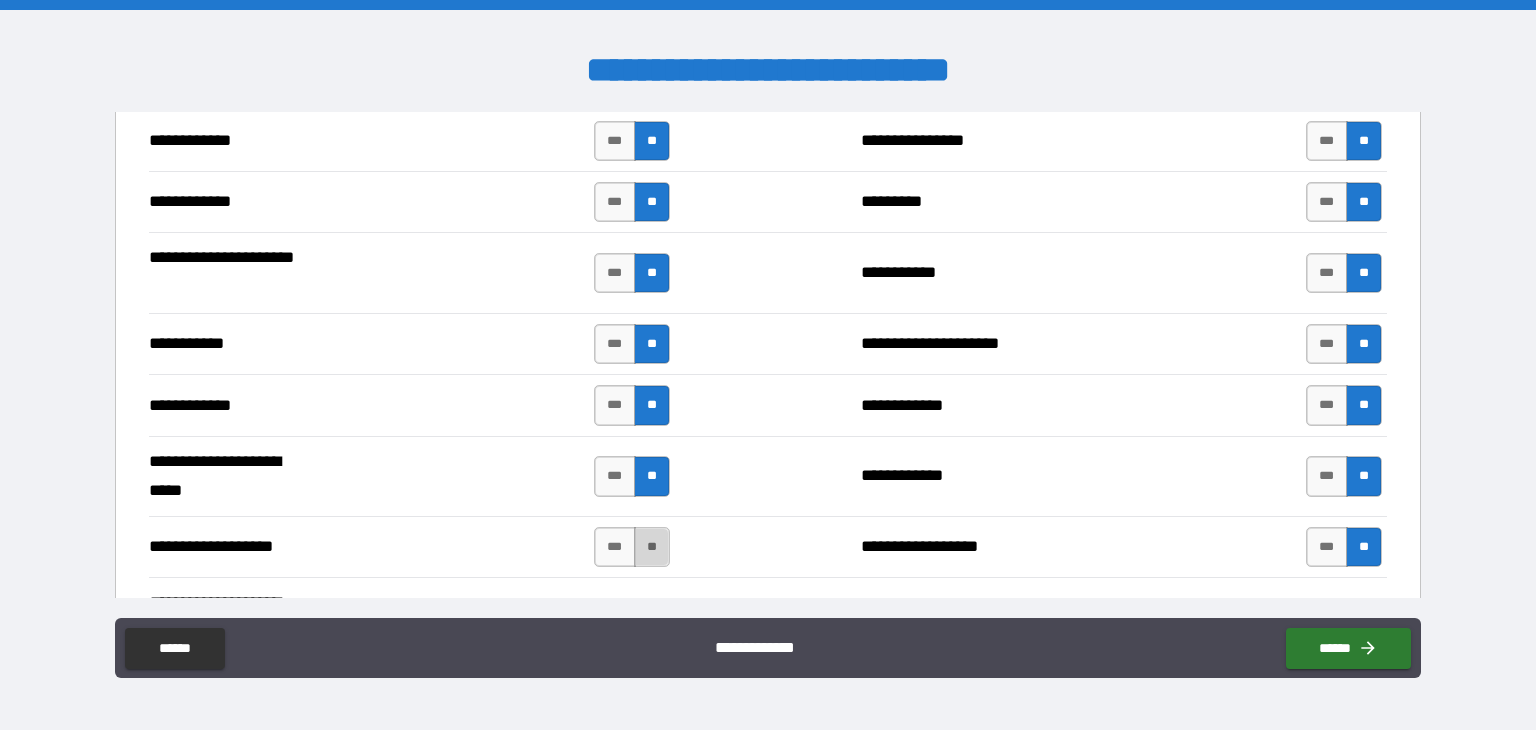 click on "**" at bounding box center [652, 547] 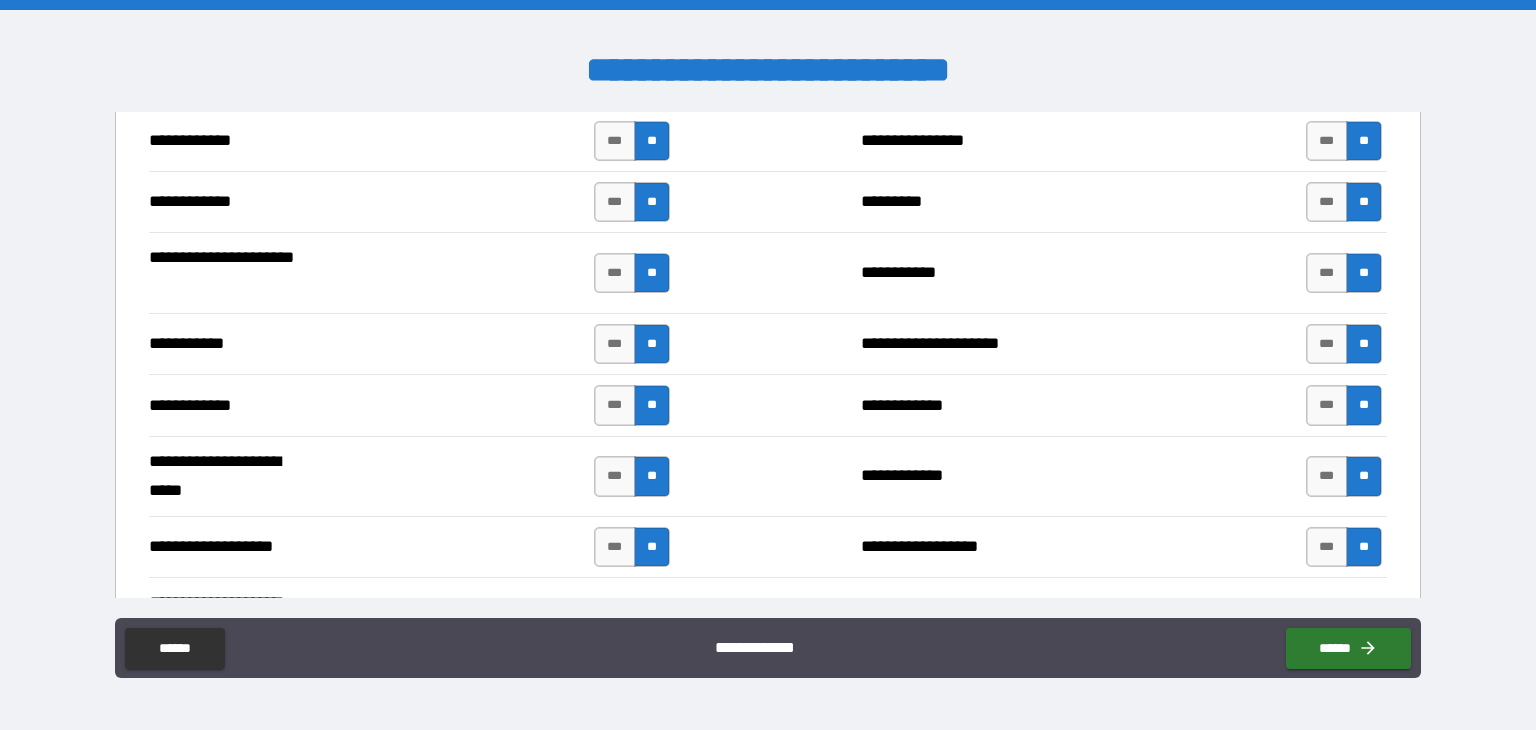 scroll, scrollTop: 4200, scrollLeft: 0, axis: vertical 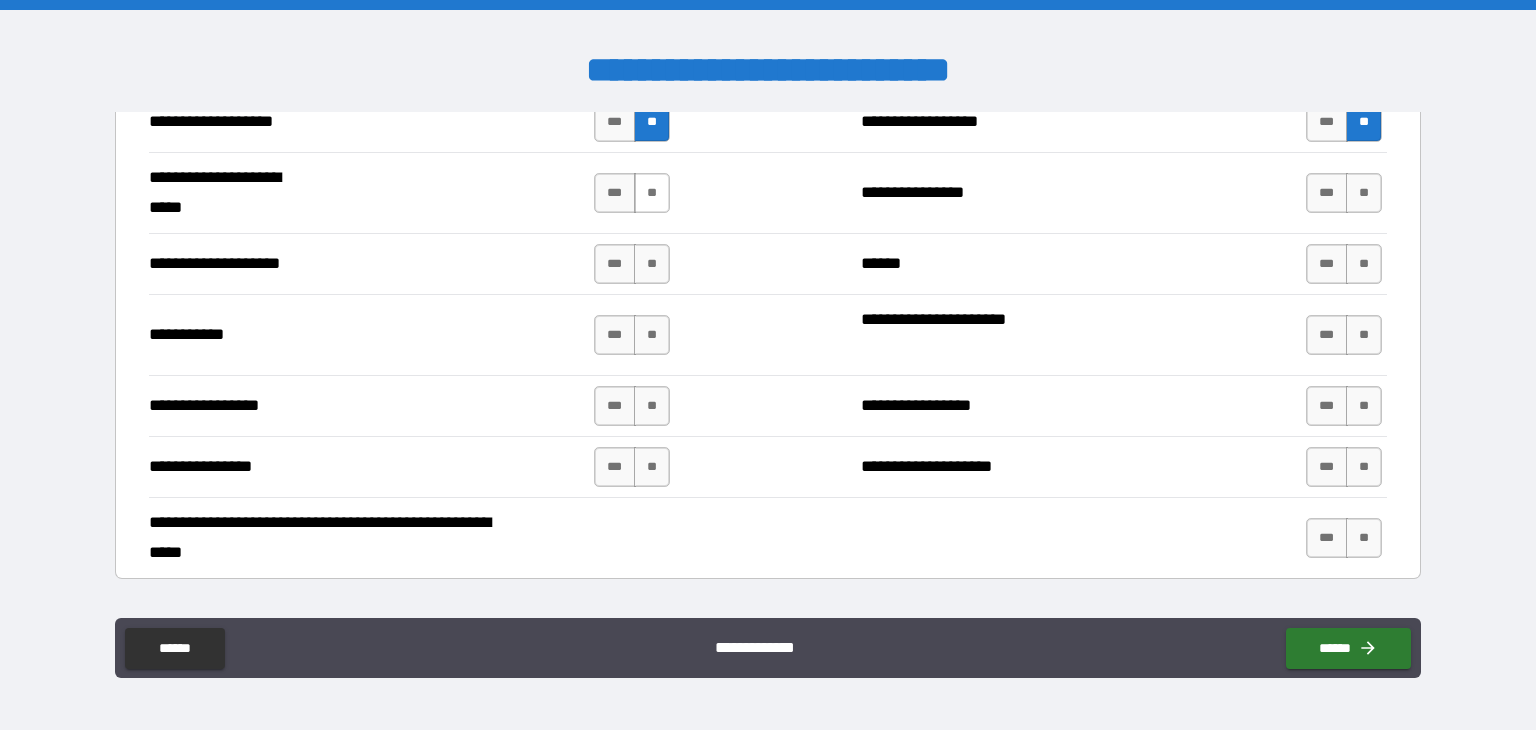 click on "**" at bounding box center (652, 193) 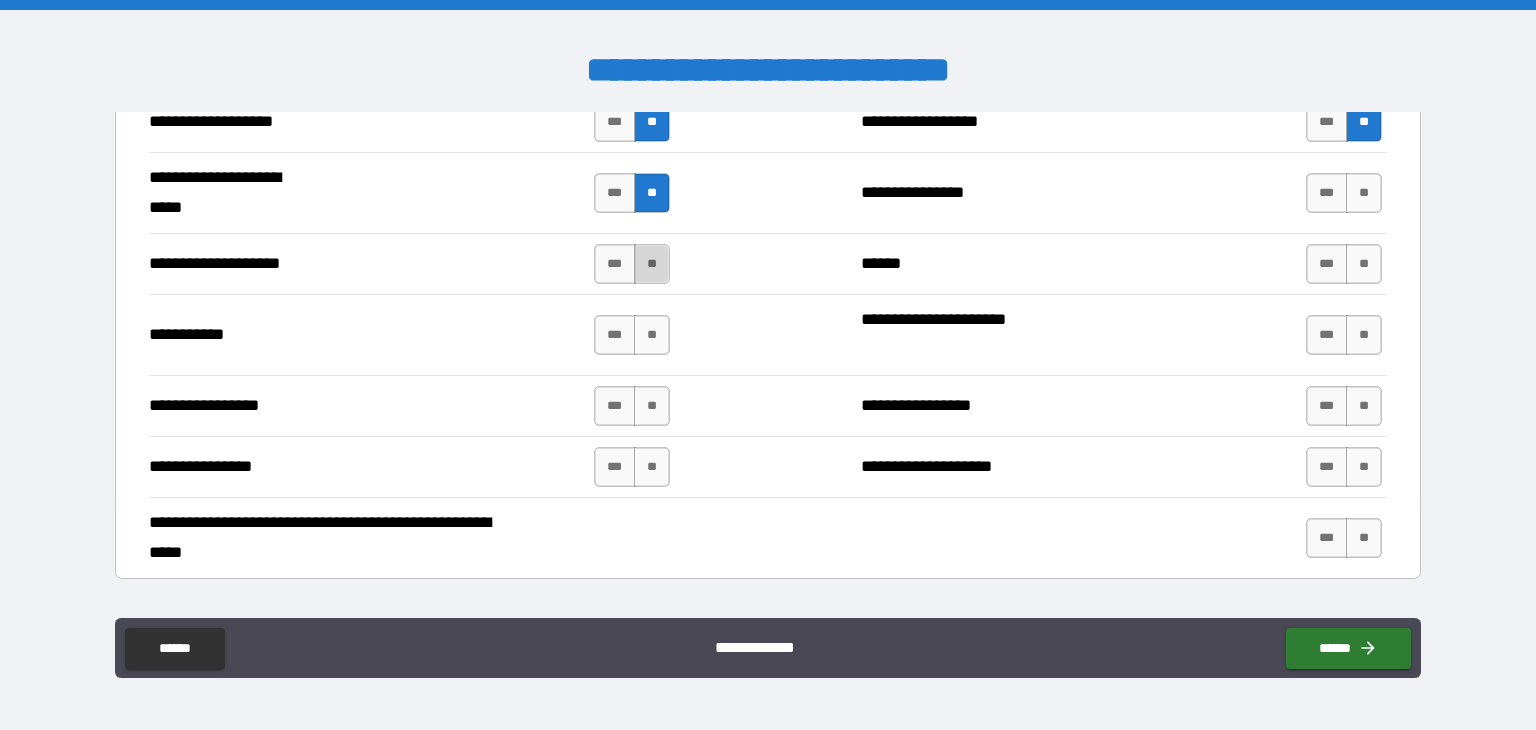 click on "**" at bounding box center [652, 264] 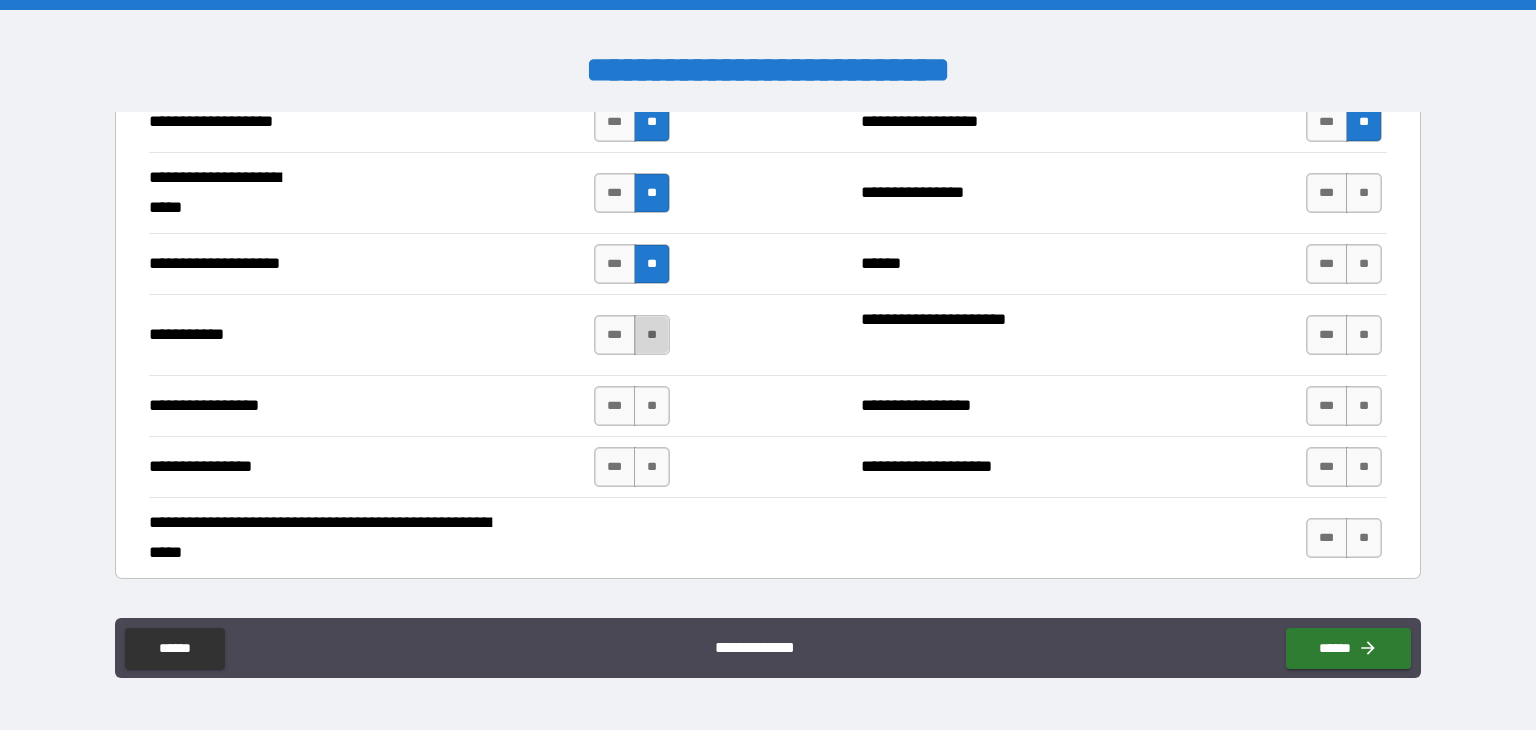click on "**" at bounding box center (652, 335) 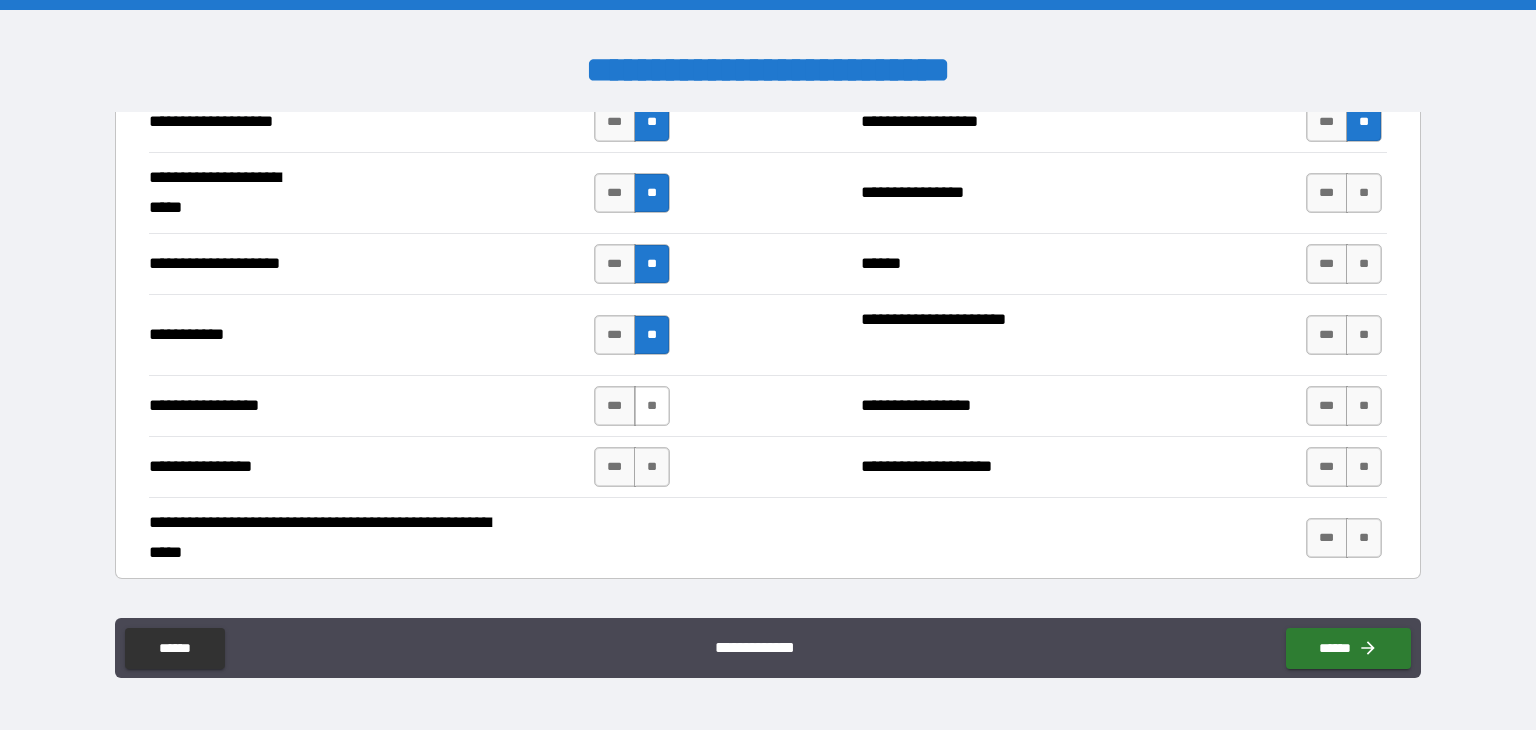 click on "**" at bounding box center (652, 406) 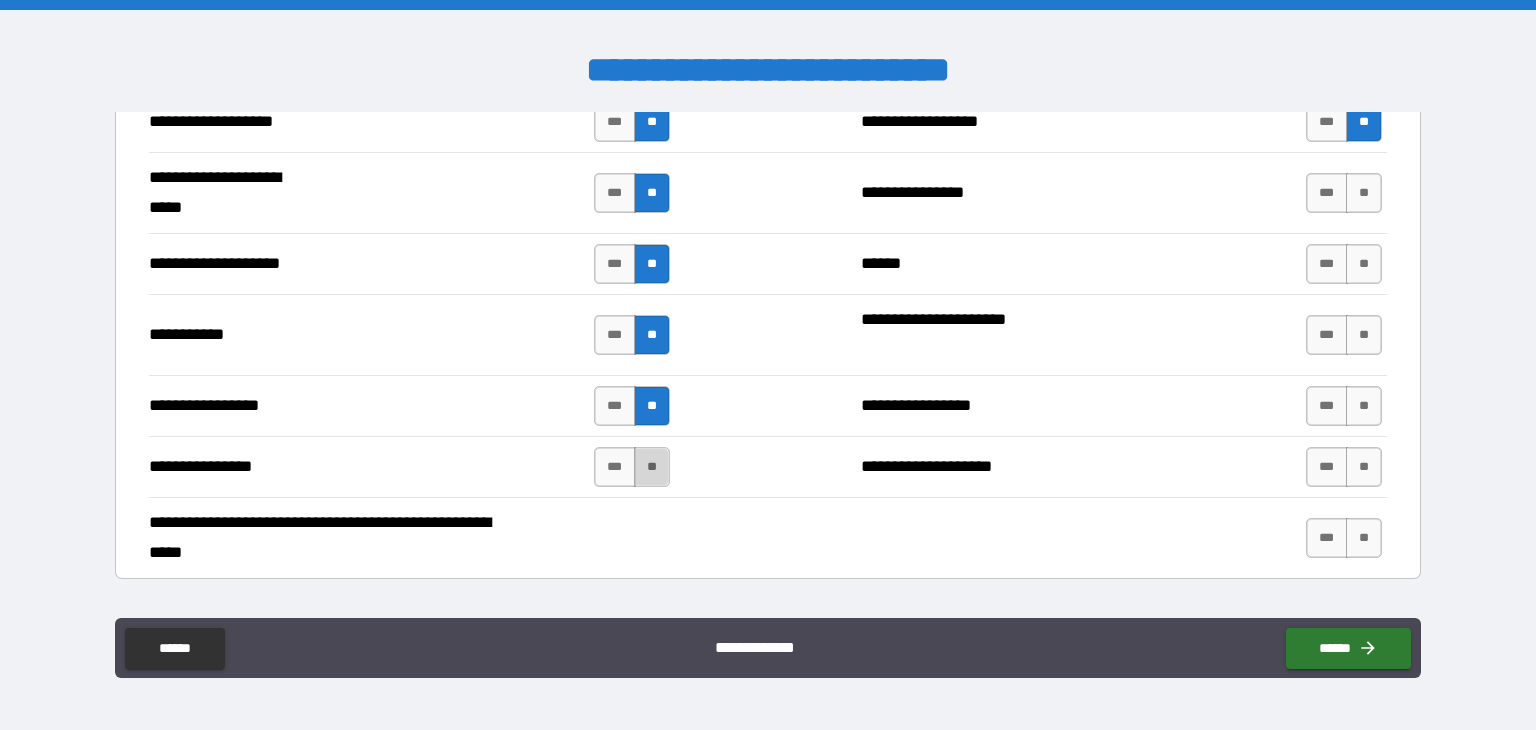 click on "**" at bounding box center [652, 467] 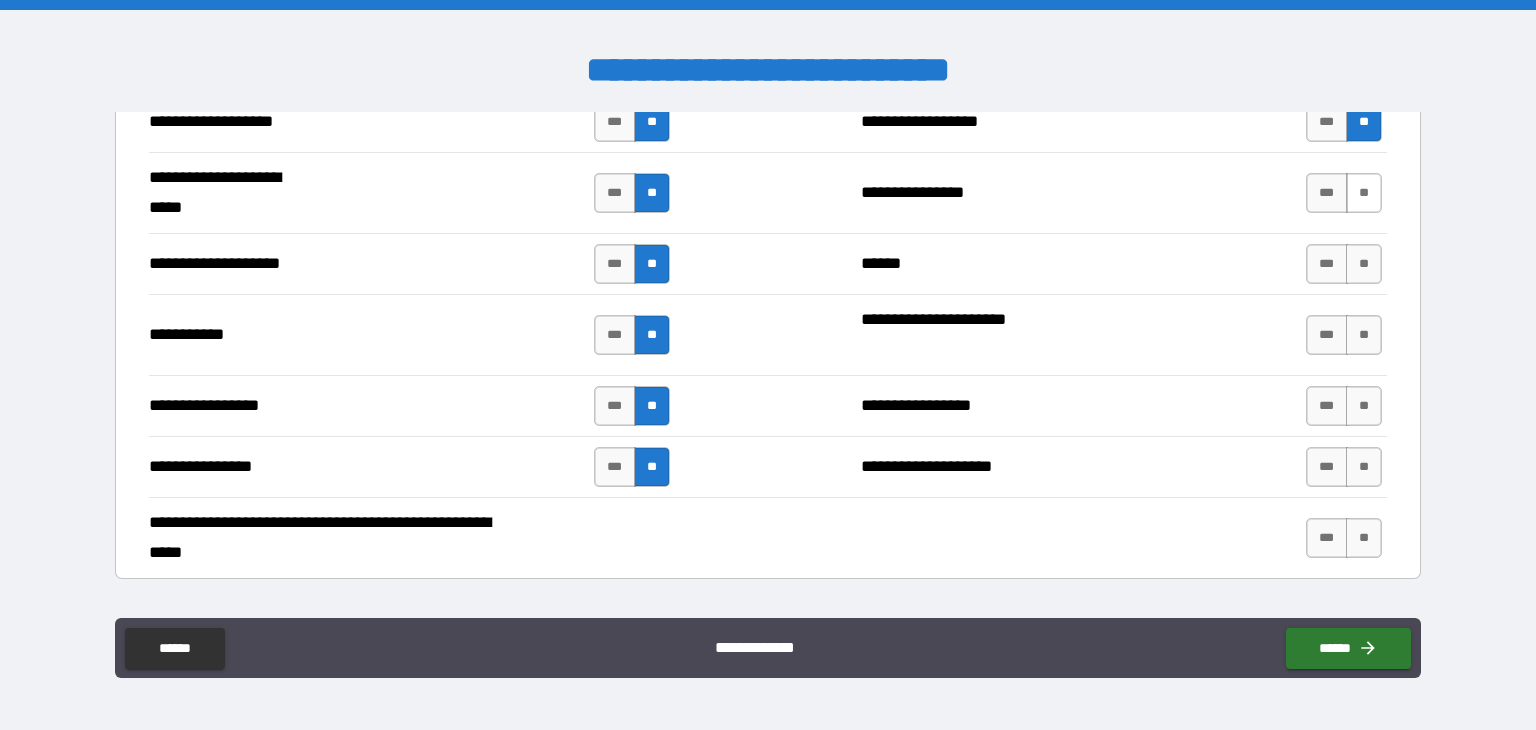 click on "**" at bounding box center [1364, 193] 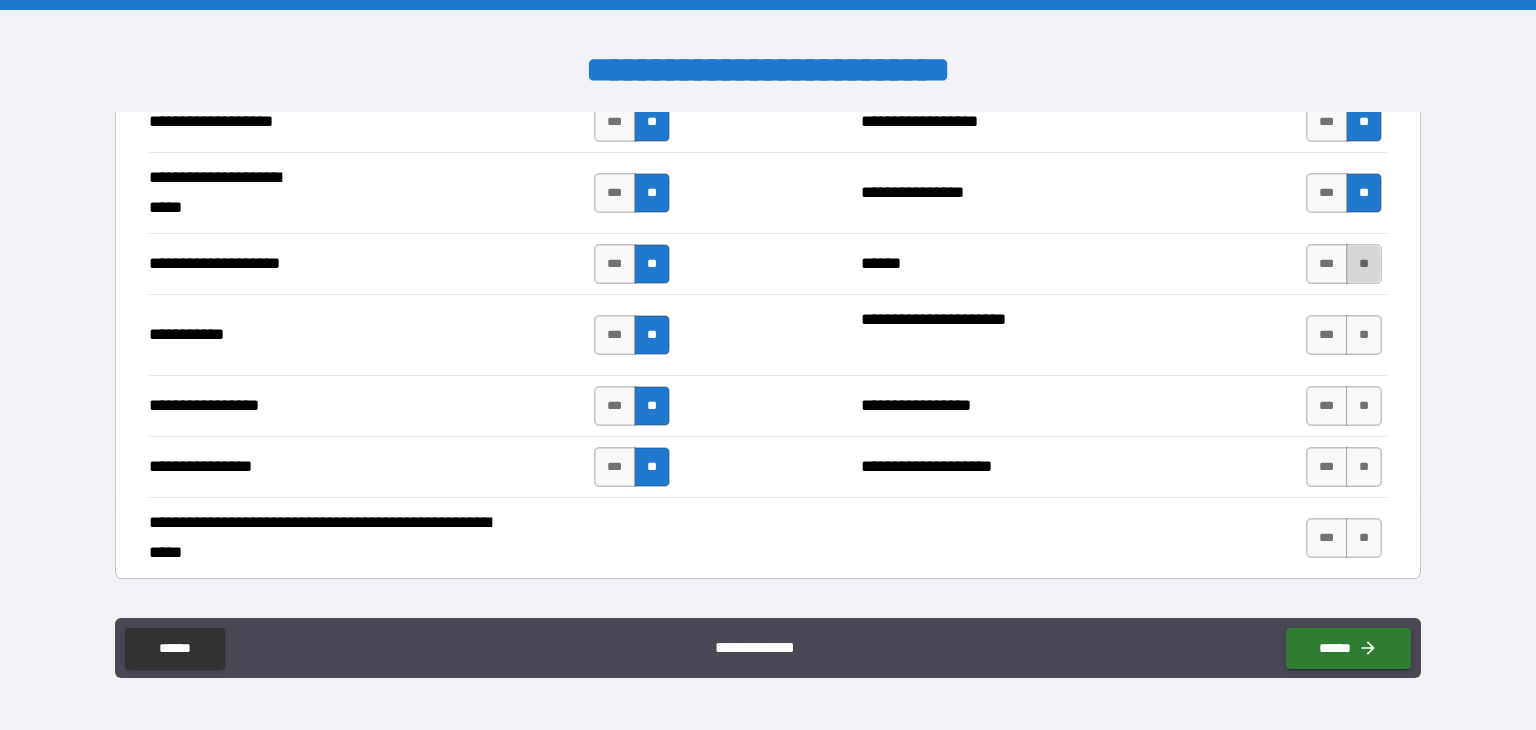 click on "**" at bounding box center (1364, 264) 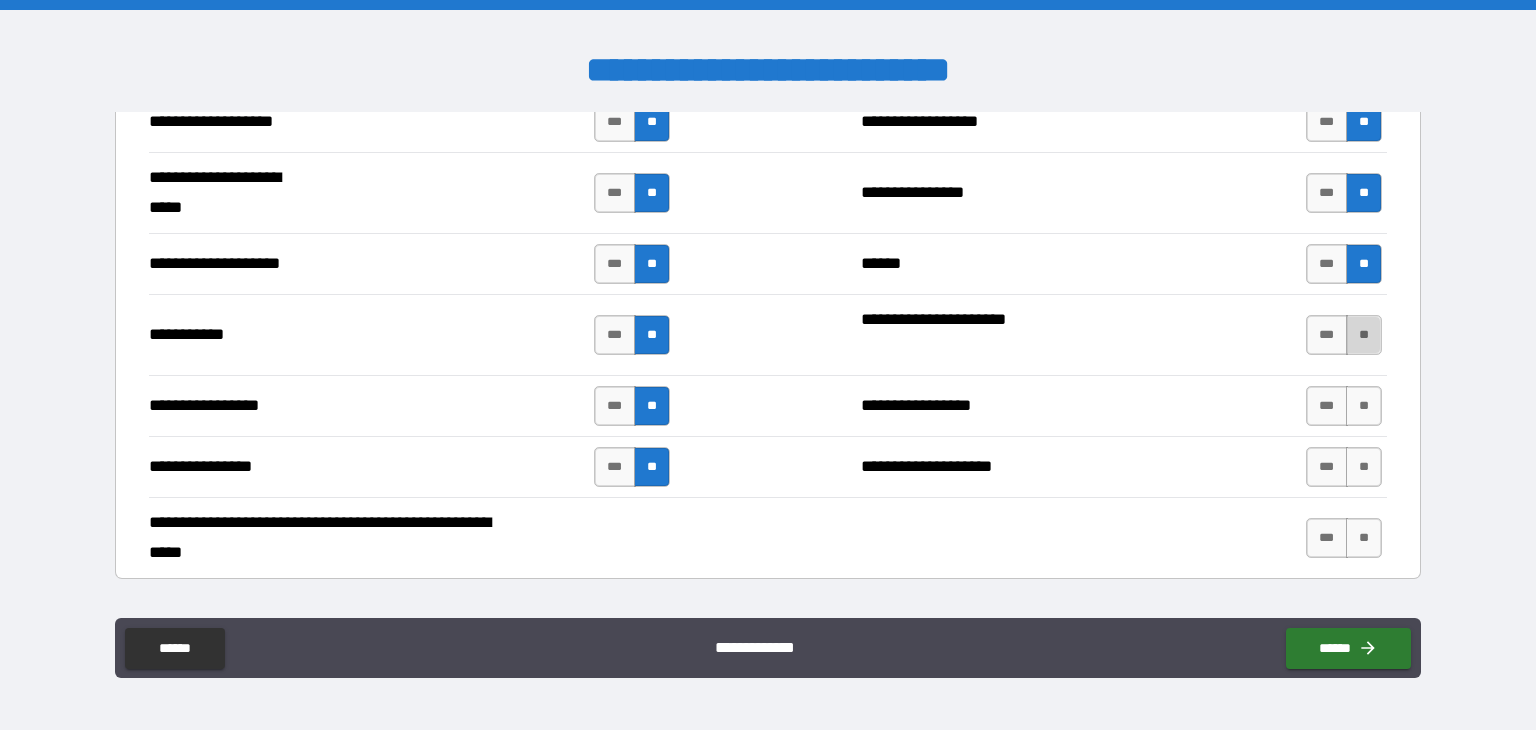 click on "**" at bounding box center [1364, 335] 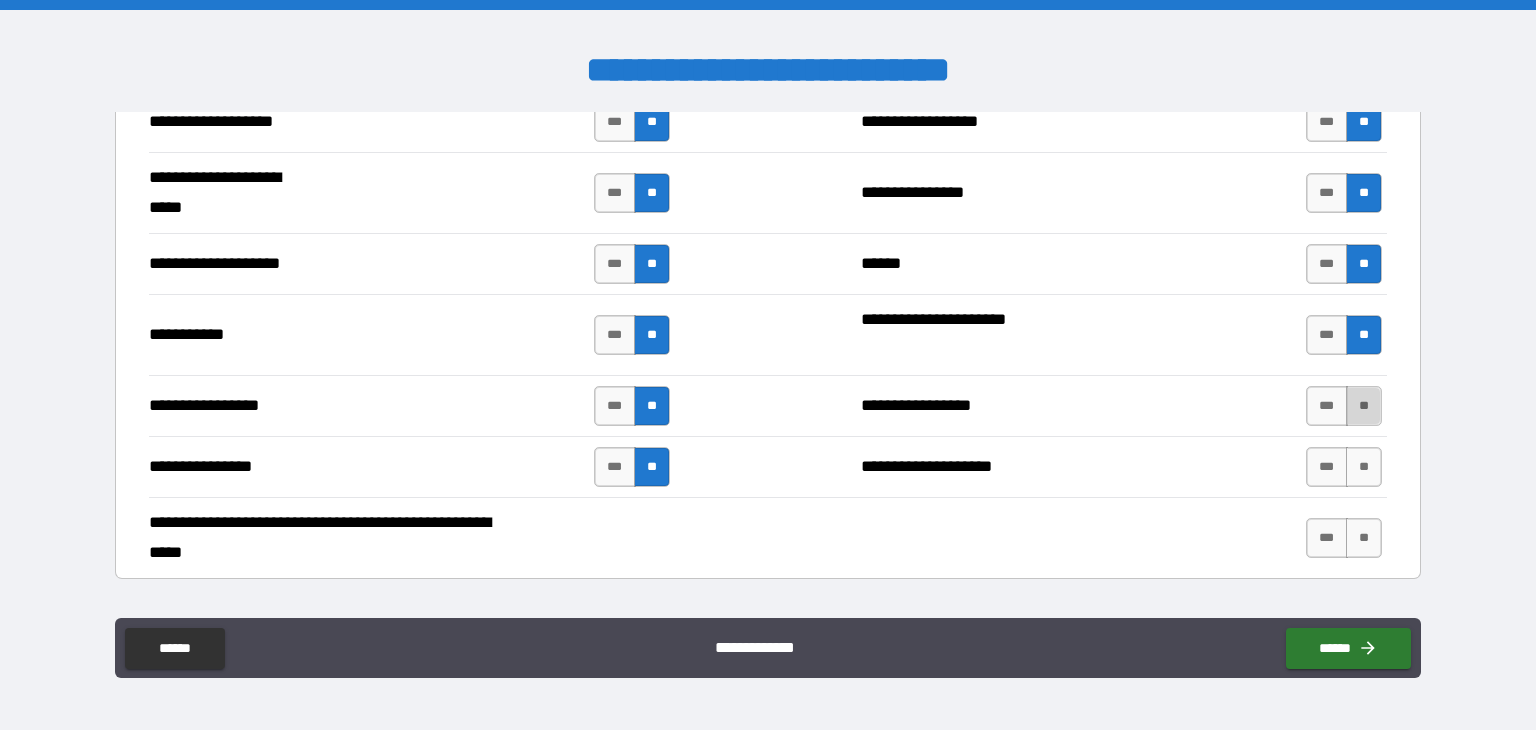 click on "**" at bounding box center (1364, 406) 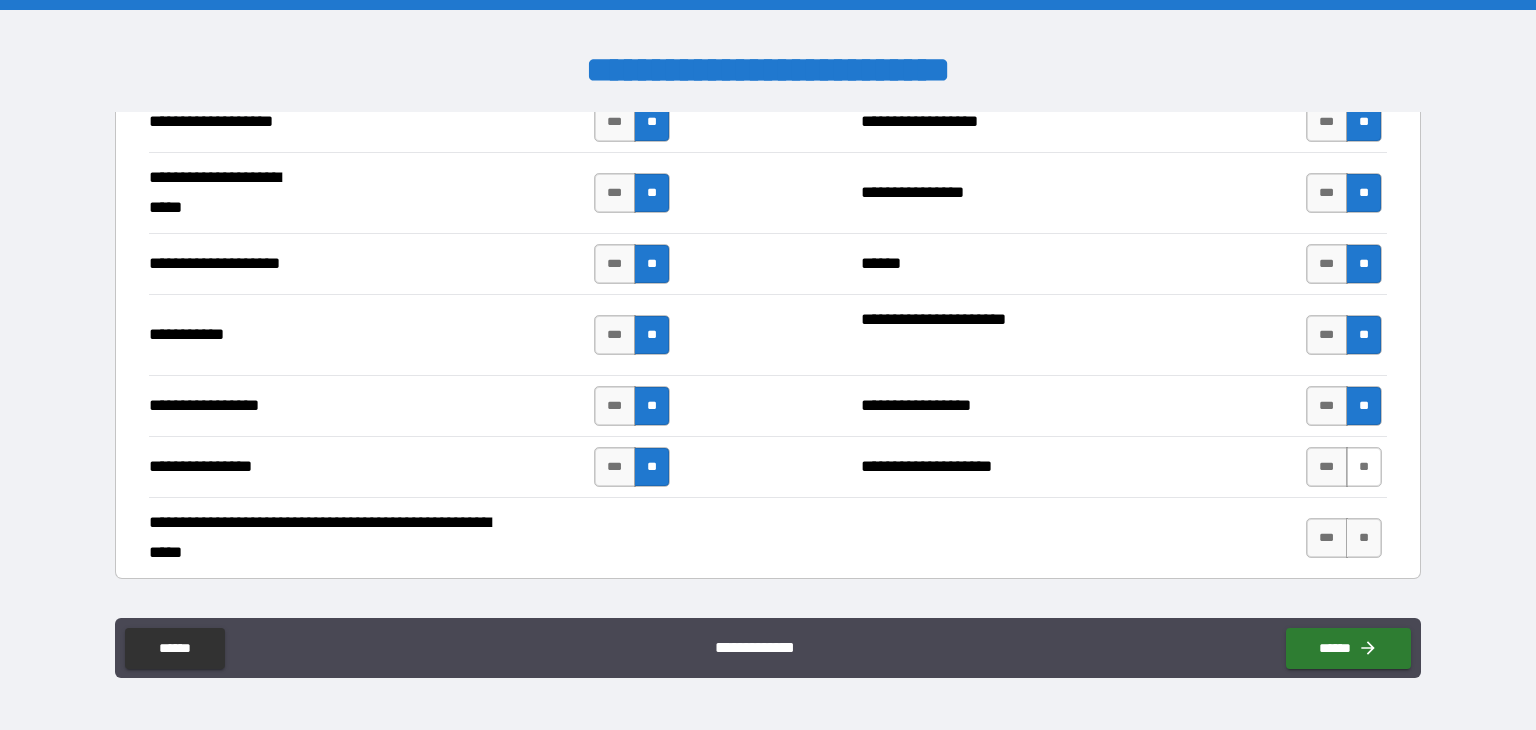 click on "**" at bounding box center [1364, 467] 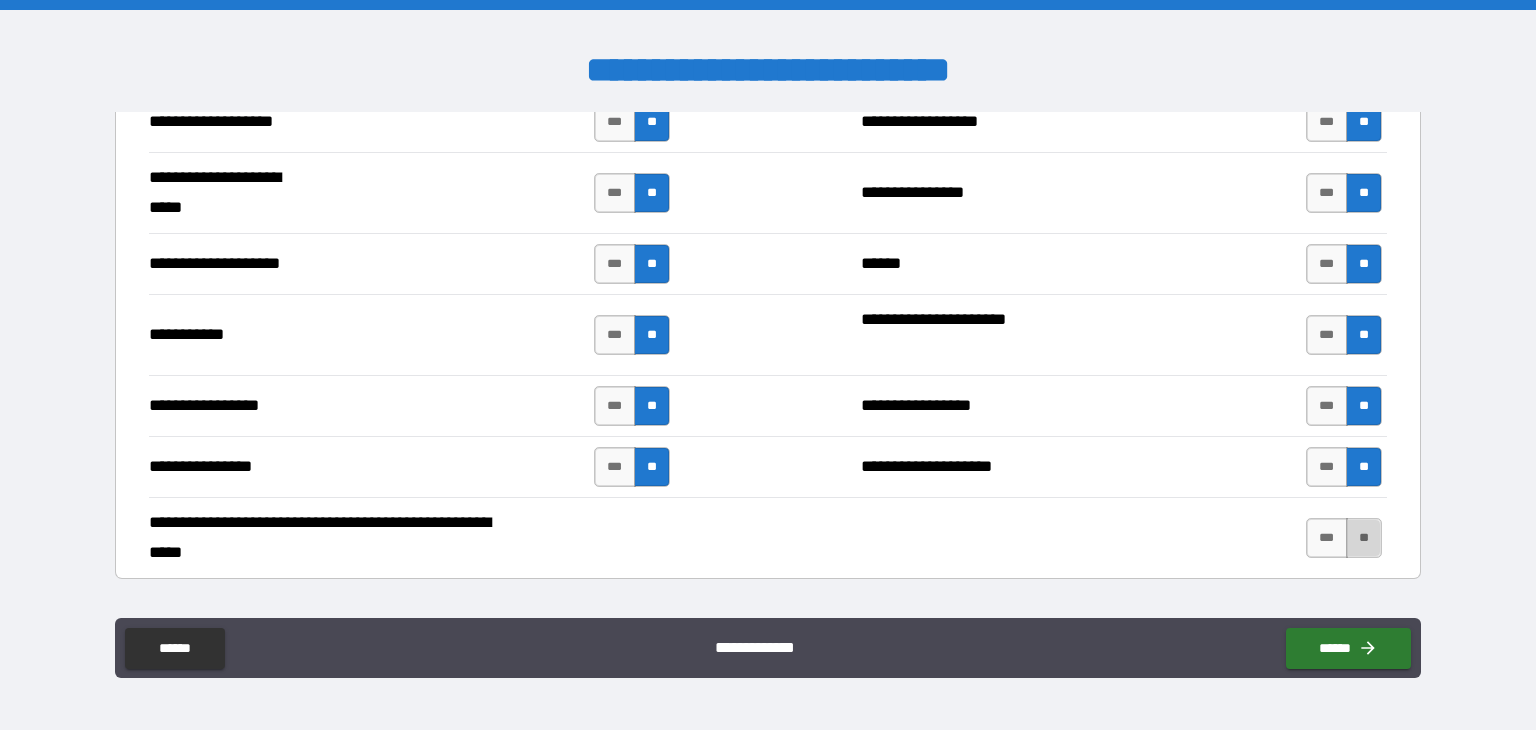click on "**" at bounding box center [1364, 538] 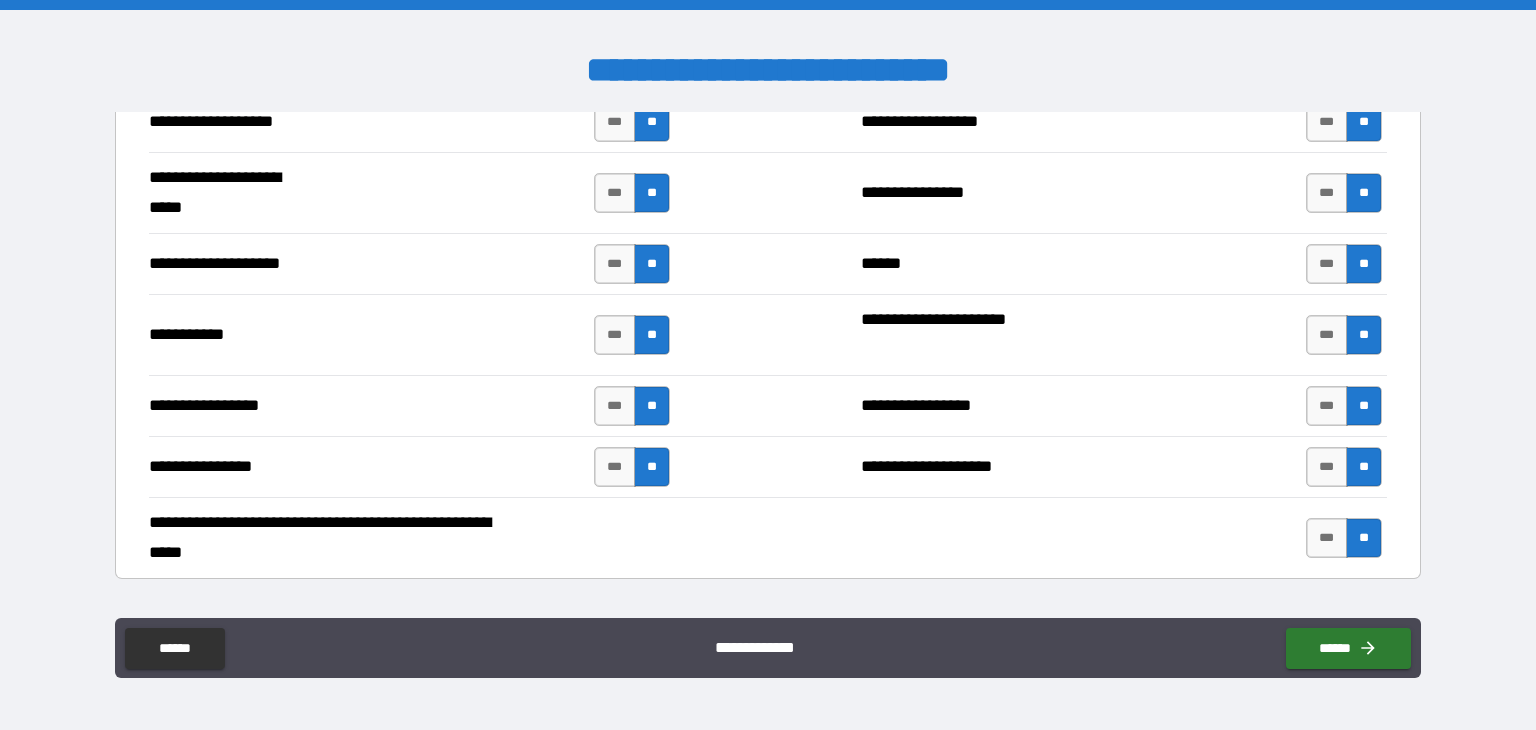 click on "**********" at bounding box center [768, 355] 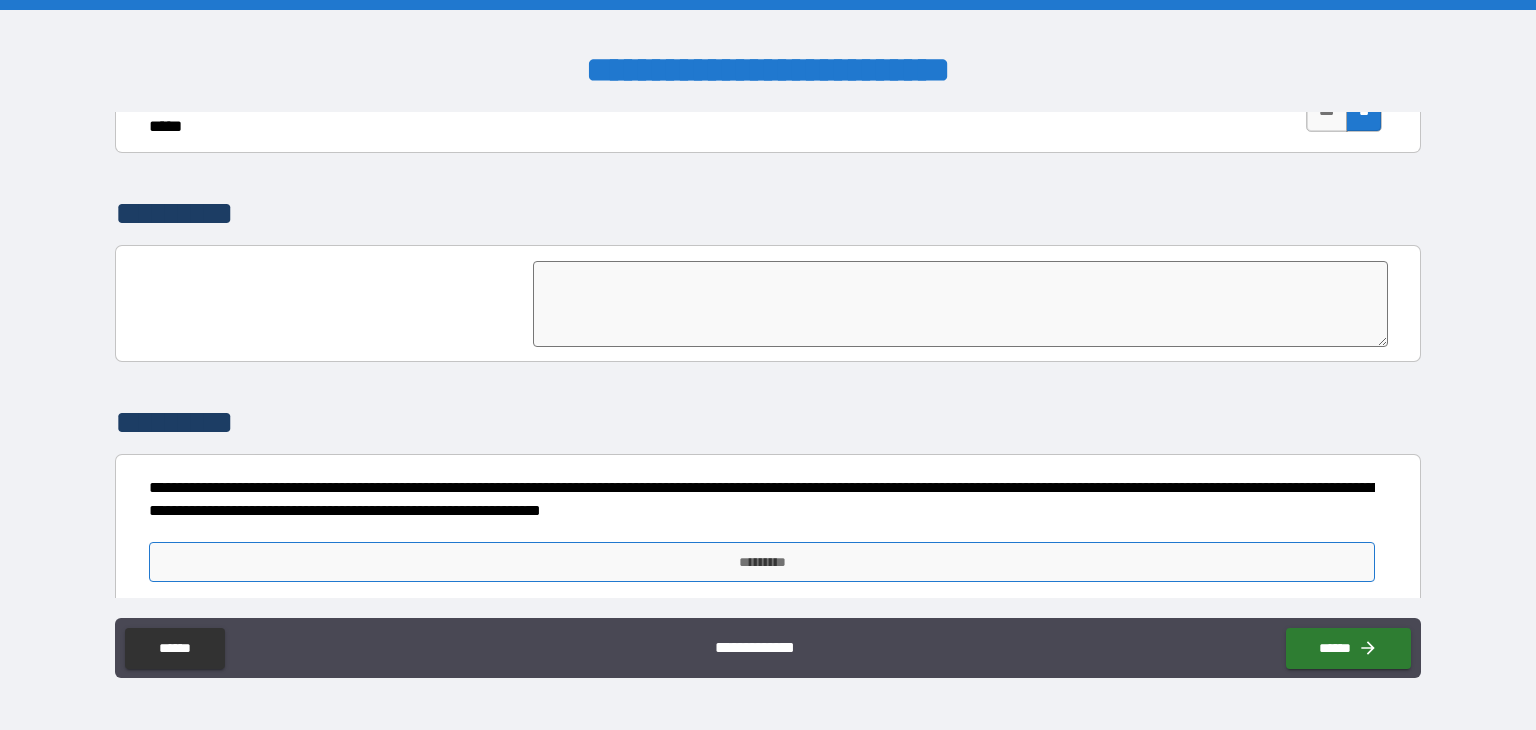 click on "*********" at bounding box center [762, 562] 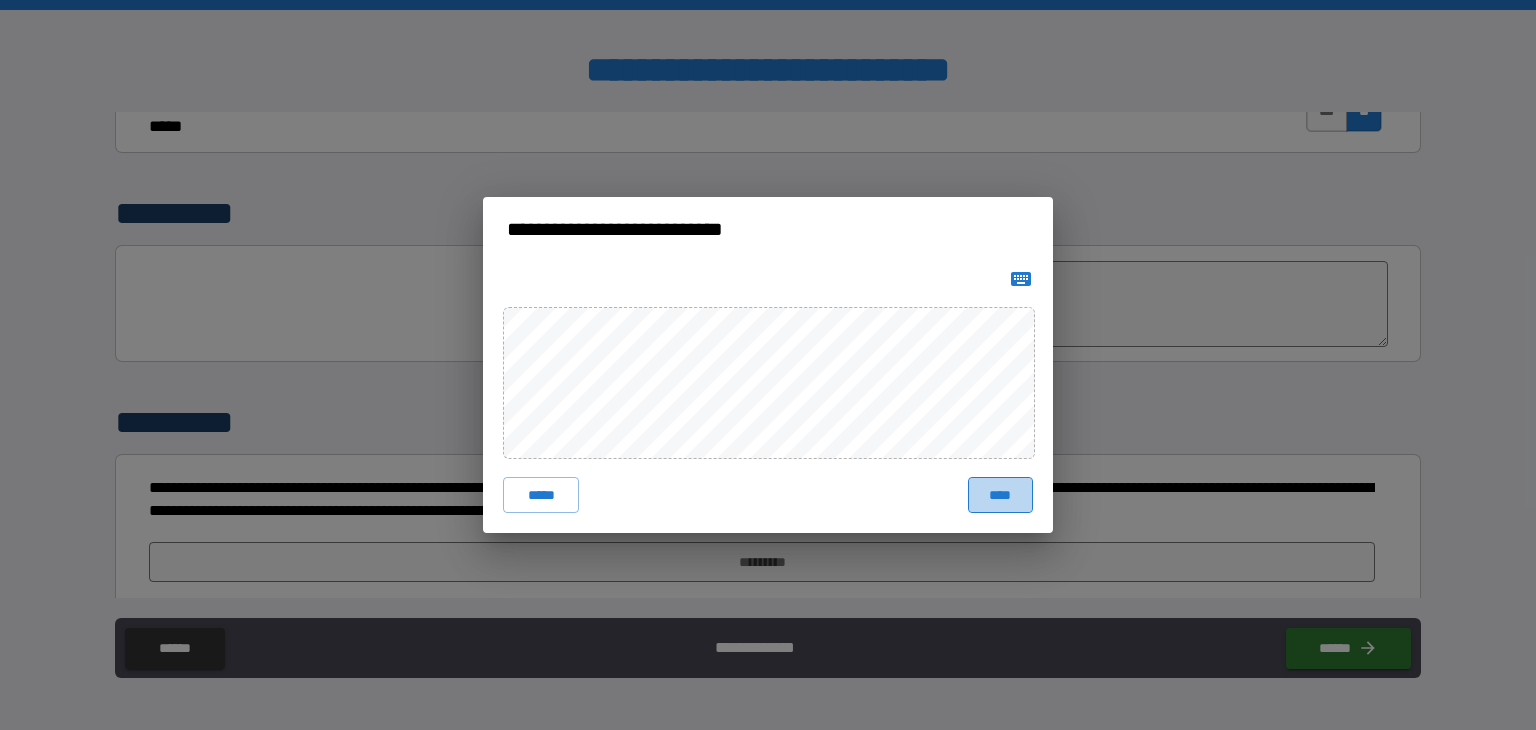 click on "****" at bounding box center [1000, 495] 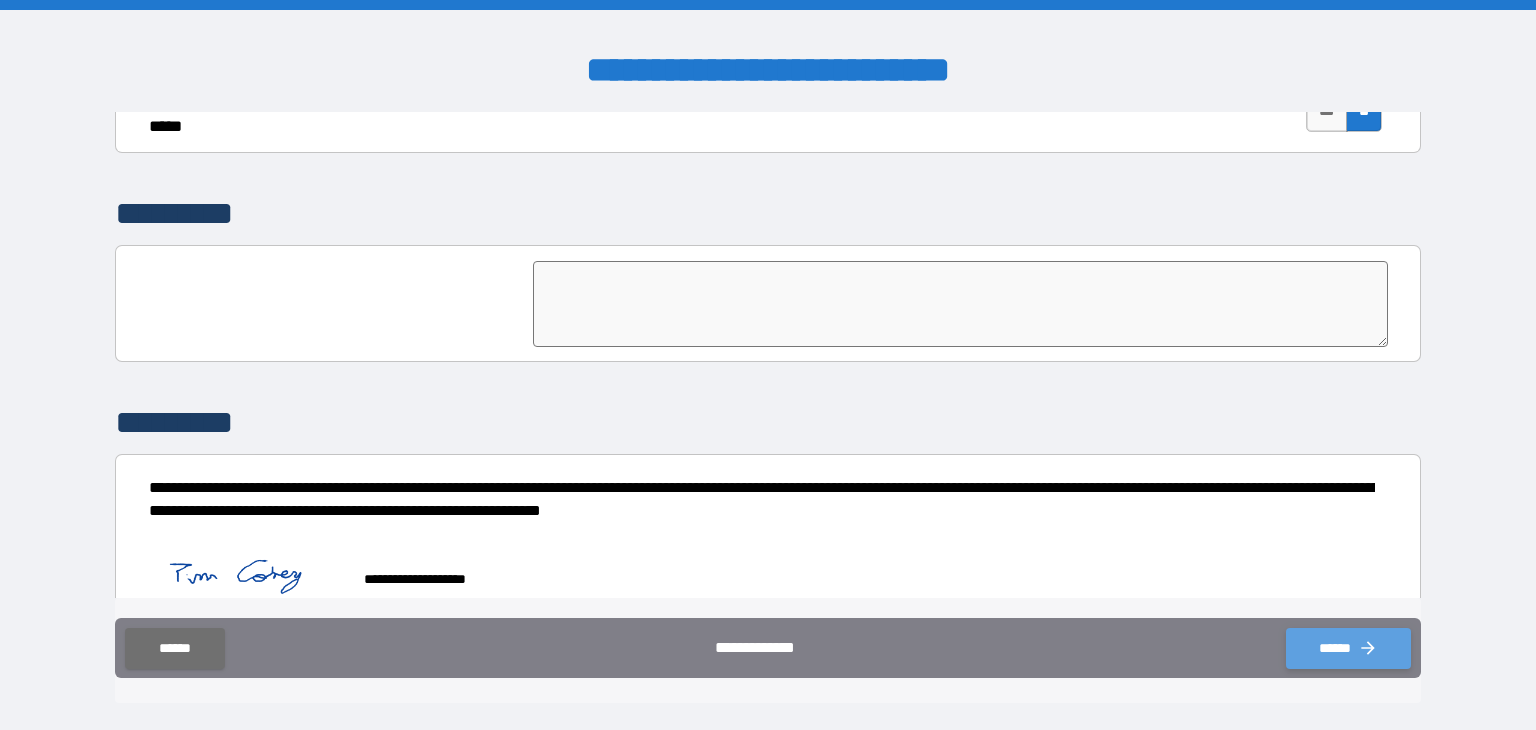 click on "******" at bounding box center [1348, 648] 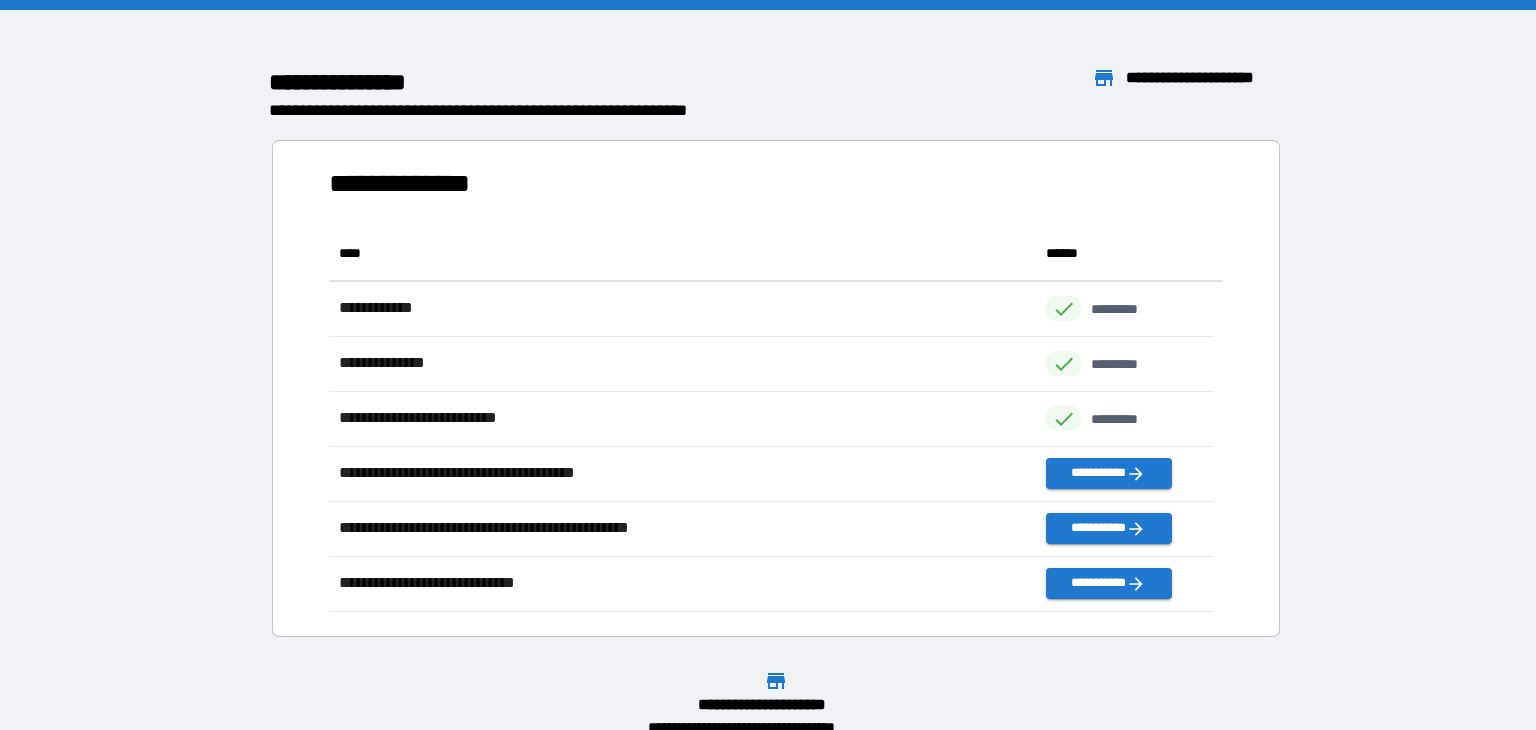 scroll, scrollTop: 16, scrollLeft: 16, axis: both 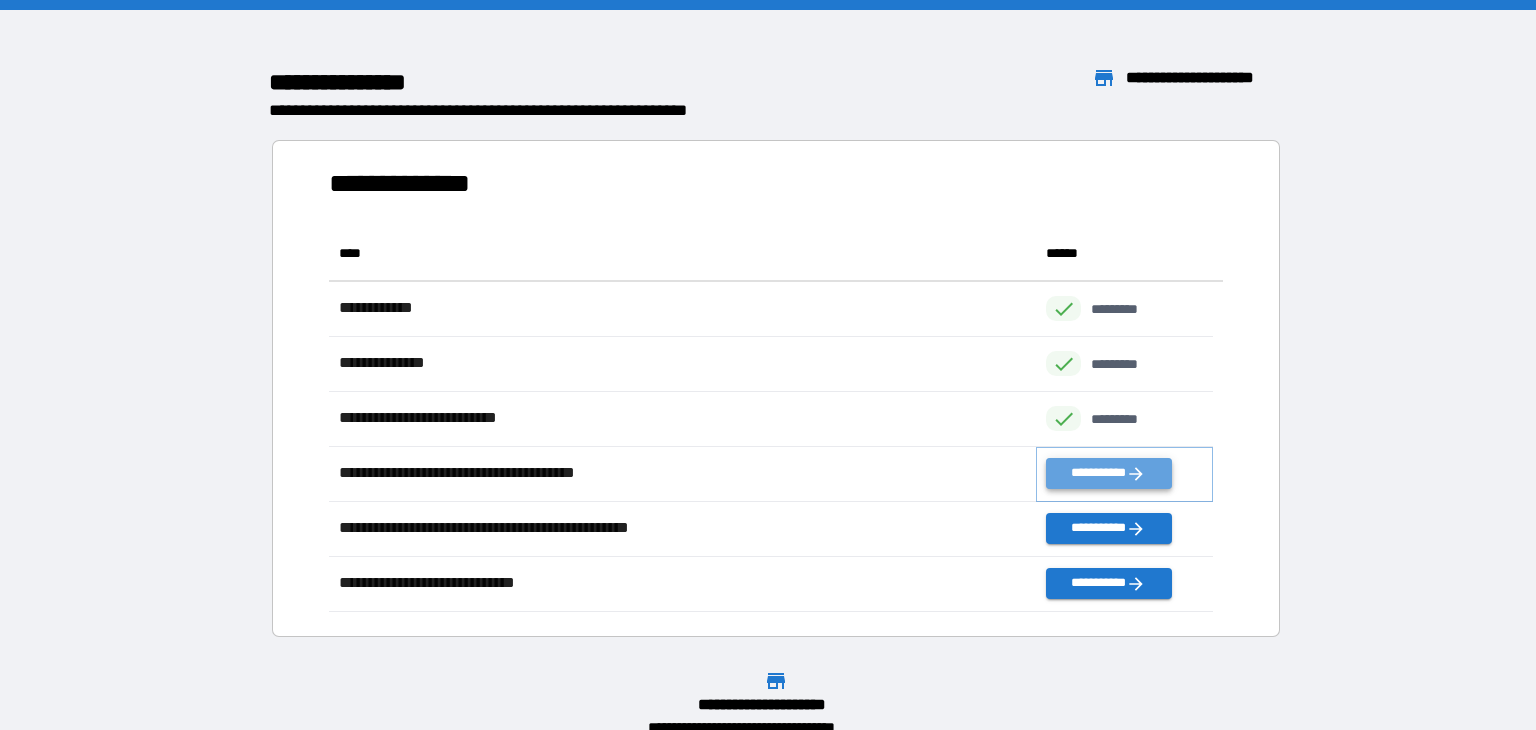click on "**********" at bounding box center (1108, 473) 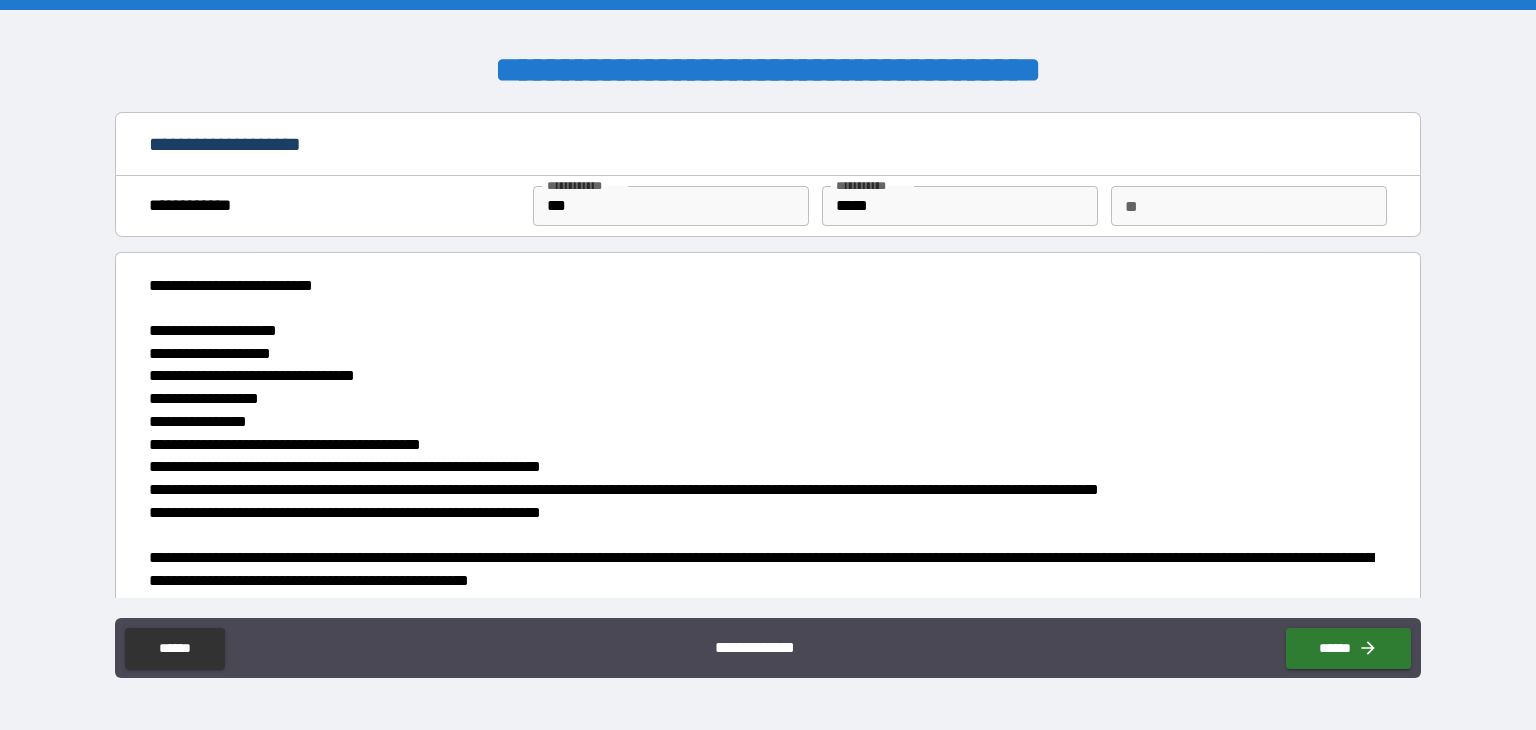scroll, scrollTop: 425, scrollLeft: 0, axis: vertical 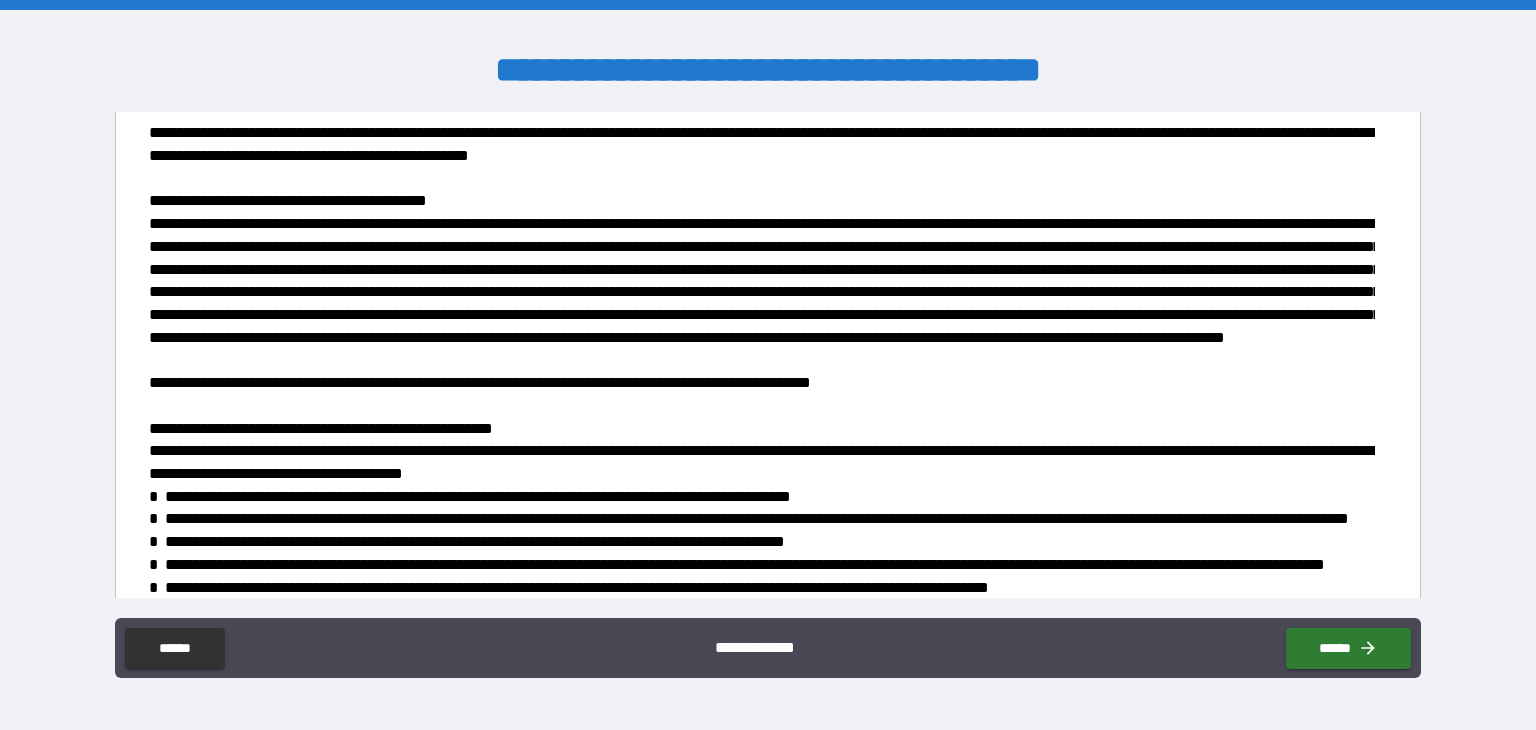 click on "**********" at bounding box center [768, 367] 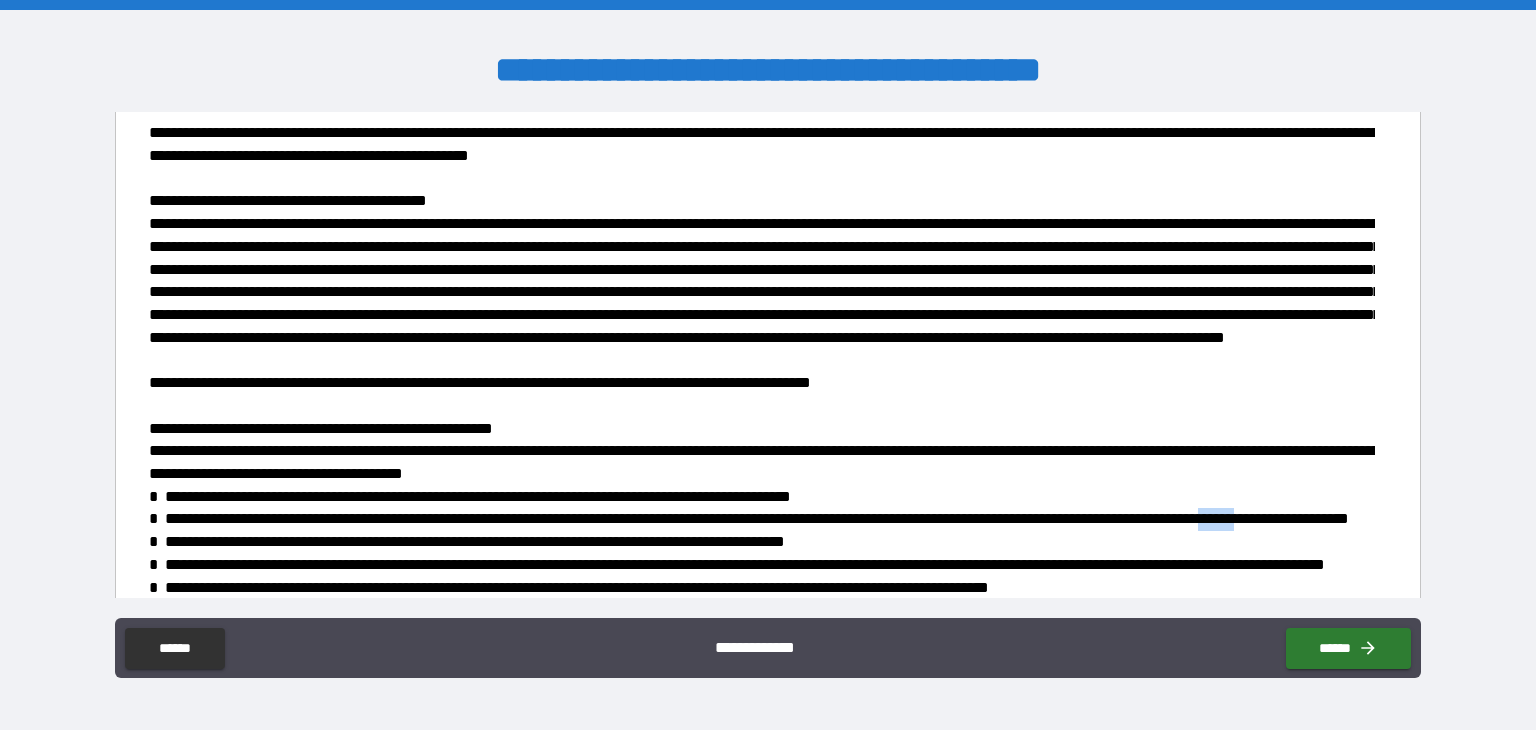 click on "**********" at bounding box center [768, 367] 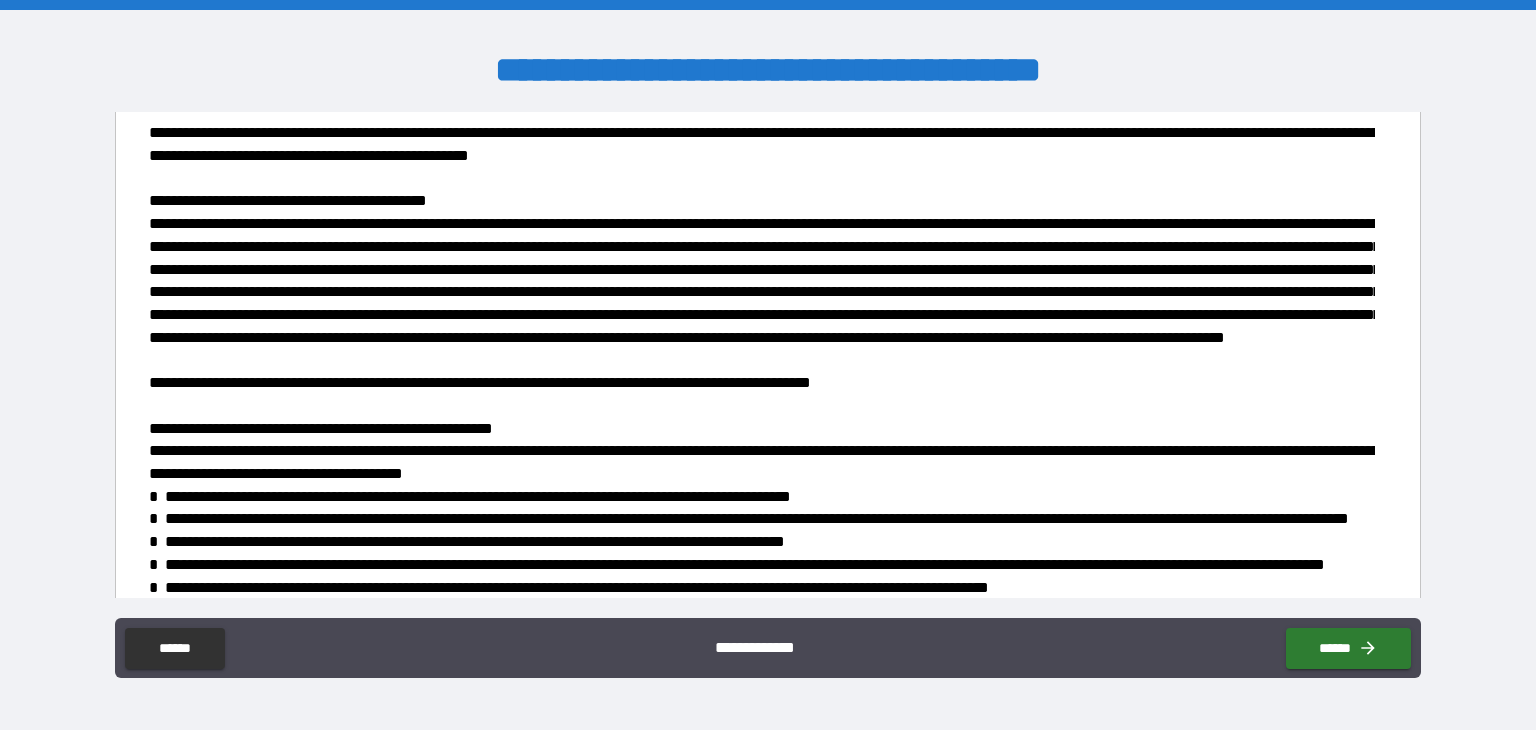 click on "**********" at bounding box center [768, 1107] 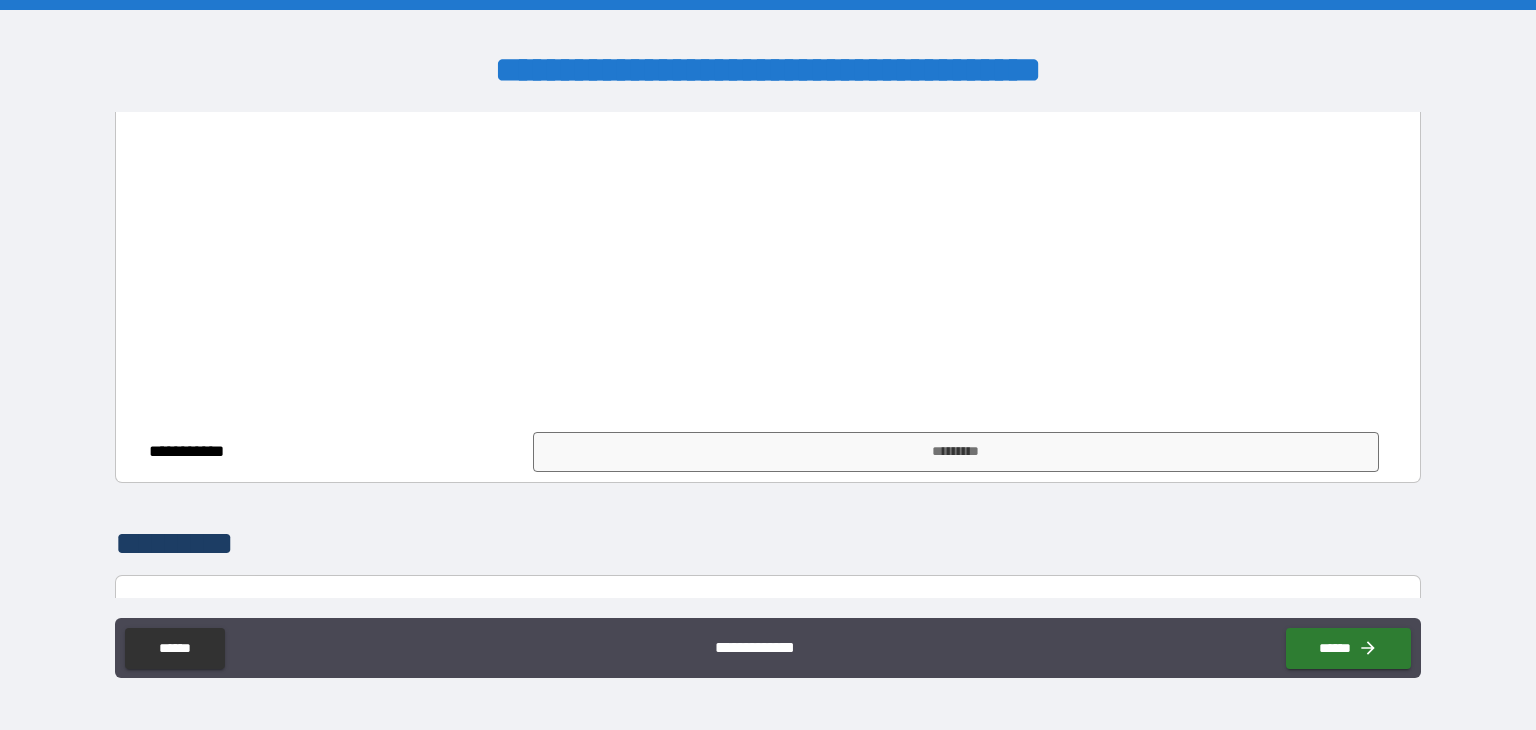 scroll, scrollTop: 2385, scrollLeft: 0, axis: vertical 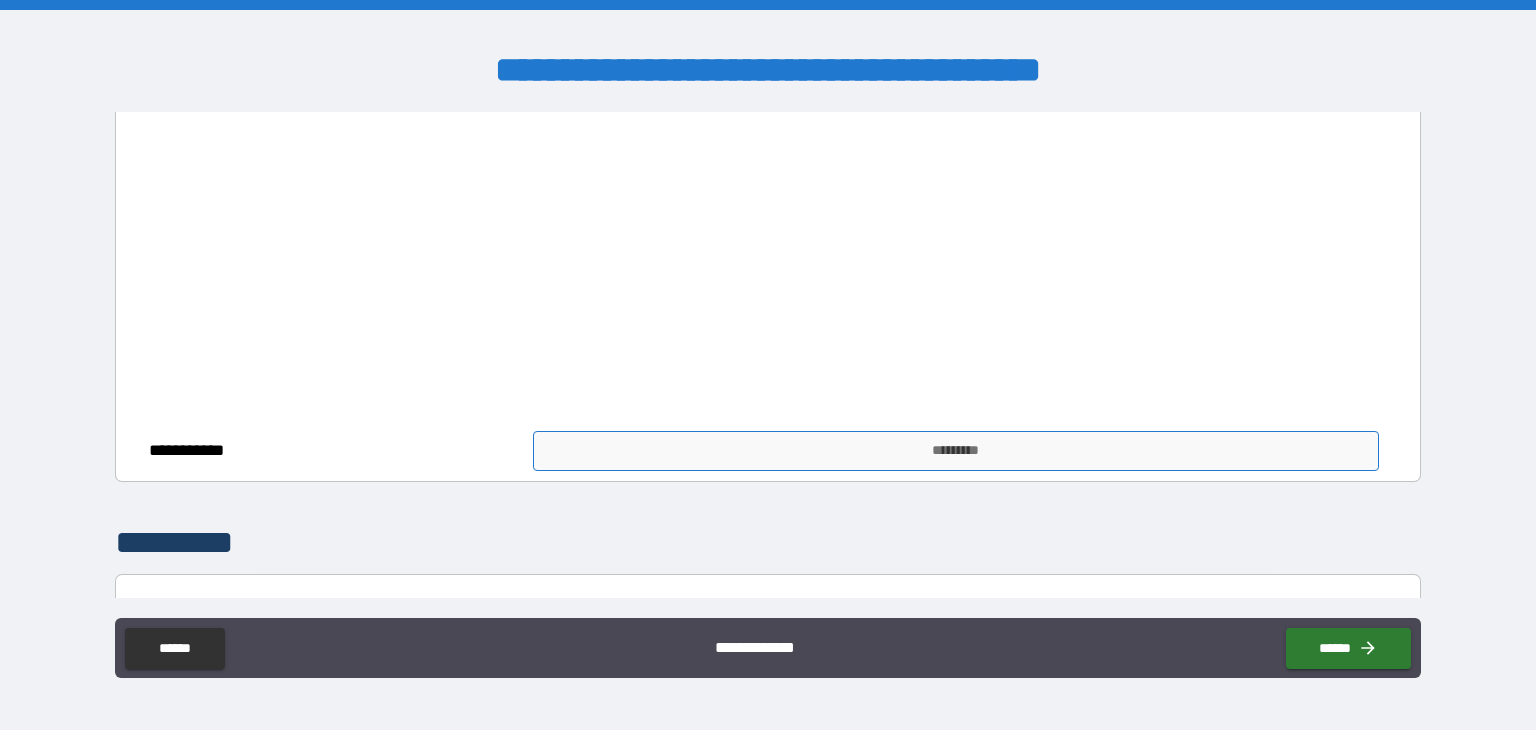 click on "*********" at bounding box center (956, 451) 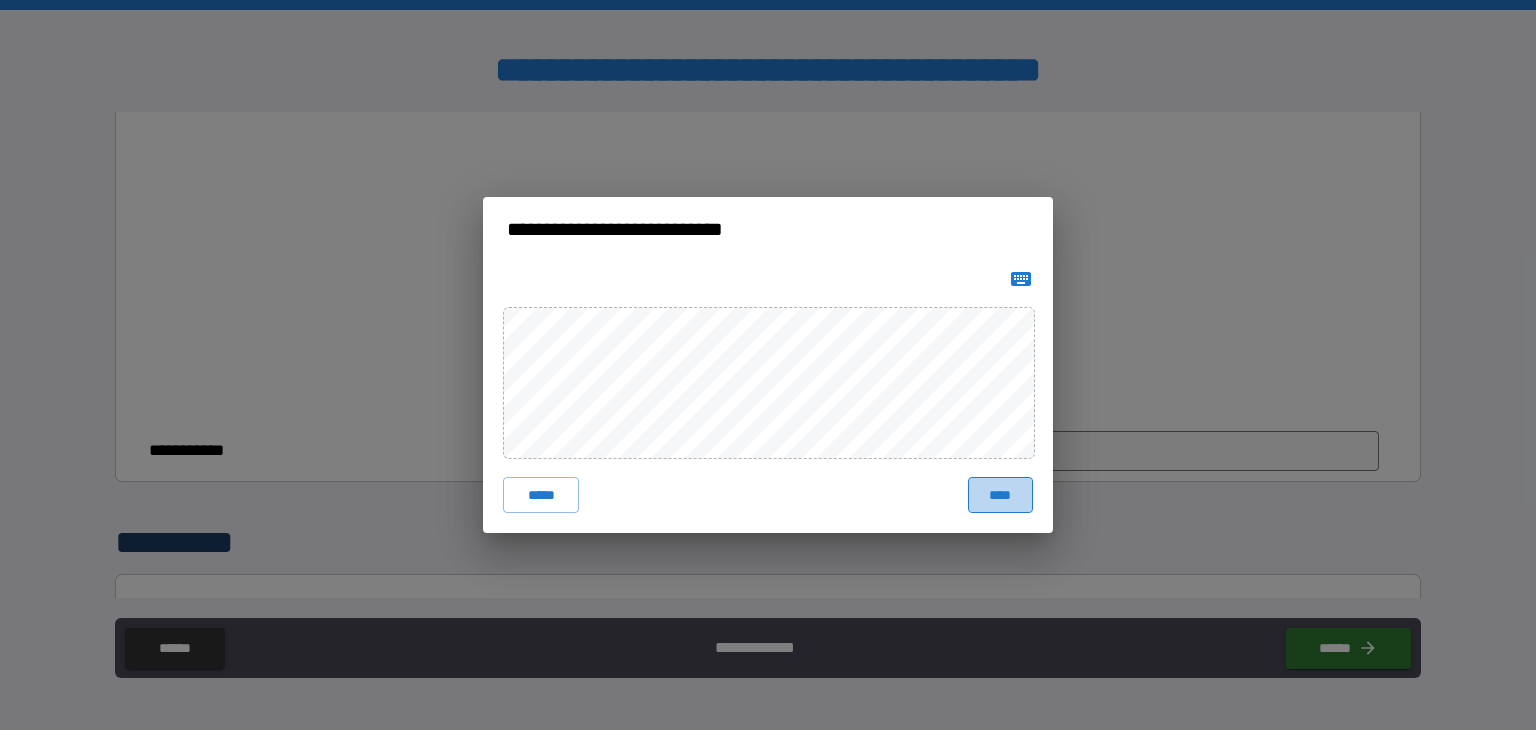 click on "****" at bounding box center [1000, 495] 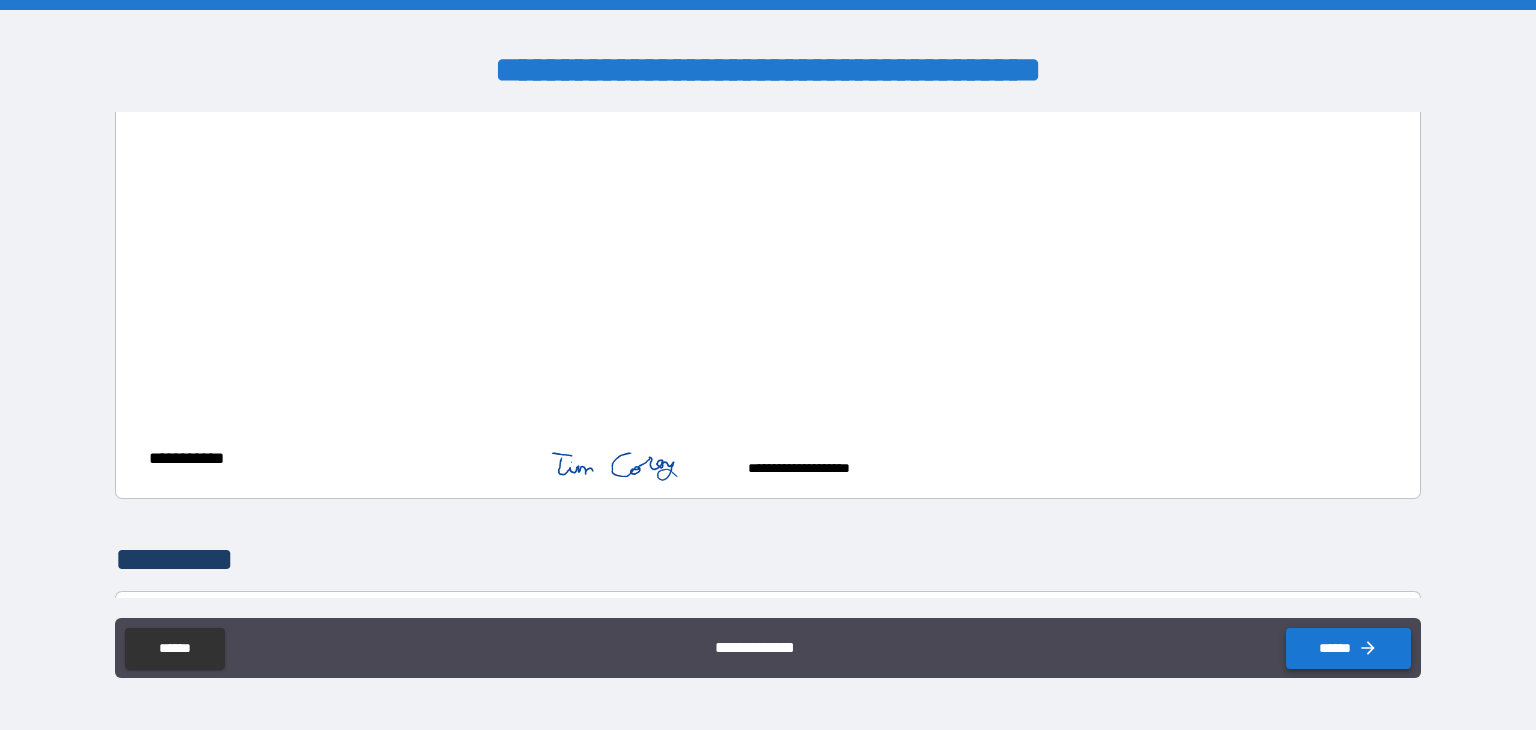 click on "******" at bounding box center [1348, 648] 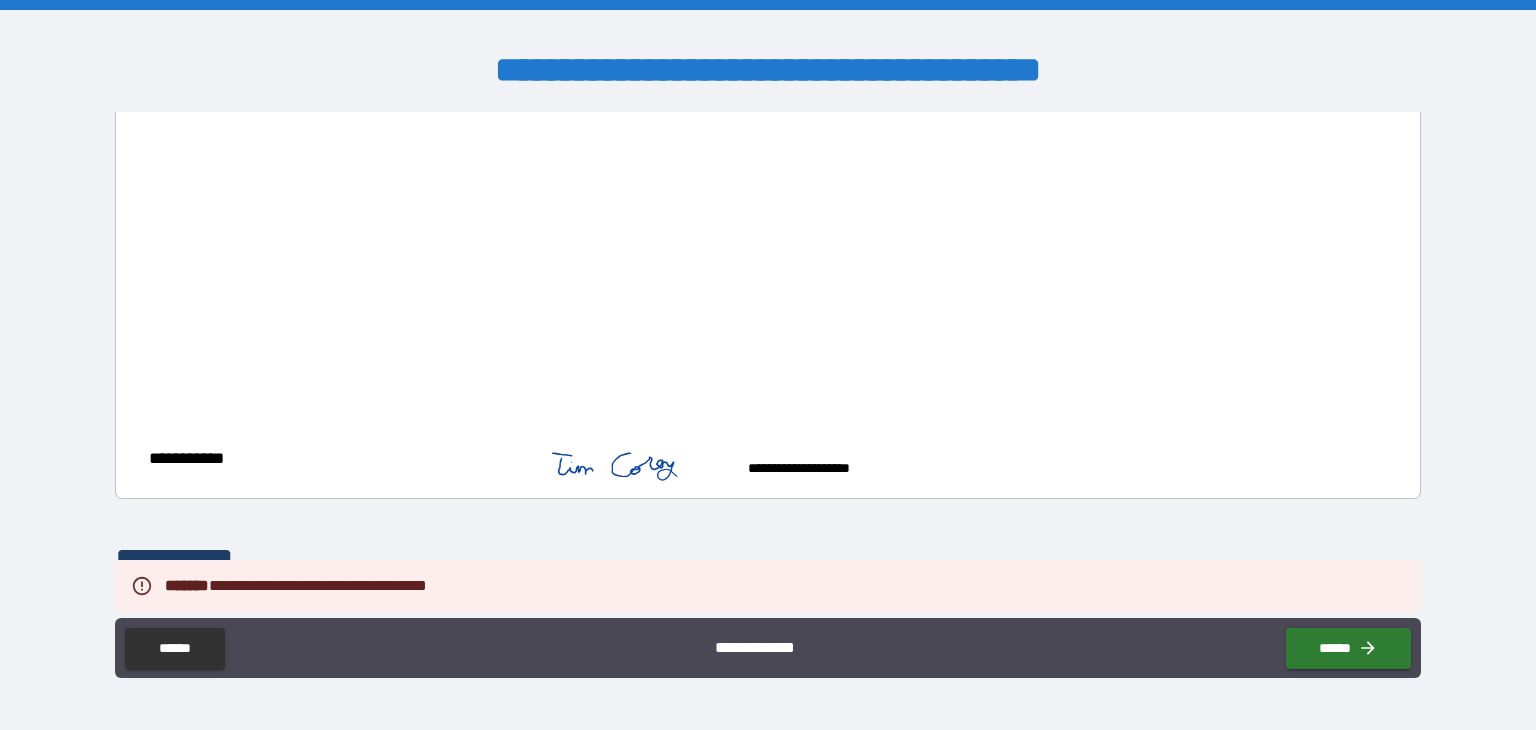 click on "**********" at bounding box center (768, 367) 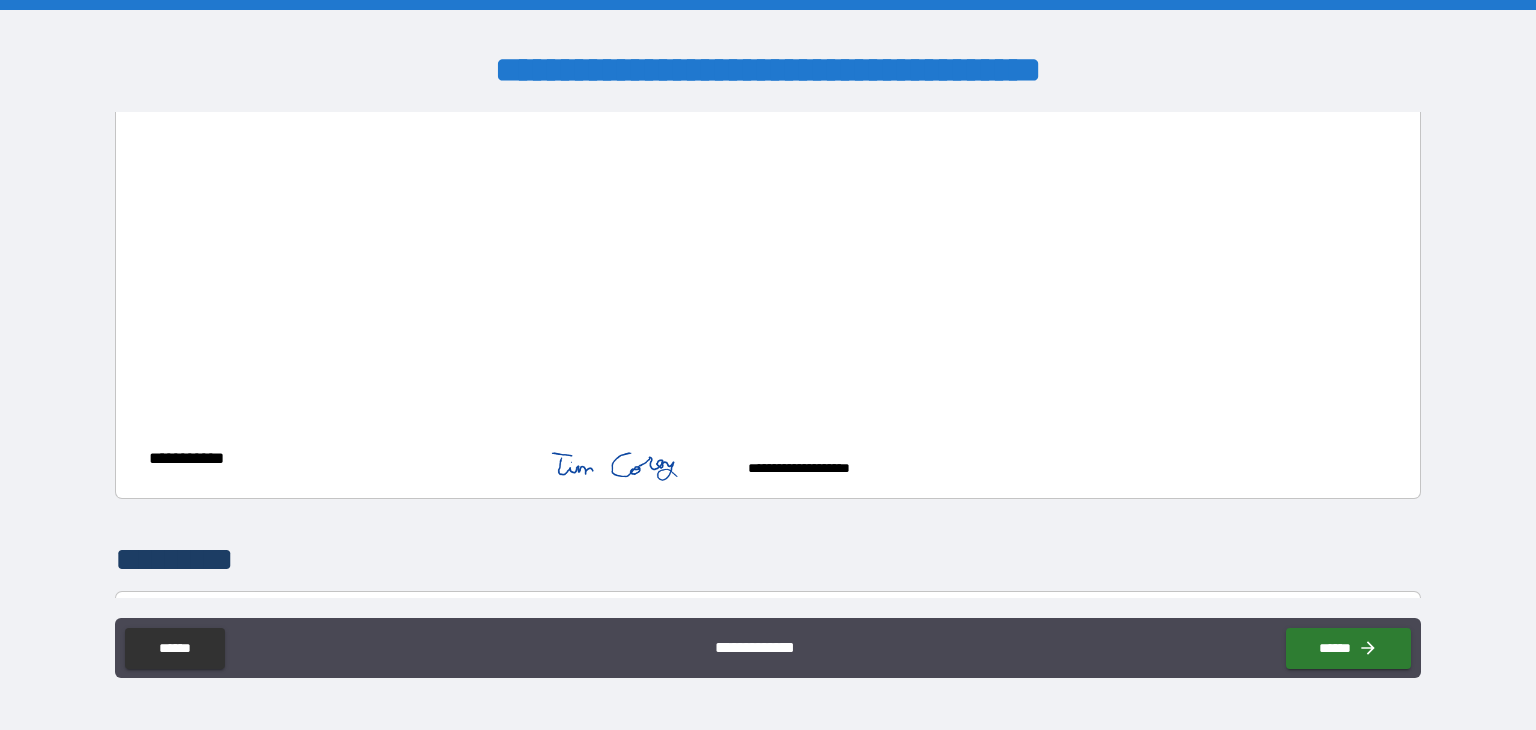 scroll, scrollTop: 2638, scrollLeft: 0, axis: vertical 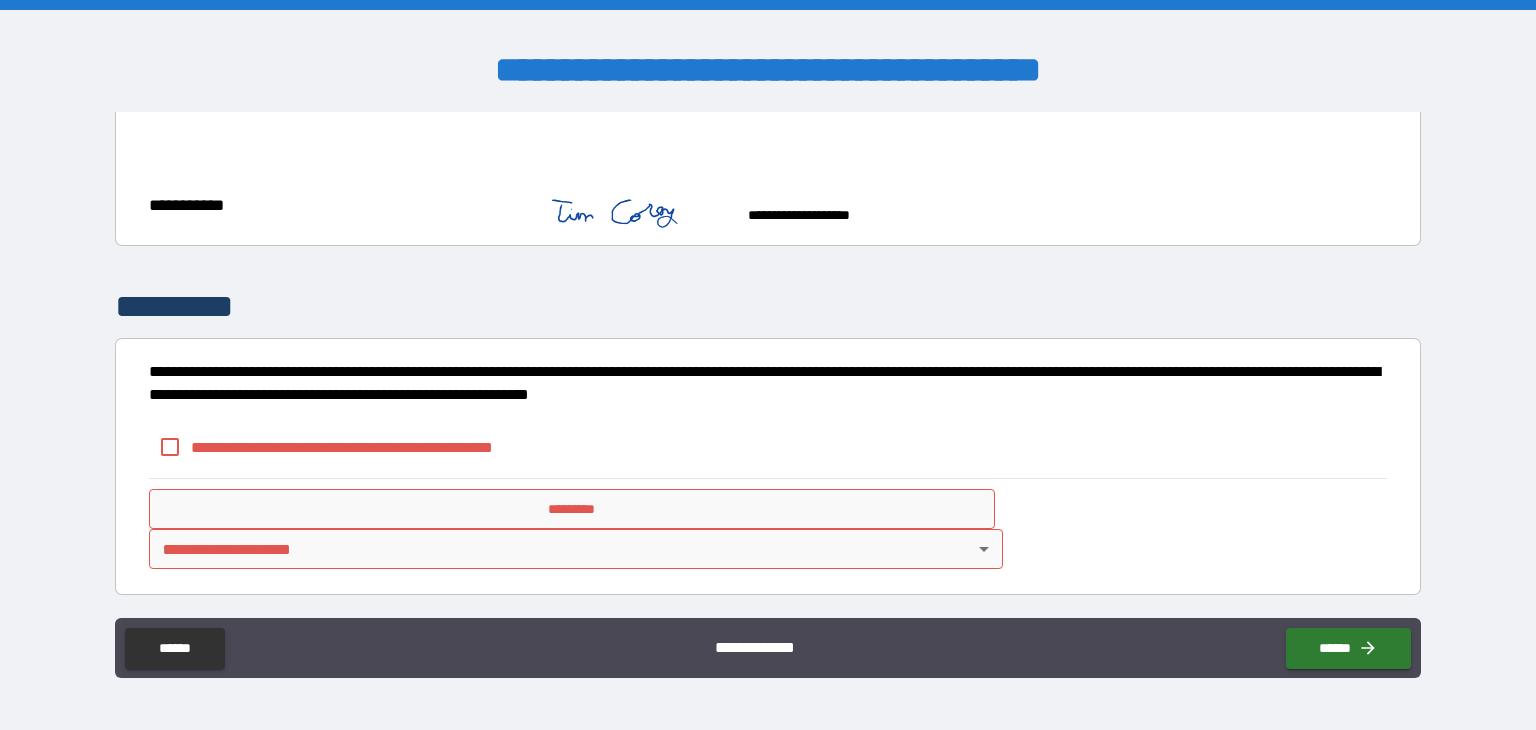 click on "*********" at bounding box center [572, 509] 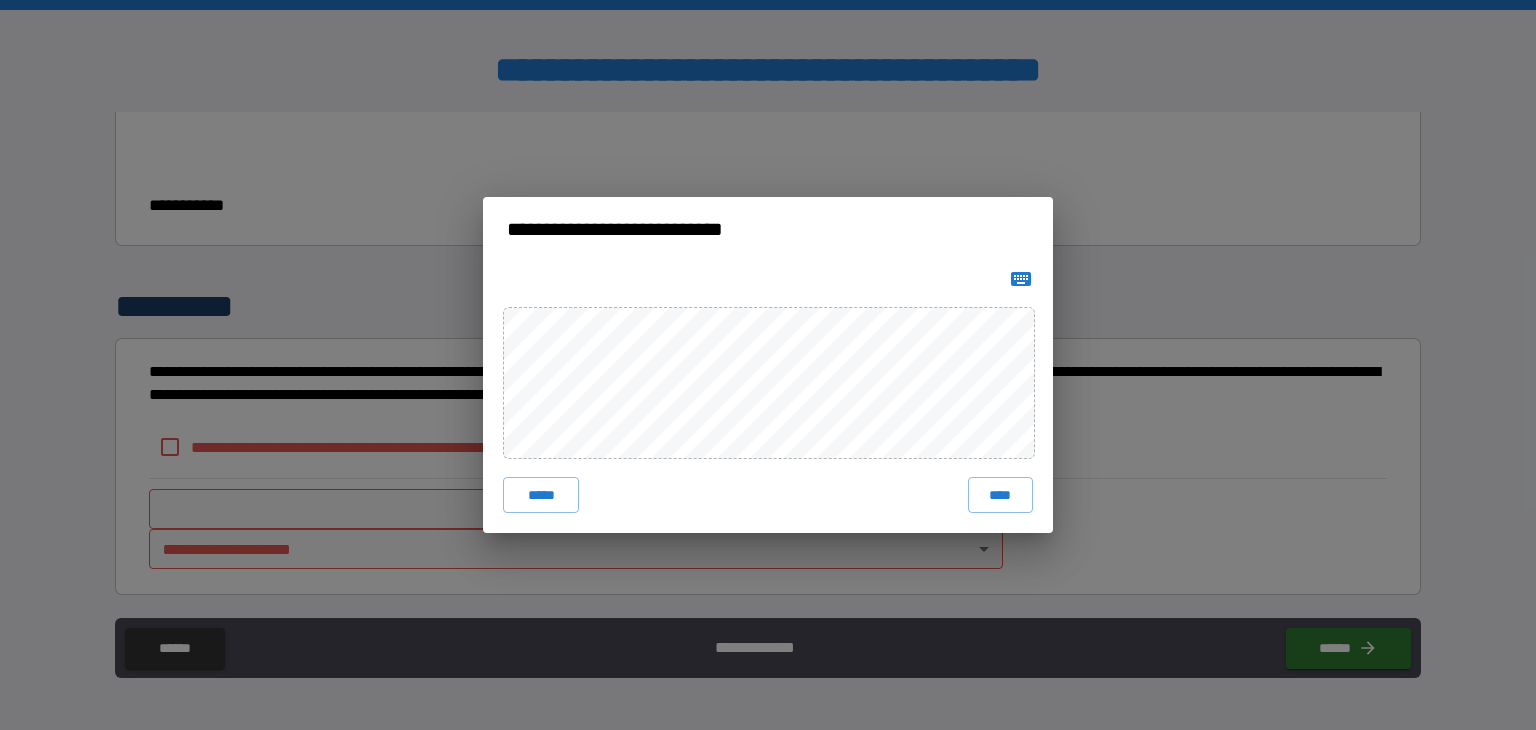 click on "**********" at bounding box center (768, 365) 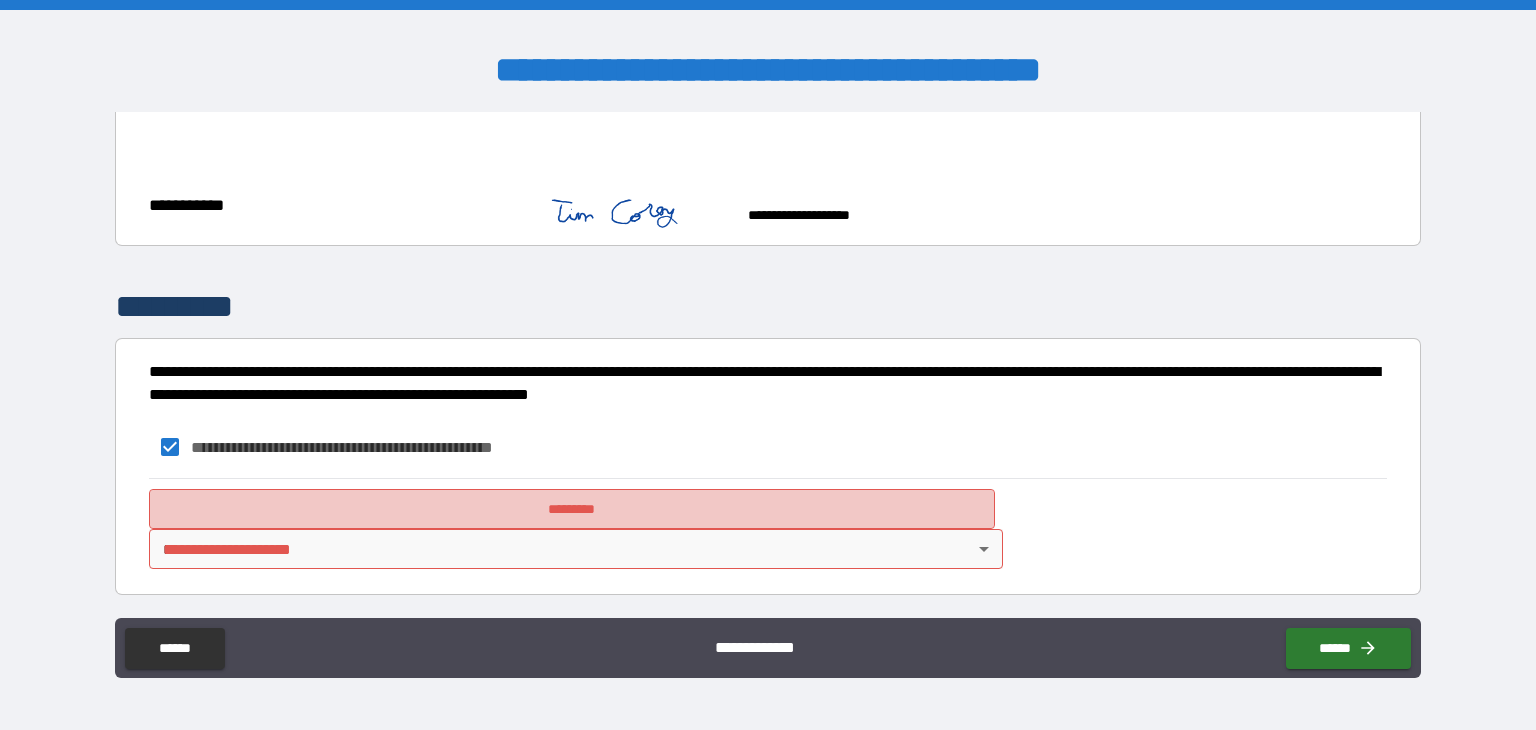 click on "*********" at bounding box center [572, 509] 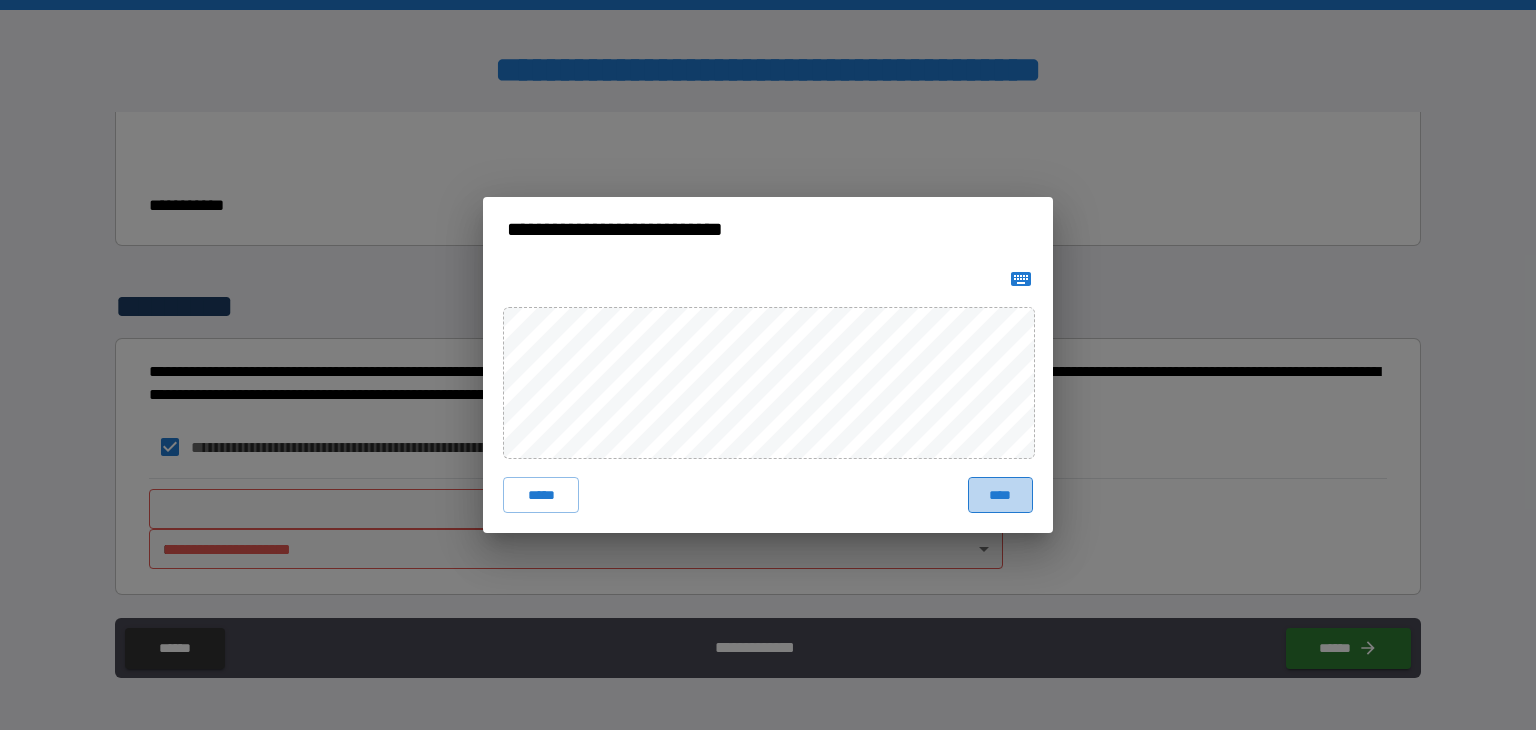 click on "****" at bounding box center [1000, 495] 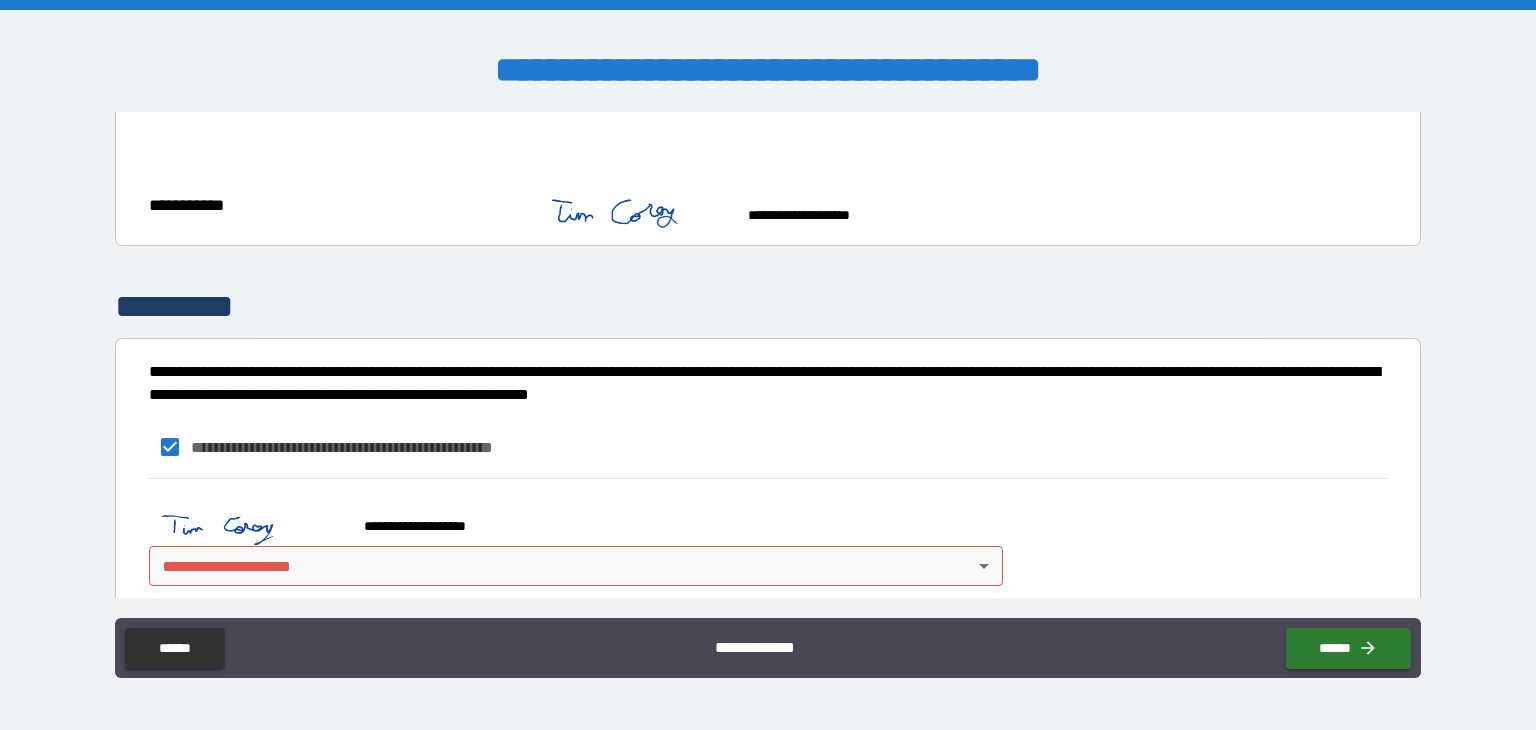 click on "**********" at bounding box center [768, 365] 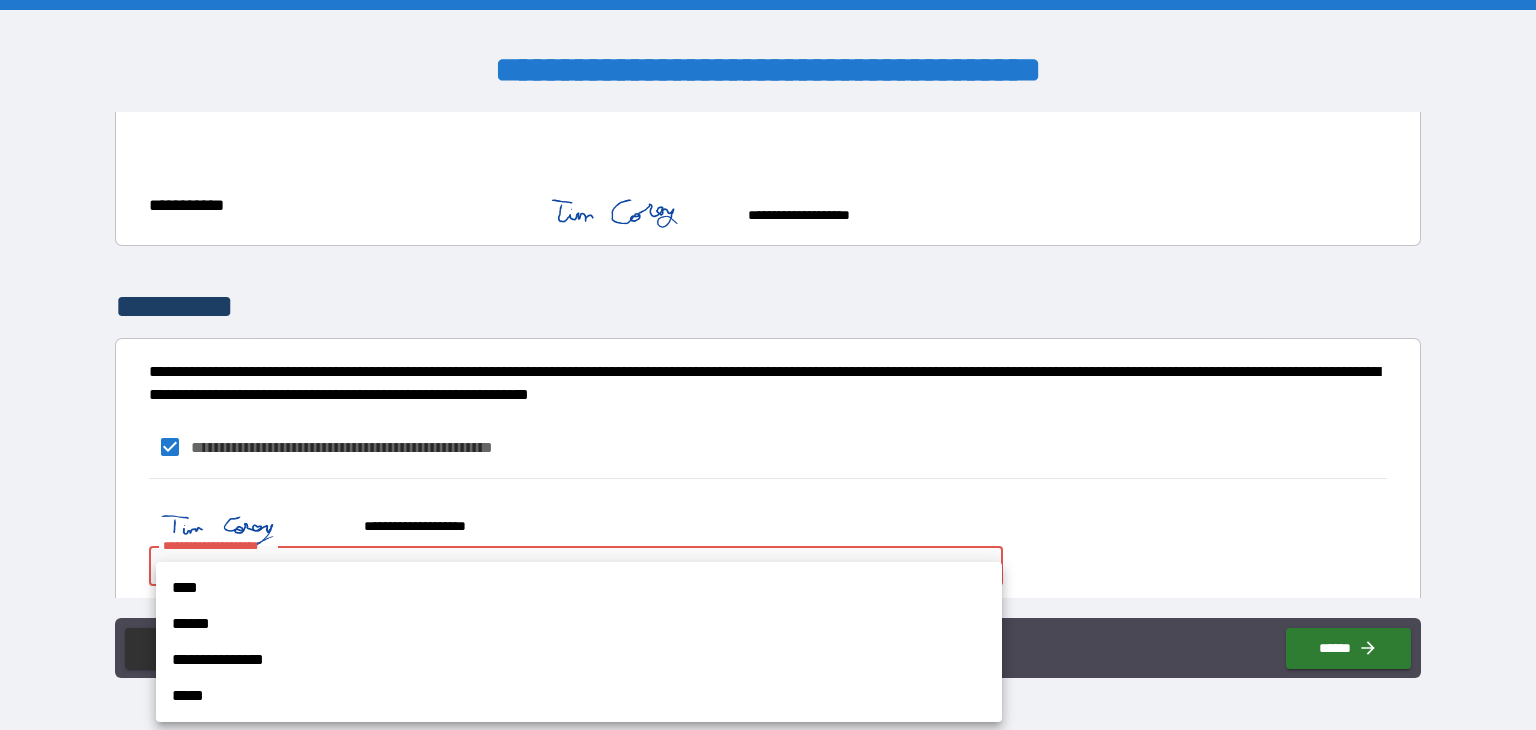 click on "****" at bounding box center (579, 588) 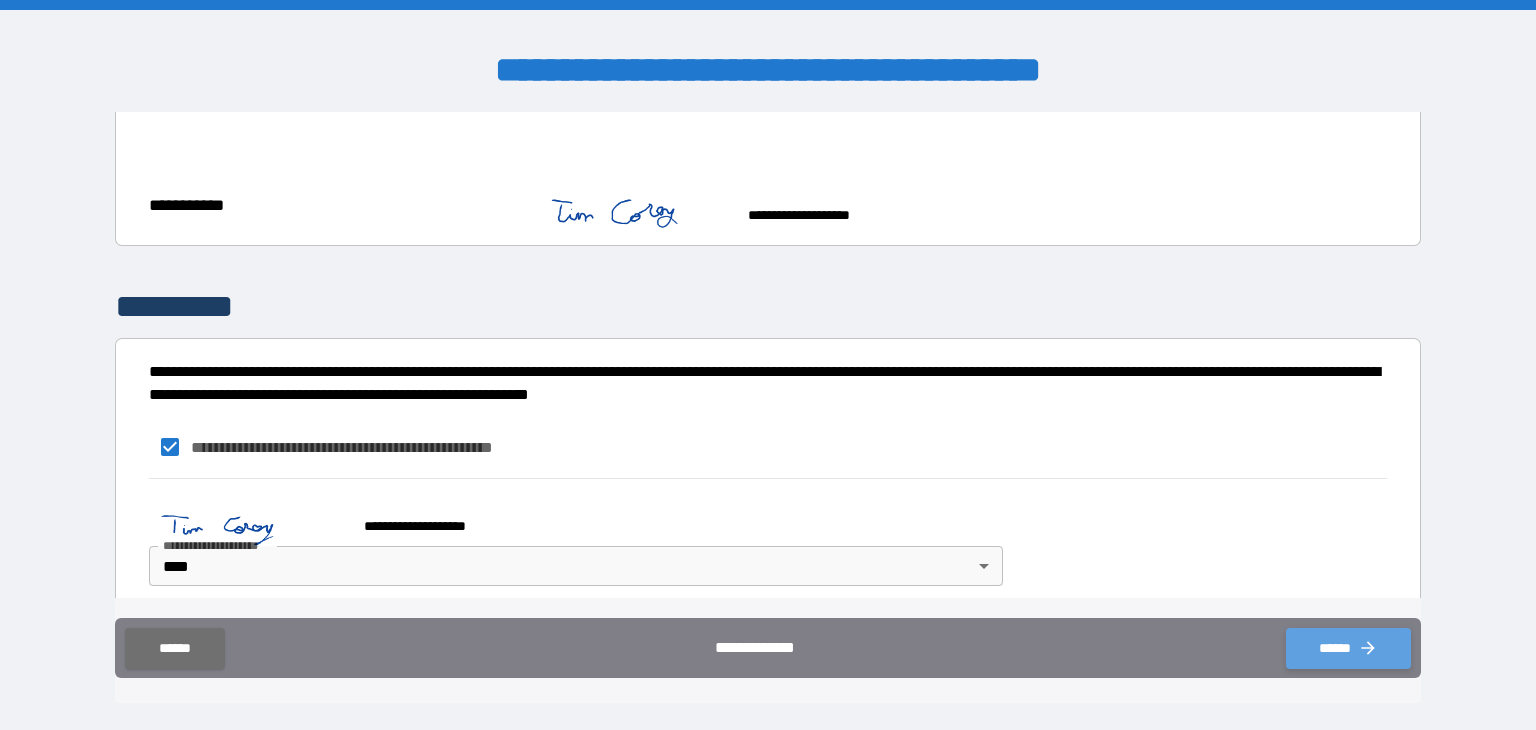 click on "******" at bounding box center (1348, 648) 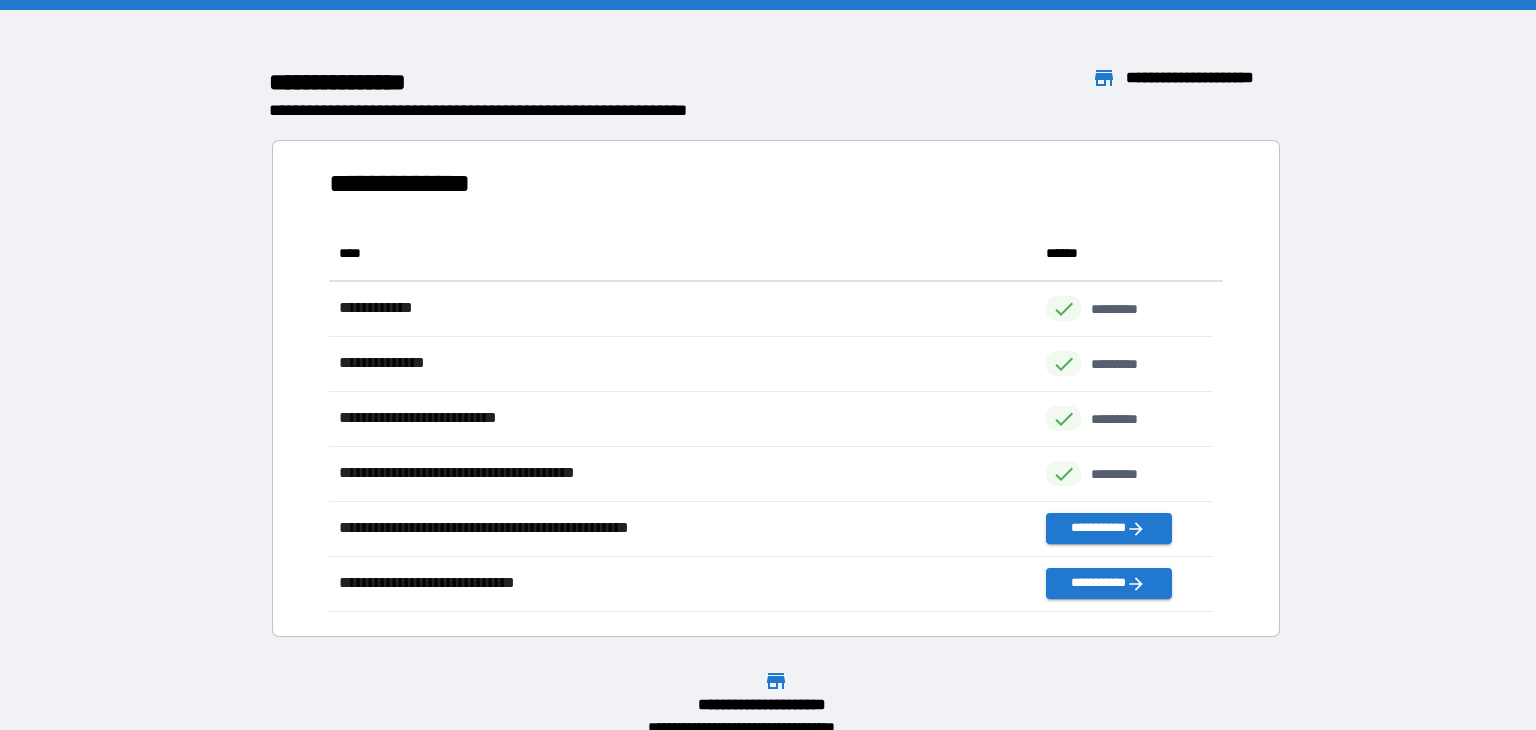 scroll, scrollTop: 16, scrollLeft: 16, axis: both 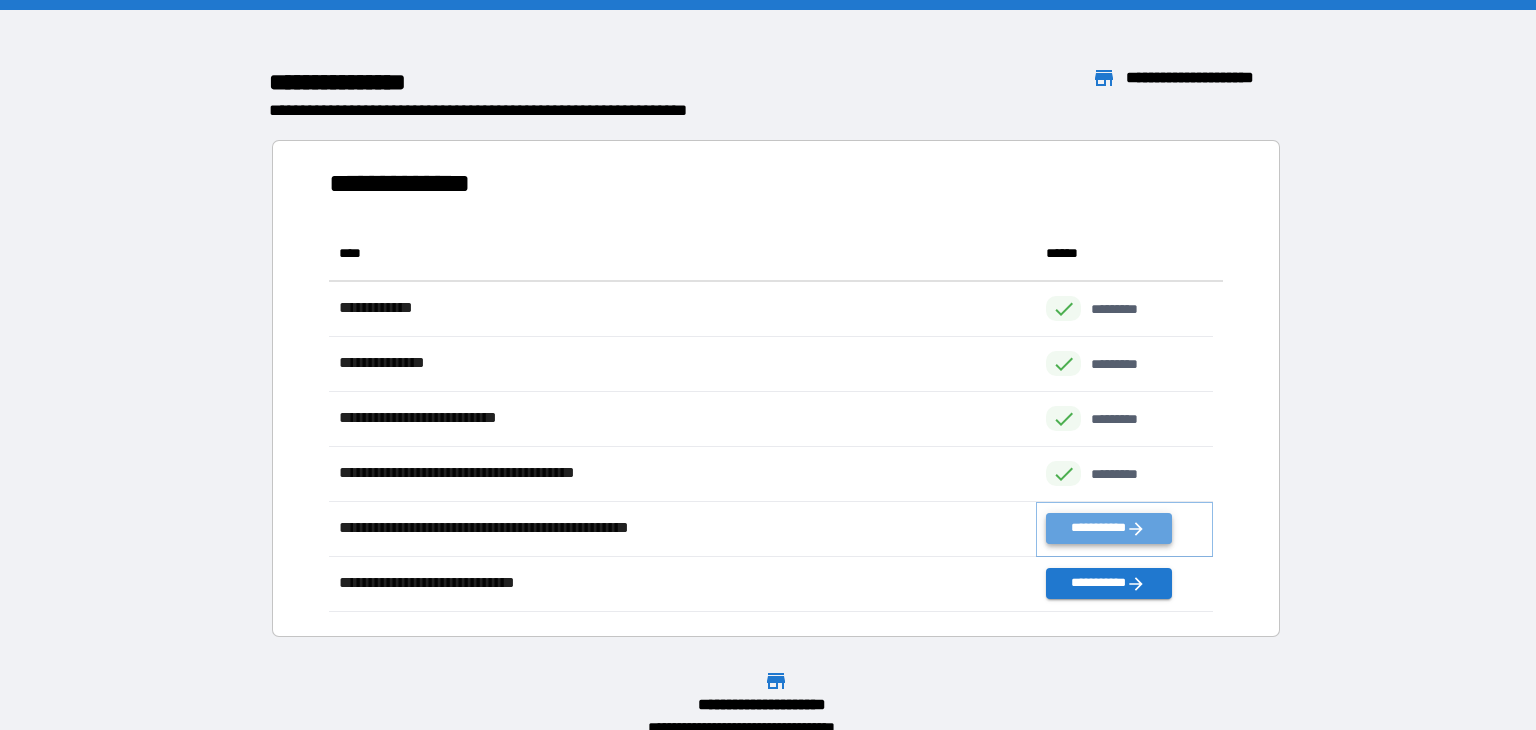 click on "**********" at bounding box center (1108, 528) 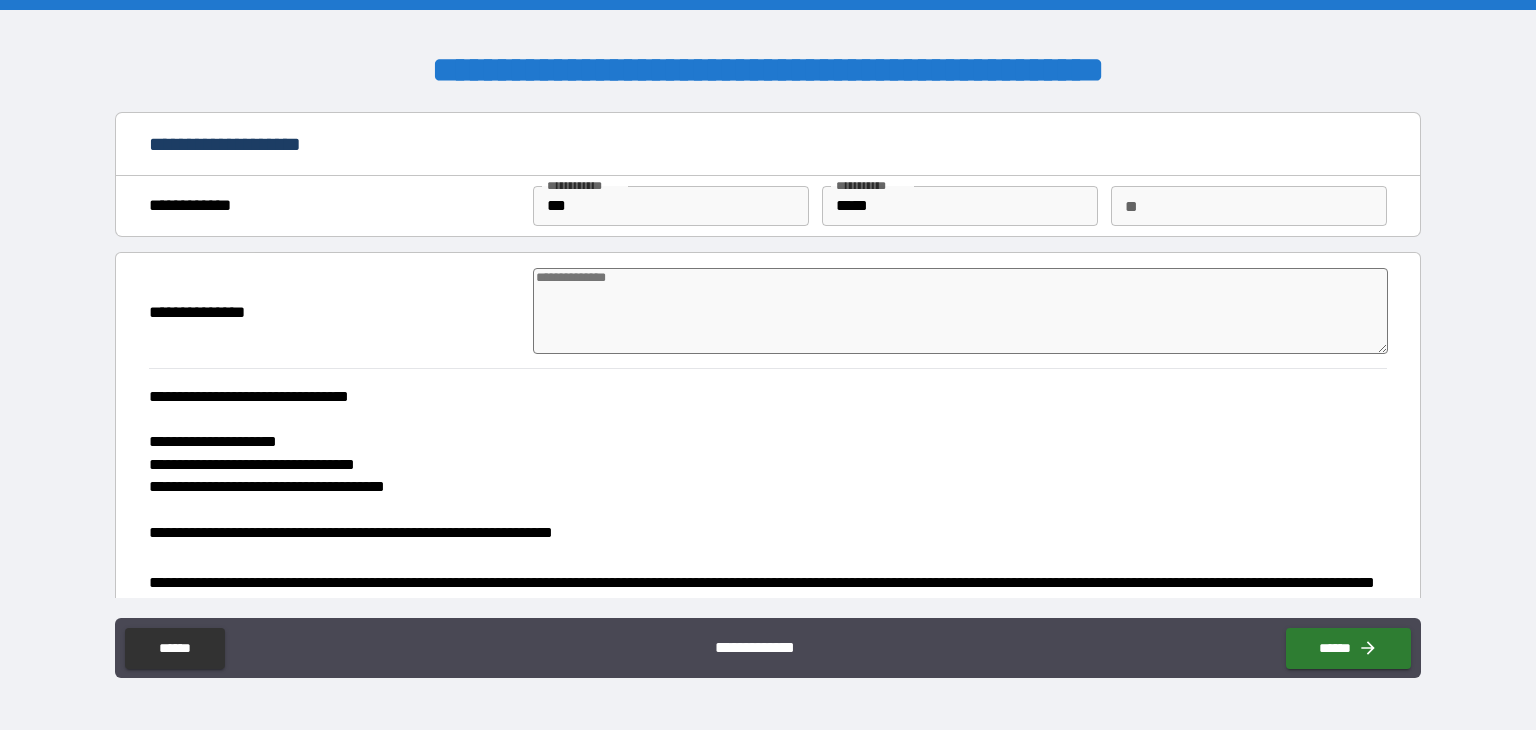 type on "*" 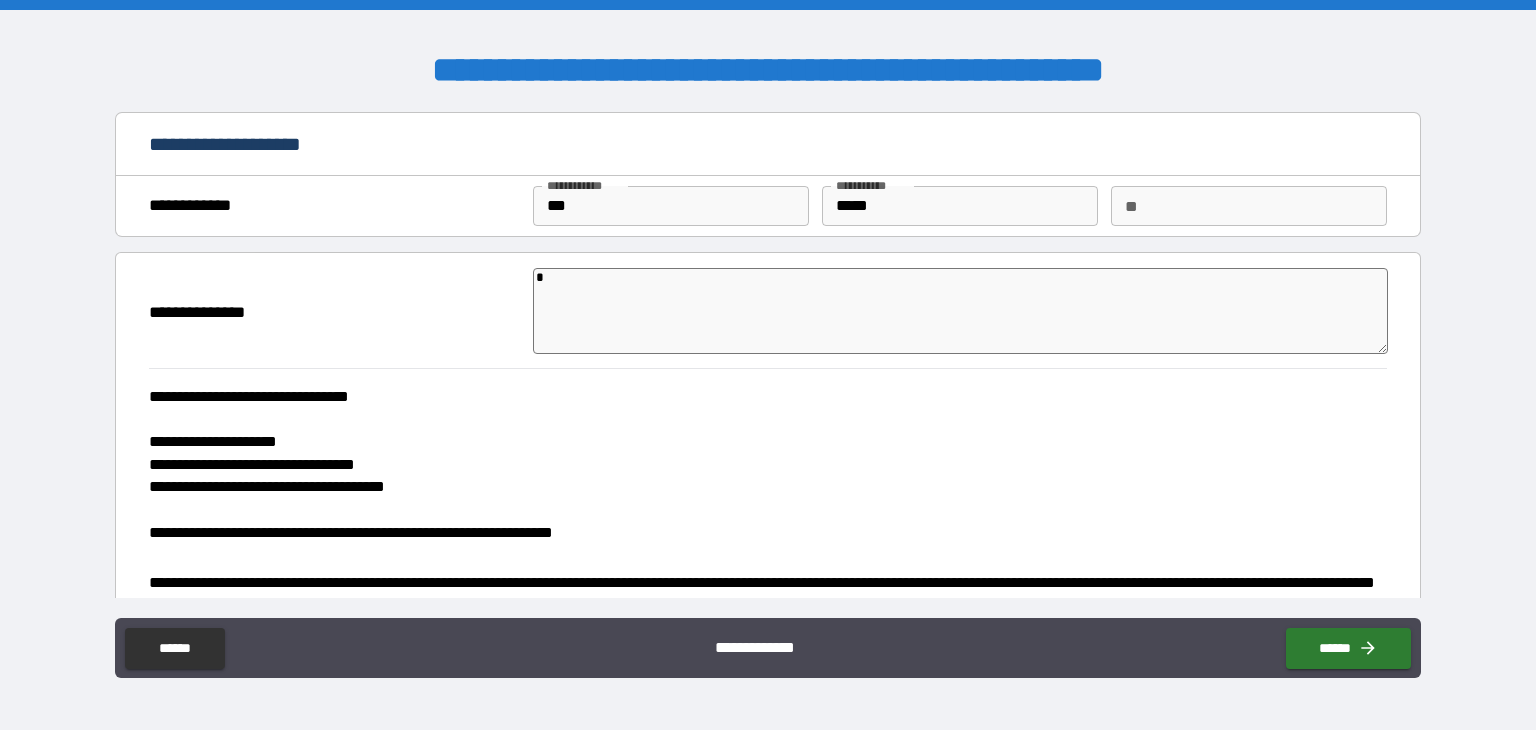 type on "*" 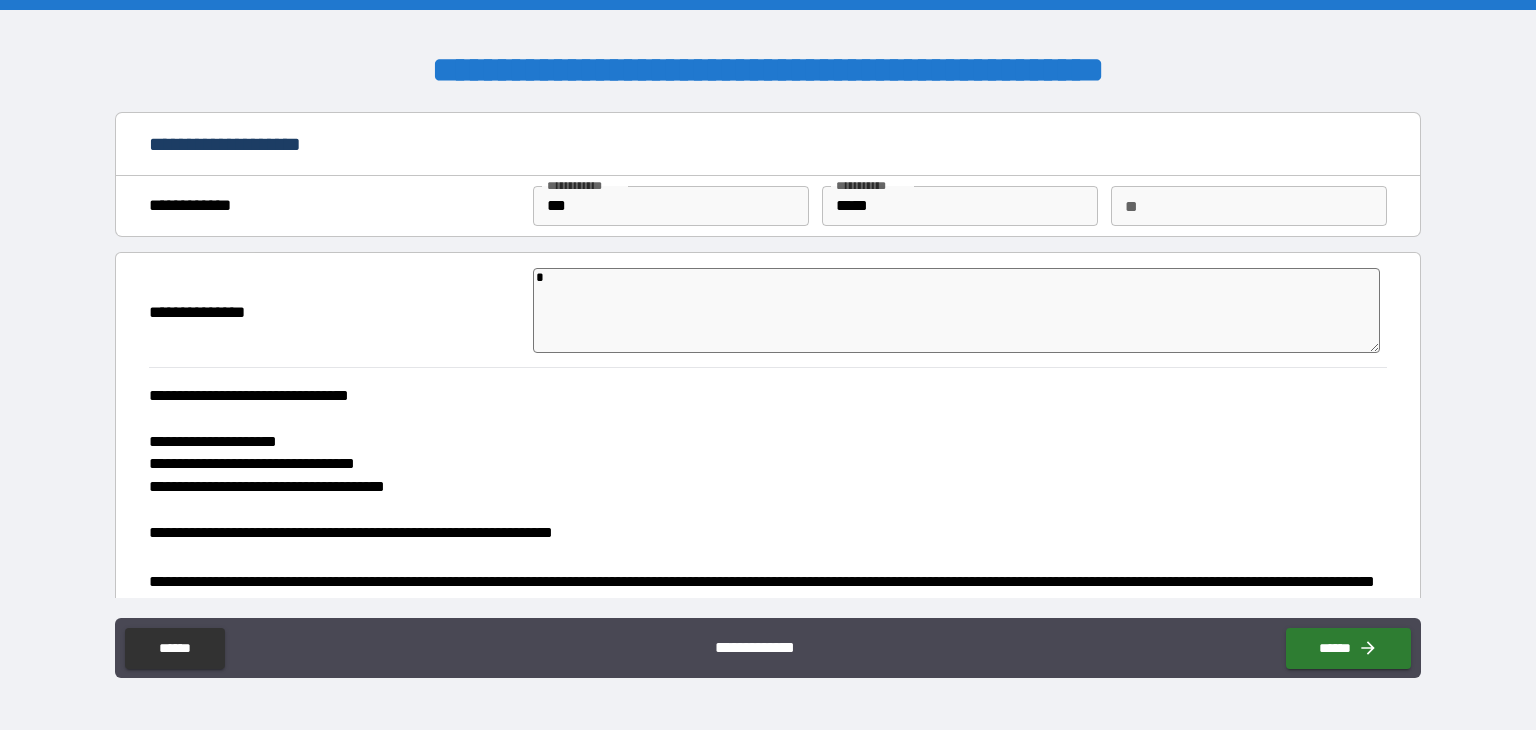 type on "**" 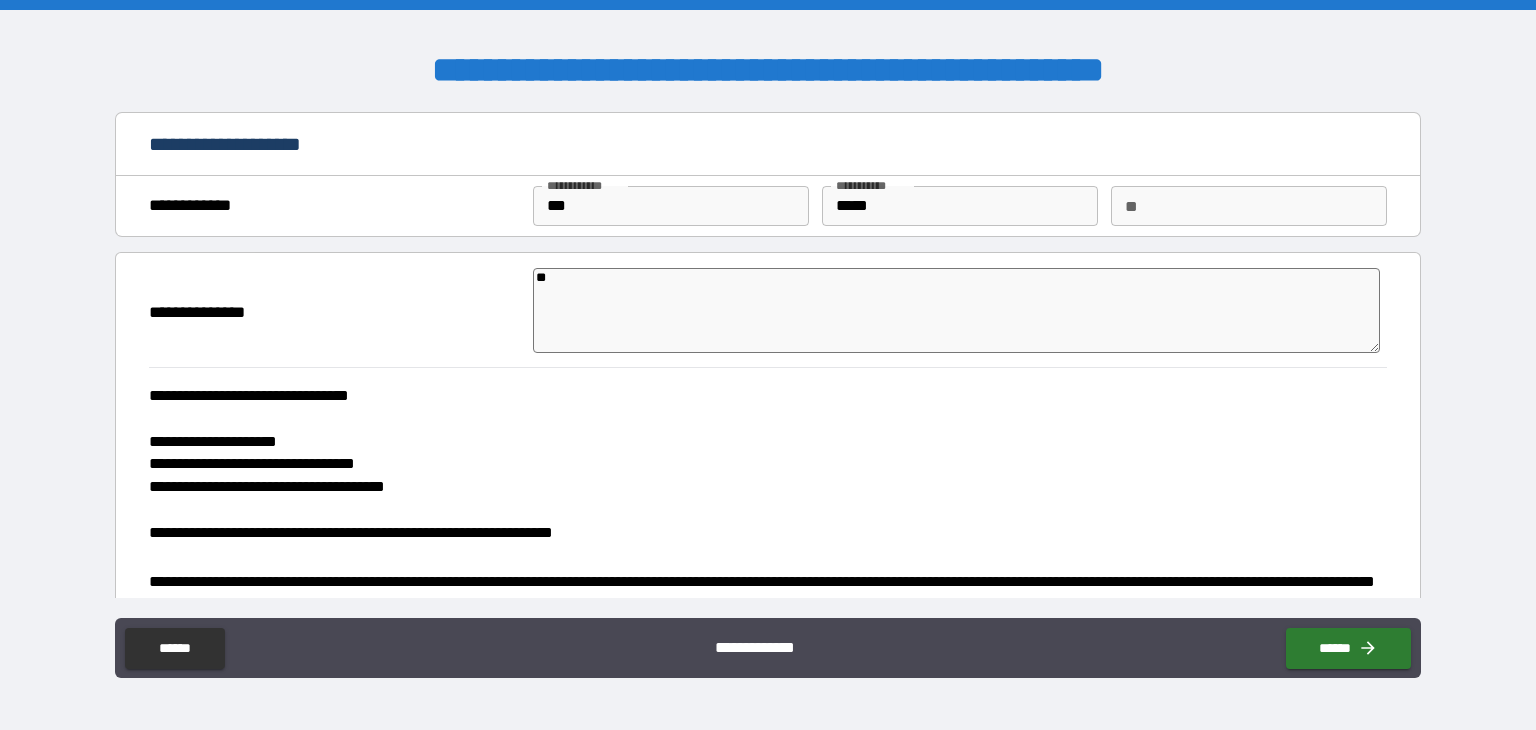 type on "*" 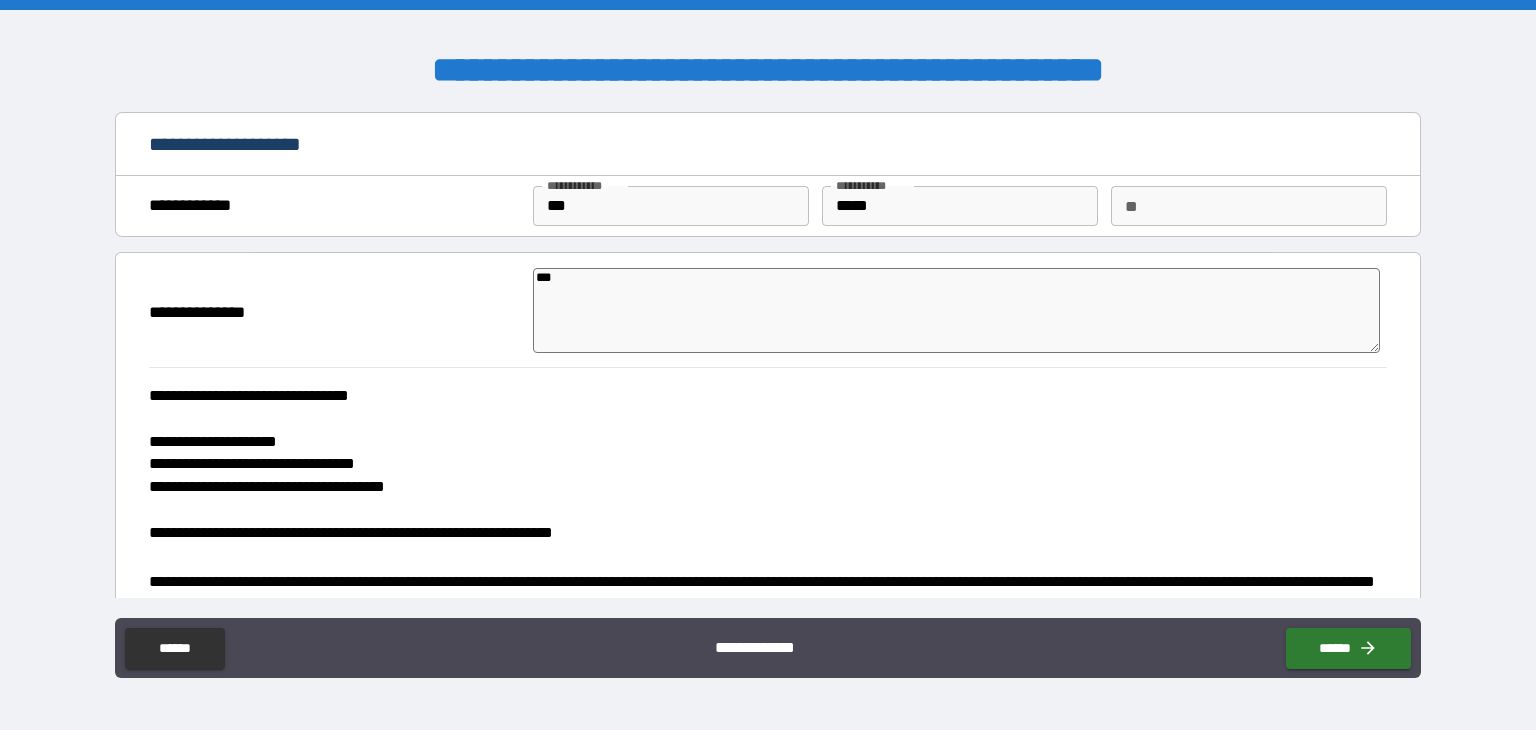 type on "*" 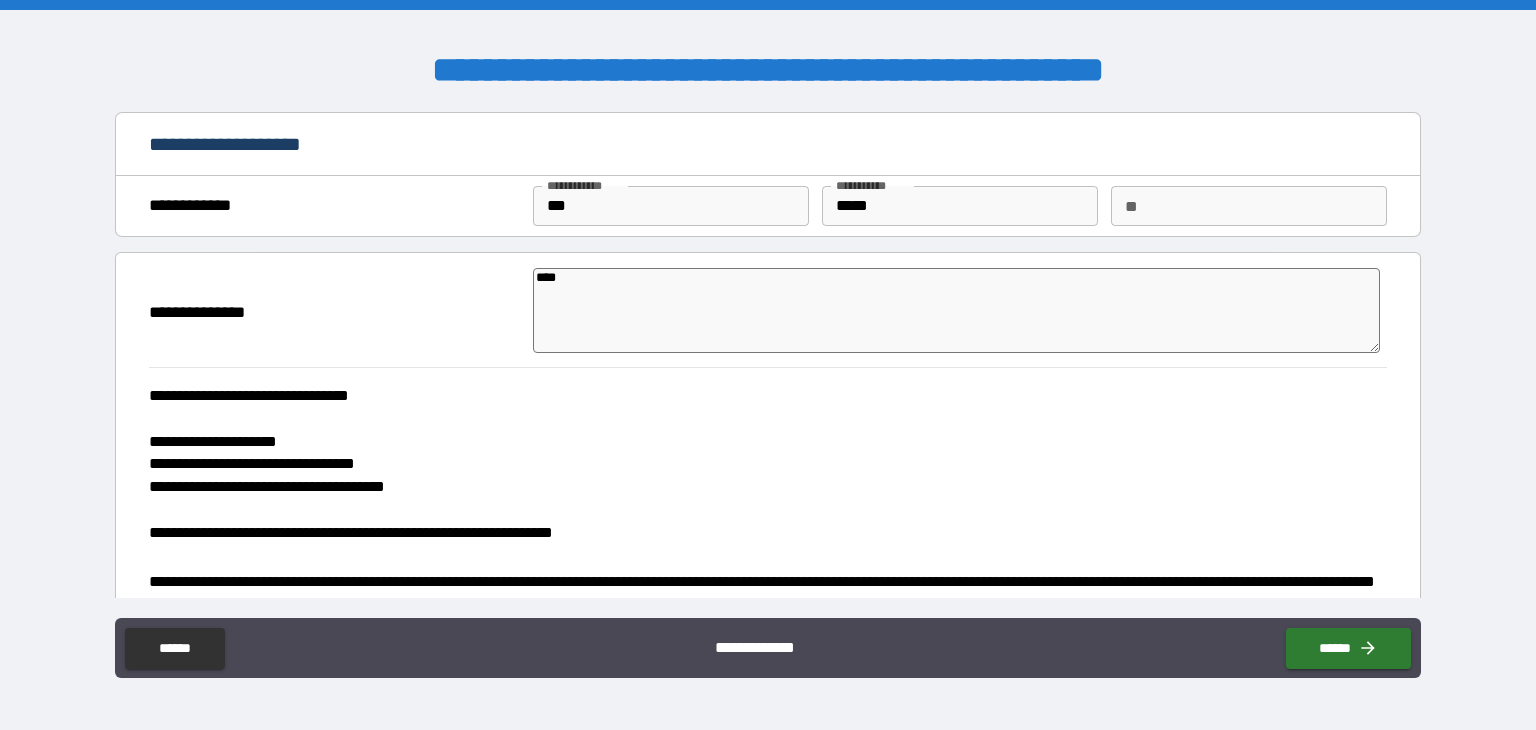 type on "*" 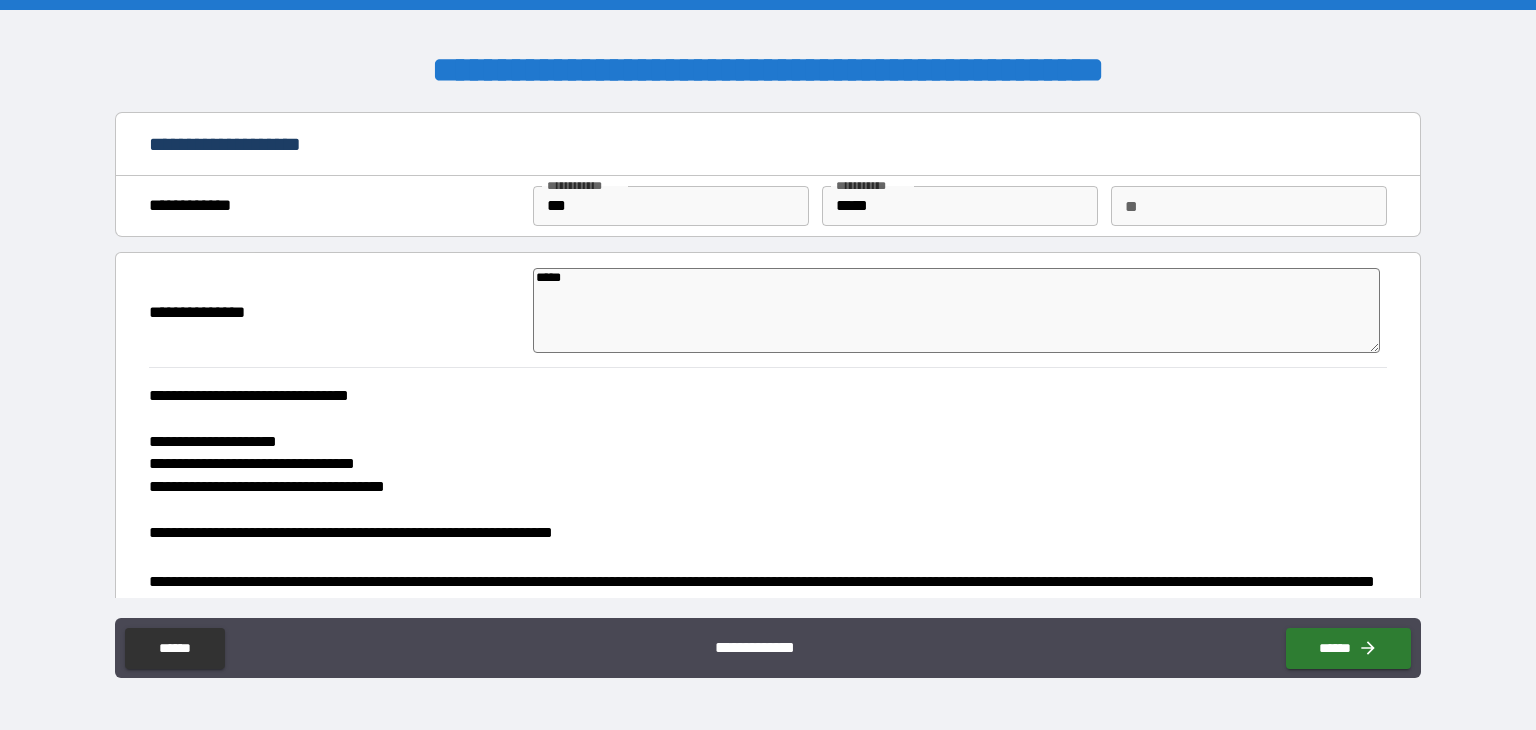 type on "*" 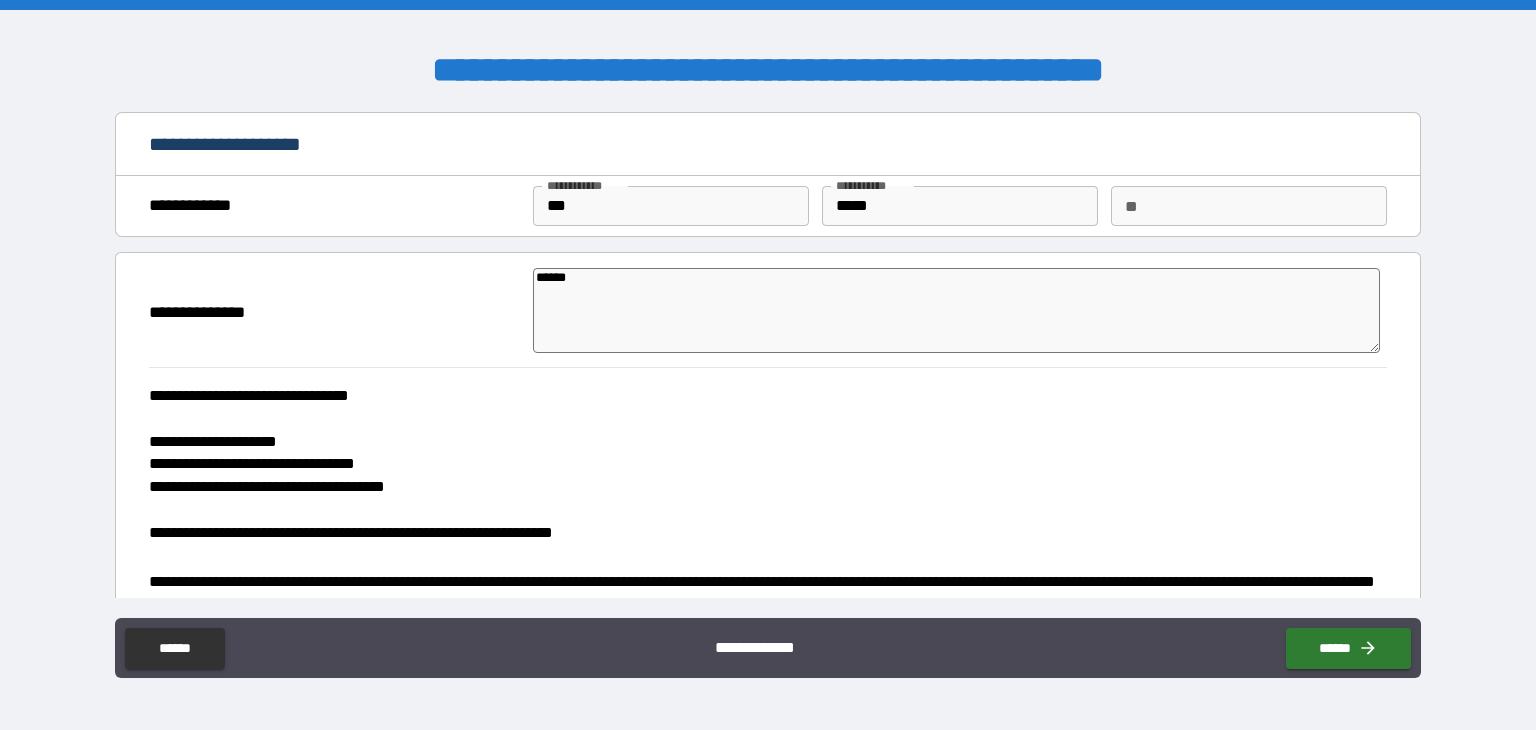 type on "*" 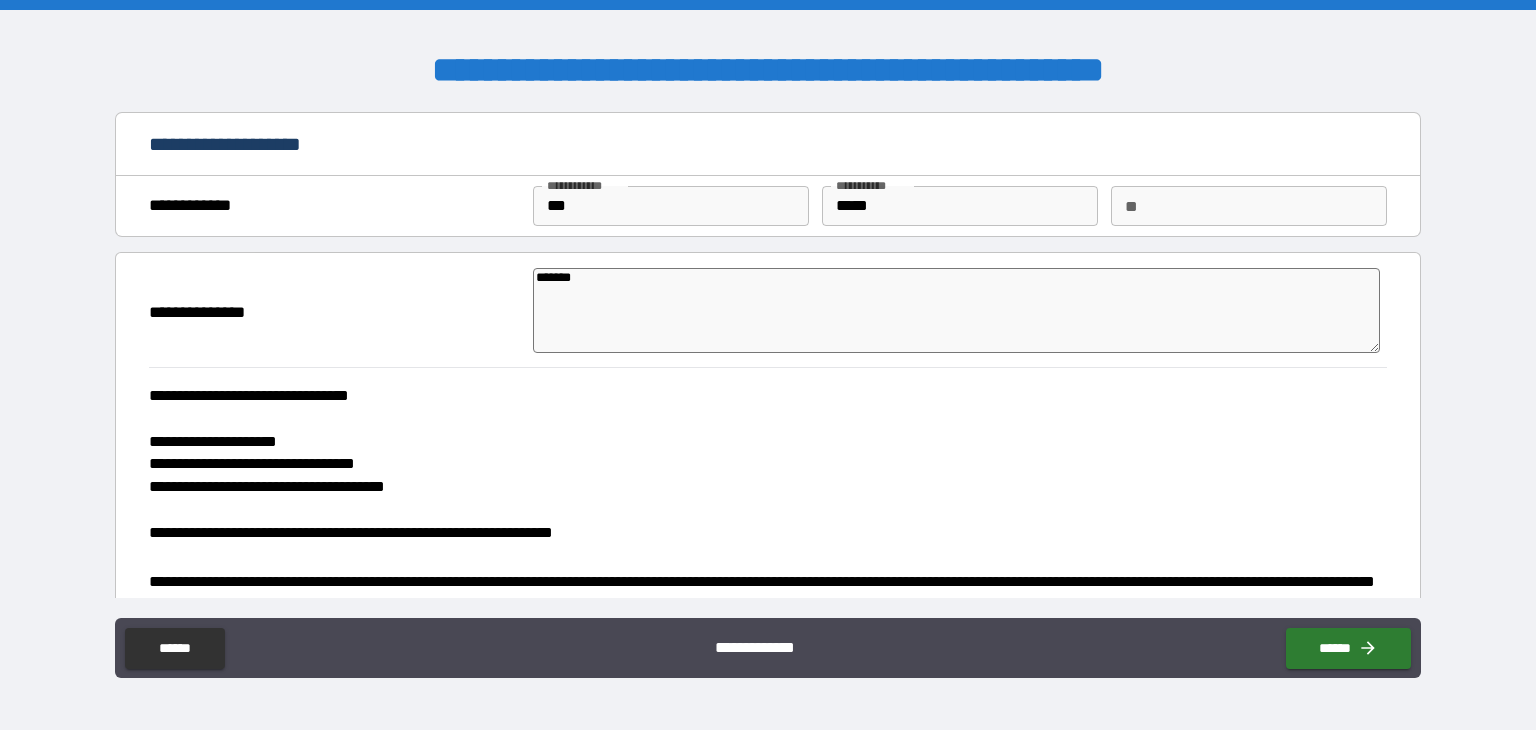 type on "*" 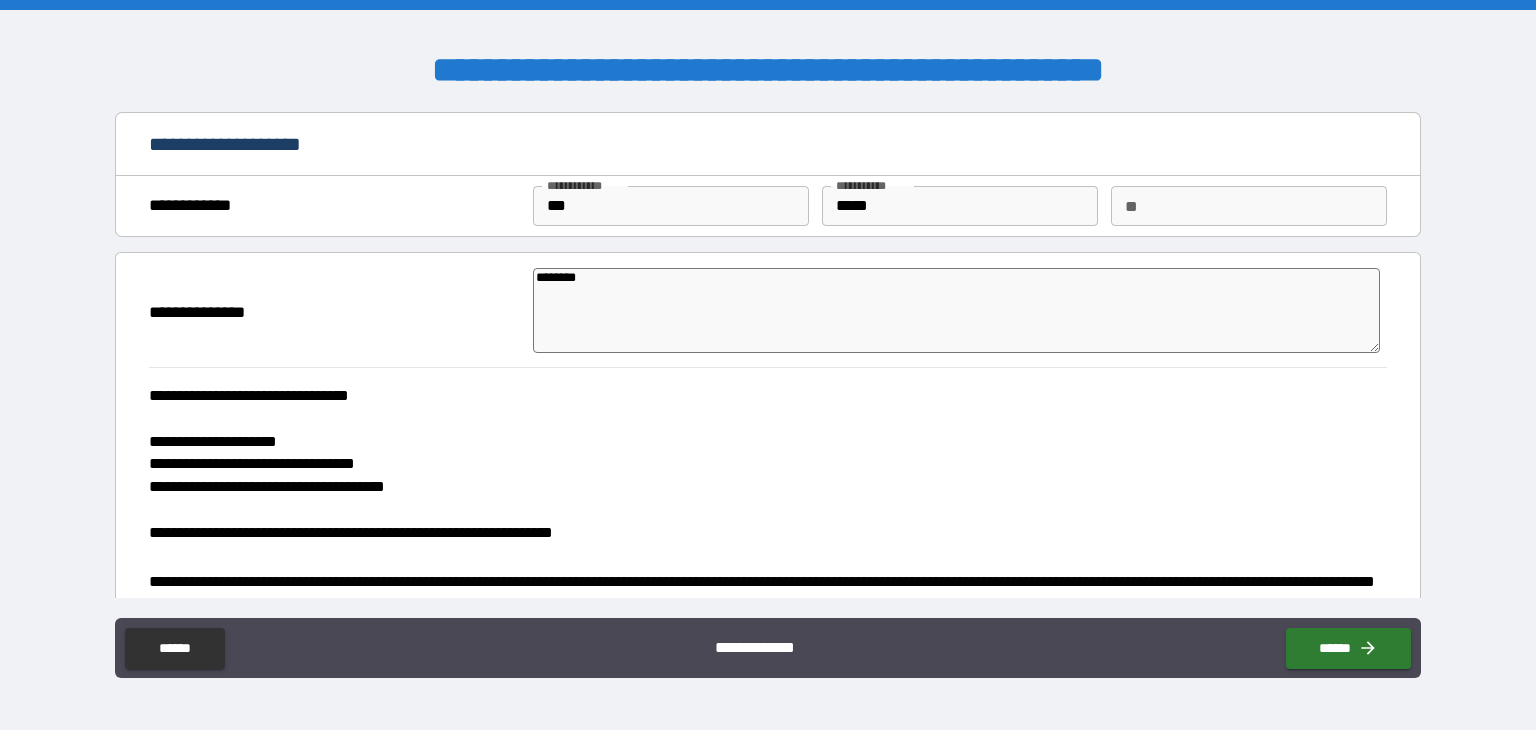 type on "*" 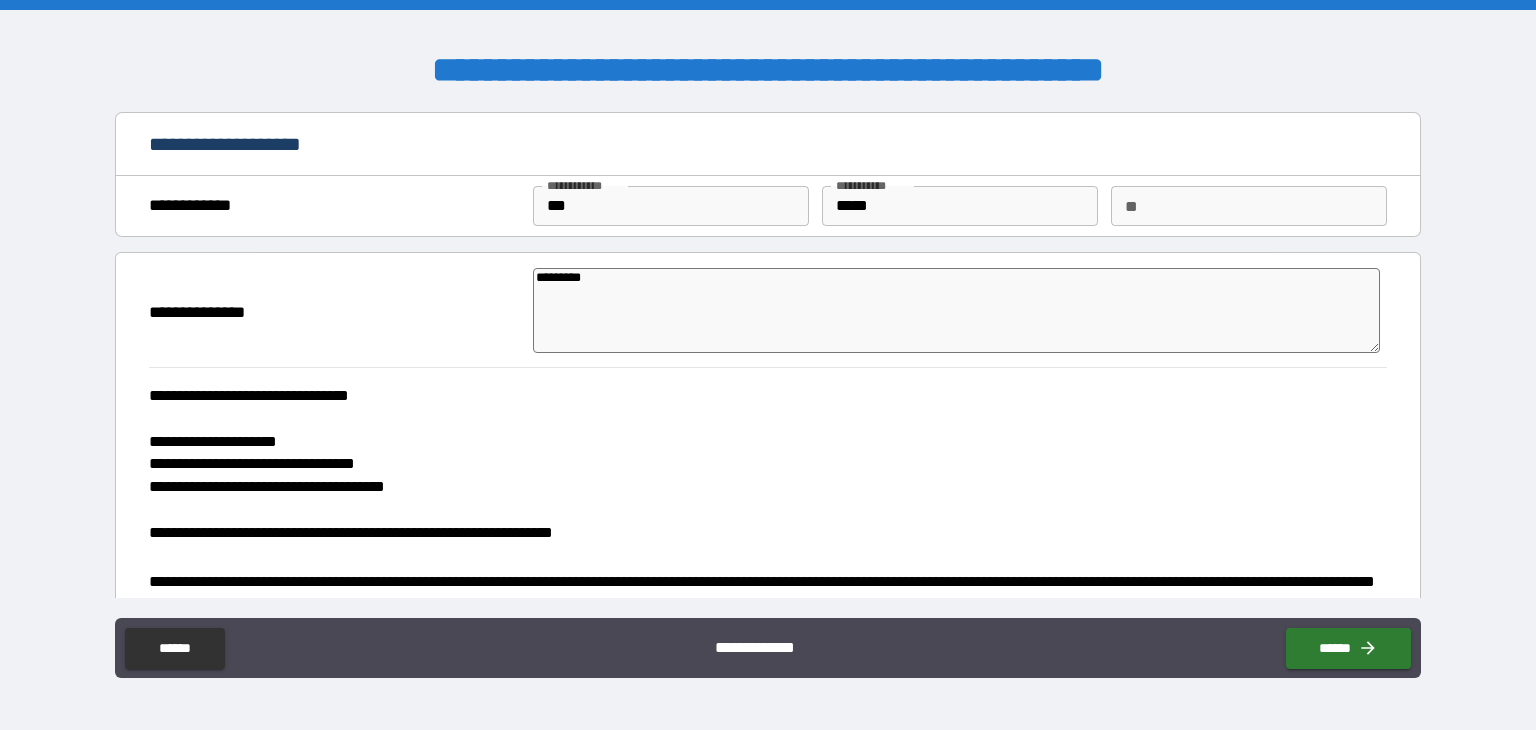 type on "*" 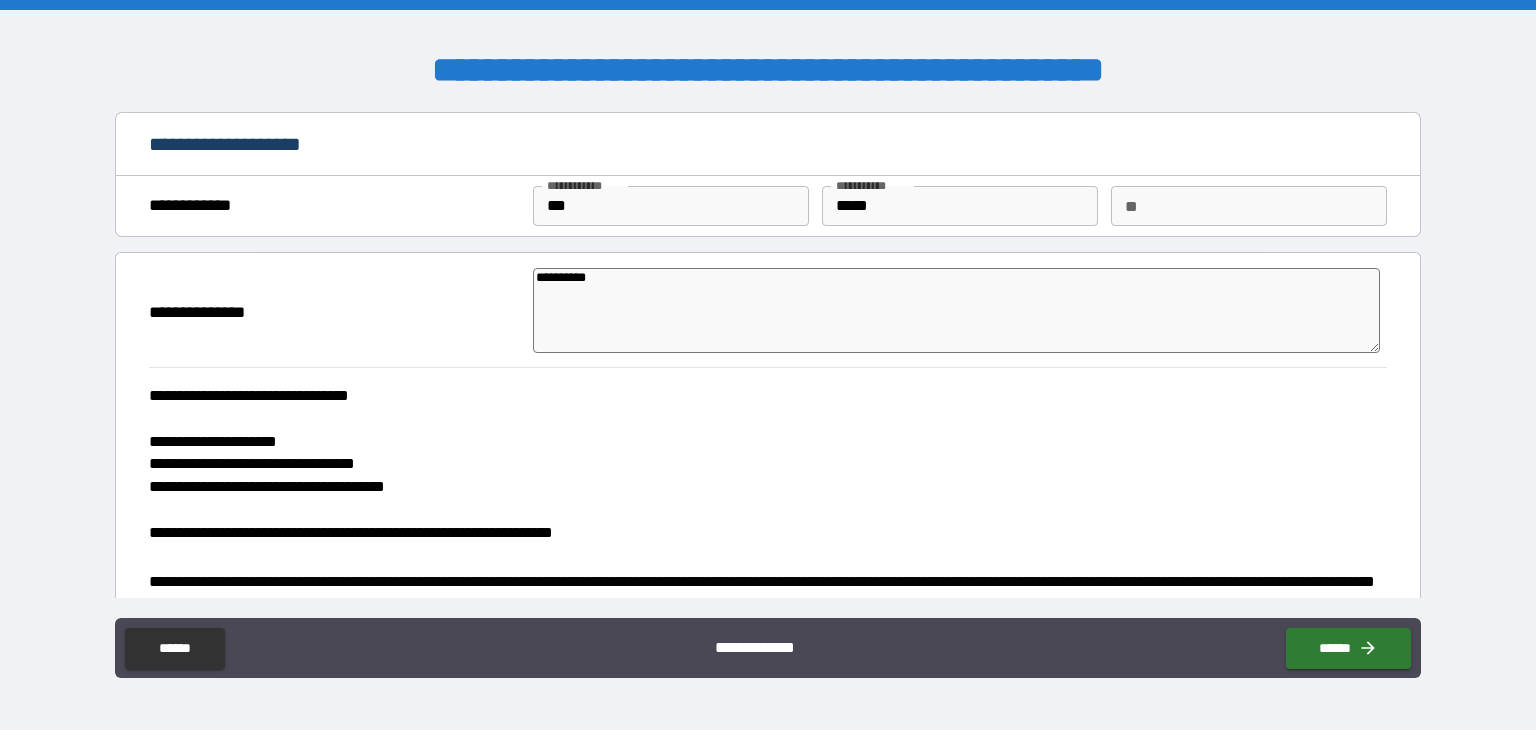 click on "**********" at bounding box center (768, 460) 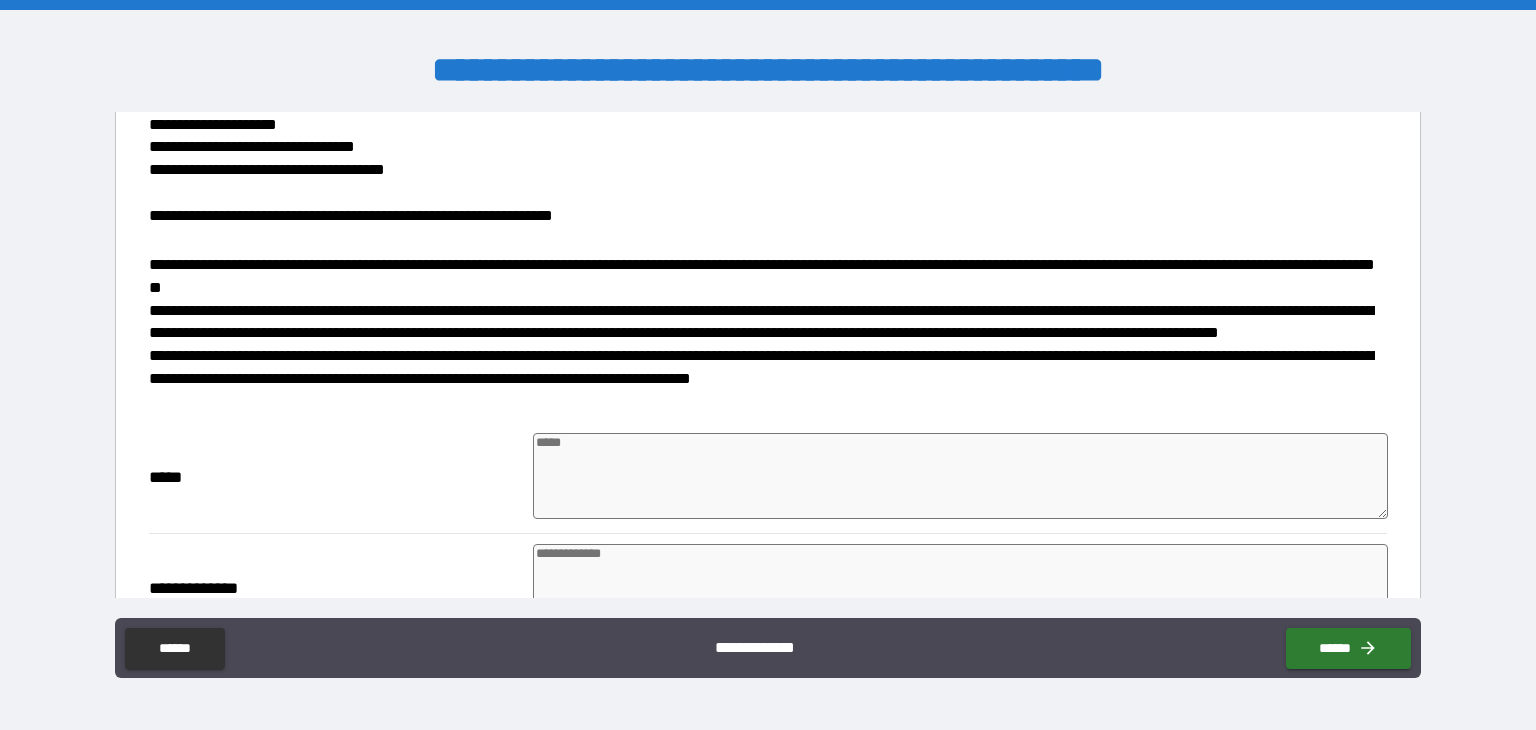 scroll, scrollTop: 320, scrollLeft: 0, axis: vertical 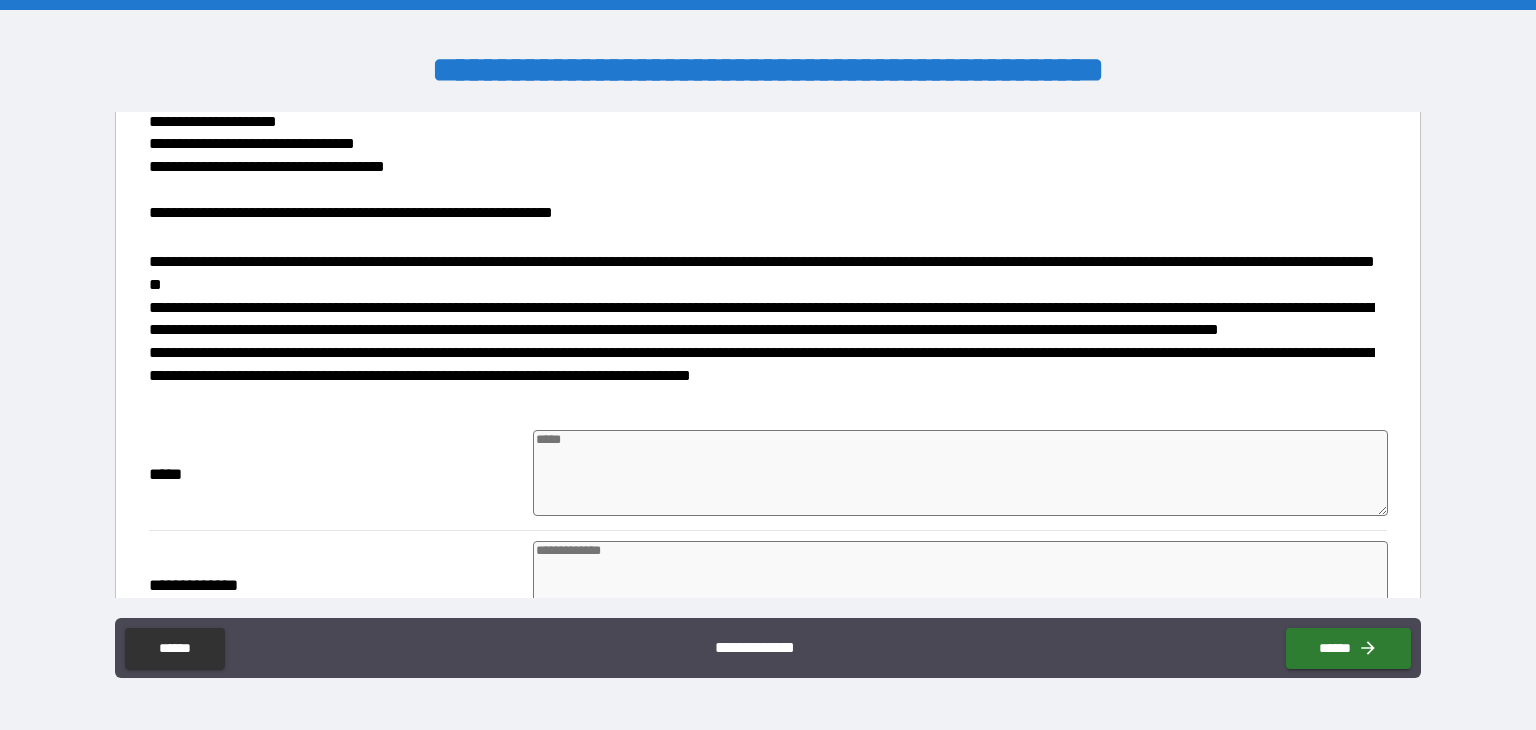 click at bounding box center [961, 473] 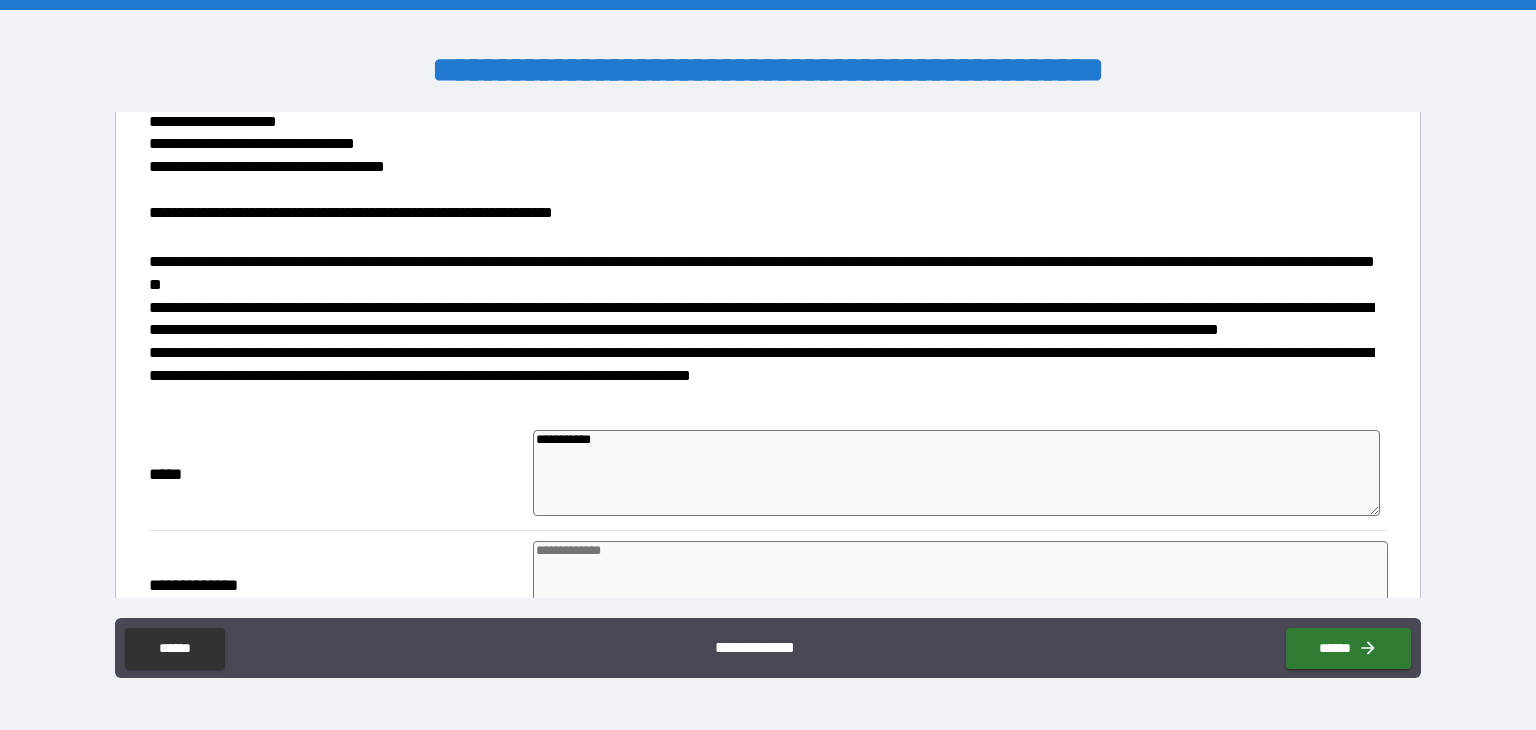 click at bounding box center [961, 584] 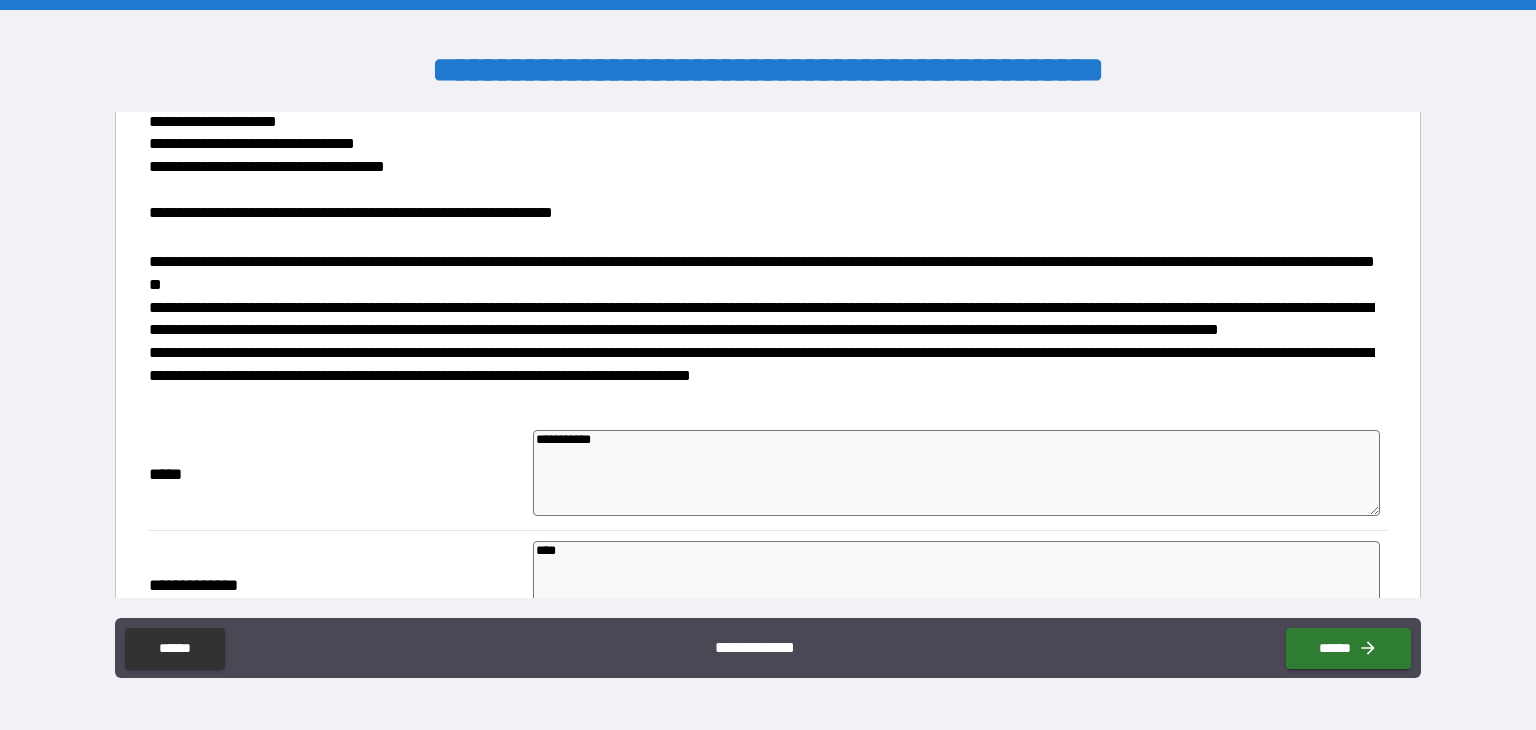 drag, startPoint x: 432, startPoint y: 542, endPoint x: 421, endPoint y: 558, distance: 19.416489 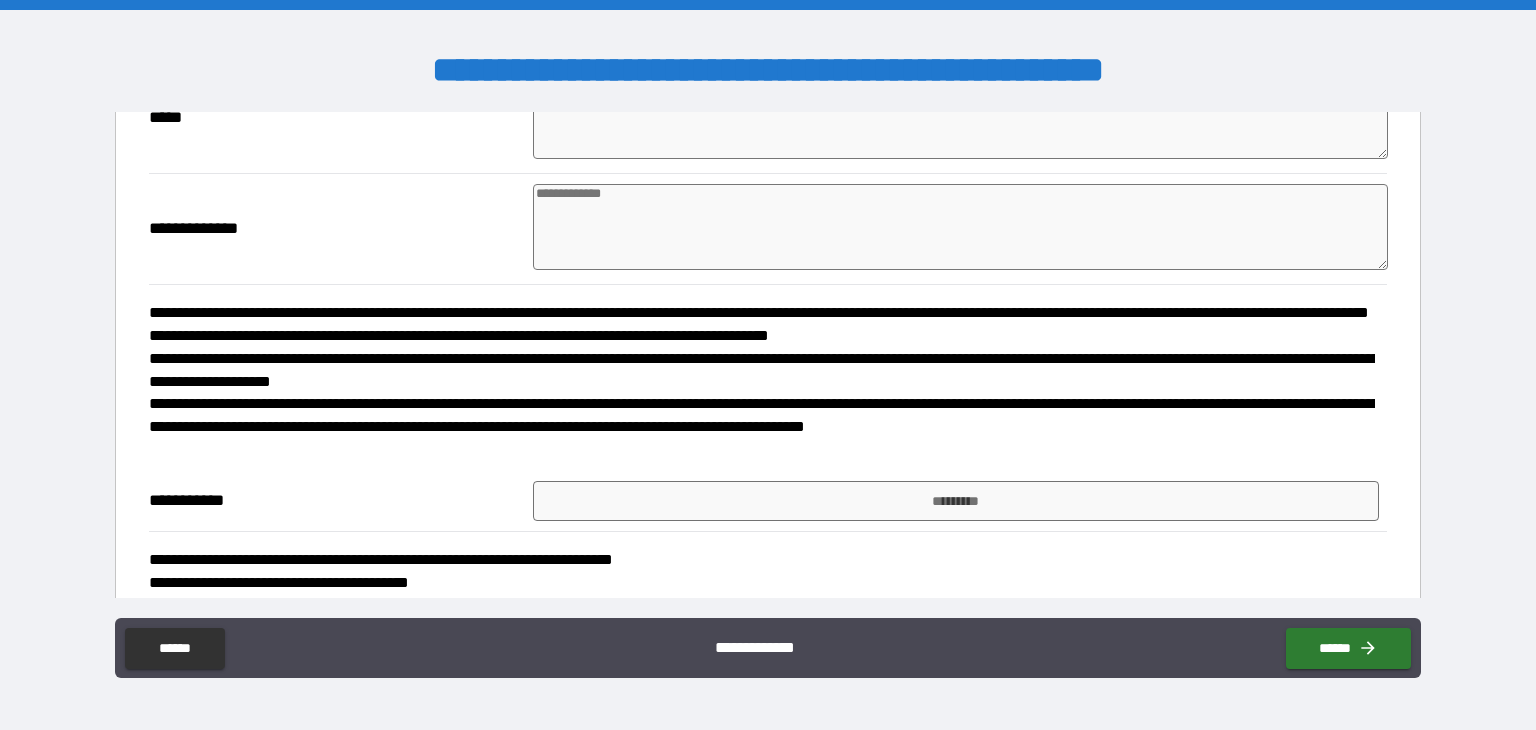 scroll, scrollTop: 1160, scrollLeft: 0, axis: vertical 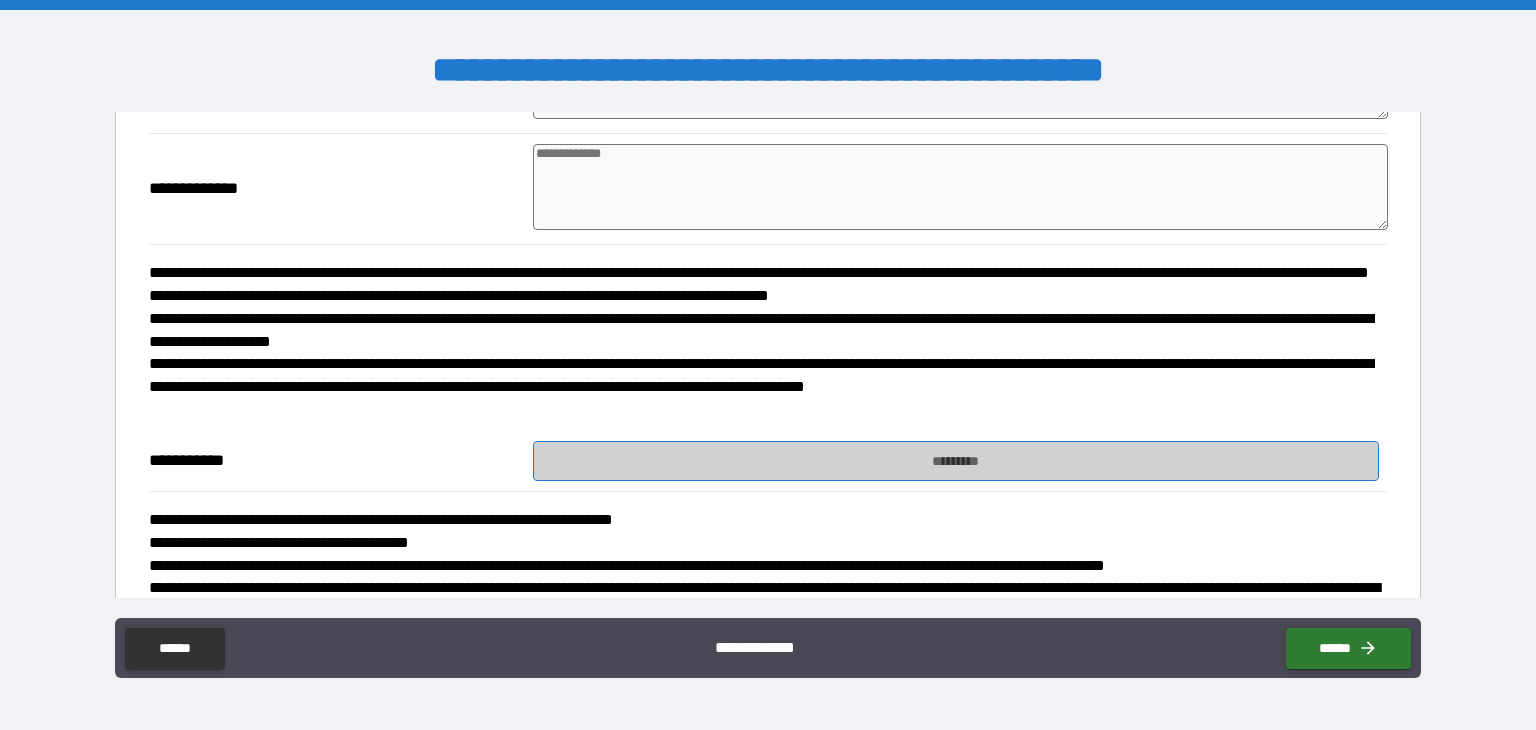 click on "*********" at bounding box center [956, 461] 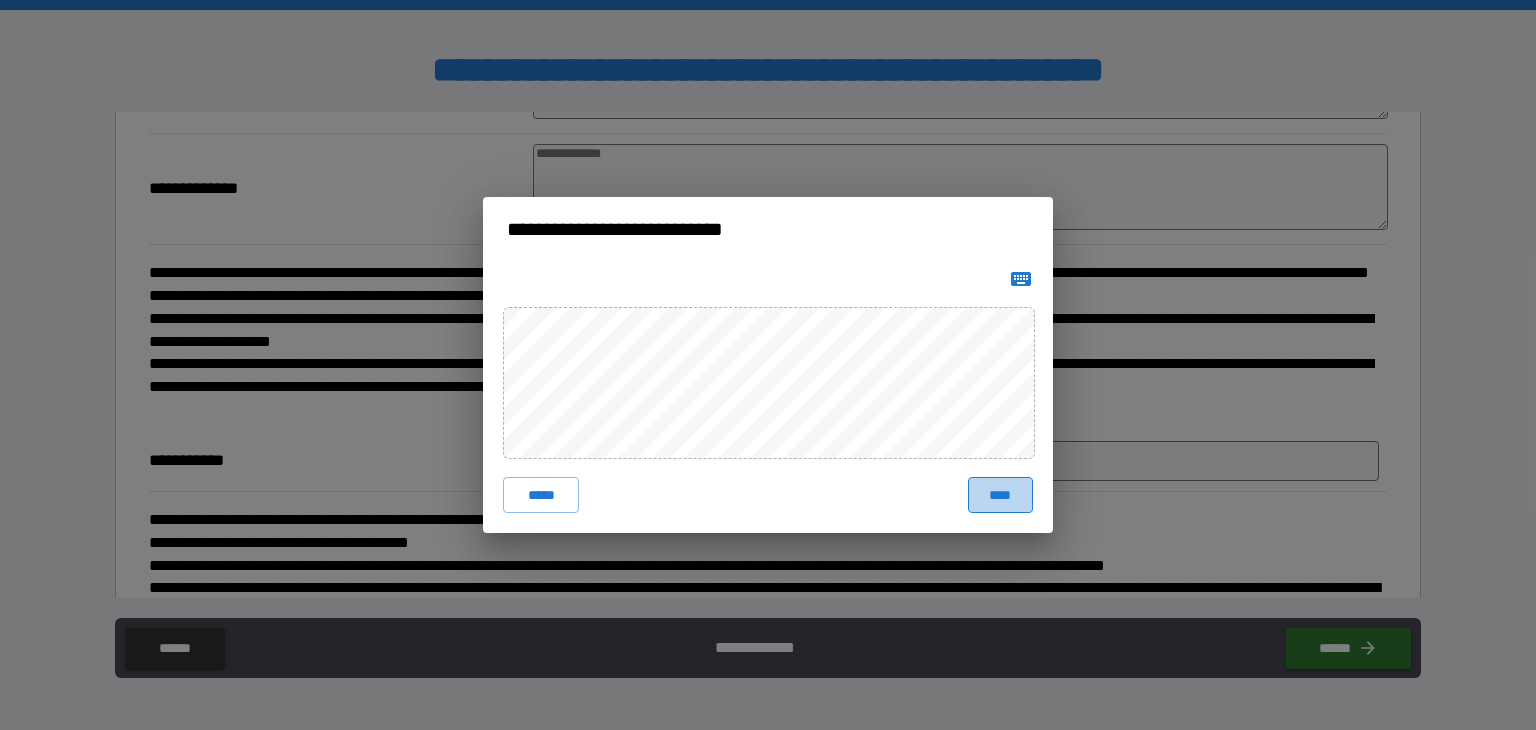 click on "****" at bounding box center (1000, 495) 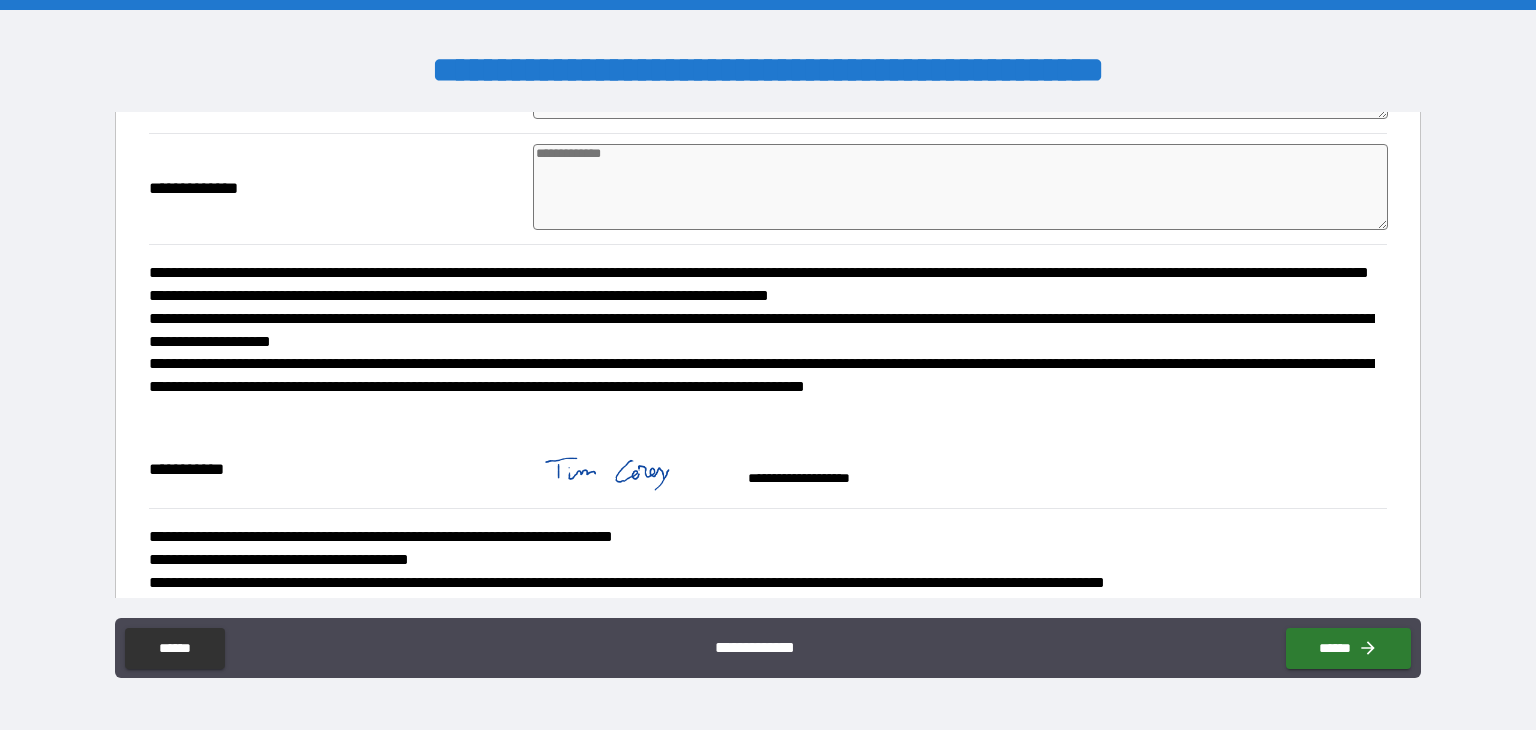 click on "**********" at bounding box center (956, 469) 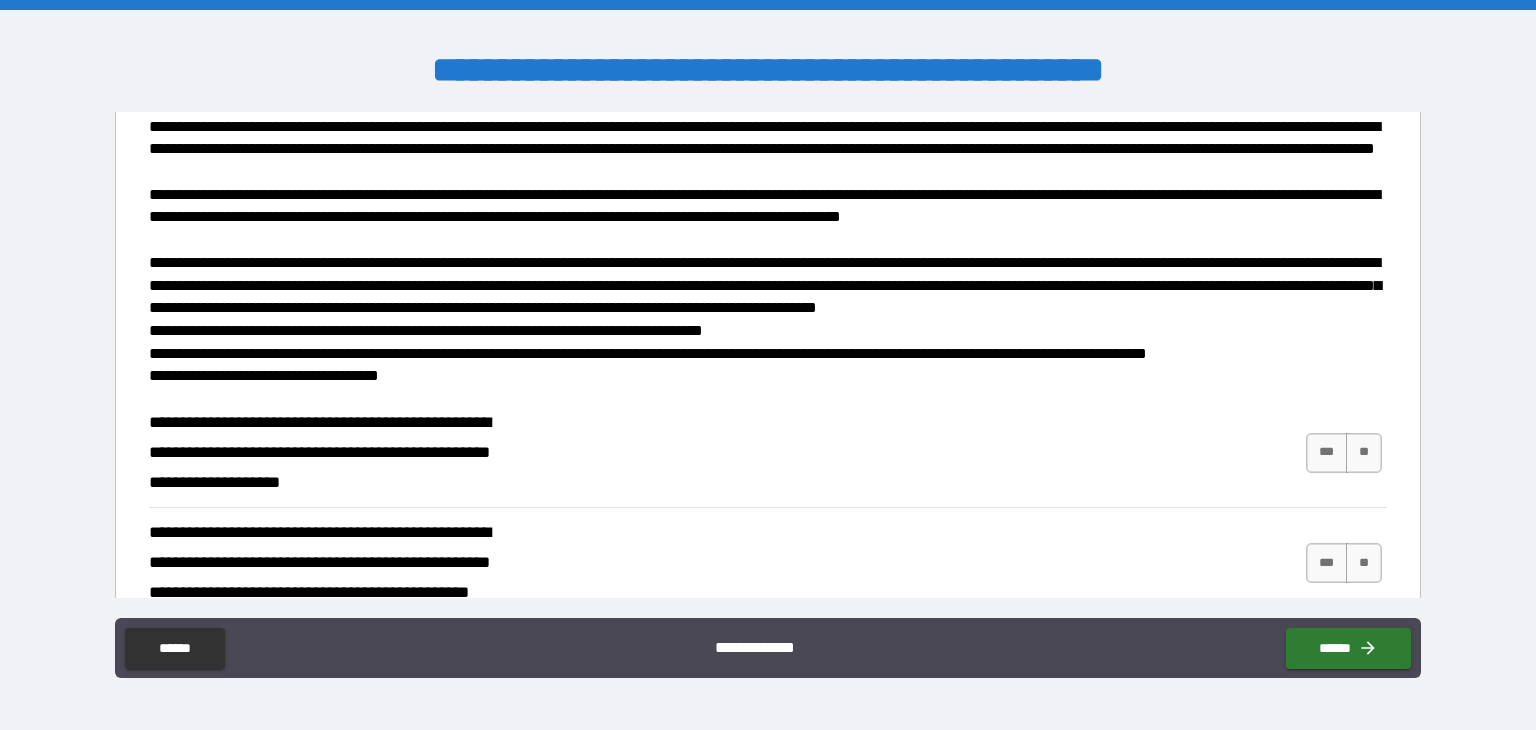 scroll, scrollTop: 1640, scrollLeft: 0, axis: vertical 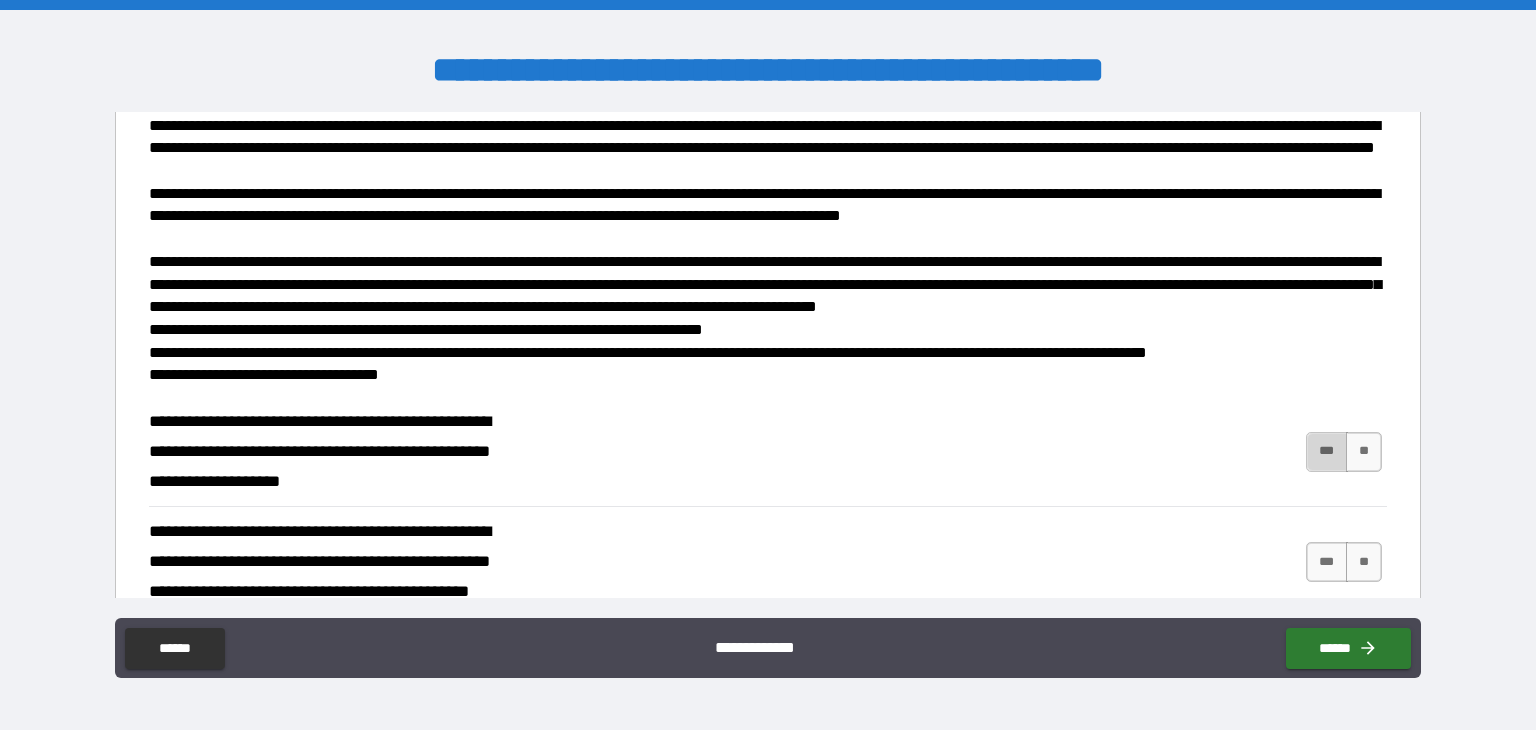 click on "***" at bounding box center [1327, 452] 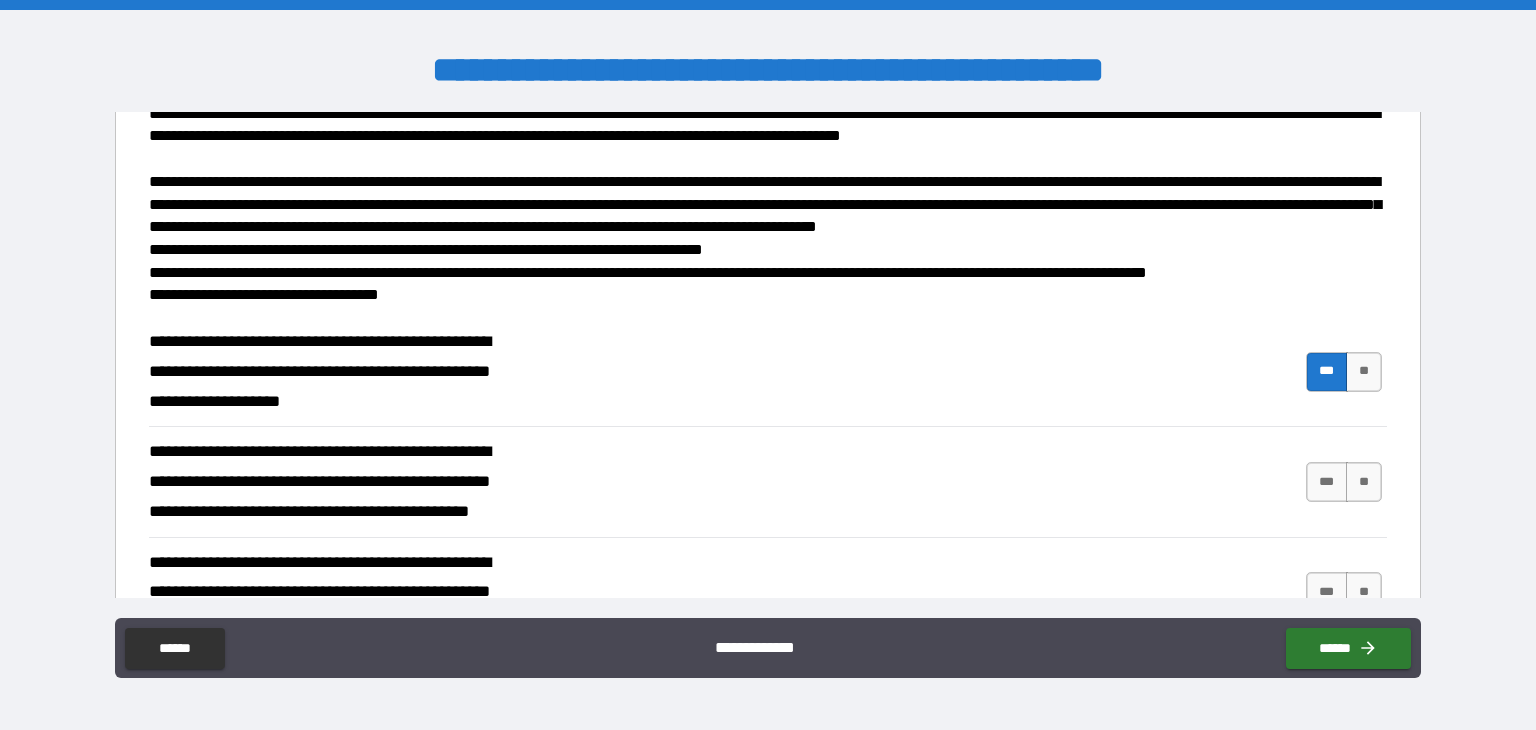 scroll, scrollTop: 1760, scrollLeft: 0, axis: vertical 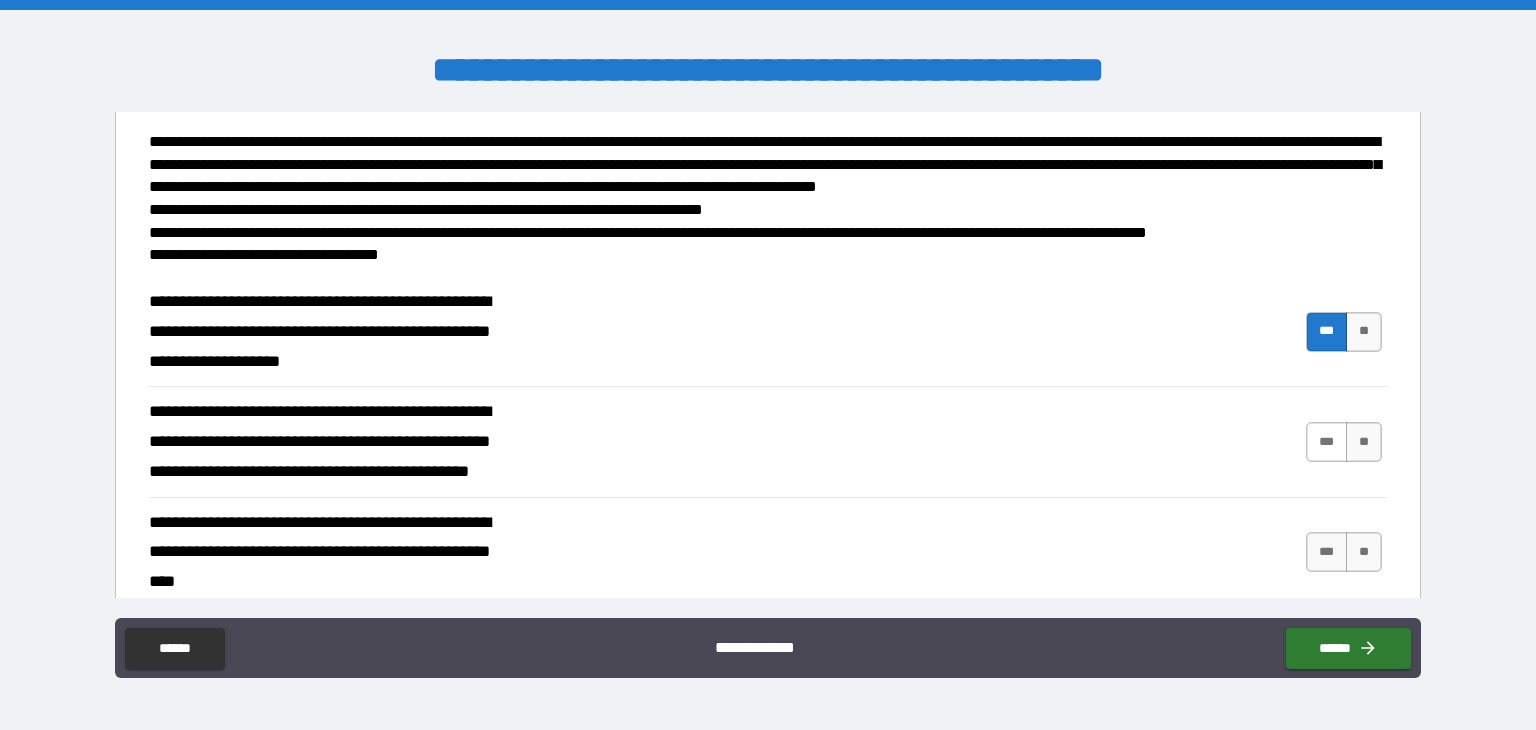 click on "***" at bounding box center (1327, 442) 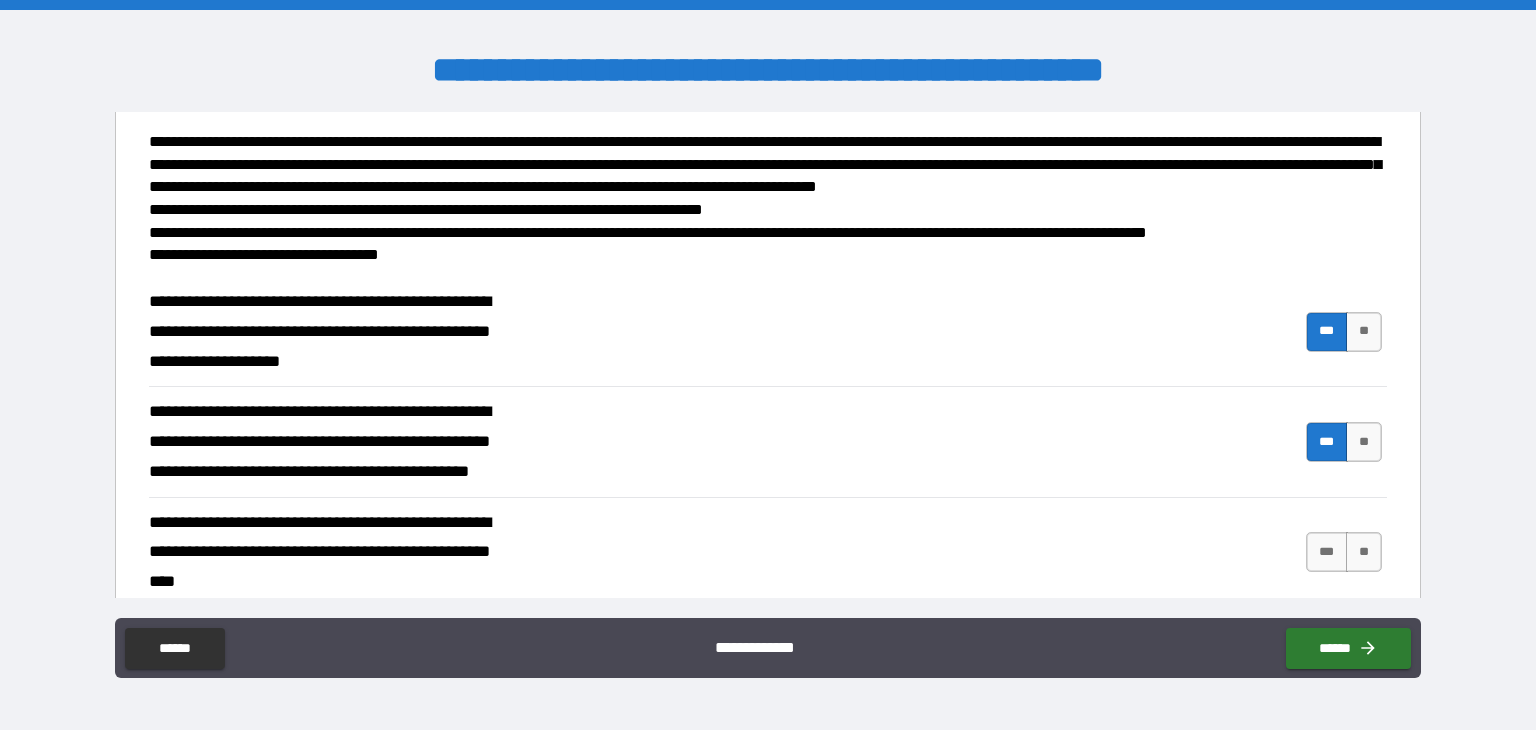click on "**********" at bounding box center [768, 552] 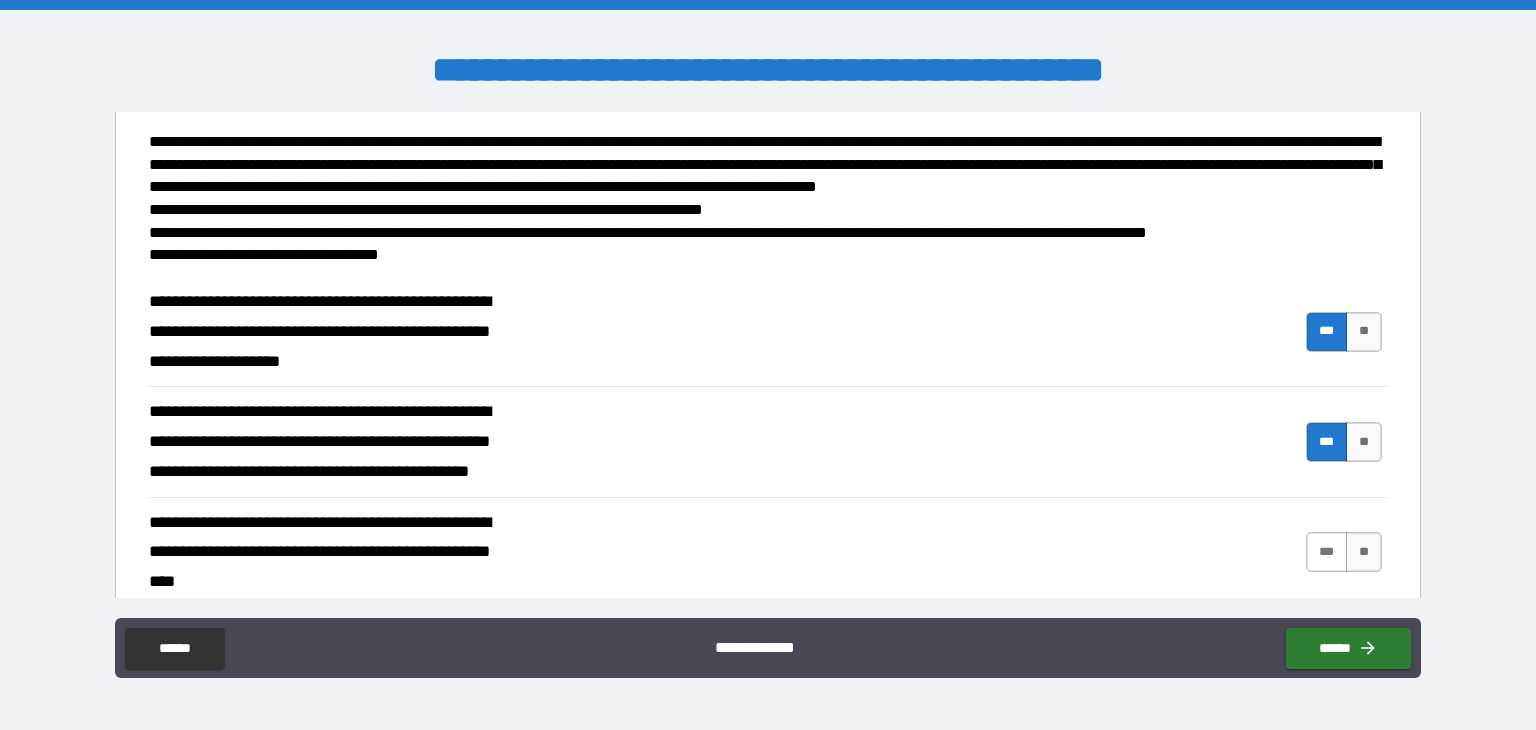 click on "***" at bounding box center [1327, 552] 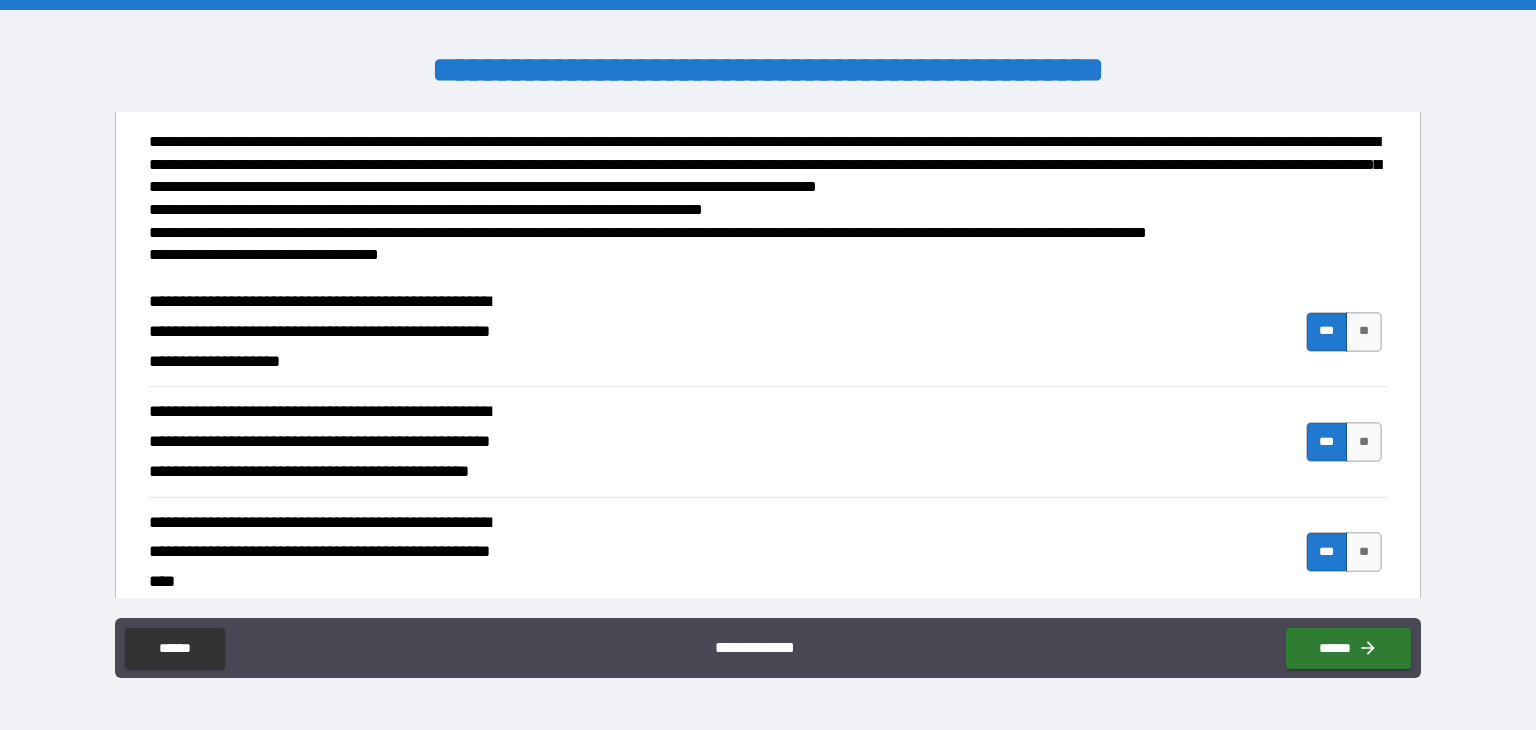 scroll, scrollTop: 2179, scrollLeft: 0, axis: vertical 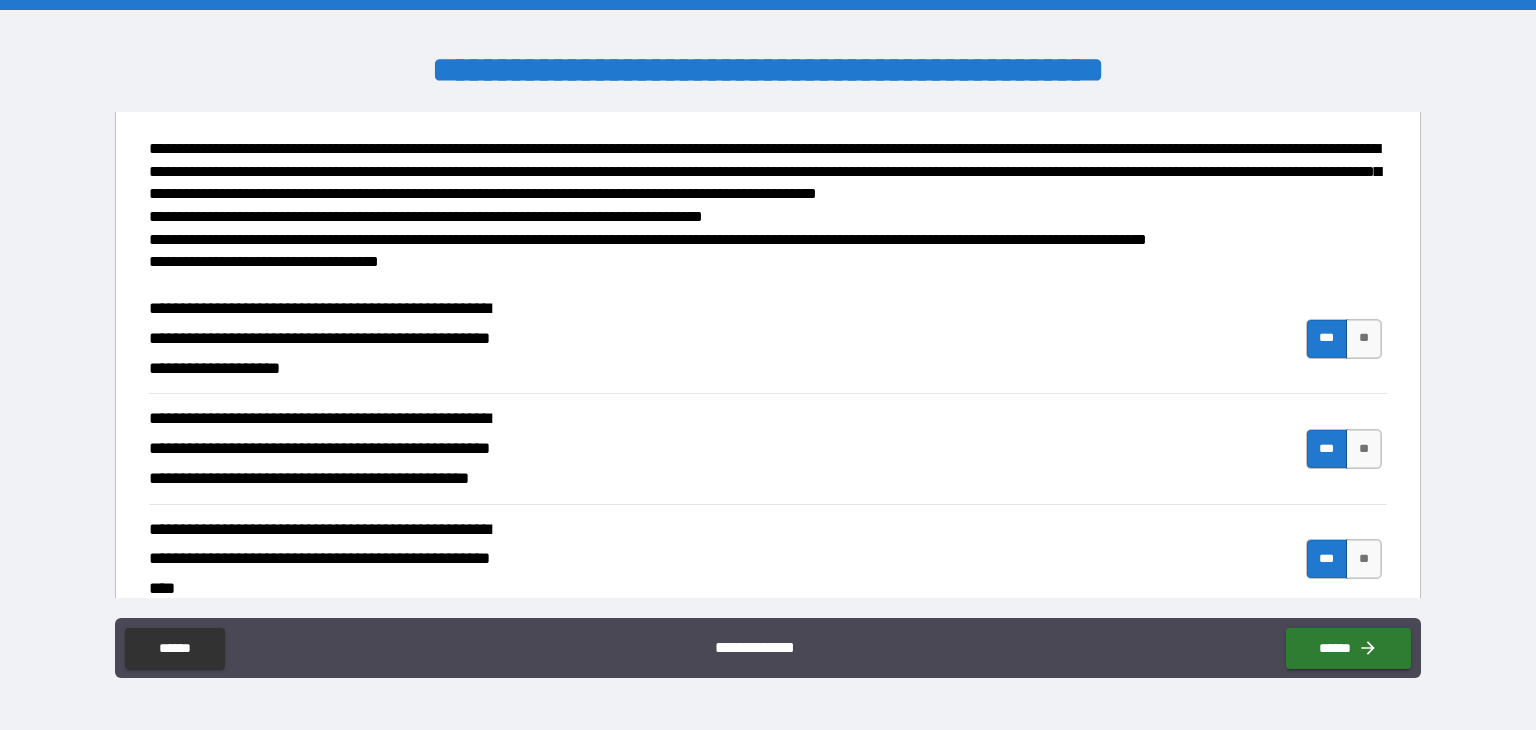 click on "**********" at bounding box center (768, 367) 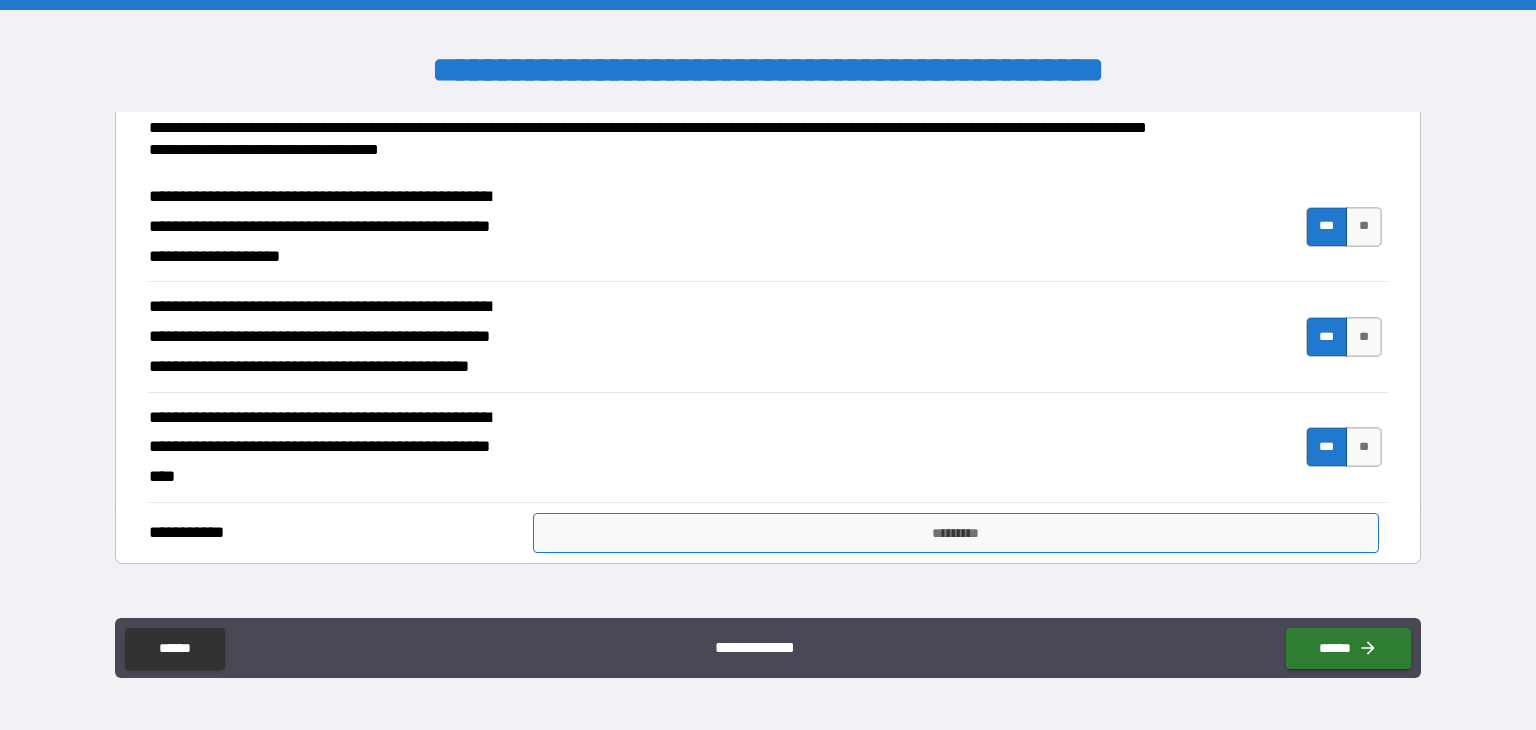 scroll, scrollTop: 1874, scrollLeft: 0, axis: vertical 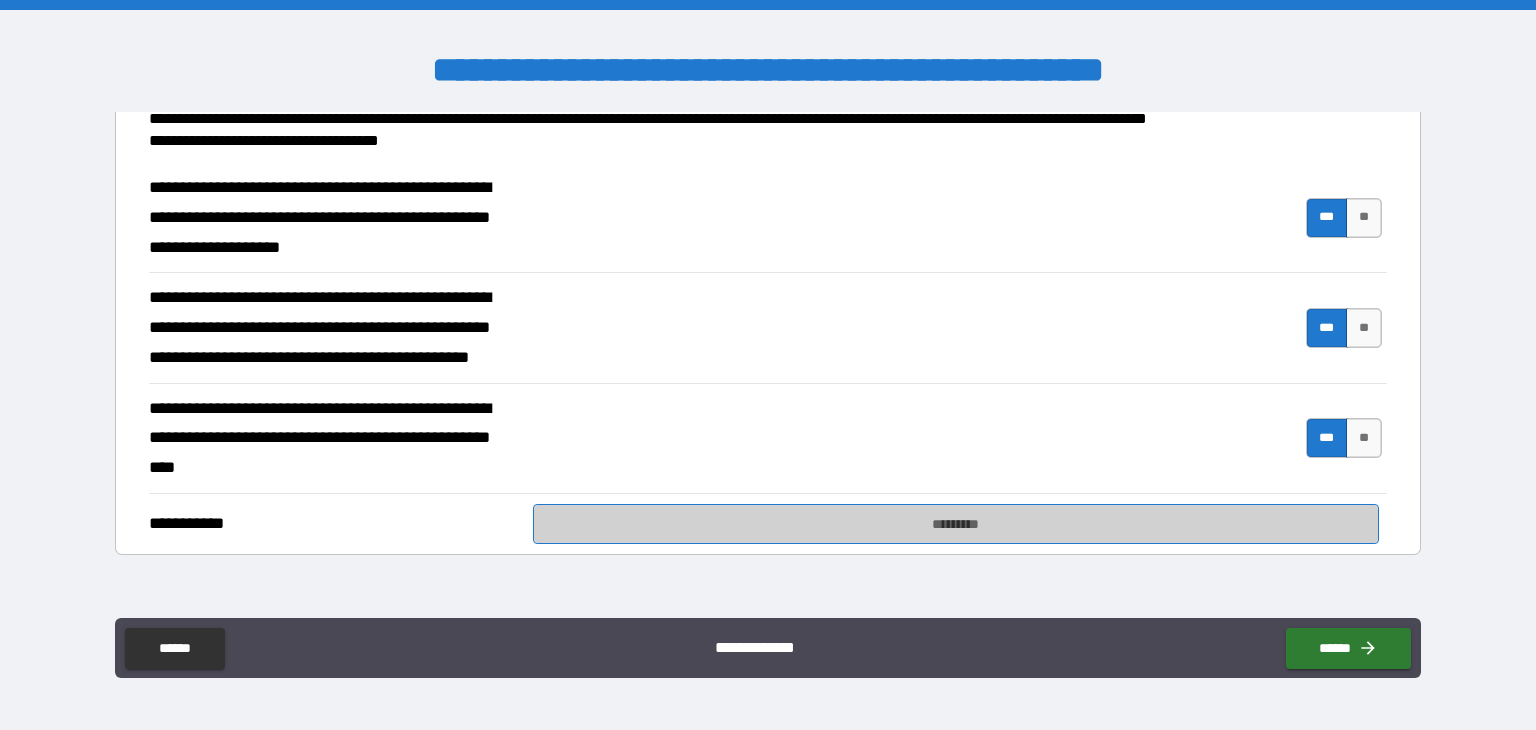 click on "*********" at bounding box center (956, 524) 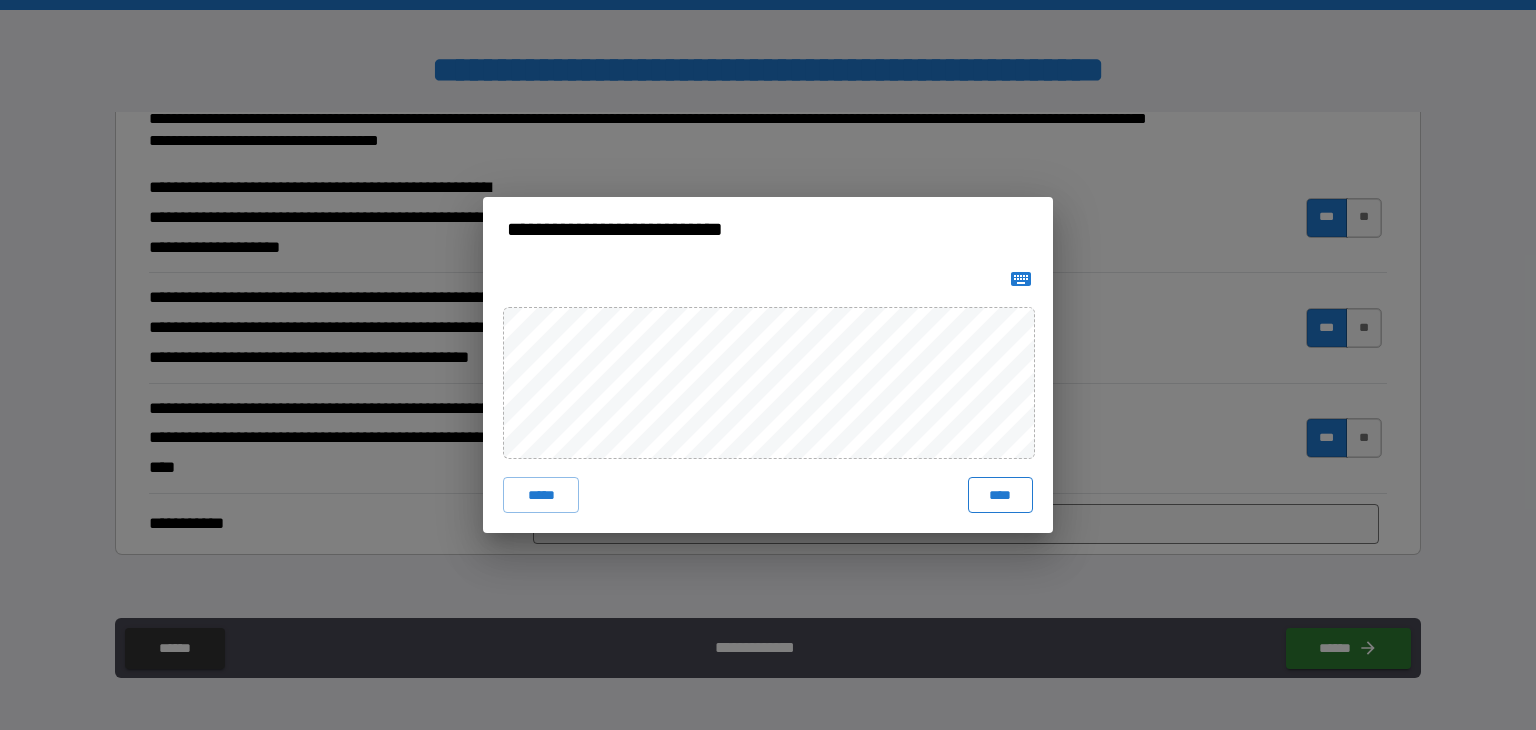 click on "****" at bounding box center [1000, 495] 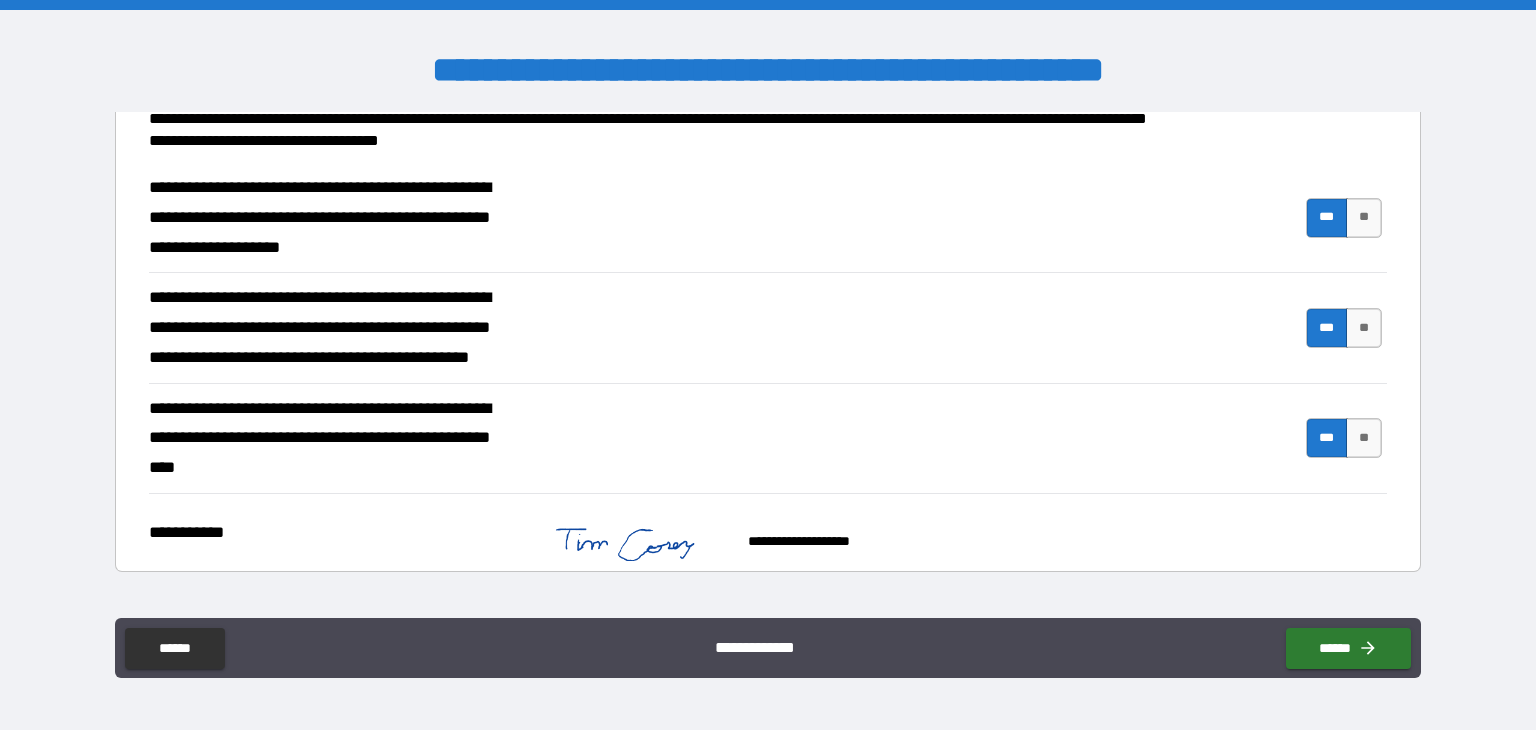 scroll, scrollTop: 2196, scrollLeft: 0, axis: vertical 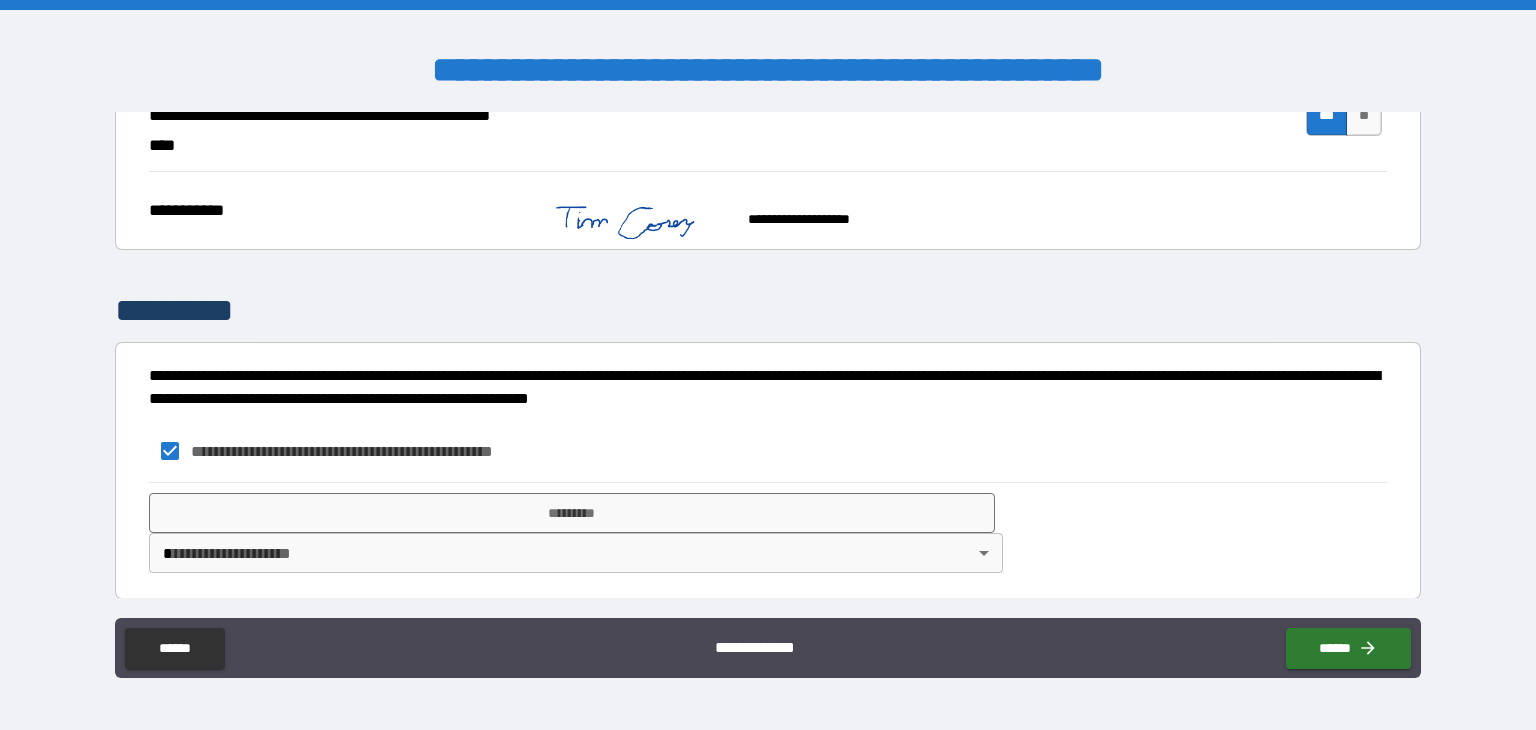click on "**********" at bounding box center [768, 365] 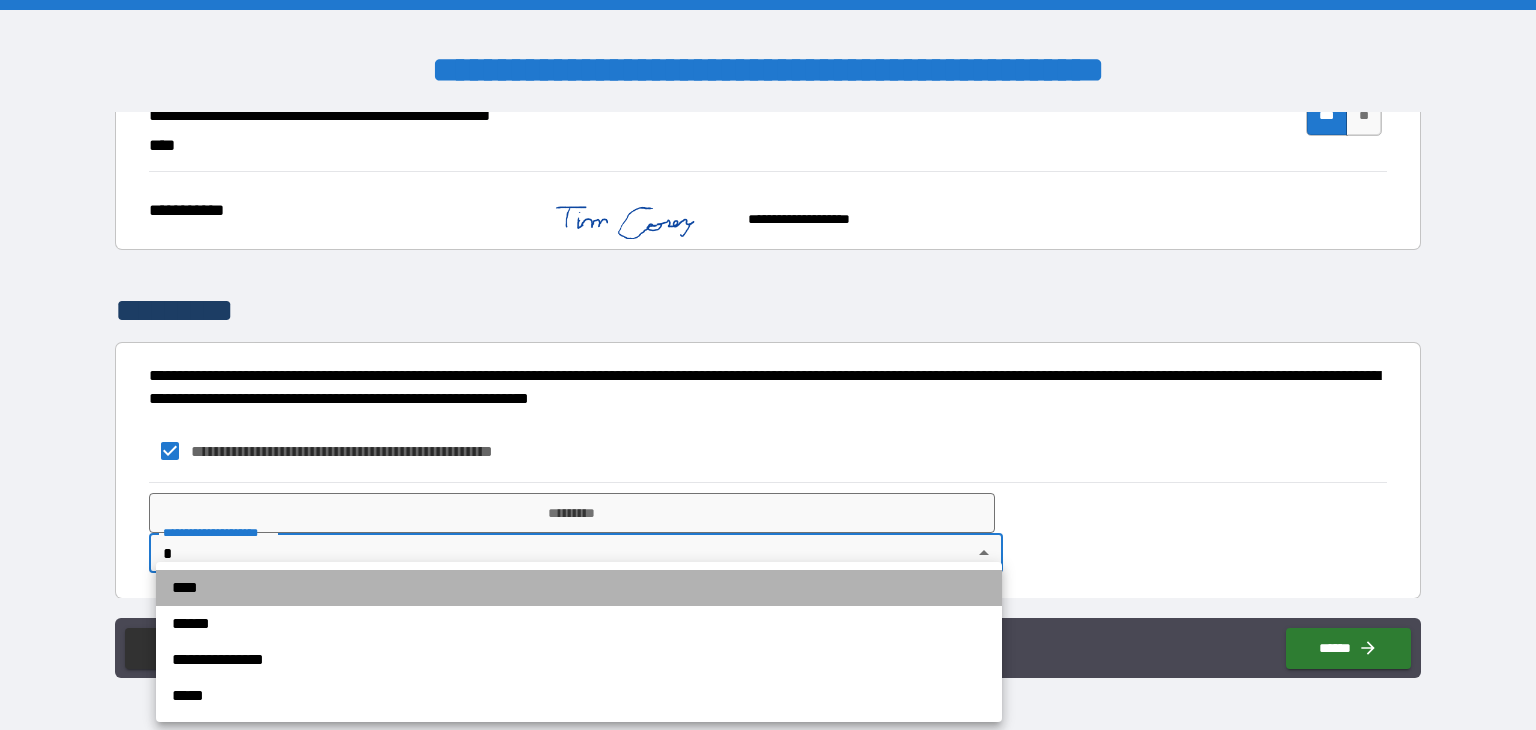 click on "****" at bounding box center (579, 588) 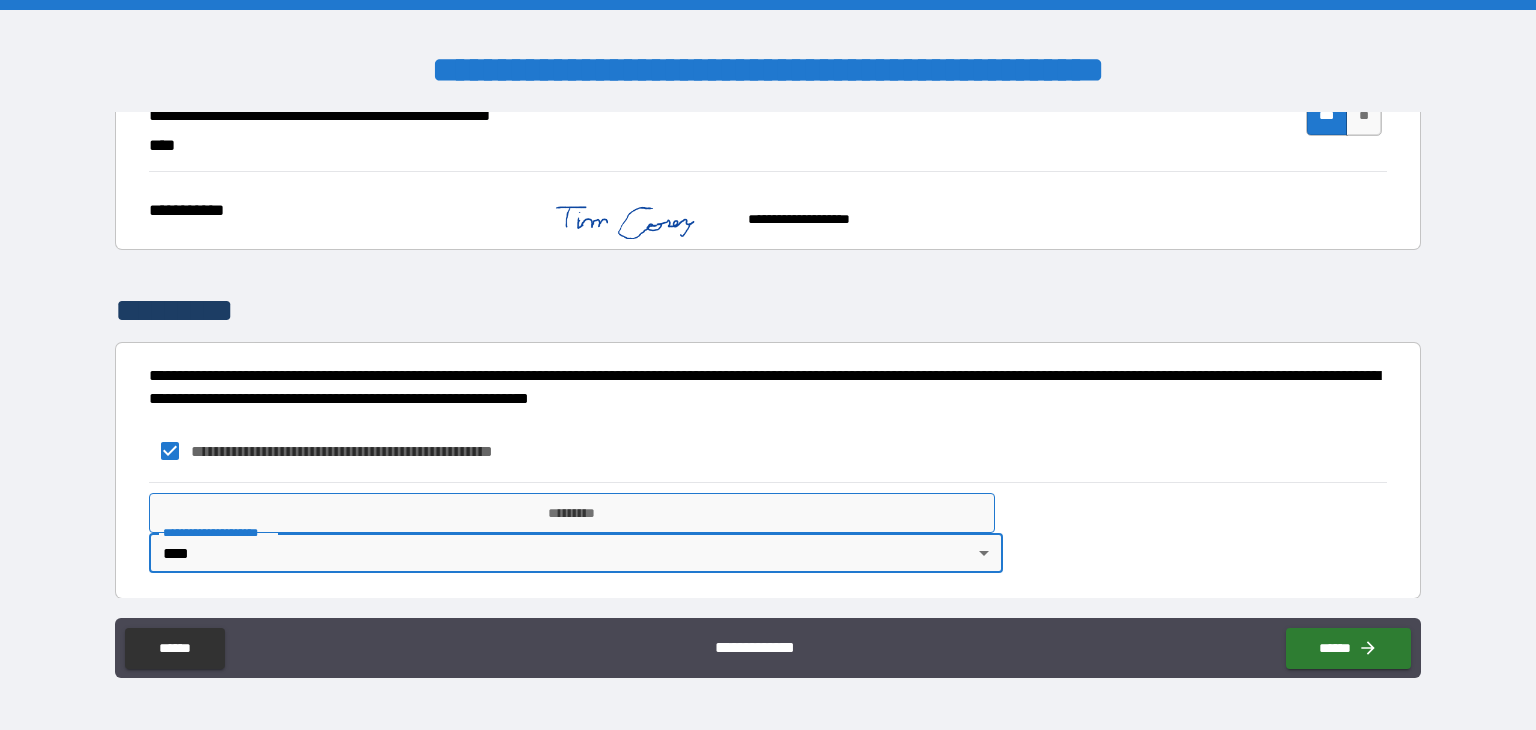 click on "*********" at bounding box center [572, 513] 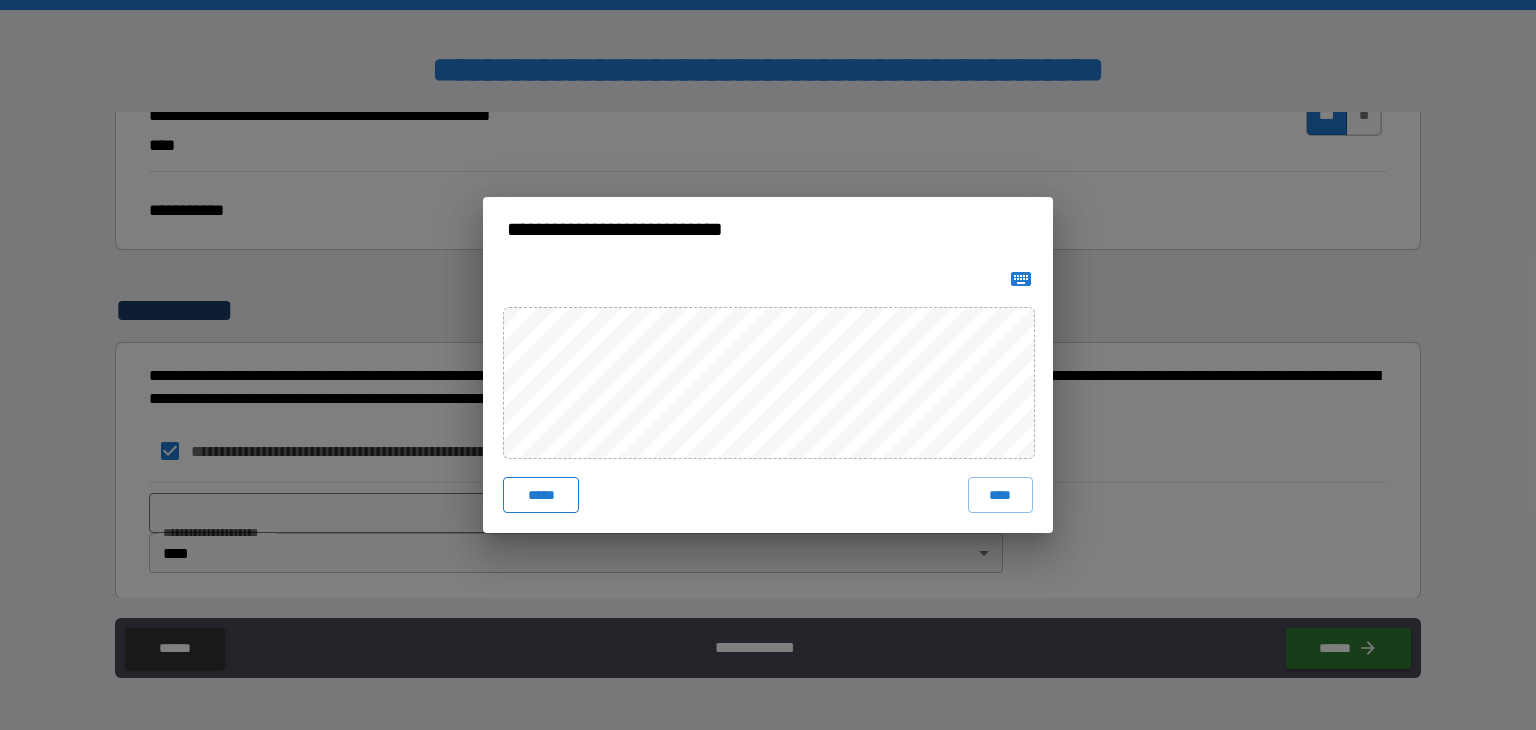 click on "*****" at bounding box center (541, 495) 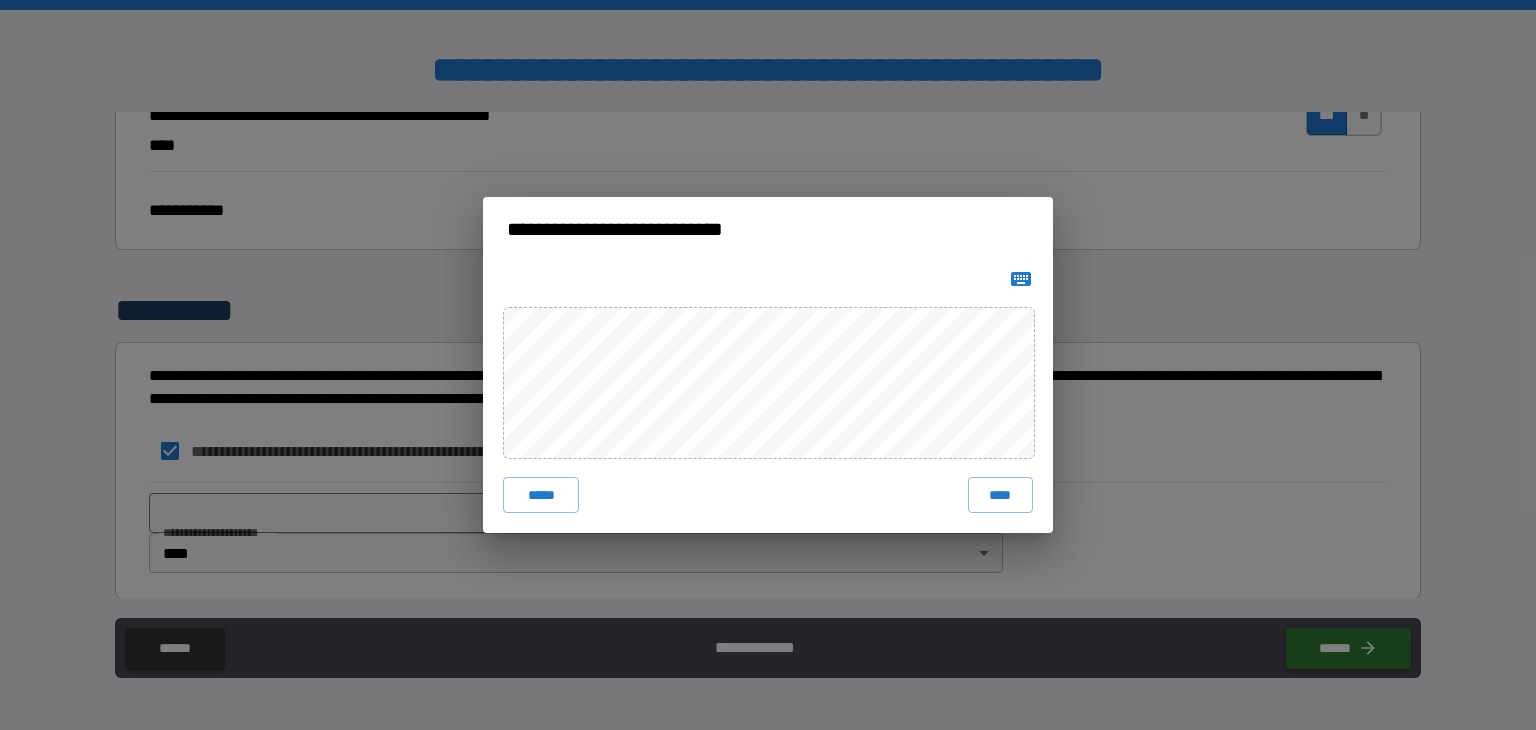 click on "***** ****" at bounding box center (768, 397) 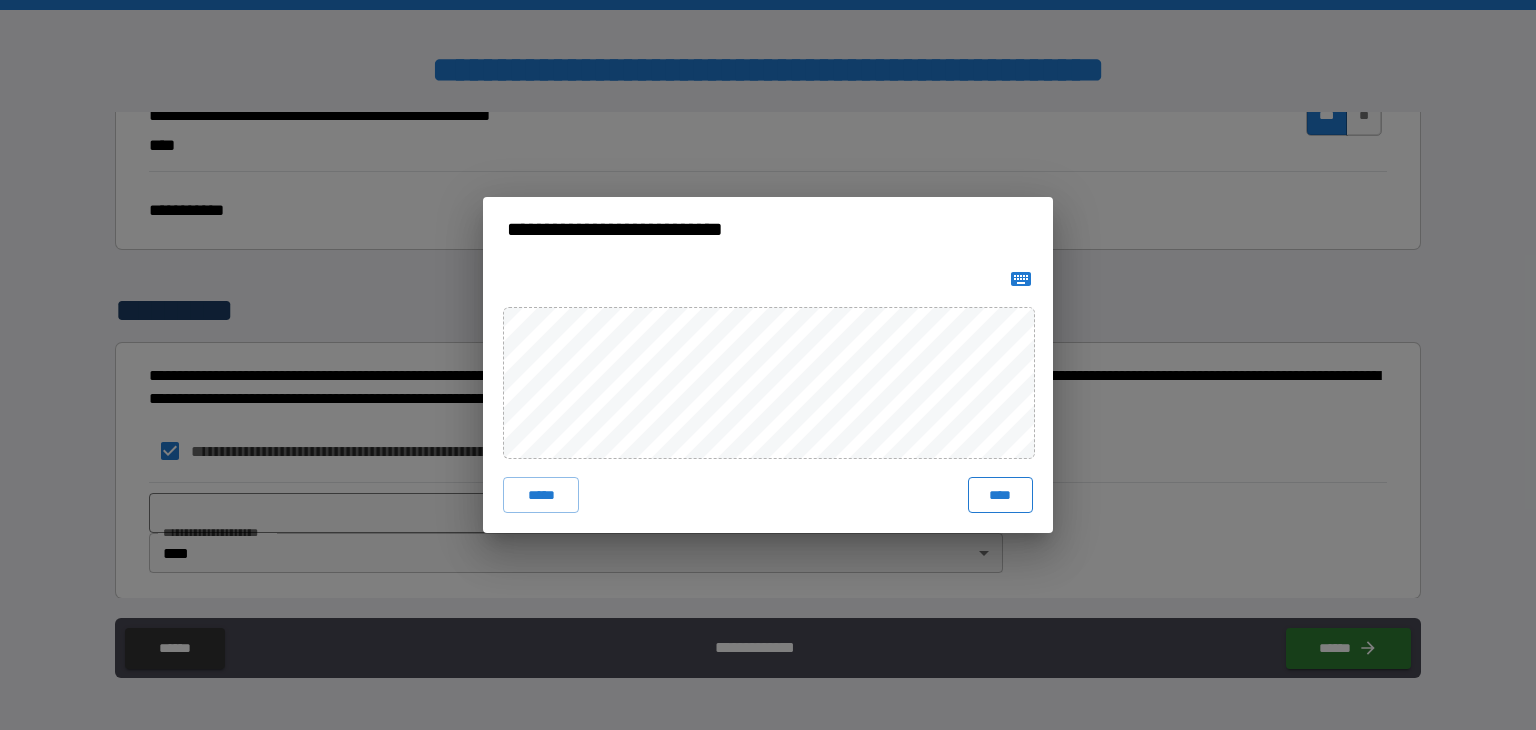 click on "****" at bounding box center [1000, 495] 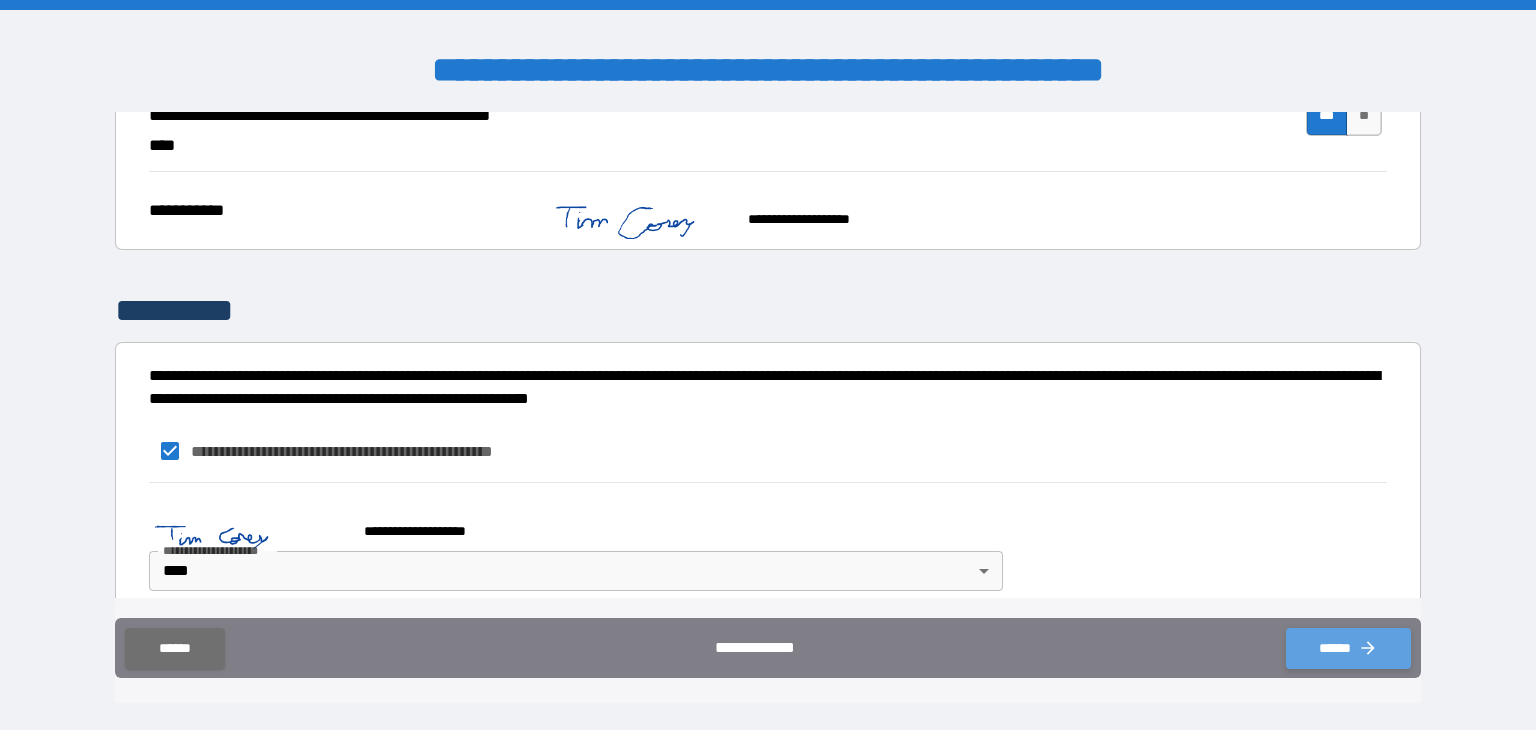 click on "******" at bounding box center [1348, 648] 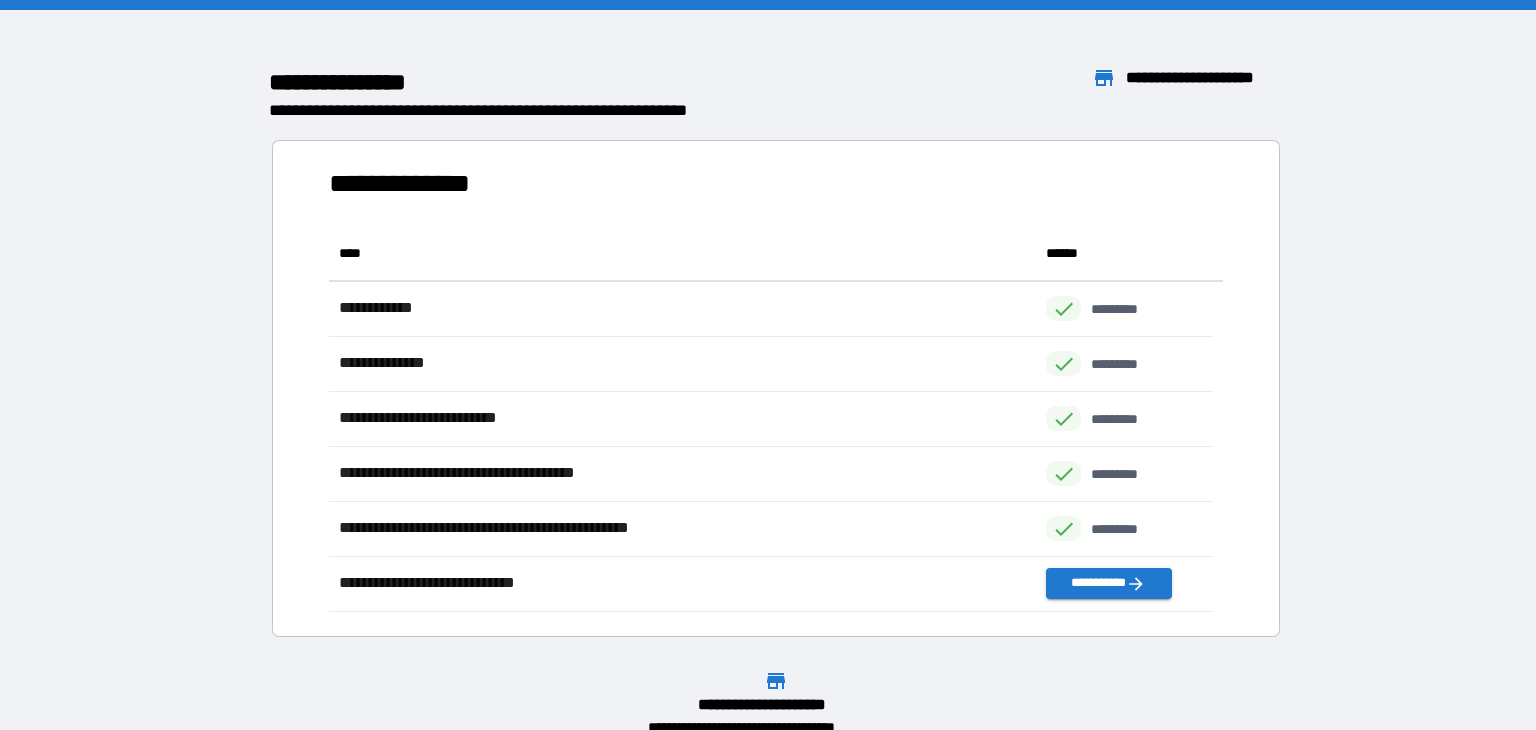 scroll, scrollTop: 16, scrollLeft: 16, axis: both 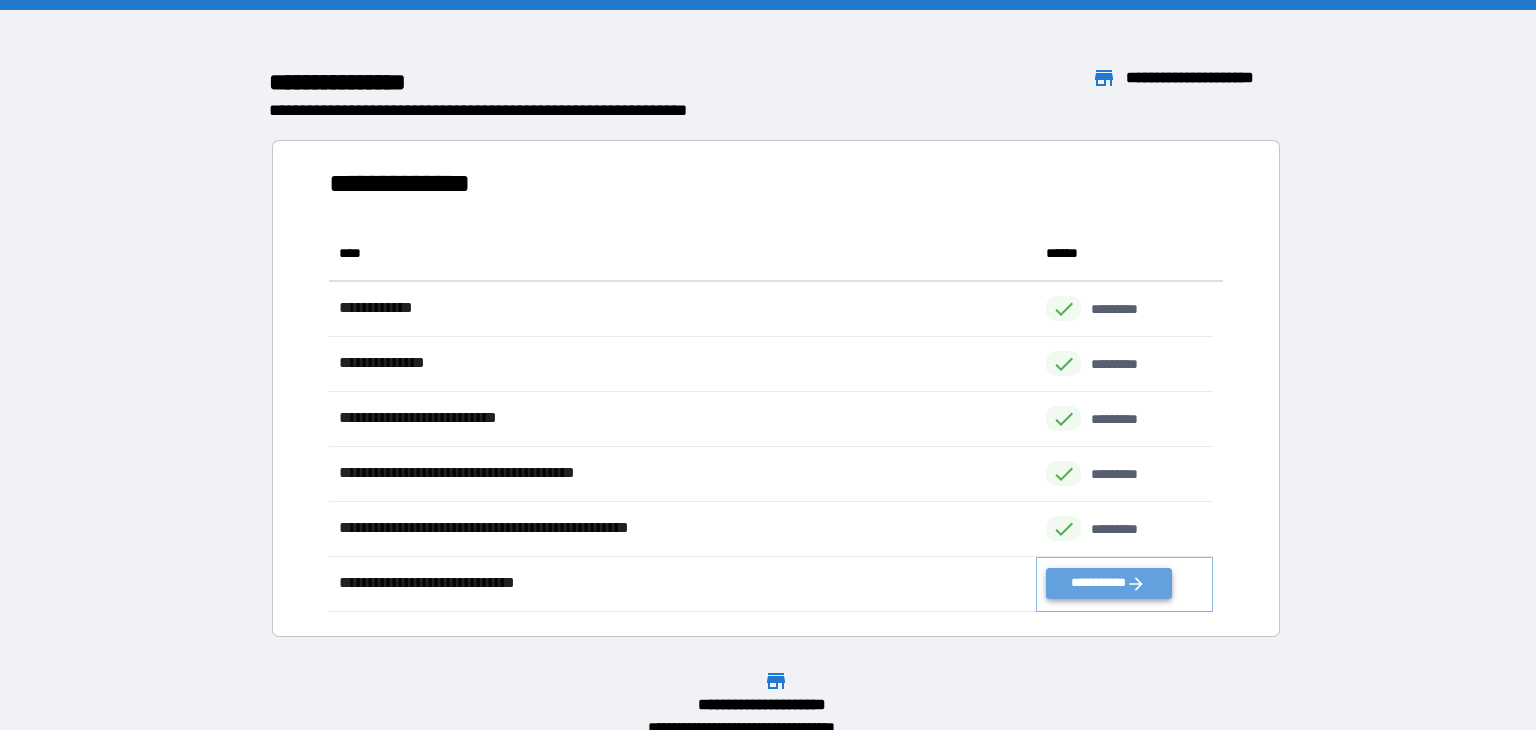 click on "**********" at bounding box center [1108, 583] 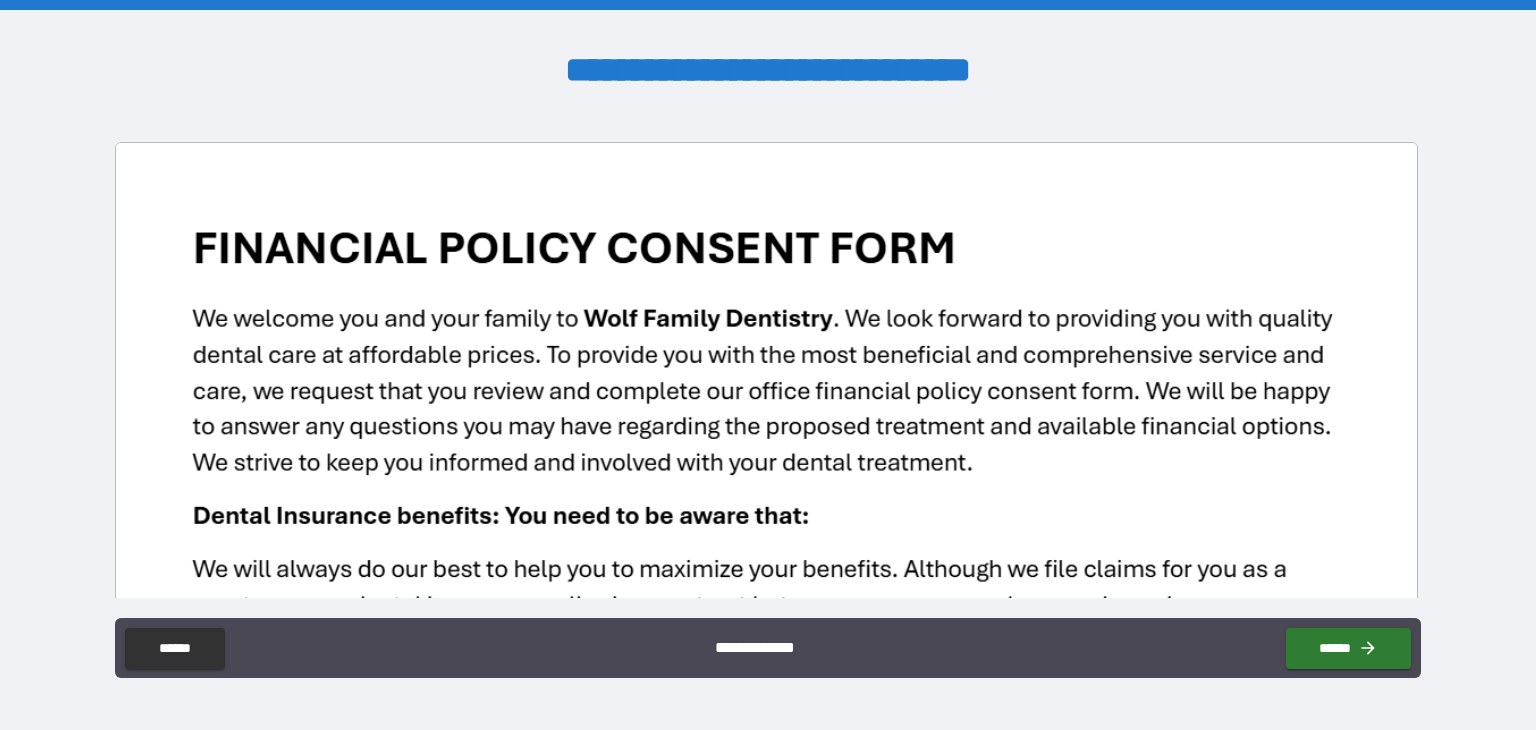 scroll, scrollTop: 425, scrollLeft: 0, axis: vertical 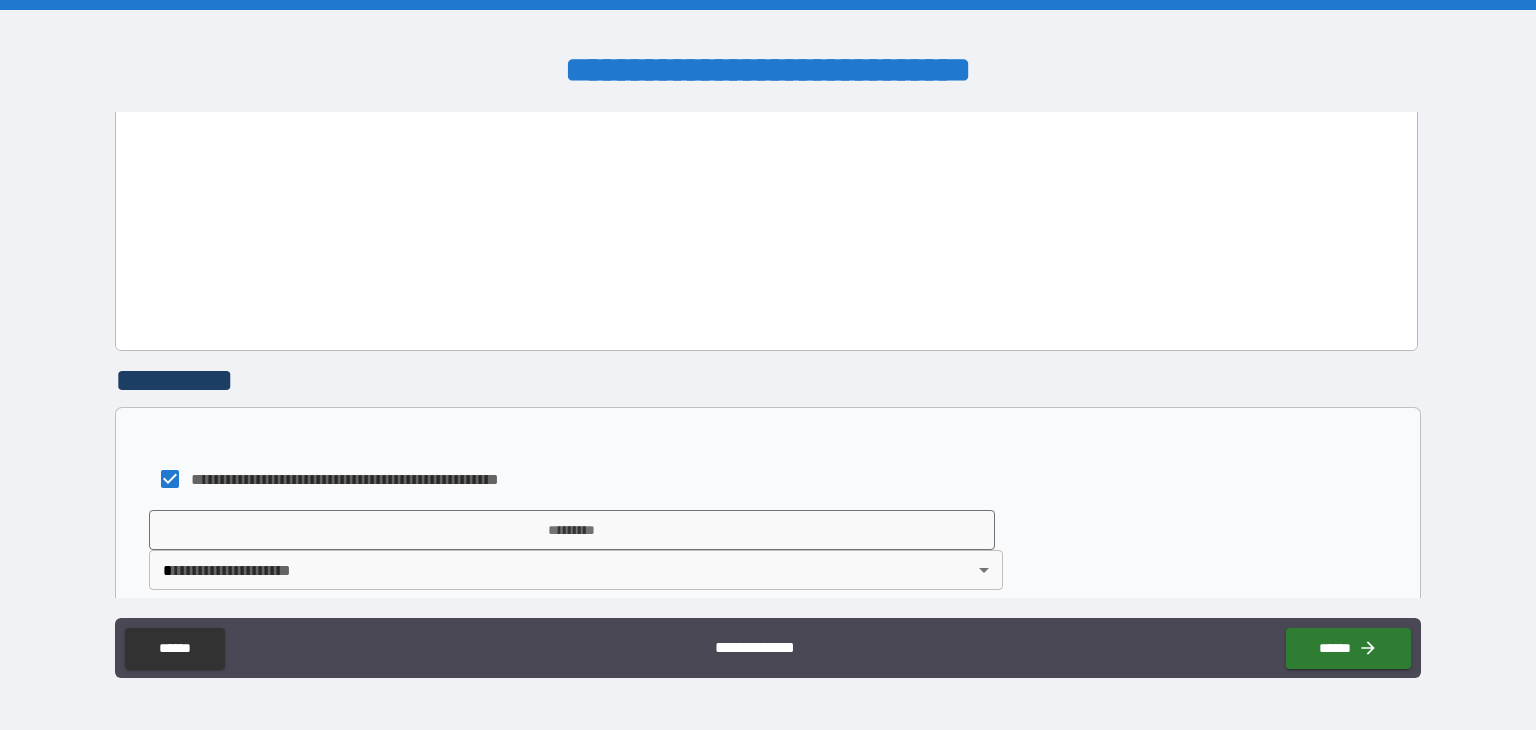 click on "**********" at bounding box center [768, 365] 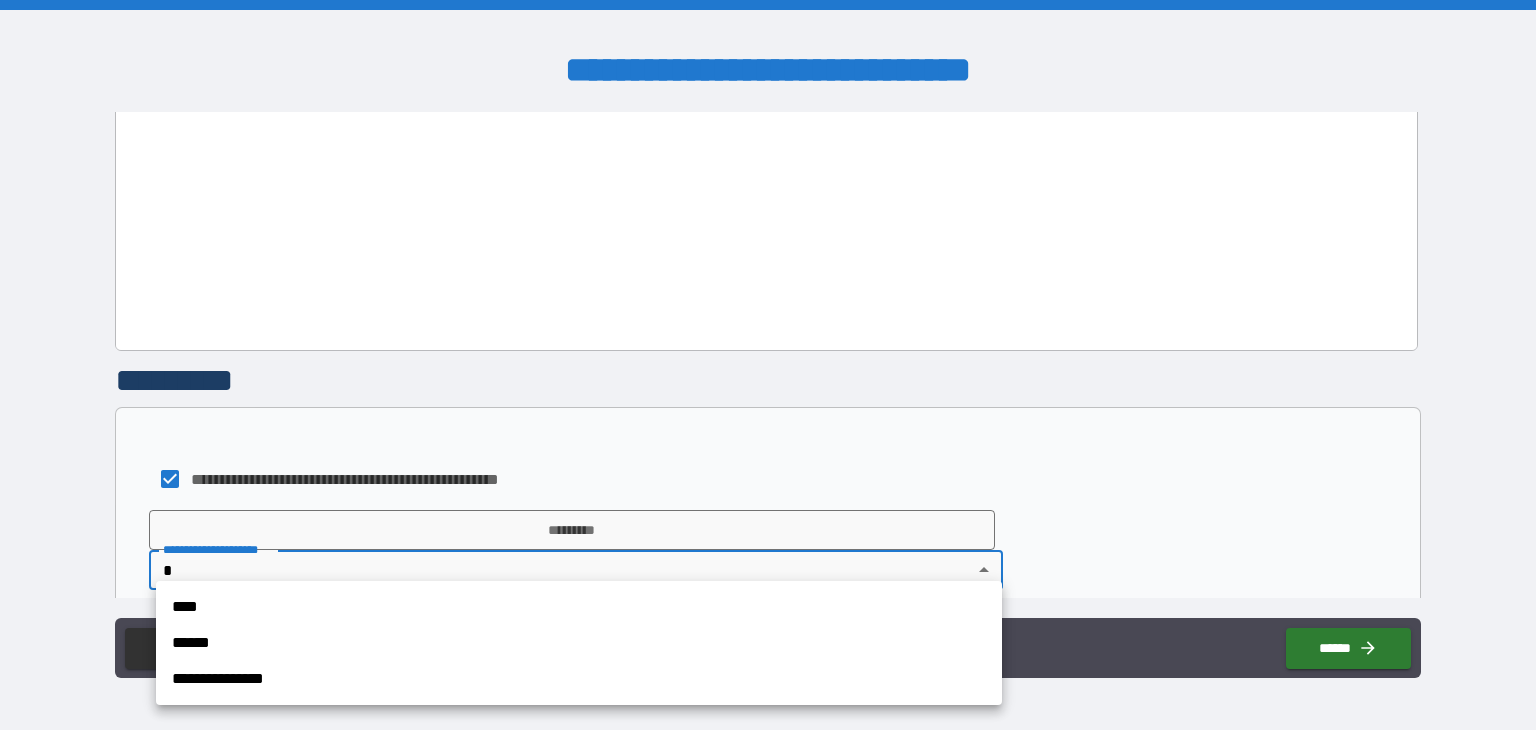 click on "****" at bounding box center [579, 607] 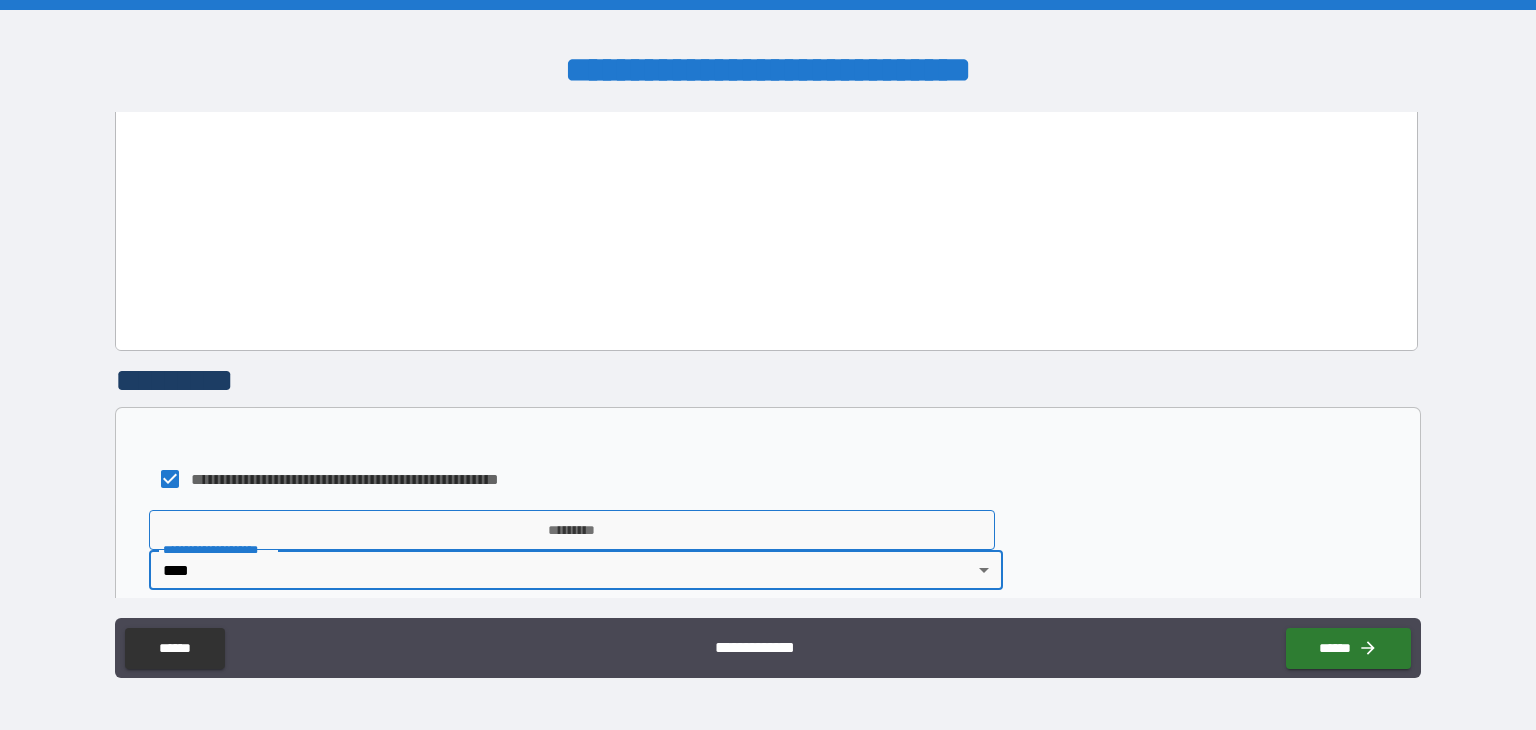 click on "*********" at bounding box center [572, 530] 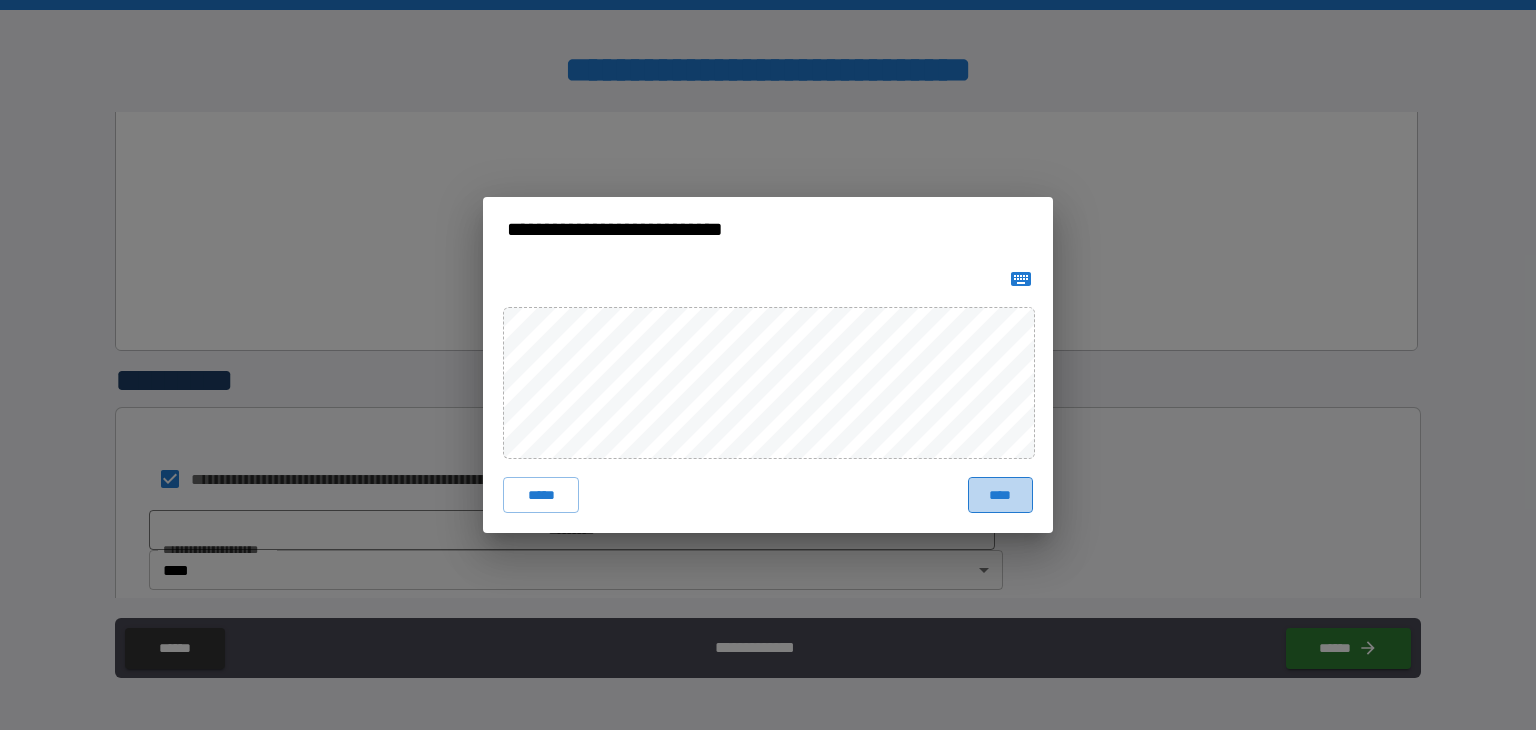 click on "****" at bounding box center [1000, 495] 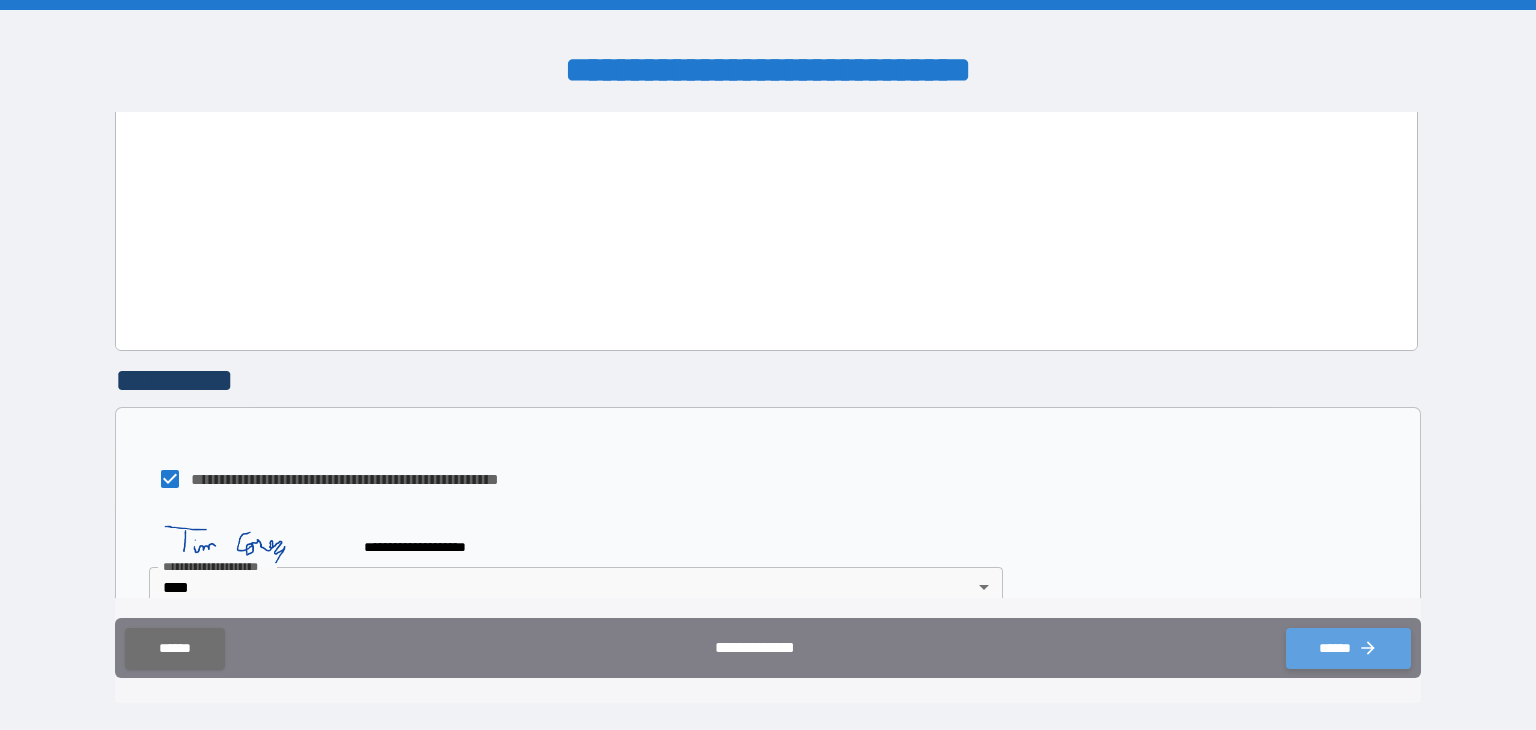 click on "******" at bounding box center (1348, 648) 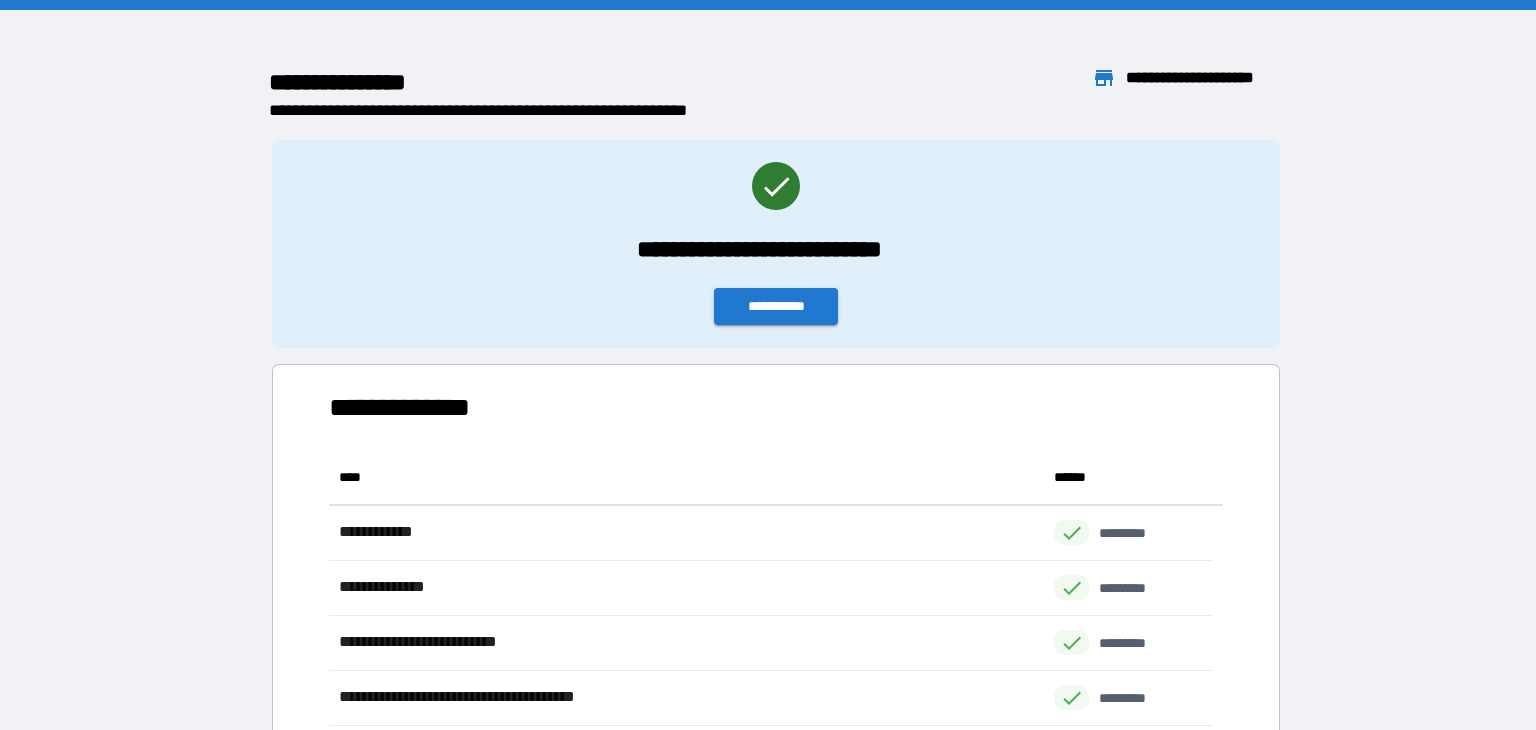 scroll, scrollTop: 370, scrollLeft: 869, axis: both 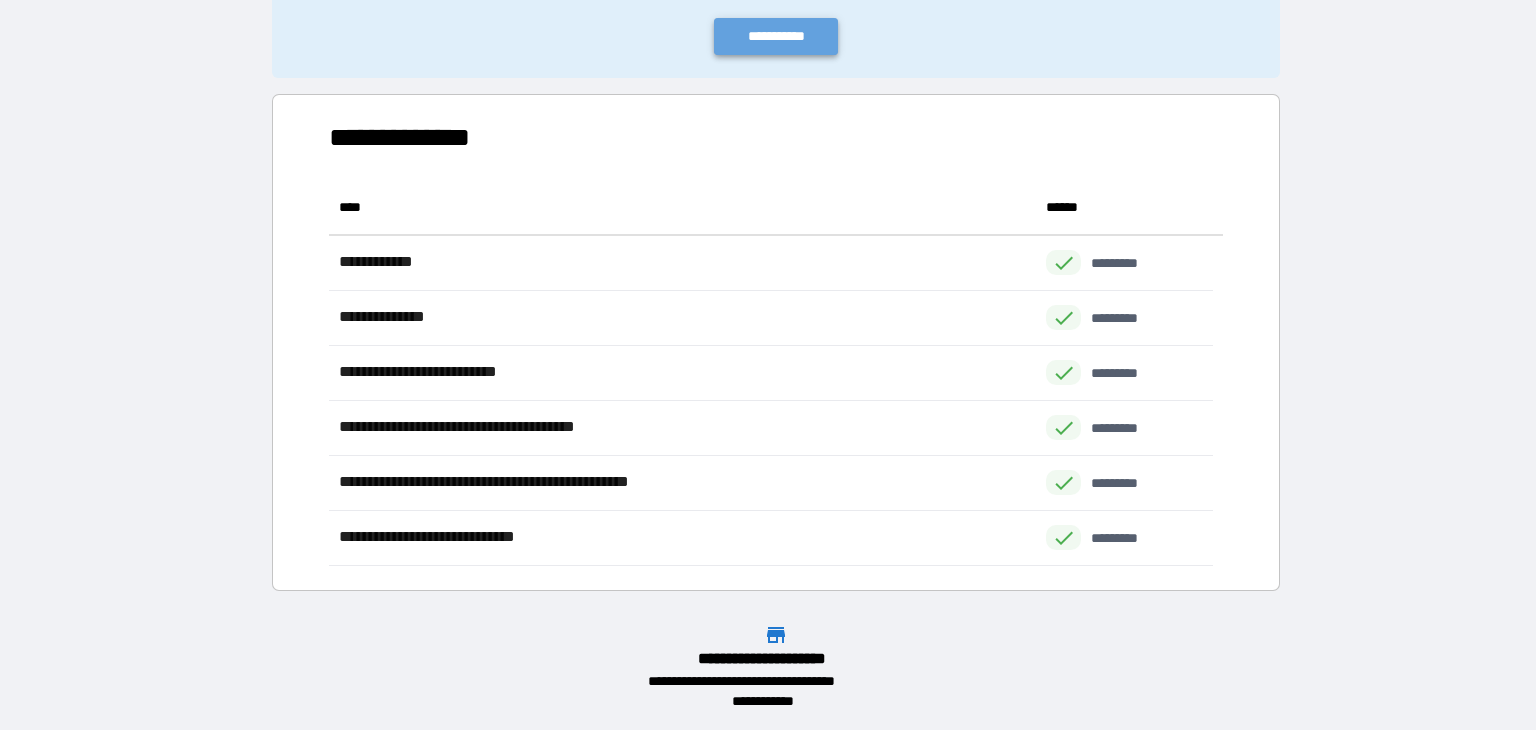 click on "**********" at bounding box center [776, 36] 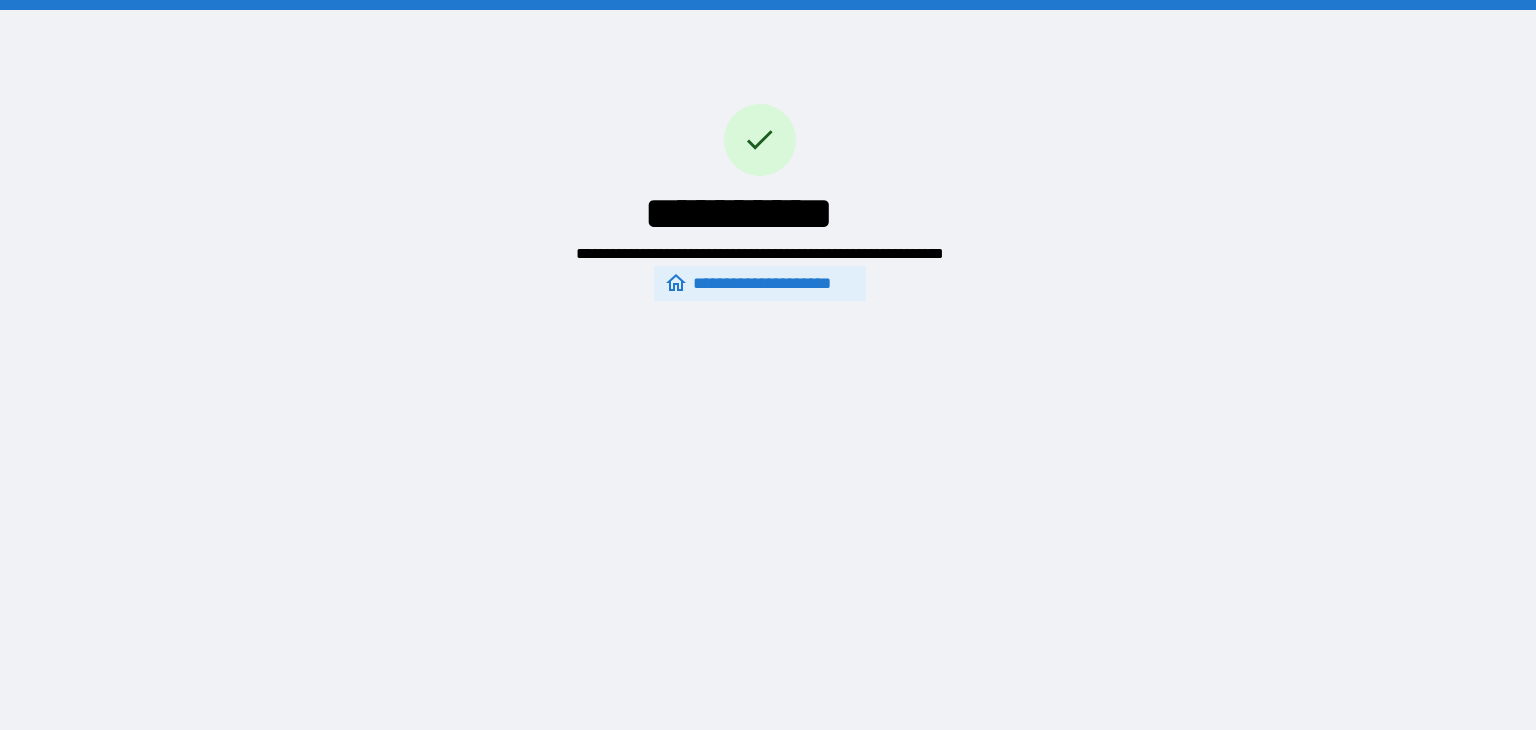 click on "**********" at bounding box center (759, 284) 